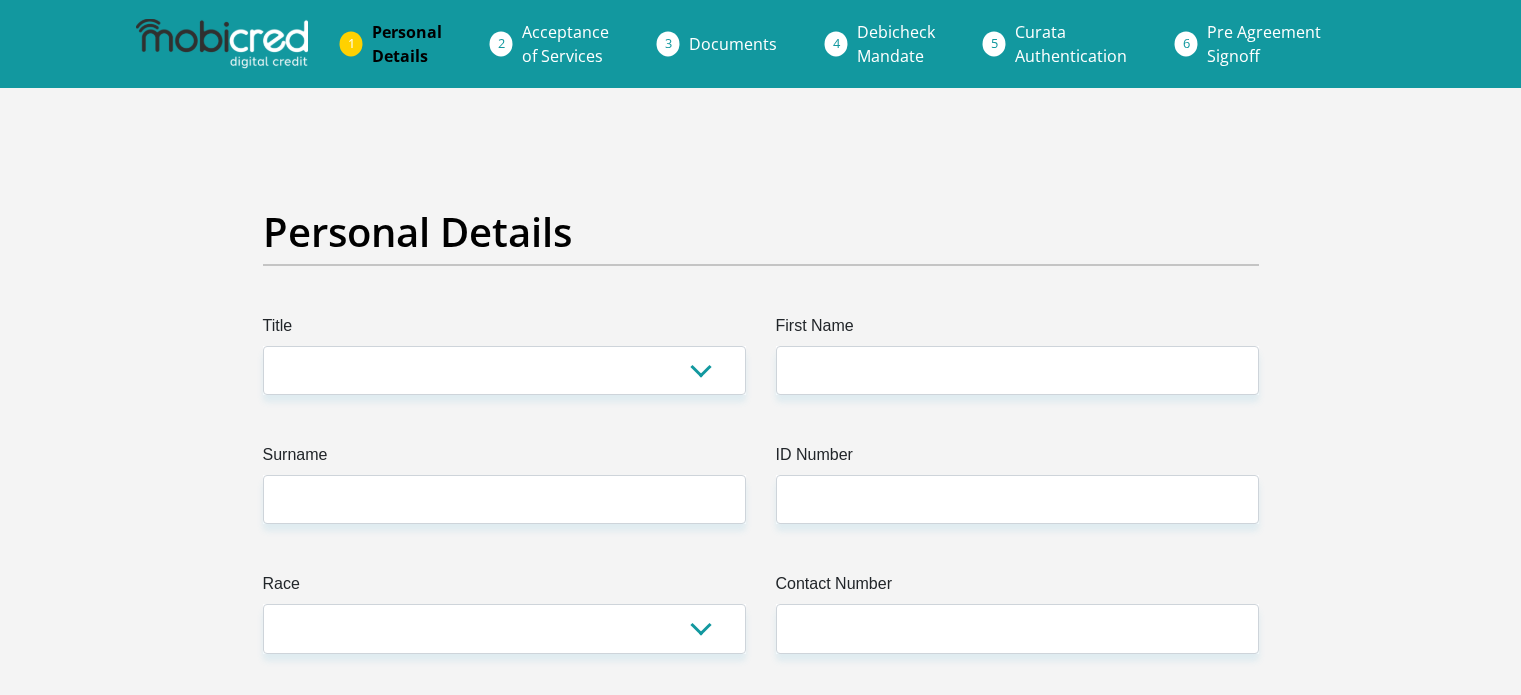 scroll, scrollTop: 0, scrollLeft: 0, axis: both 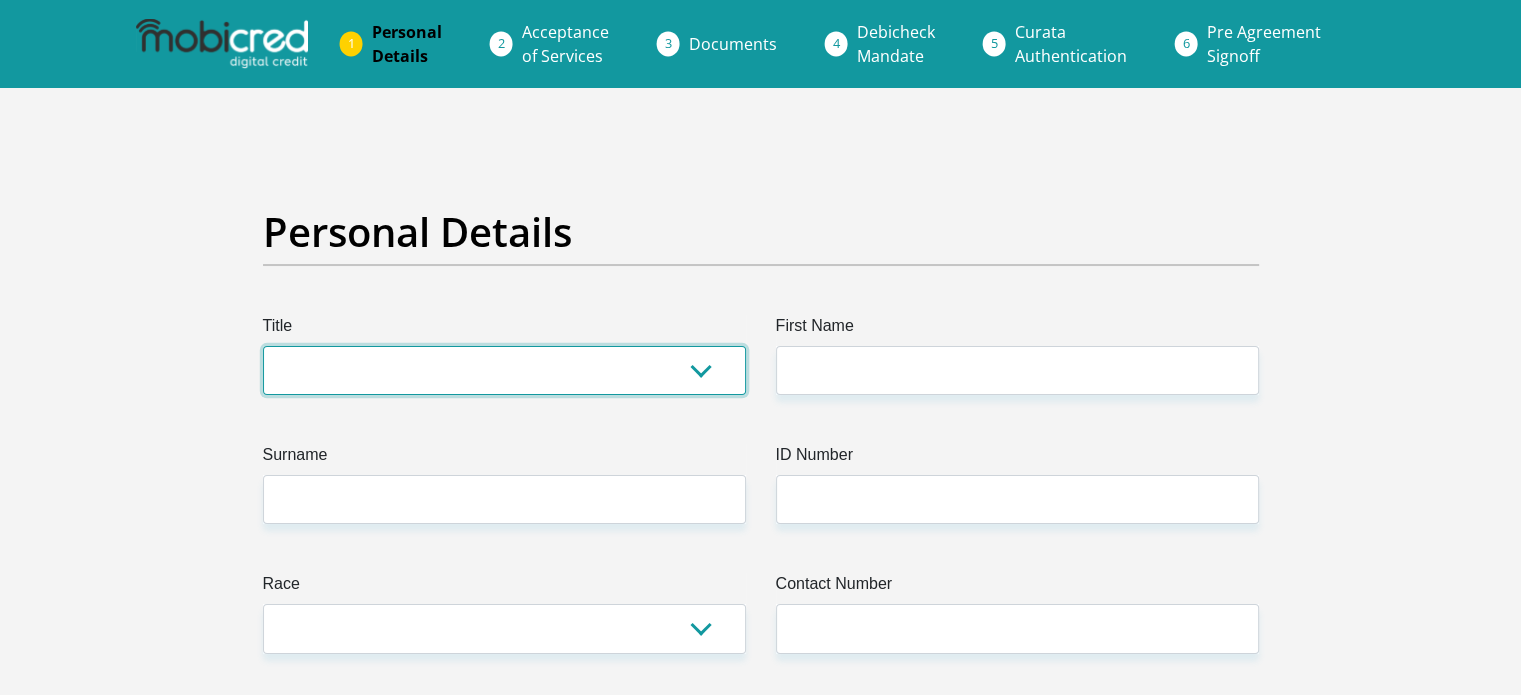 click on "Mr
Ms
Mrs
Dr
[PERSON_NAME]" at bounding box center (504, 370) 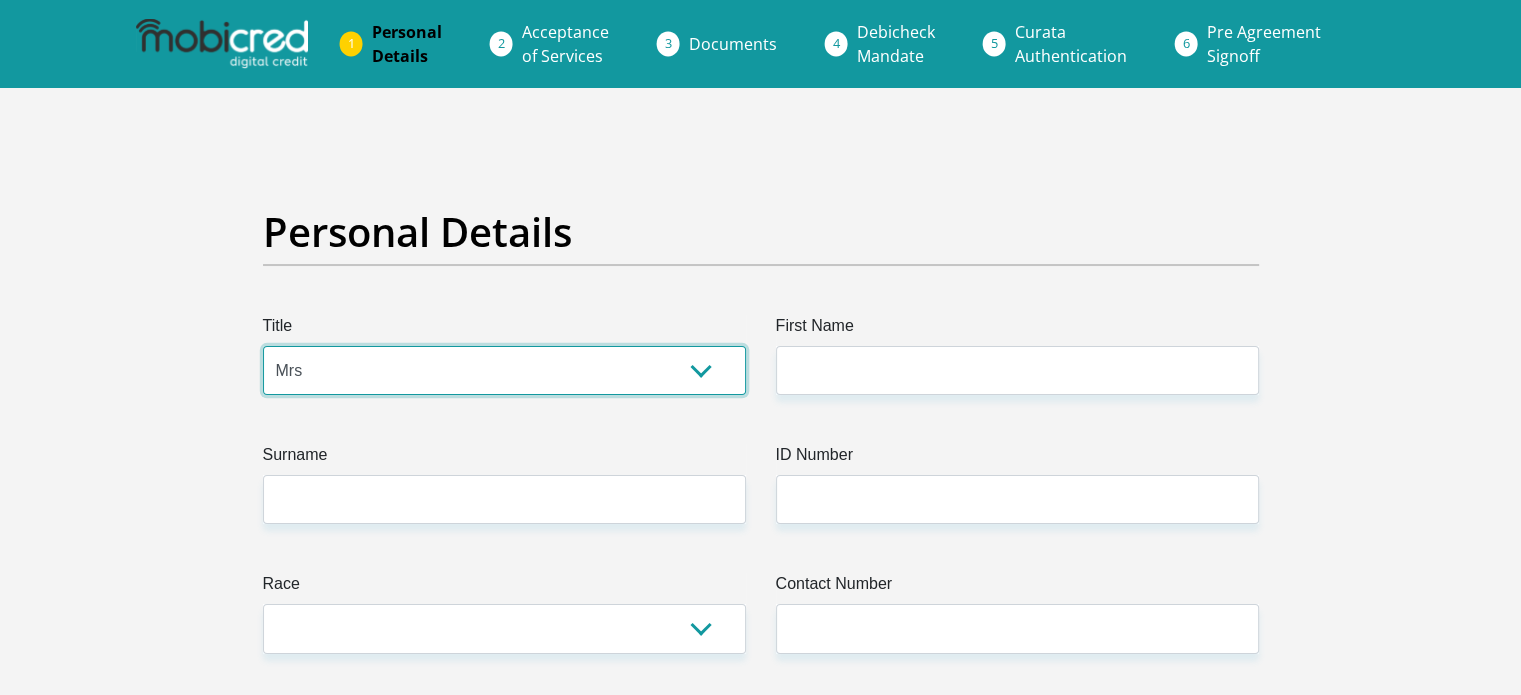 click on "Mr
Ms
Mrs
Dr
[PERSON_NAME]" at bounding box center (504, 370) 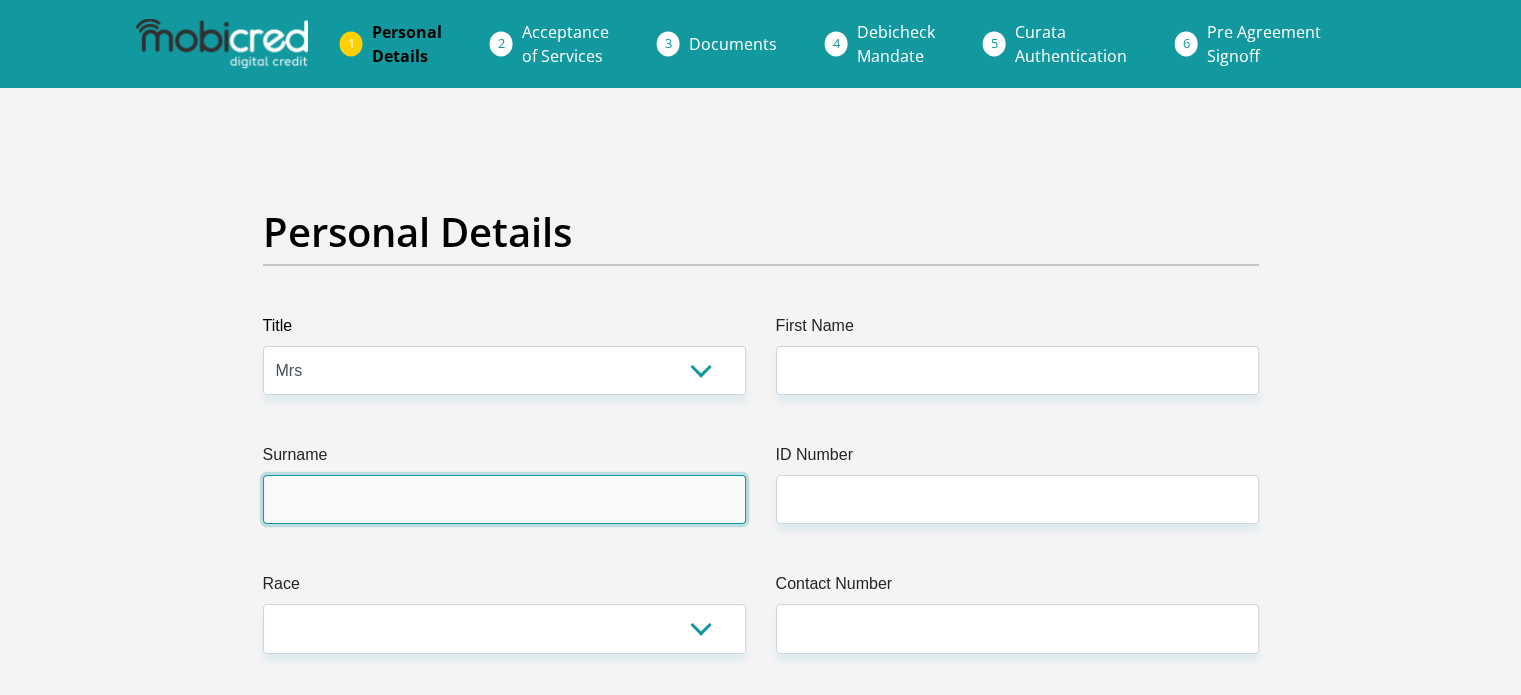 click on "Surname" at bounding box center [504, 499] 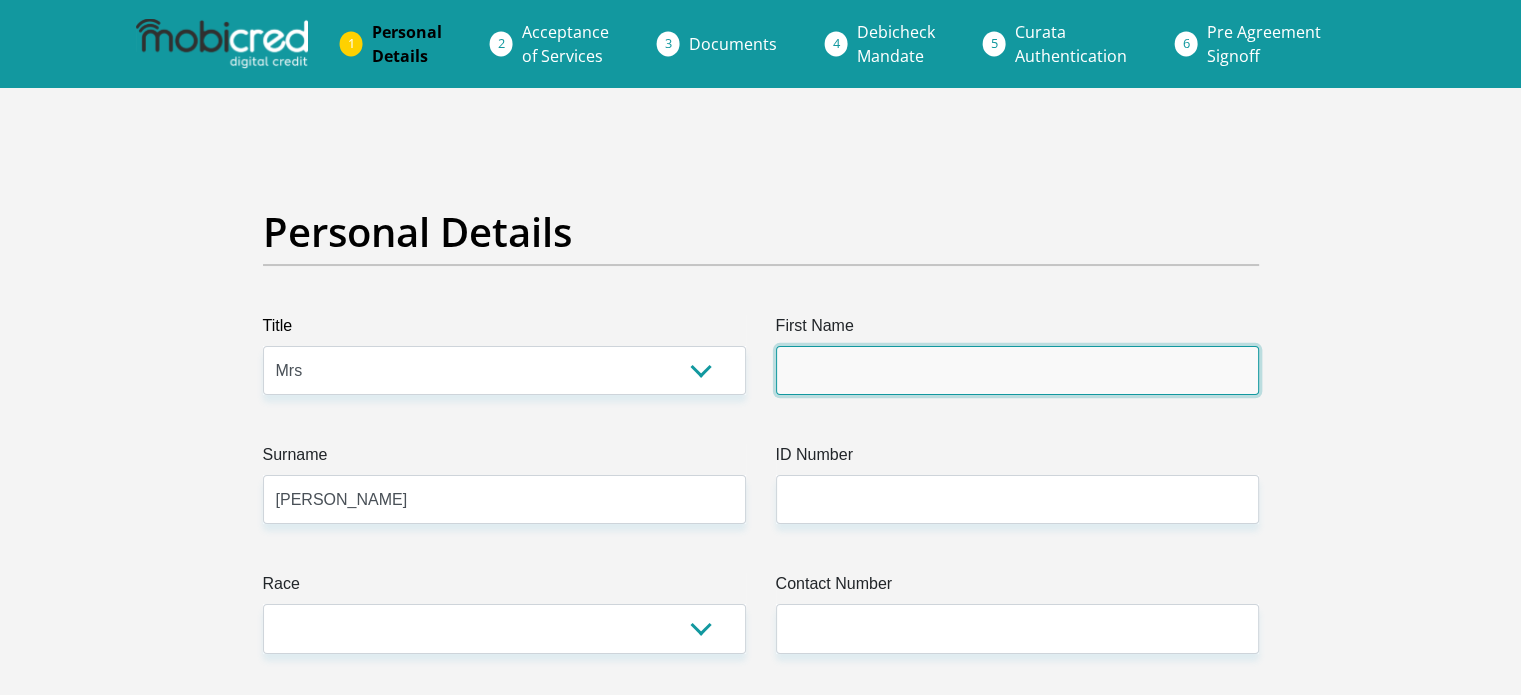 type on "[PERSON_NAME]" 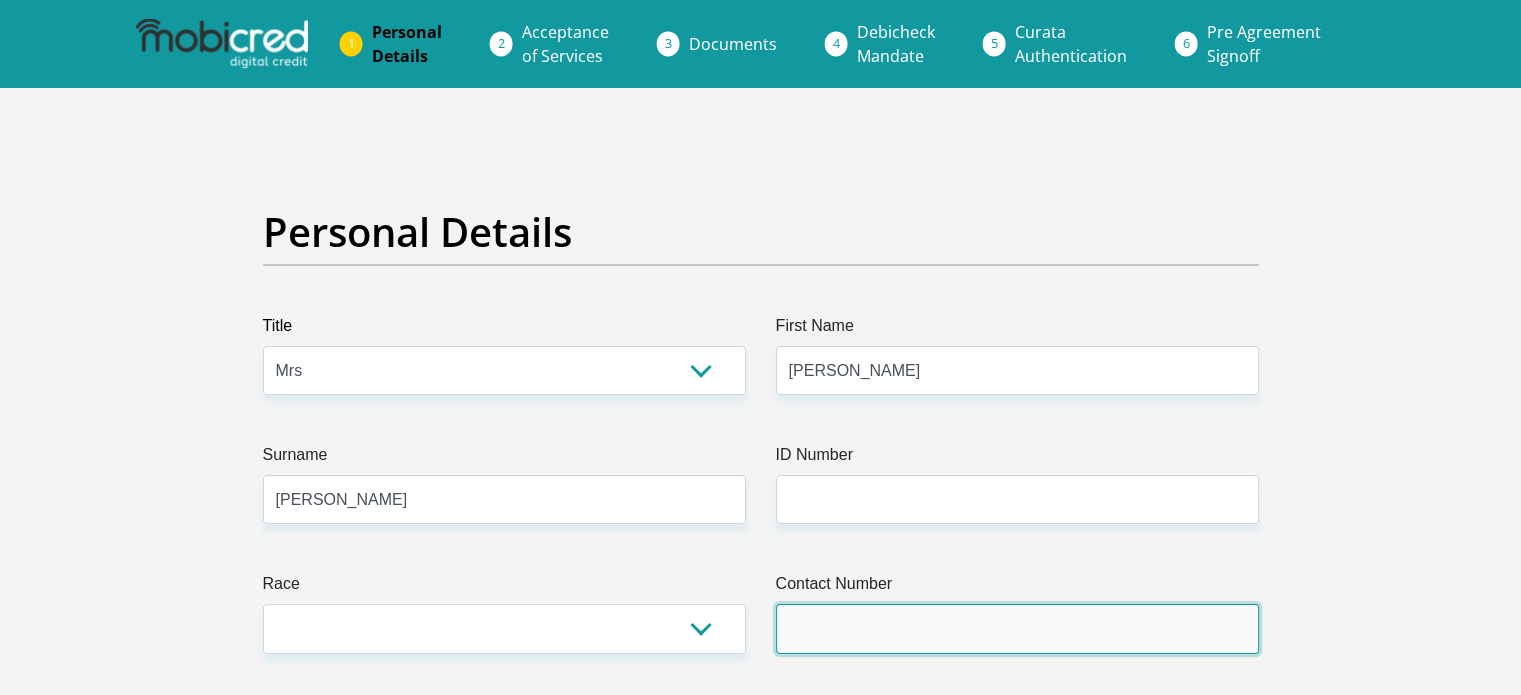 type on "0826509735" 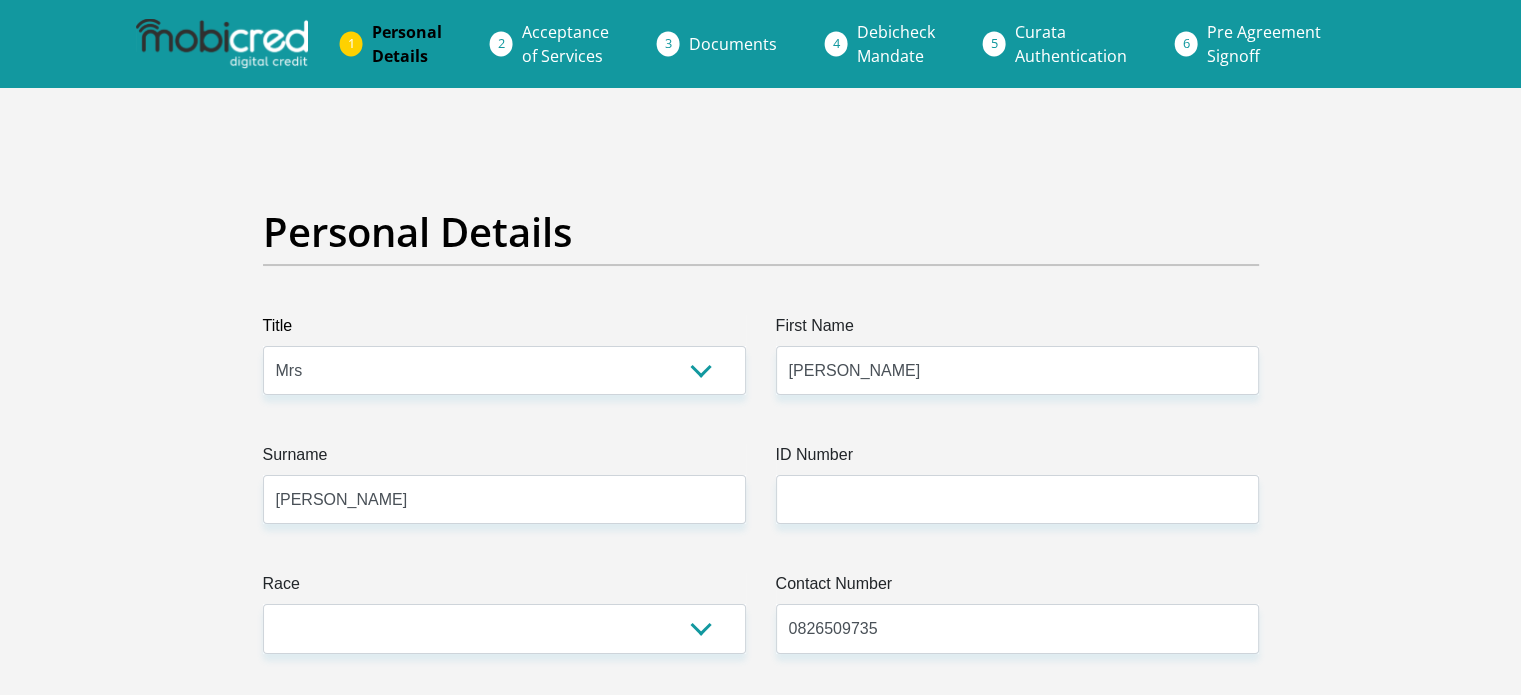 select on "ZAF" 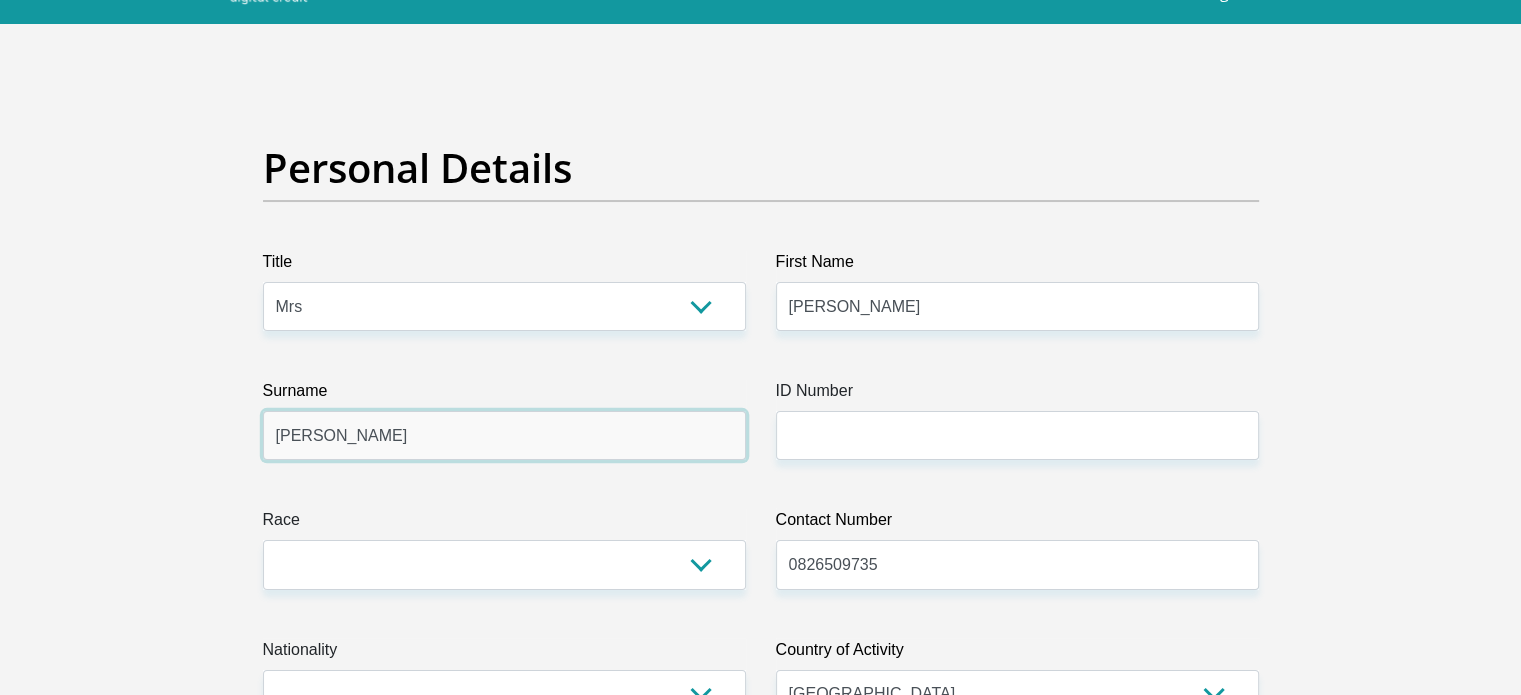 scroll, scrollTop: 300, scrollLeft: 0, axis: vertical 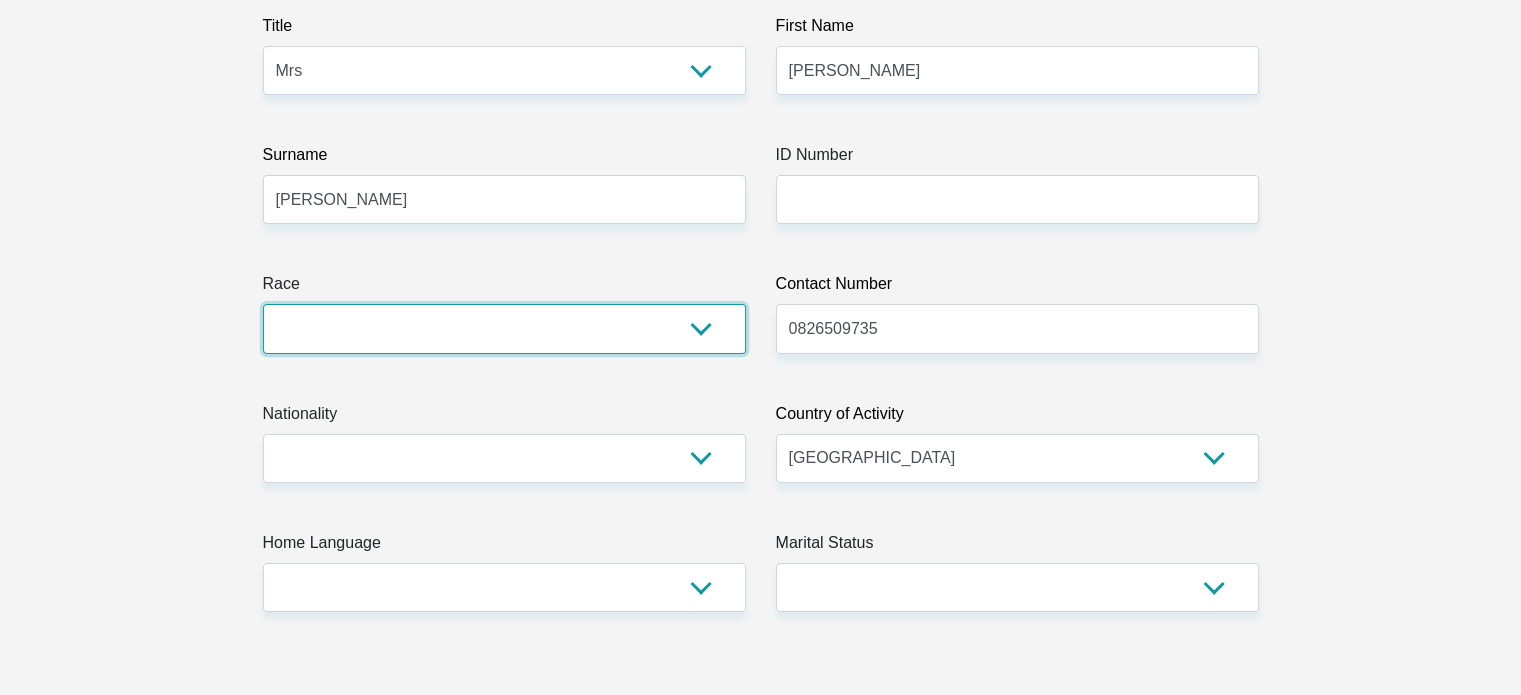 click on "Black
Coloured
Indian
White
Other" at bounding box center (504, 328) 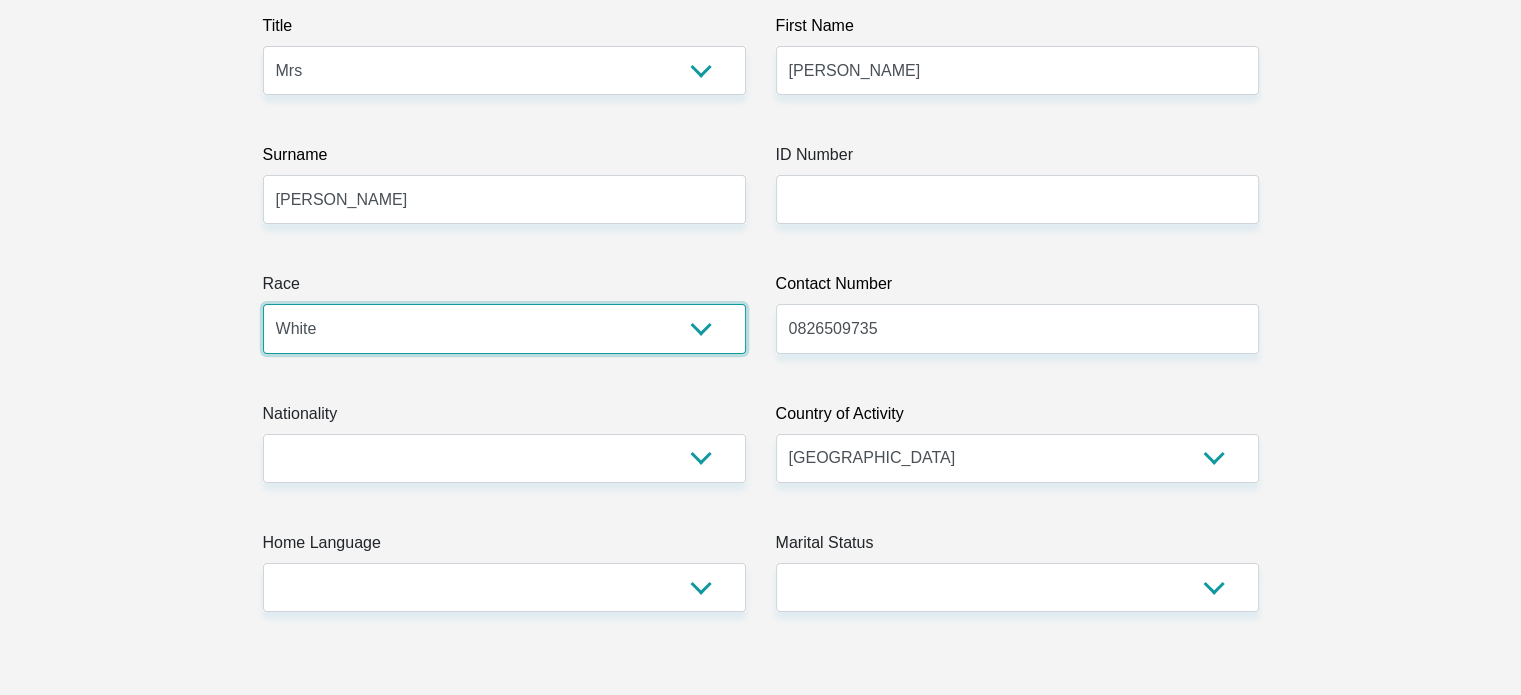 click on "Black
Coloured
Indian
White
Other" at bounding box center [504, 328] 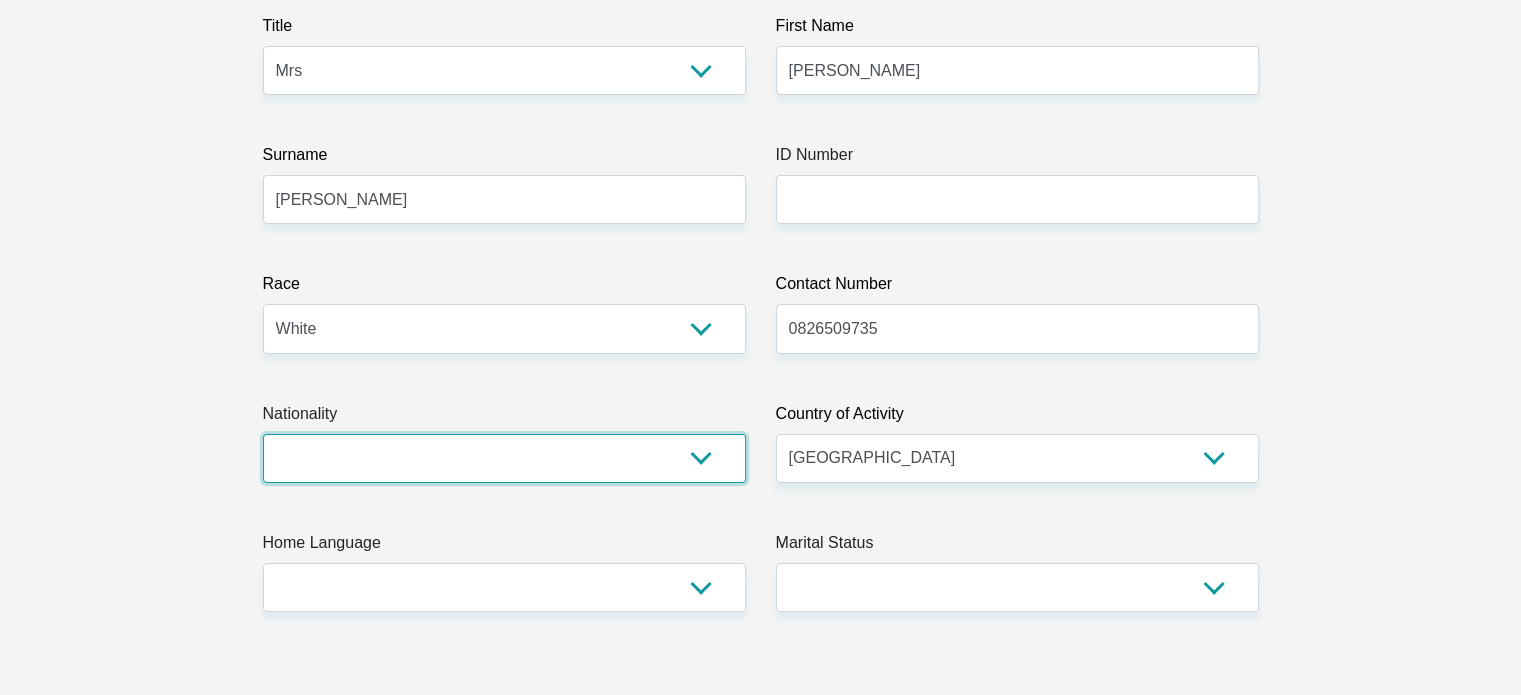 click on "South Africa
Afghanistan
Aland Islands
Albania
Algeria
America Samoa
American Virgin Islands
Andorra
Angola
Anguilla
Antarctica
Antigua and Barbuda
Argentina
Armenia
Aruba
Ascension Island
Australia
Austria
Azerbaijan
Bahamas
Bahrain
Bangladesh
Barbados
Chad" at bounding box center [504, 458] 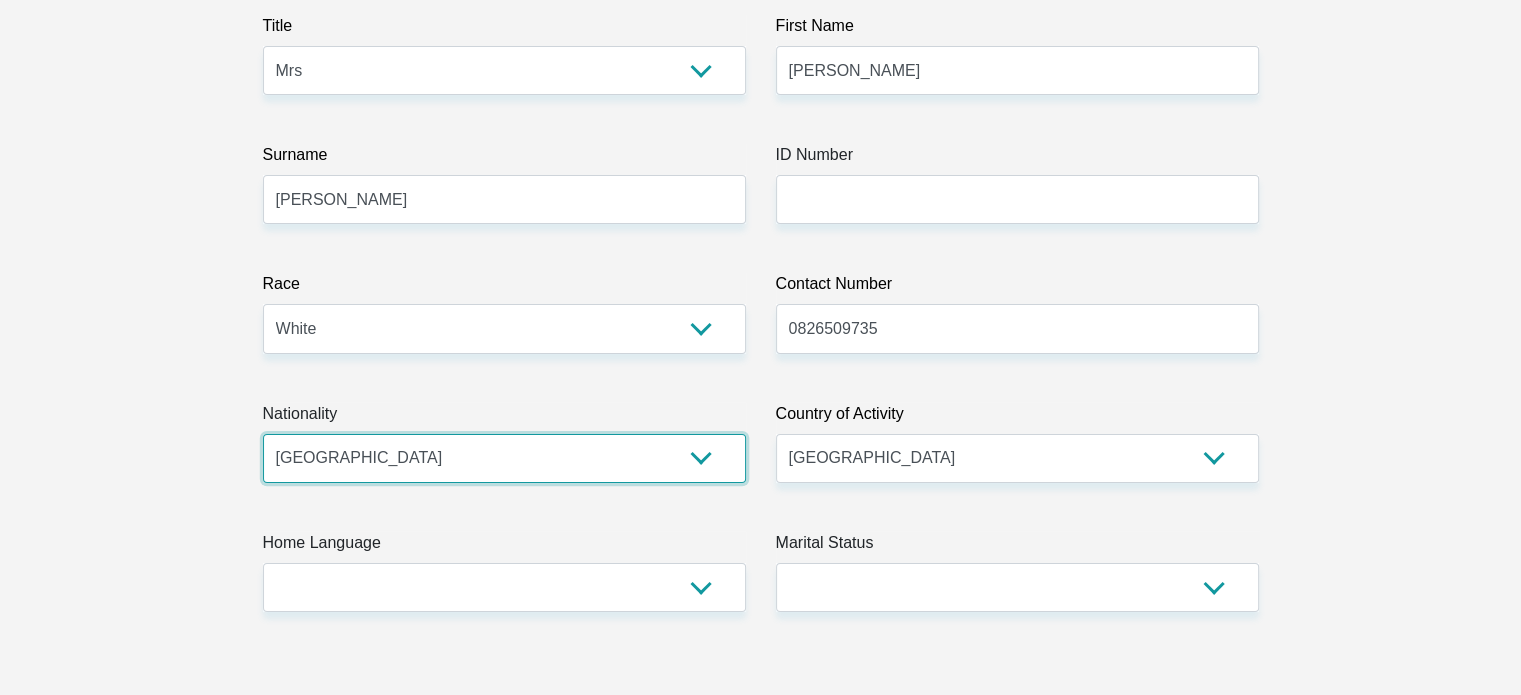 click on "South Africa
Afghanistan
Aland Islands
Albania
Algeria
America Samoa
American Virgin Islands
Andorra
Angola
Anguilla
Antarctica
Antigua and Barbuda
Argentina
Armenia
Aruba
Ascension Island
Australia
Austria
Azerbaijan
Bahamas
Bahrain
Bangladesh
Barbados
Chad" at bounding box center (504, 458) 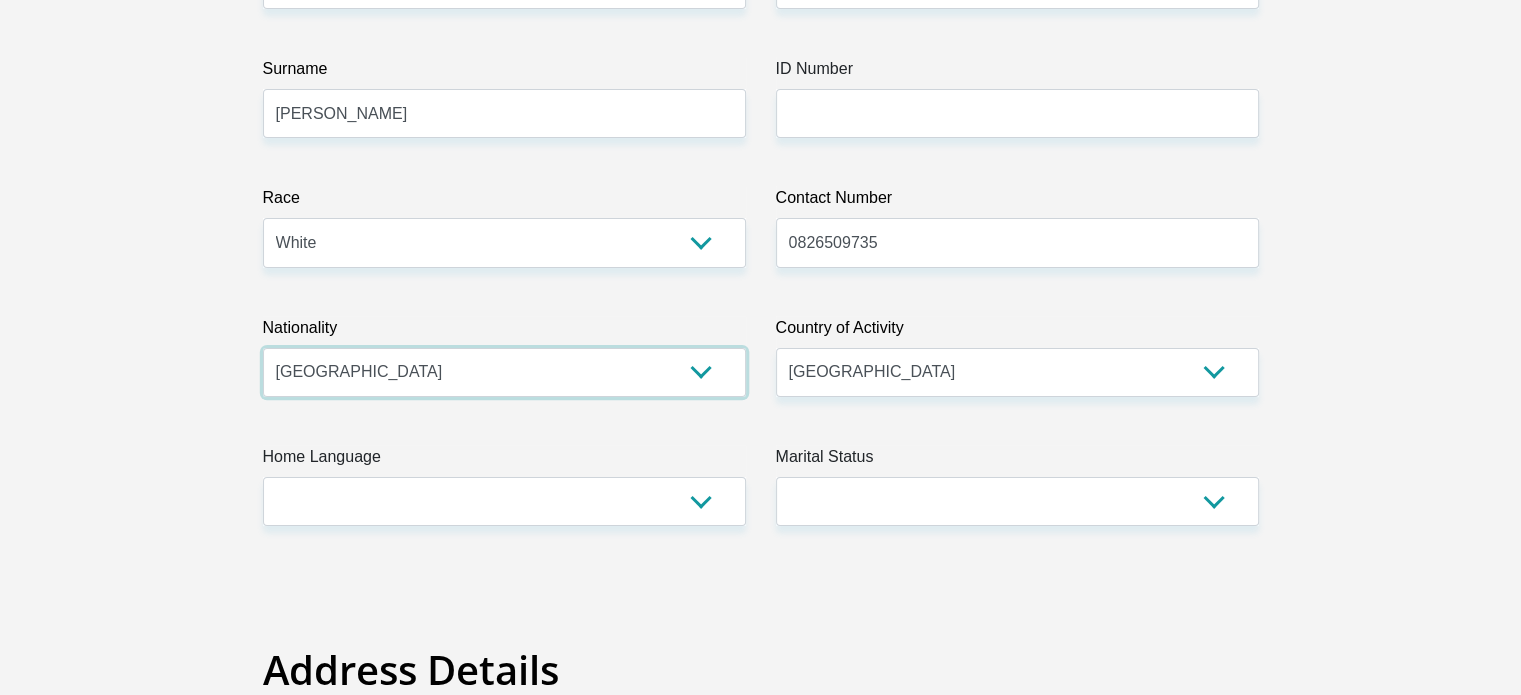 scroll, scrollTop: 500, scrollLeft: 0, axis: vertical 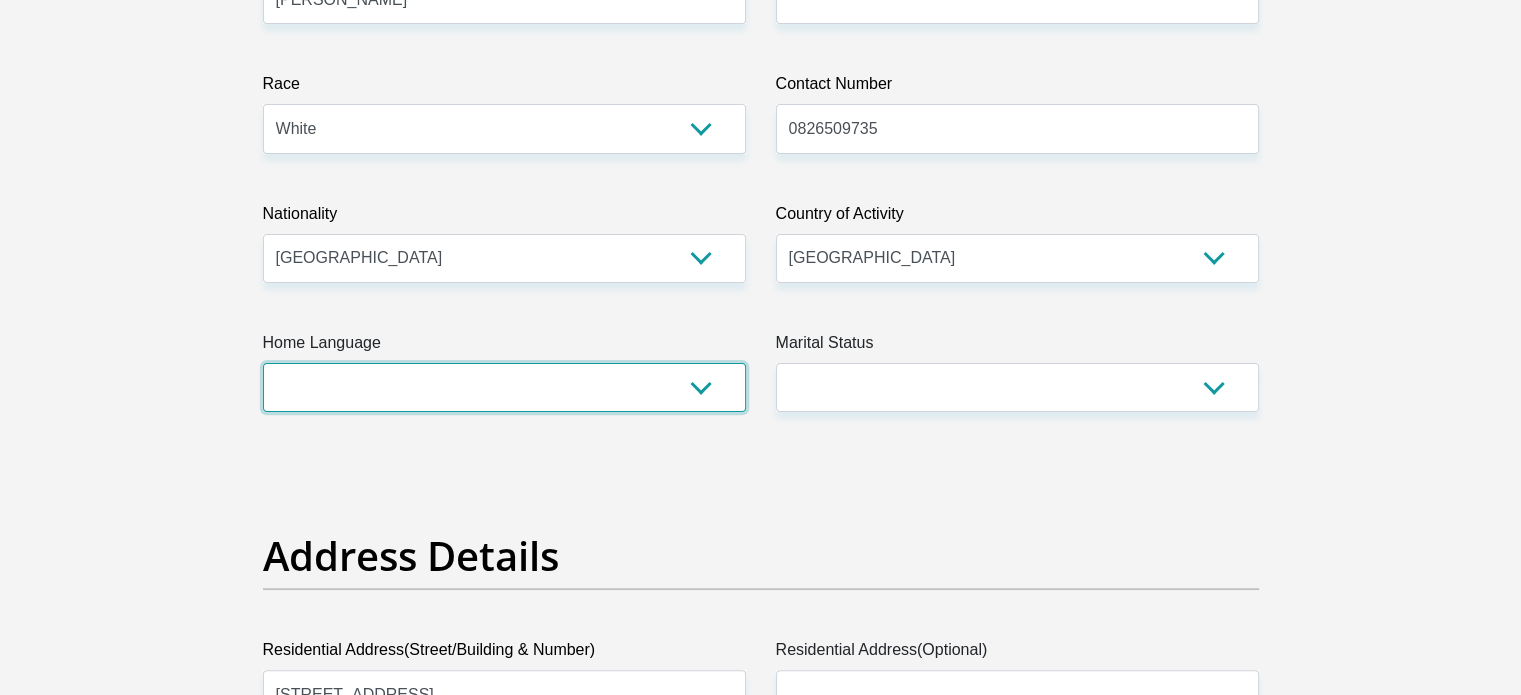 click on "Afrikaans
English
Sepedi
South Ndebele
Southern Sotho
Swati
Tsonga
Tswana
Venda
Xhosa
Zulu
Other" at bounding box center [504, 387] 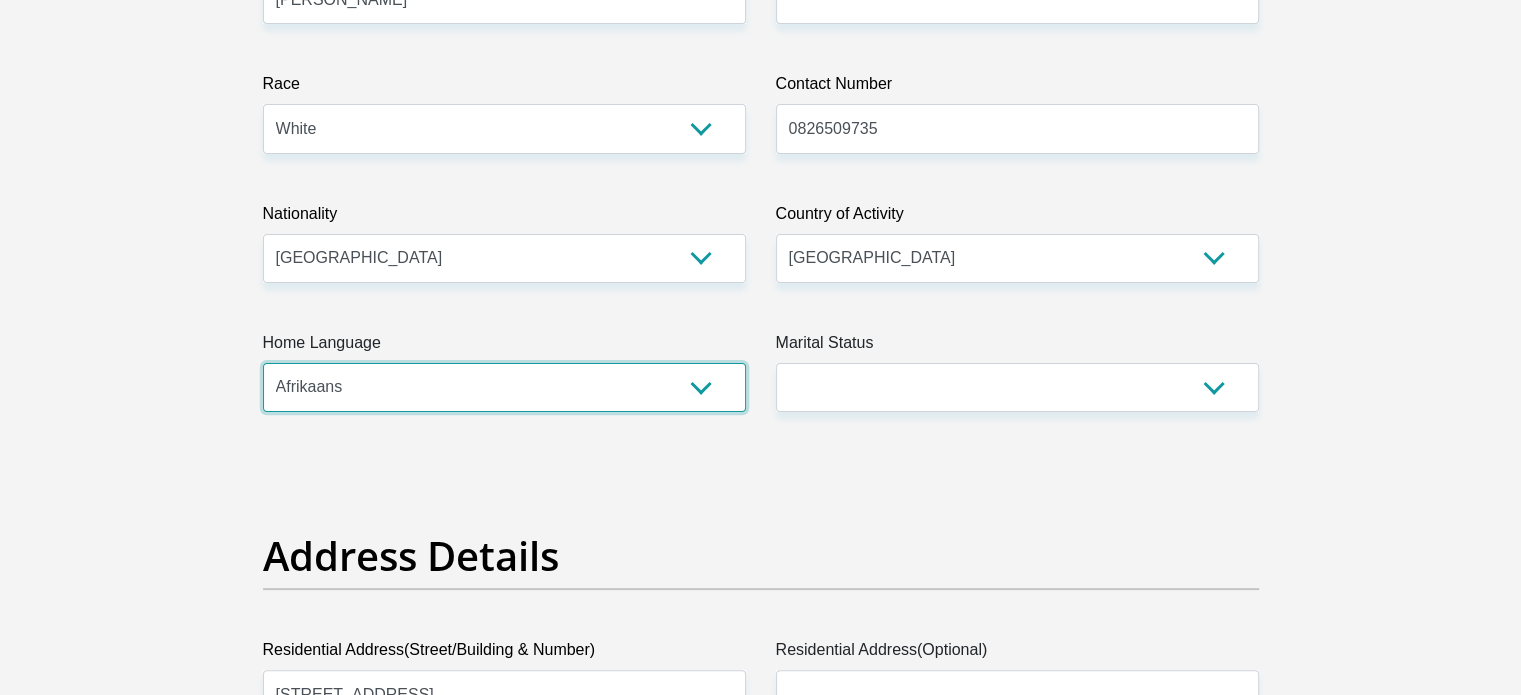 click on "Afrikaans
English
Sepedi
South Ndebele
Southern Sotho
Swati
Tsonga
Tswana
Venda
Xhosa
Zulu
Other" at bounding box center [504, 387] 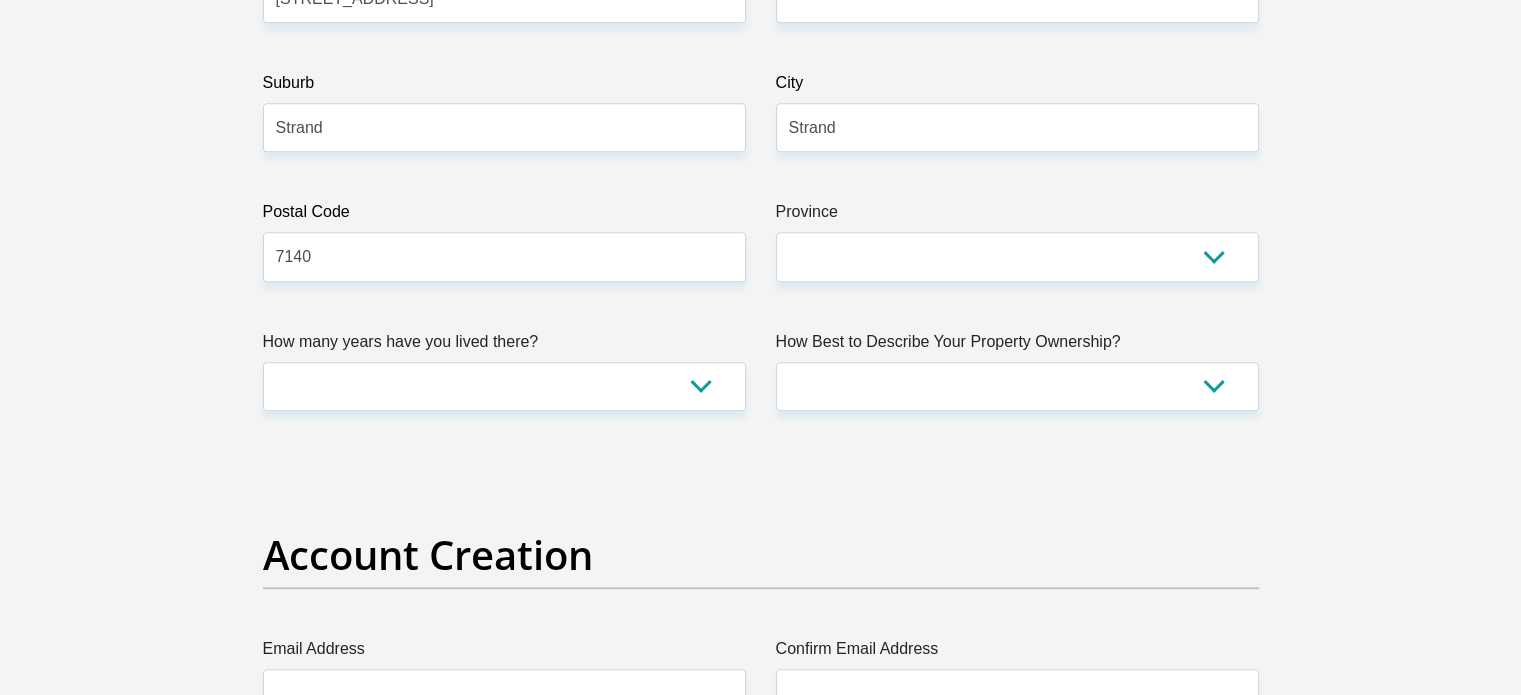 scroll, scrollTop: 1200, scrollLeft: 0, axis: vertical 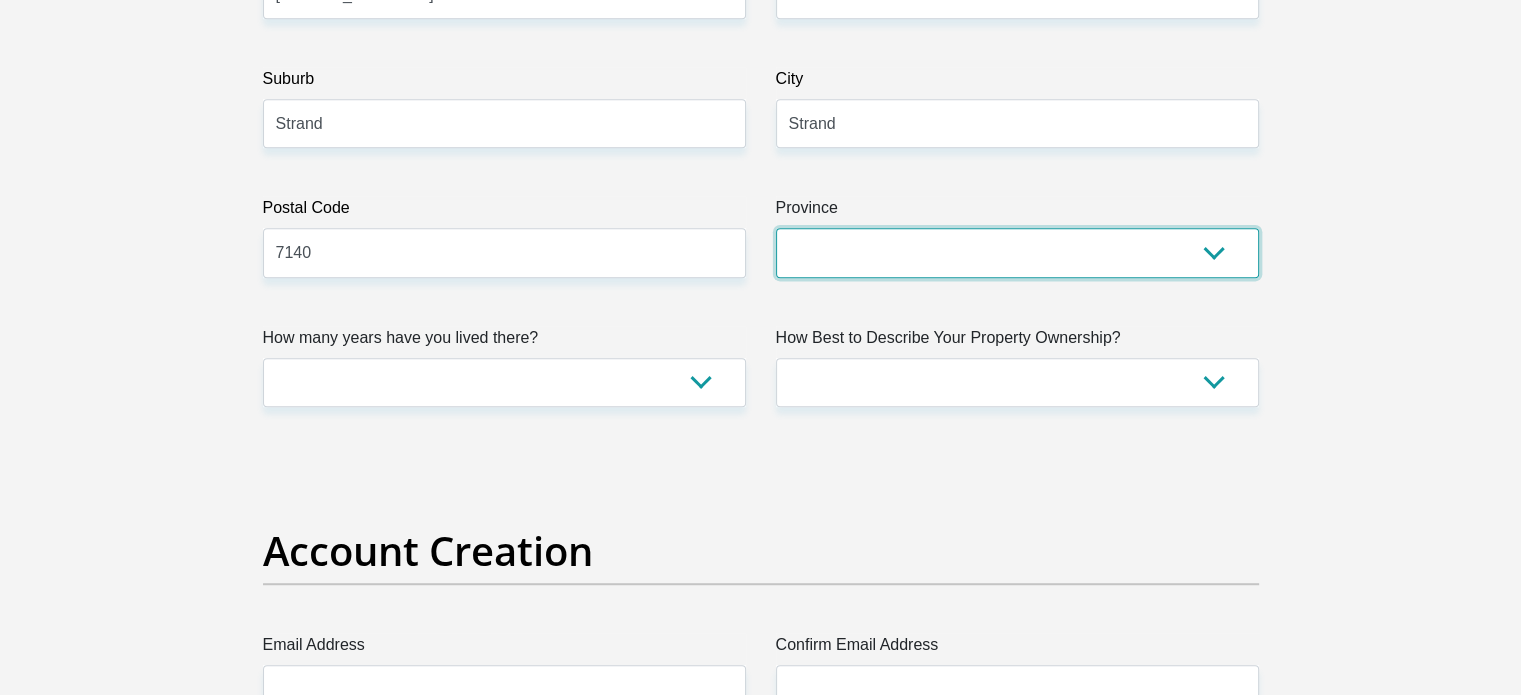 click on "Eastern Cape
Free State
Gauteng
KwaZulu-Natal
Limpopo
Mpumalanga
Northern Cape
North West
Western Cape" at bounding box center (1017, 252) 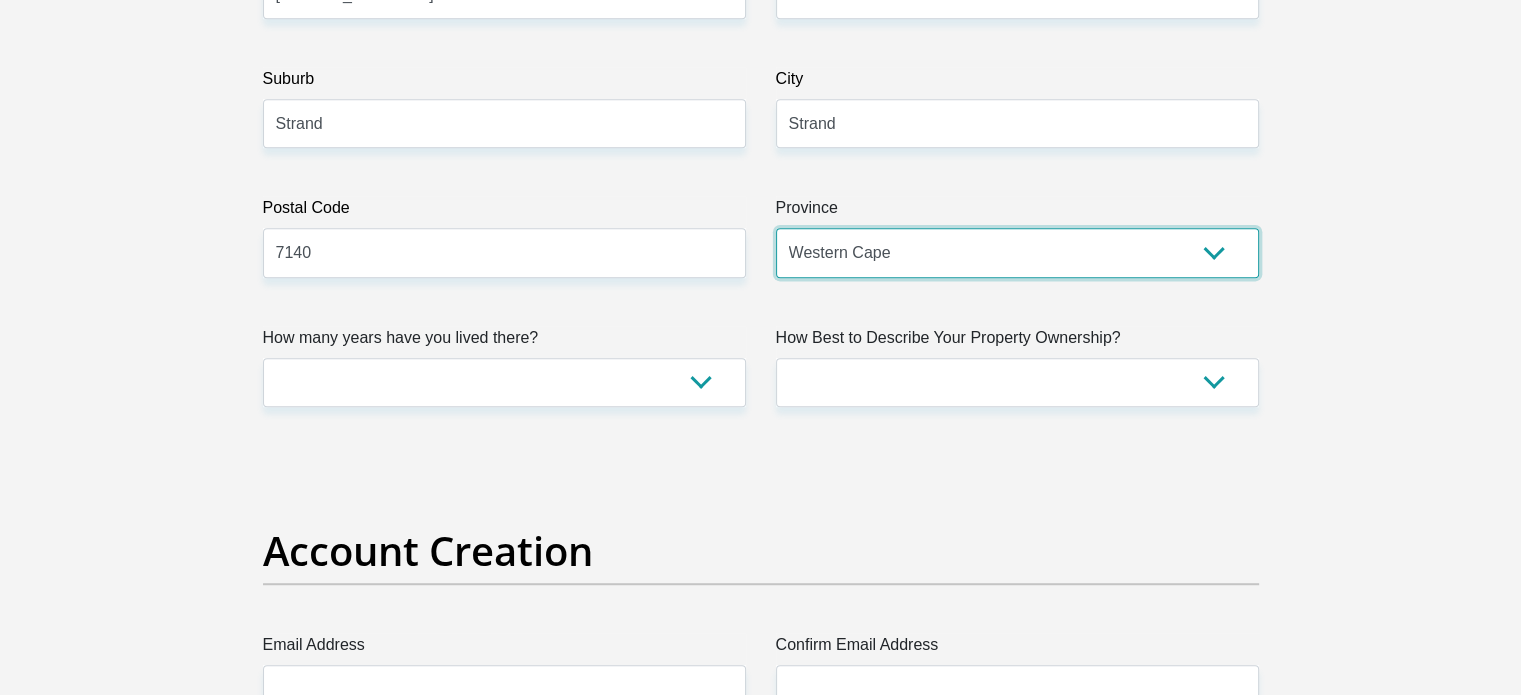 click on "Eastern Cape
Free State
Gauteng
KwaZulu-Natal
Limpopo
Mpumalanga
Northern Cape
North West
Western Cape" at bounding box center [1017, 252] 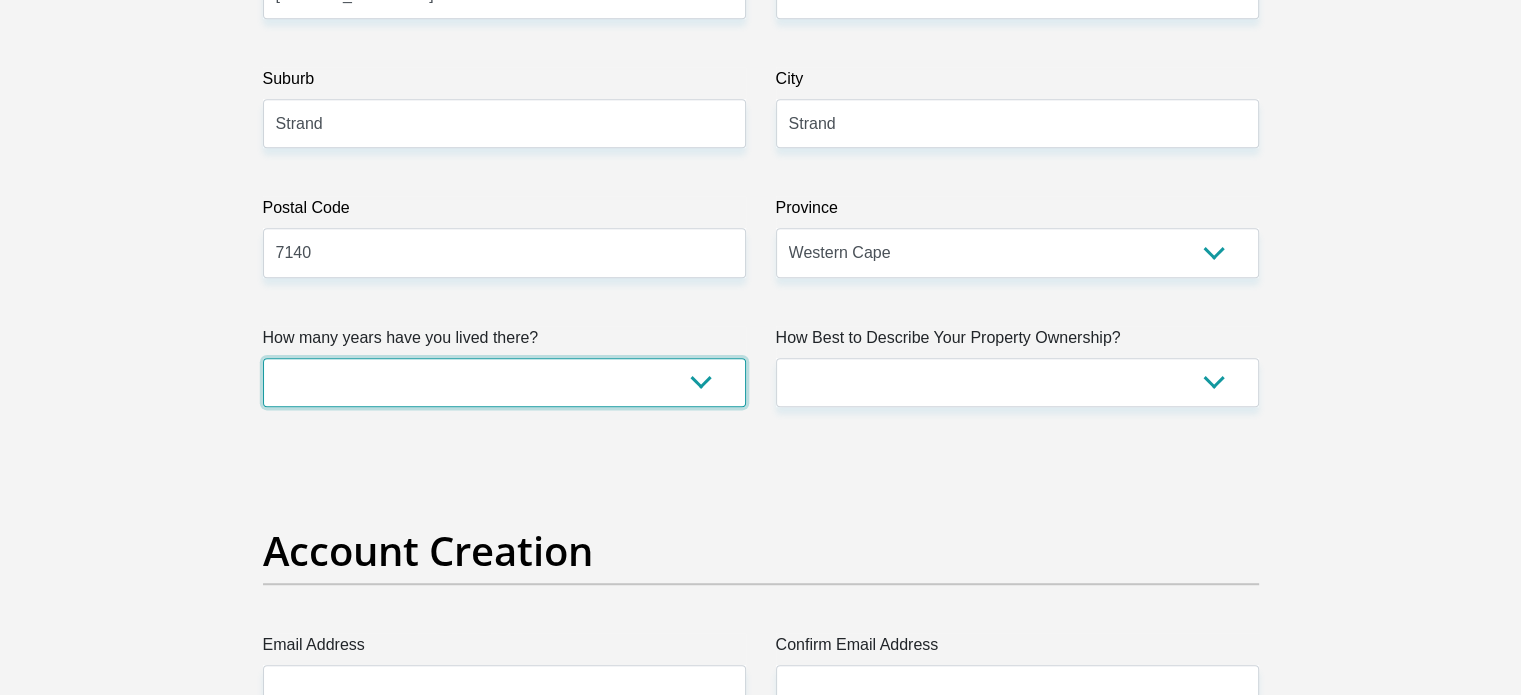 click on "less than 1 year
1-3 years
3-5 years
5+ years" at bounding box center (504, 382) 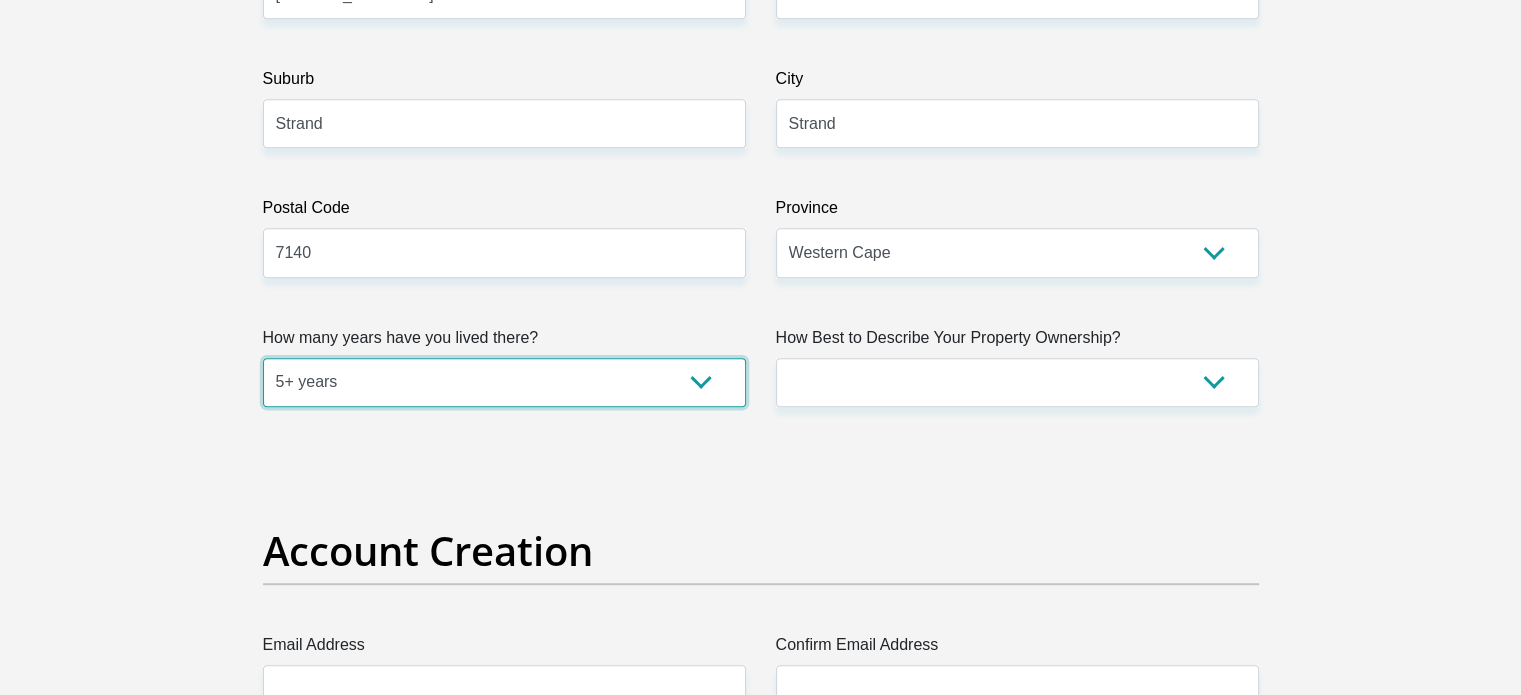 click on "less than 1 year
1-3 years
3-5 years
5+ years" at bounding box center (504, 382) 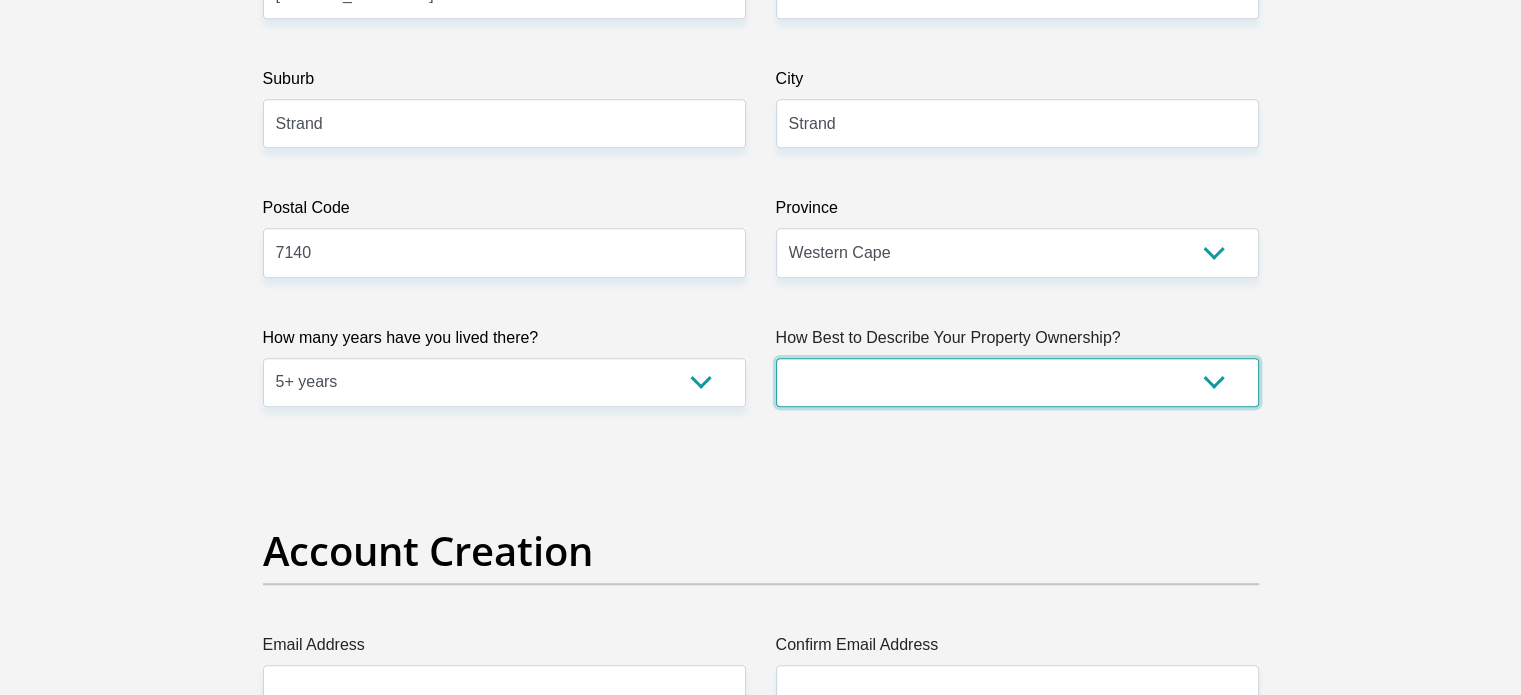 click on "Owned
Rented
Family Owned
Company Dwelling" at bounding box center [1017, 382] 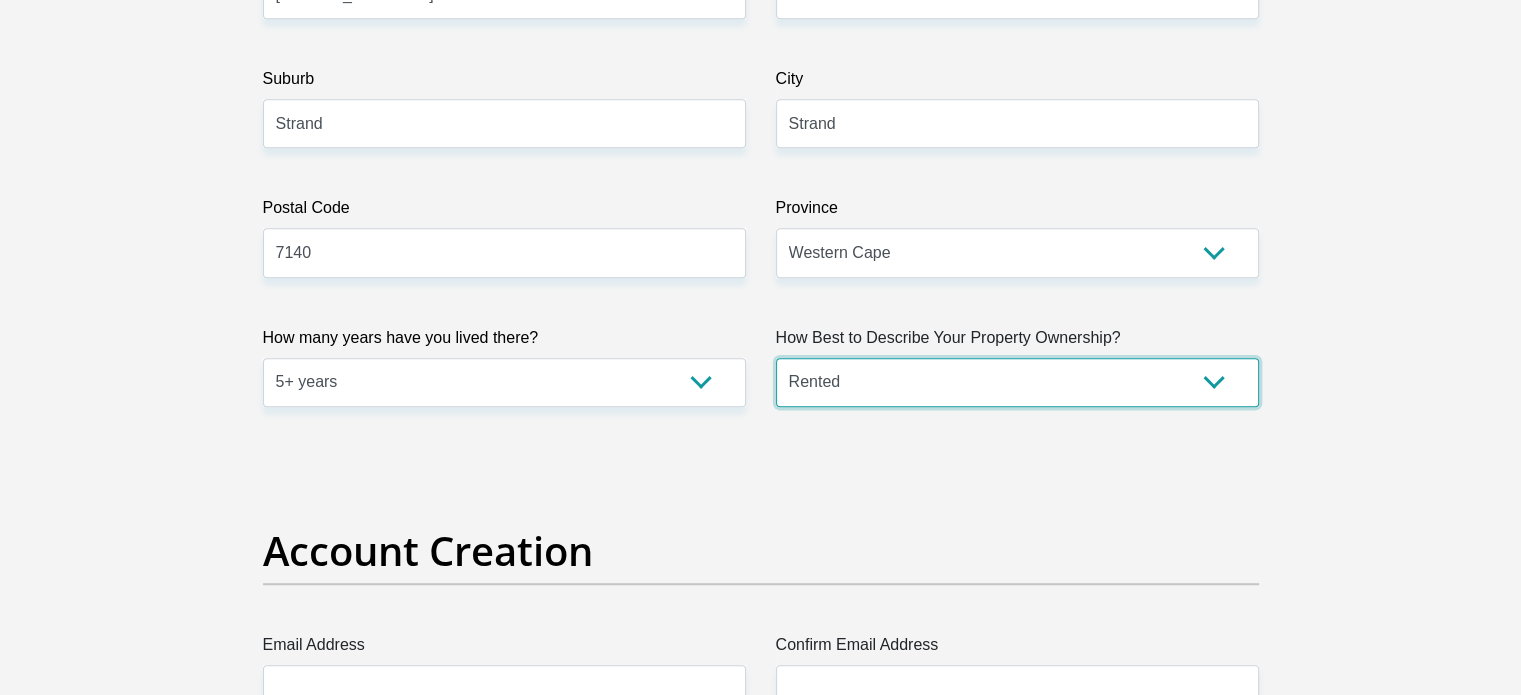 click on "Owned
Rented
Family Owned
Company Dwelling" at bounding box center [1017, 382] 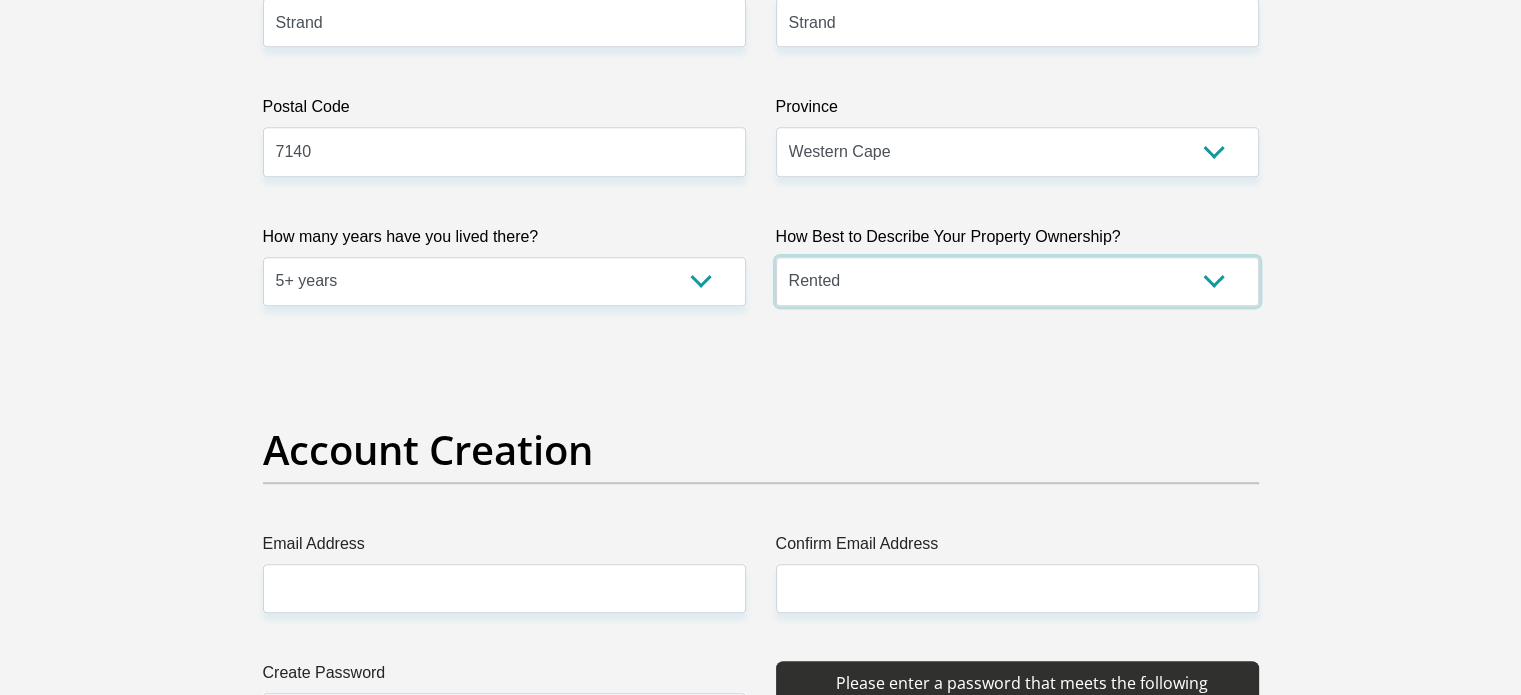 scroll, scrollTop: 1500, scrollLeft: 0, axis: vertical 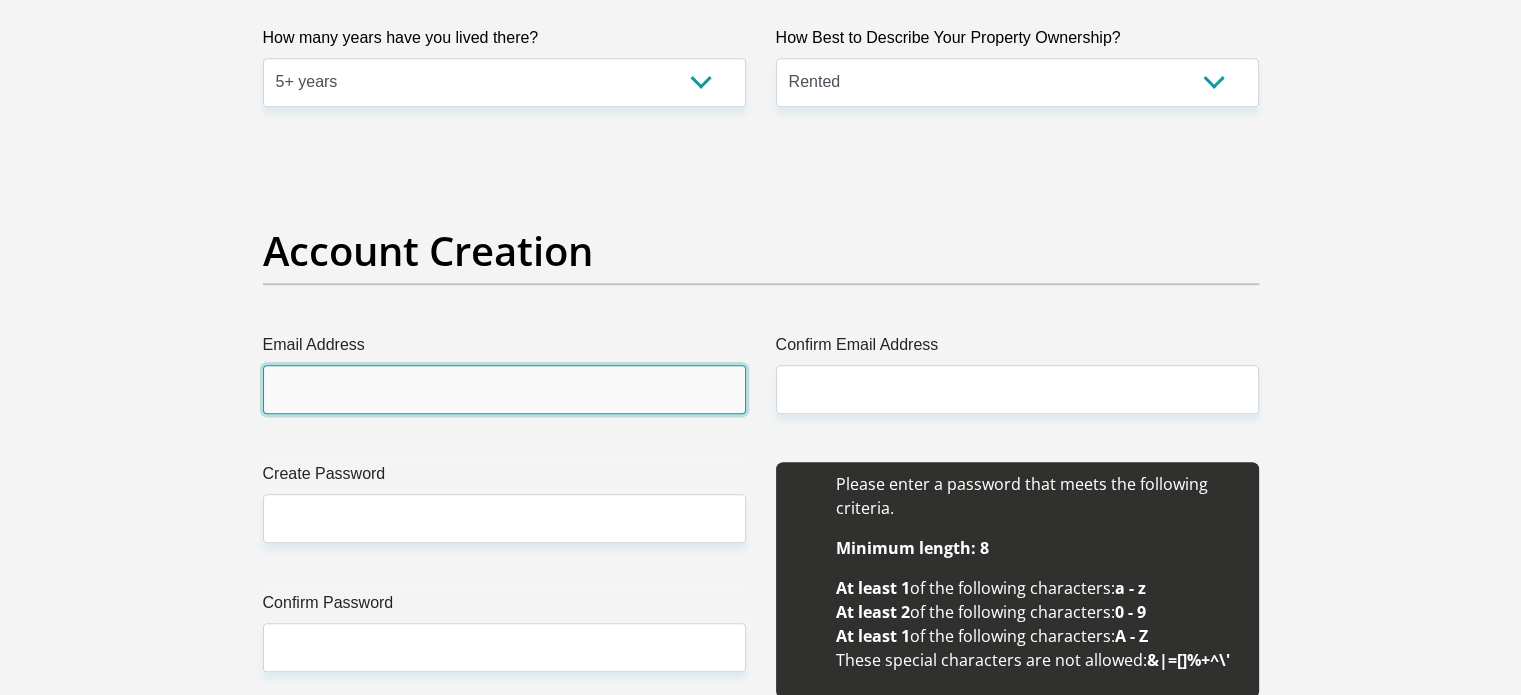 click on "Email Address" at bounding box center [504, 389] 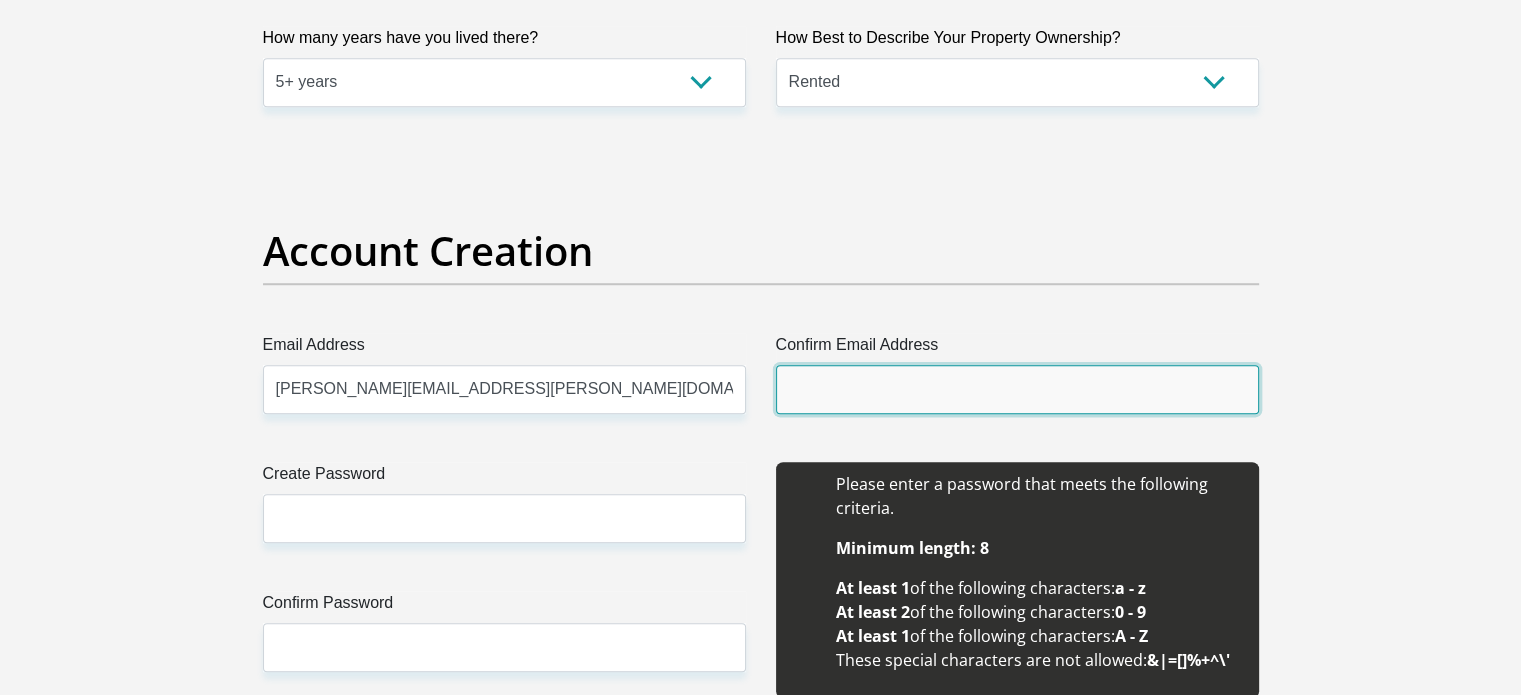 type on "liza.meiklejohn@gmail.com" 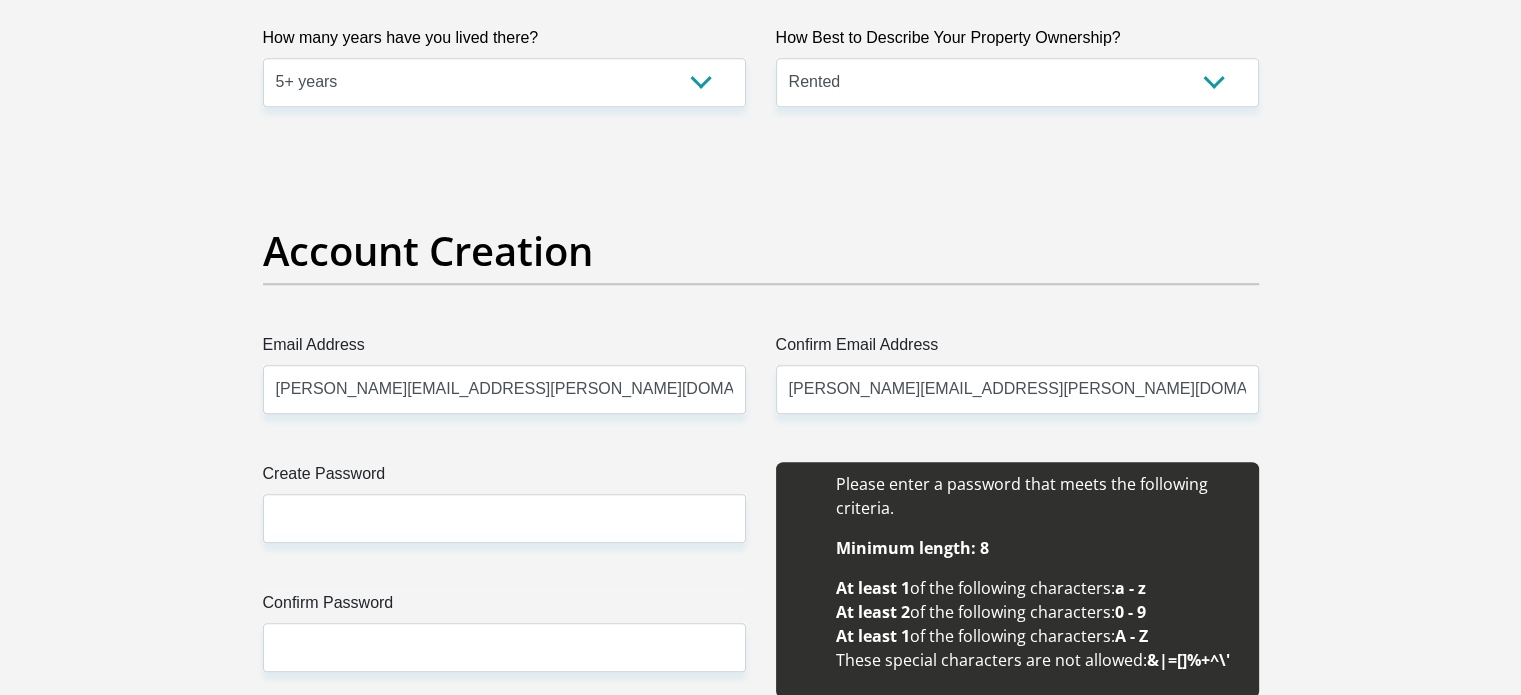 type 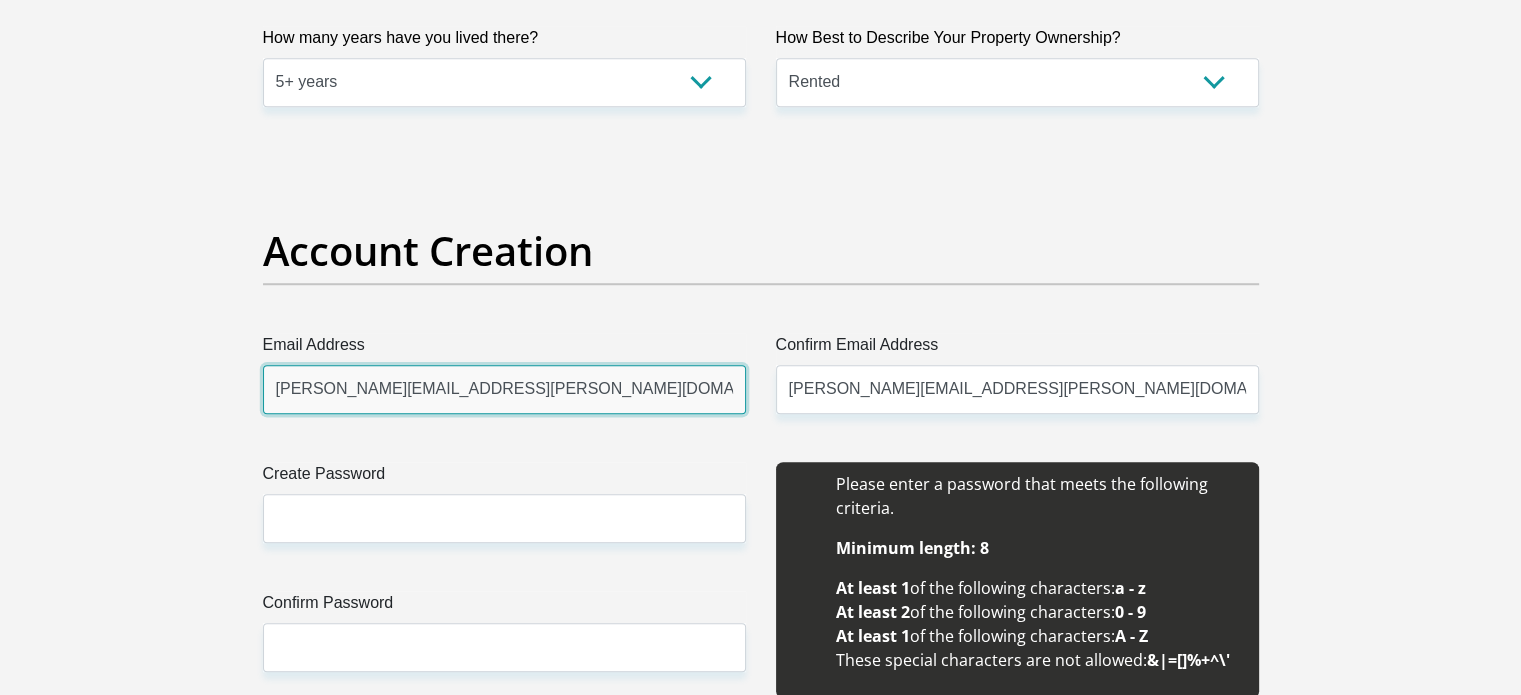 type 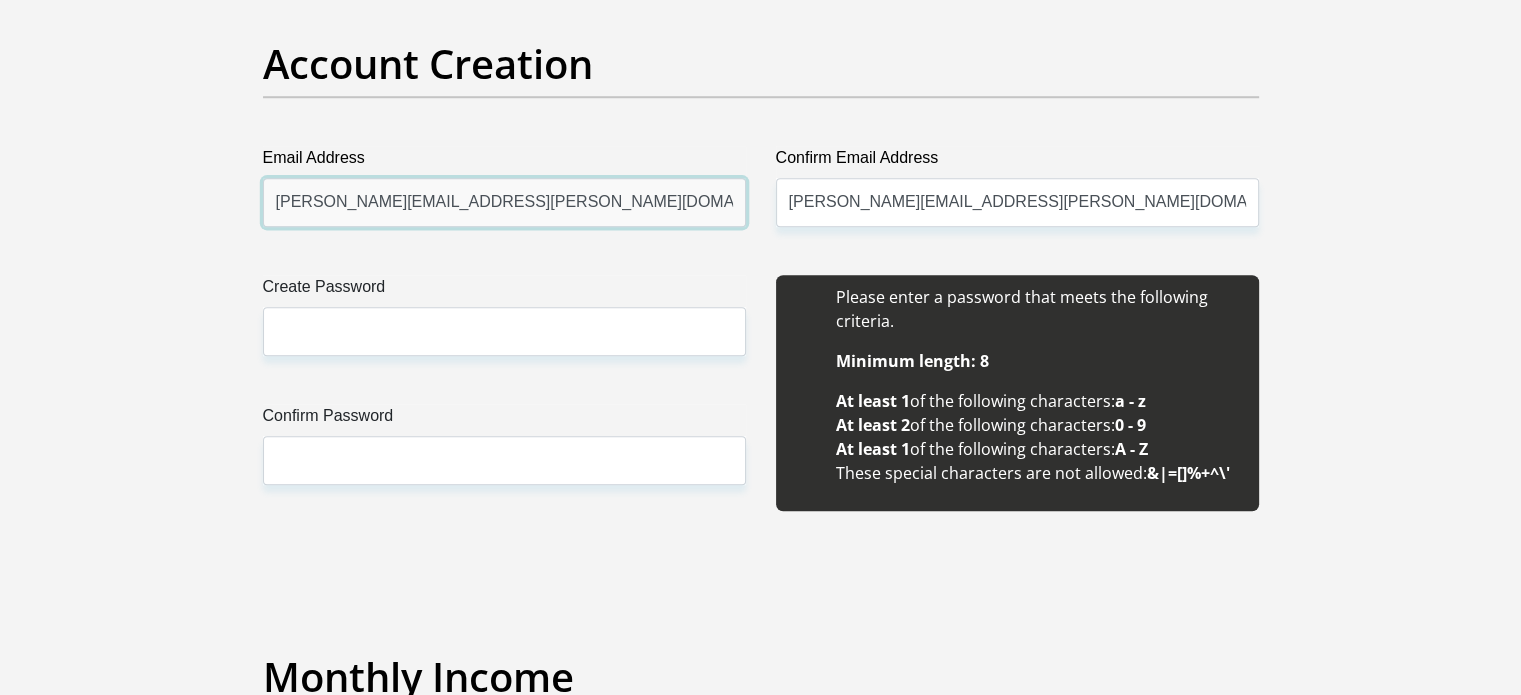 scroll, scrollTop: 1700, scrollLeft: 0, axis: vertical 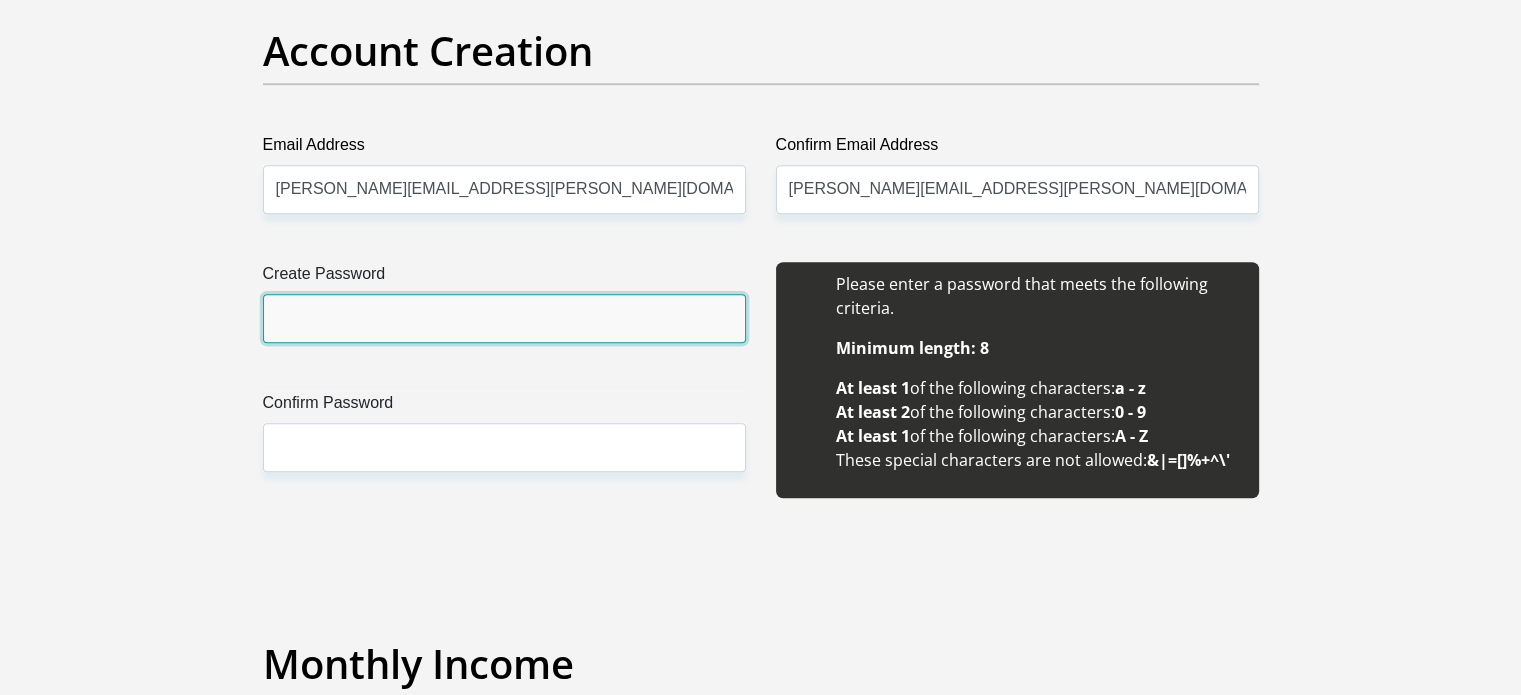 click on "Create Password" at bounding box center (504, 318) 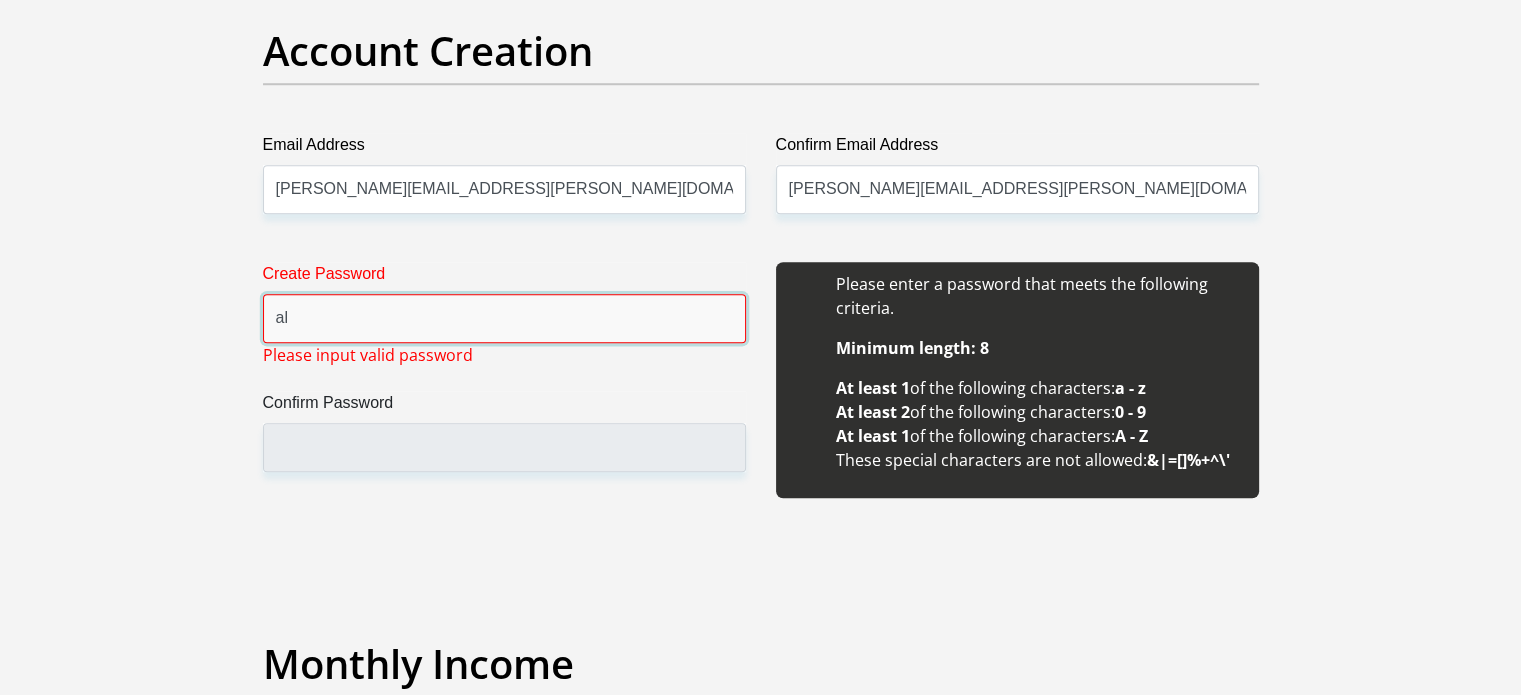 type on "a" 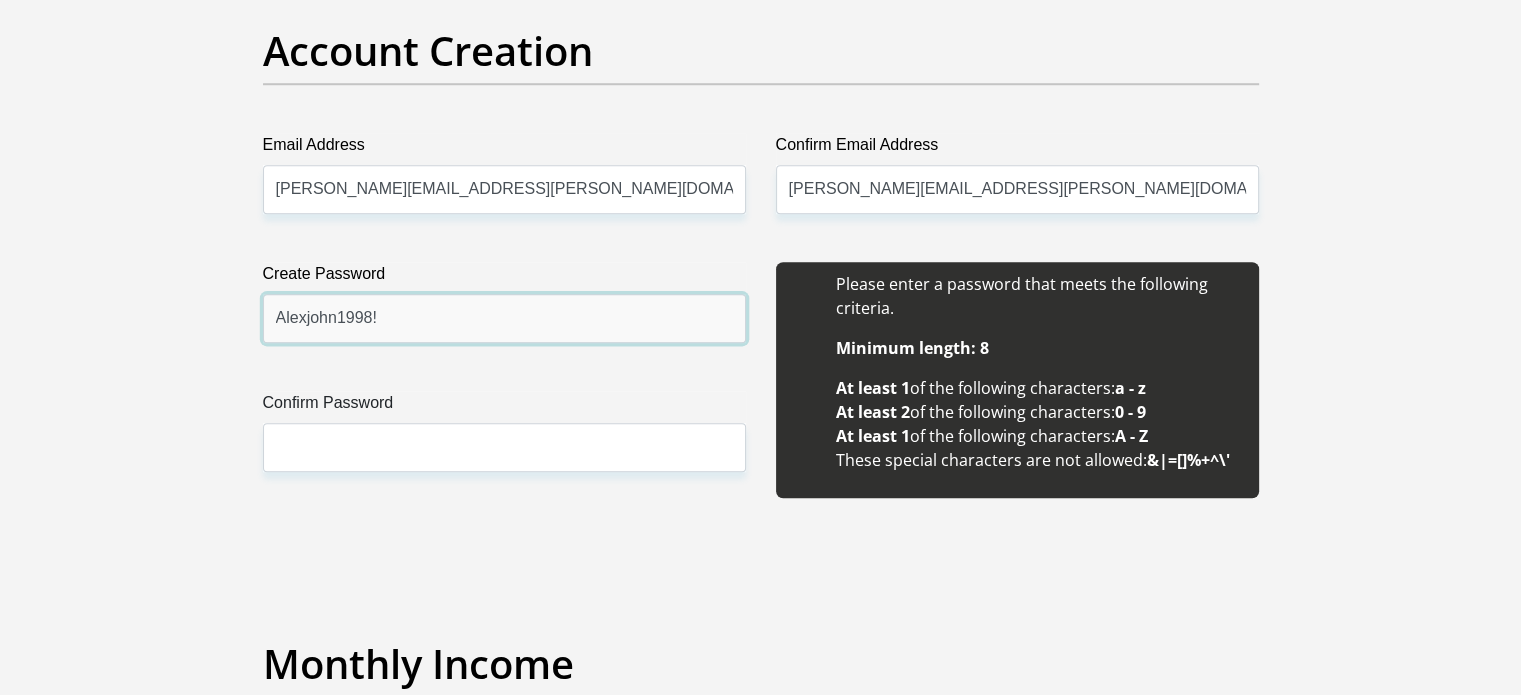 type on "Alexjohn1998!" 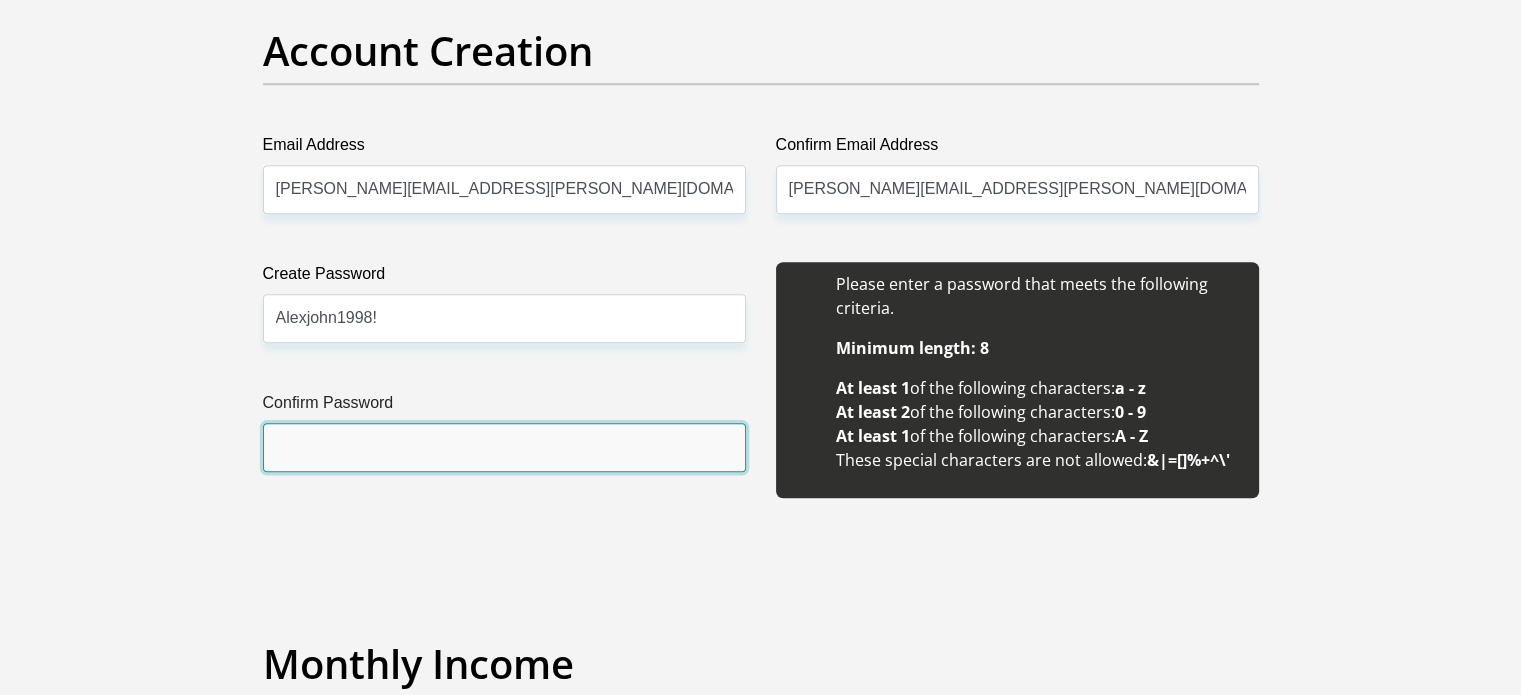 click on "Confirm Password" at bounding box center (504, 447) 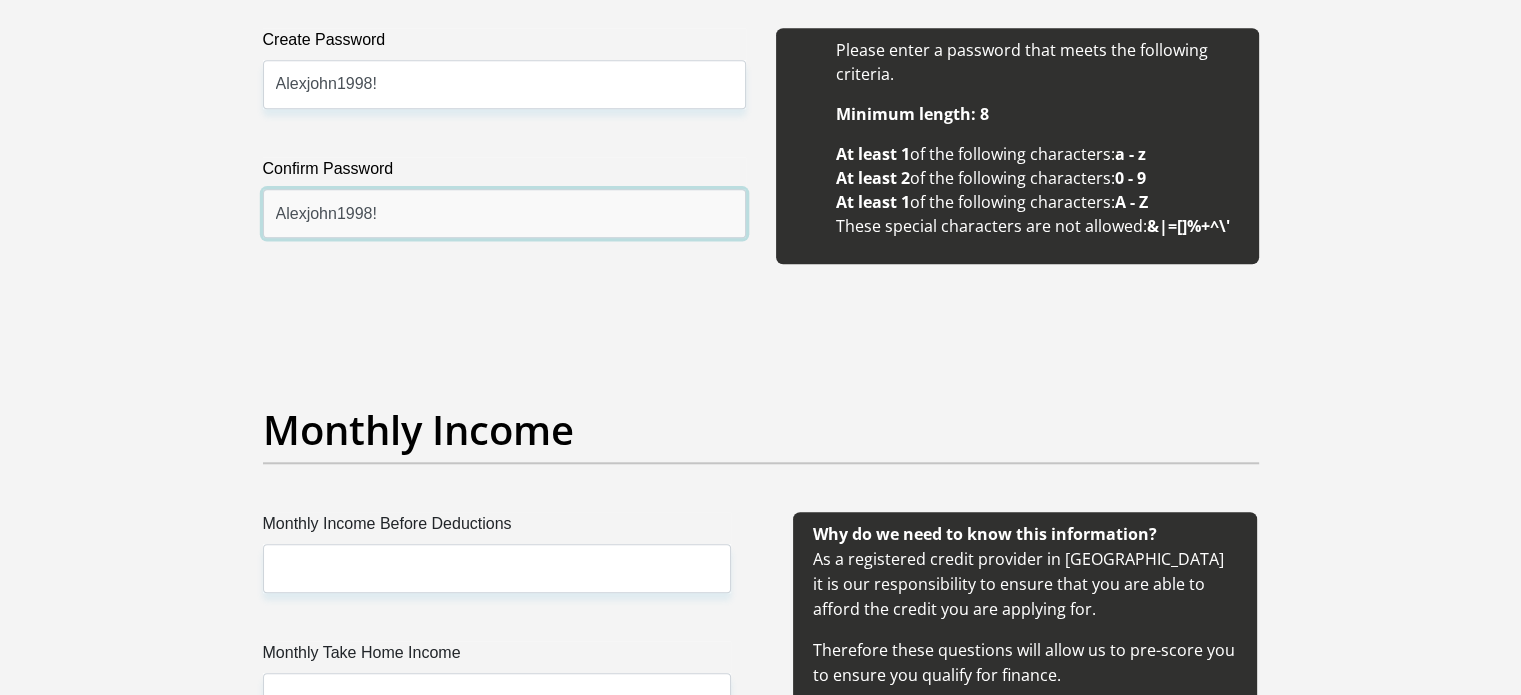 scroll, scrollTop: 2000, scrollLeft: 0, axis: vertical 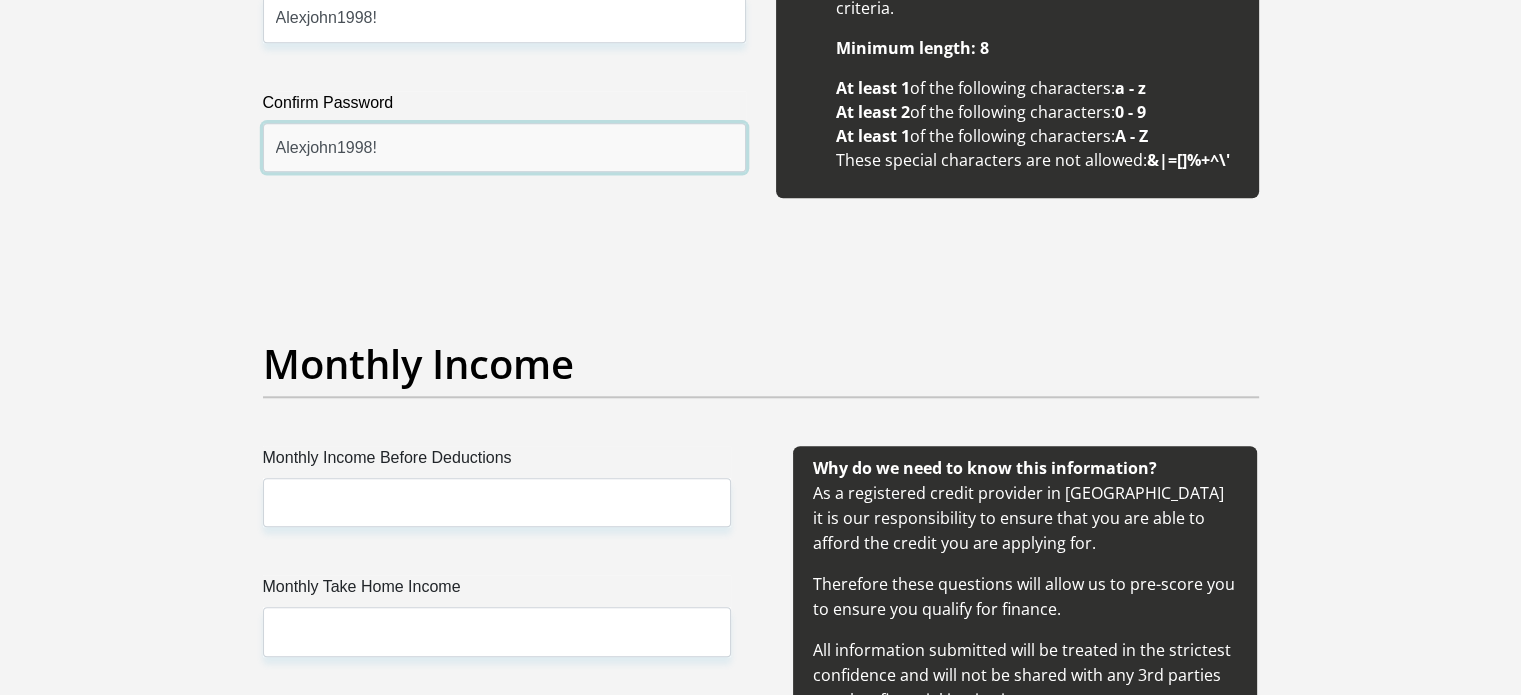 type on "Alexjohn1998!" 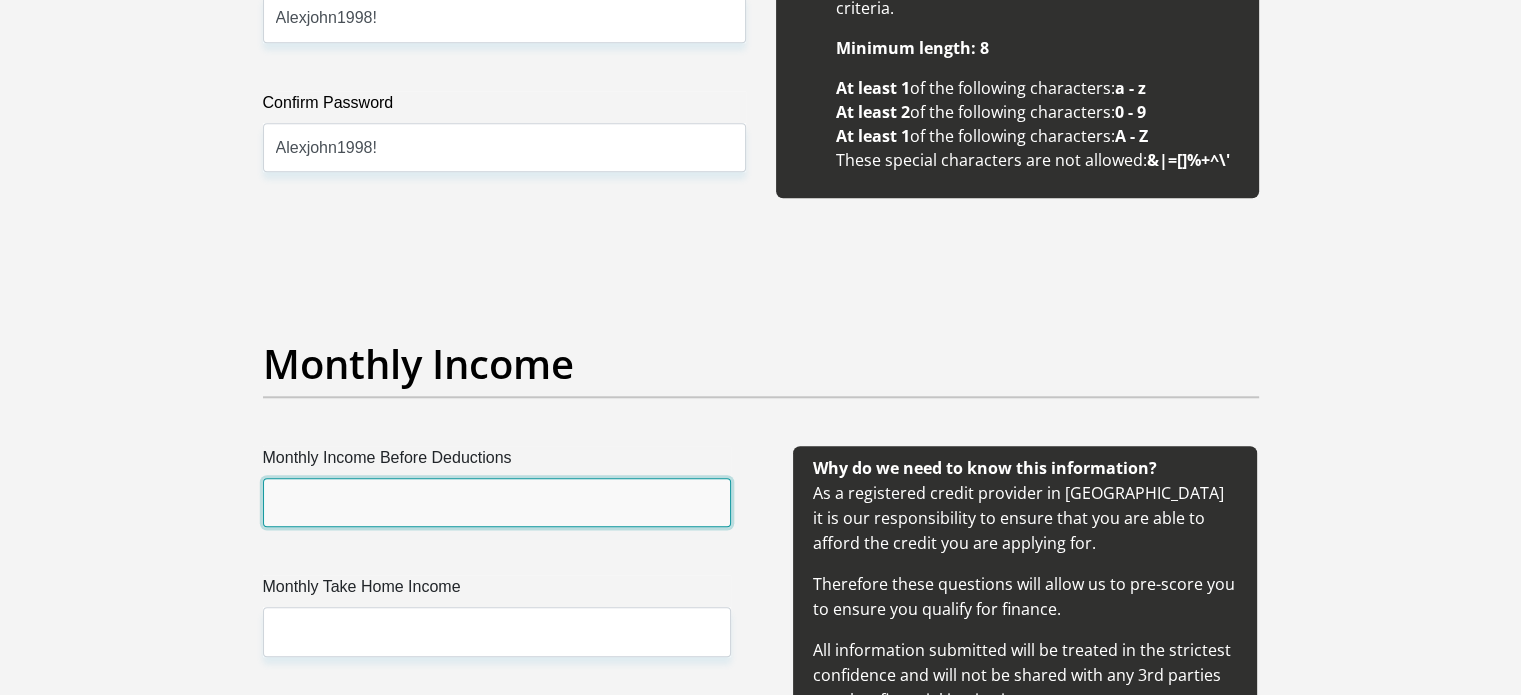 click on "Monthly Income Before Deductions" at bounding box center [497, 502] 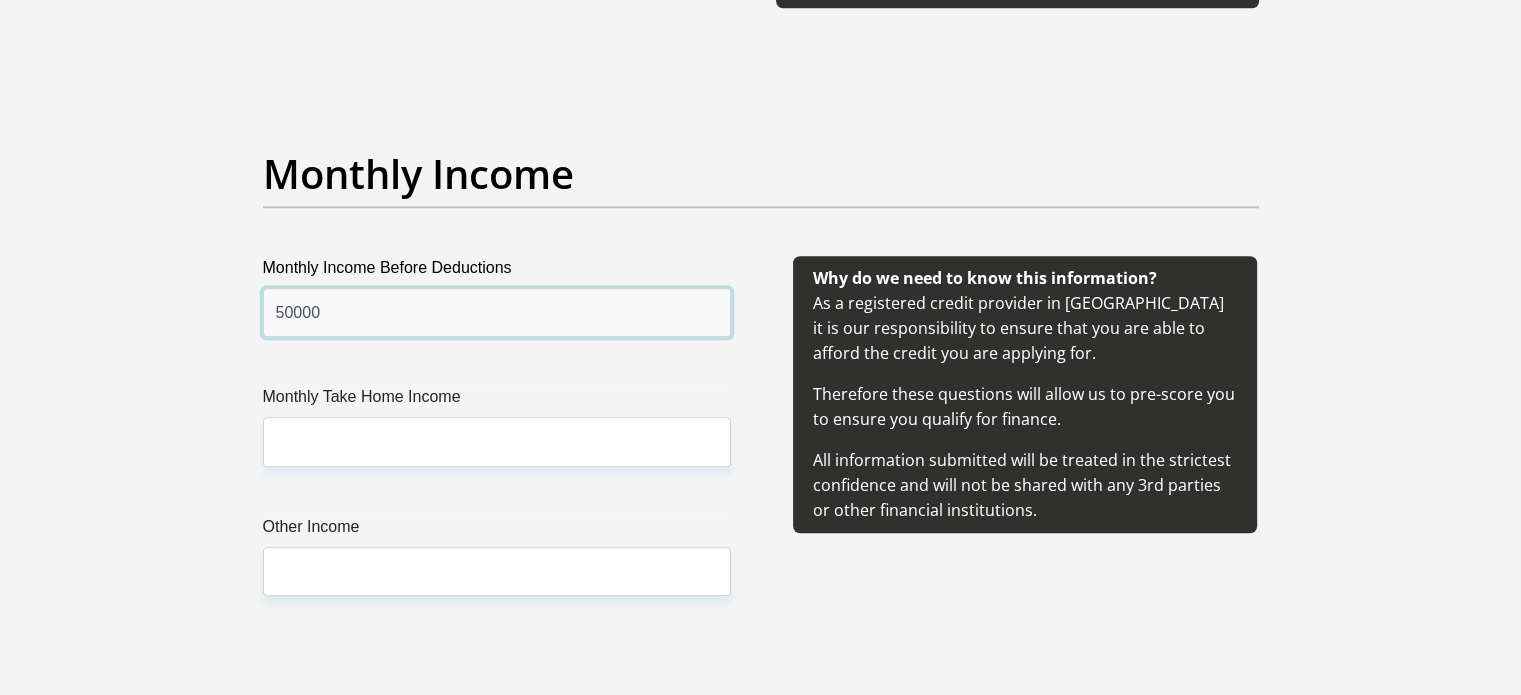 scroll, scrollTop: 2300, scrollLeft: 0, axis: vertical 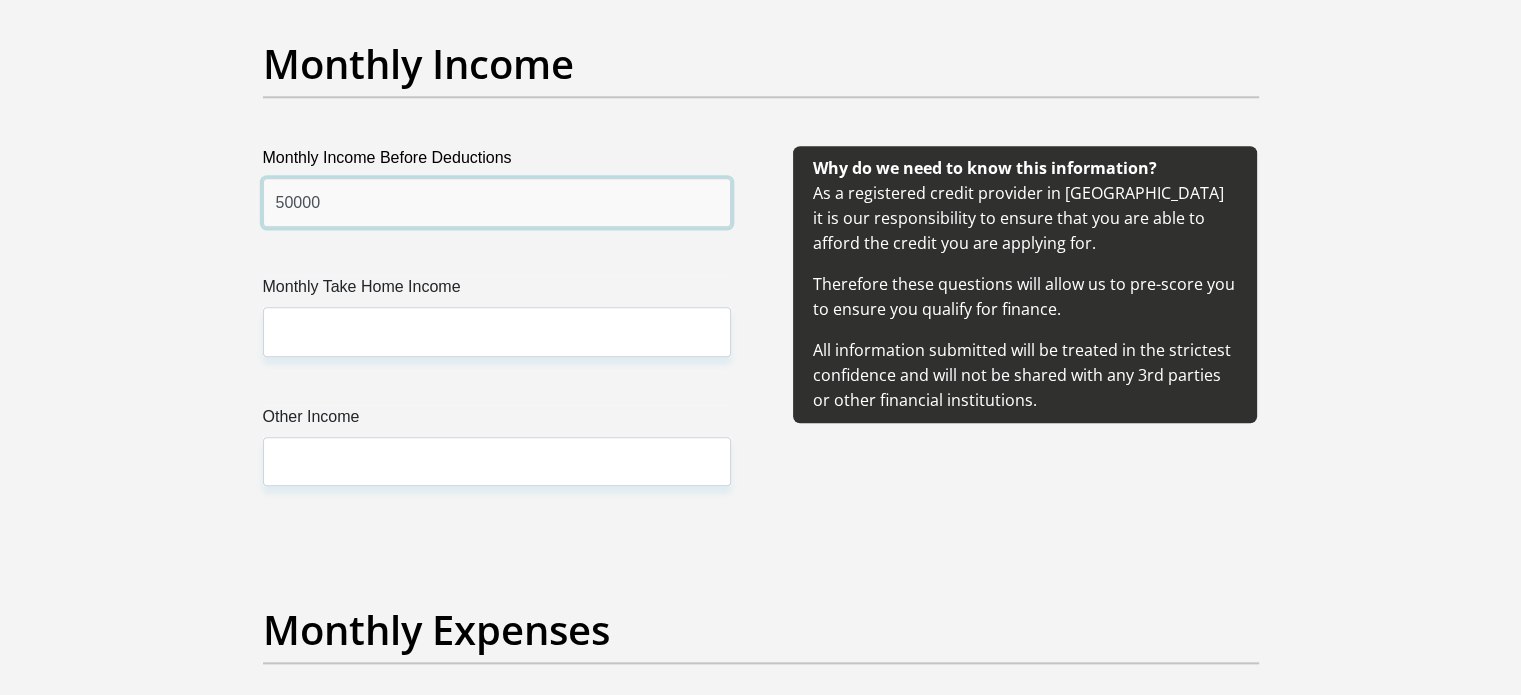 type on "50000" 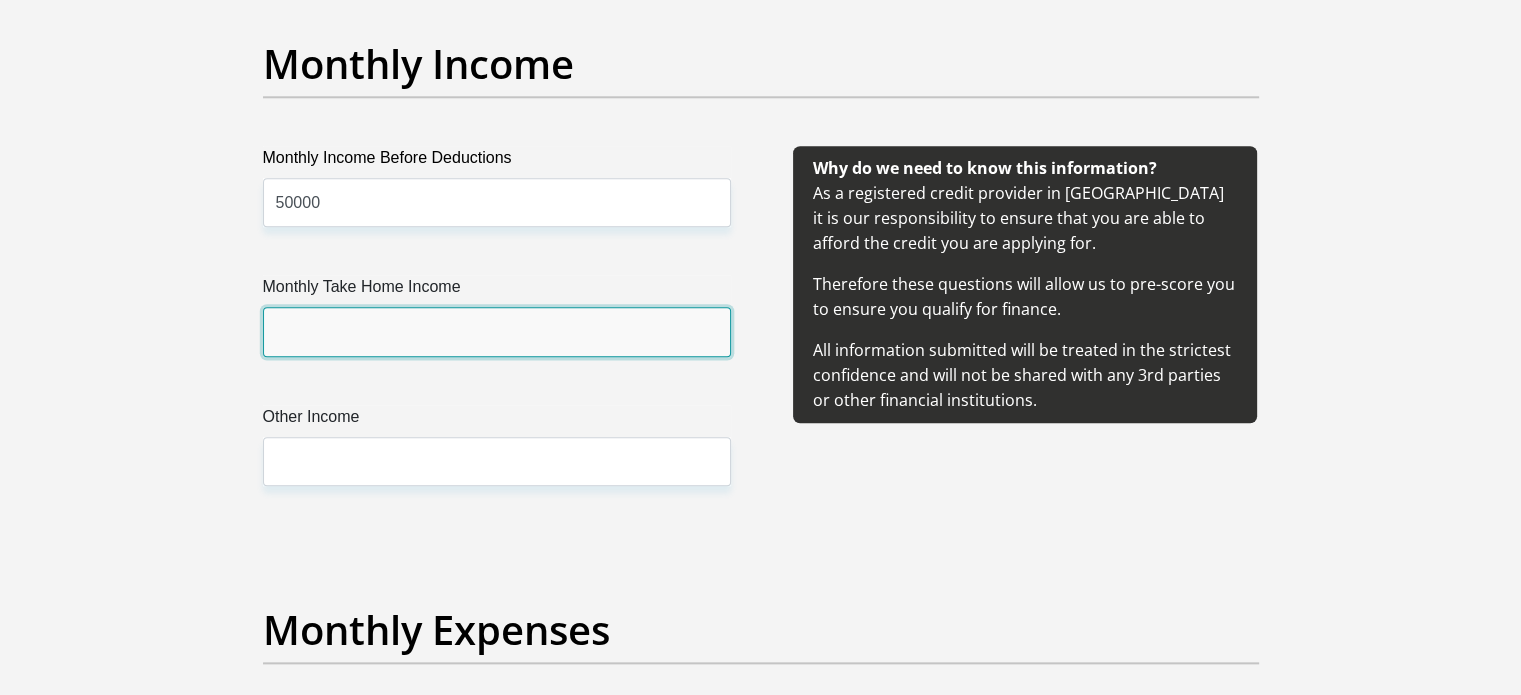 click on "Monthly Take Home Income" at bounding box center [497, 331] 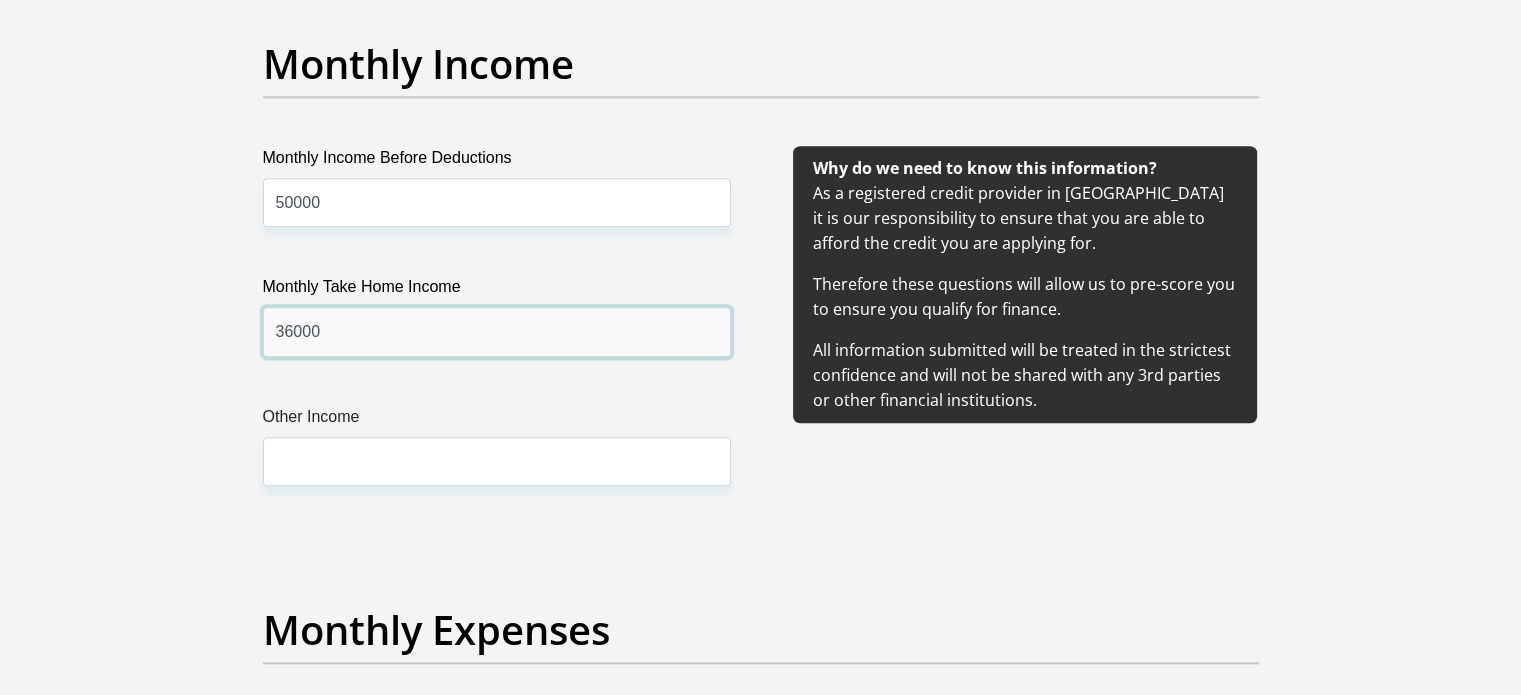 type on "36000" 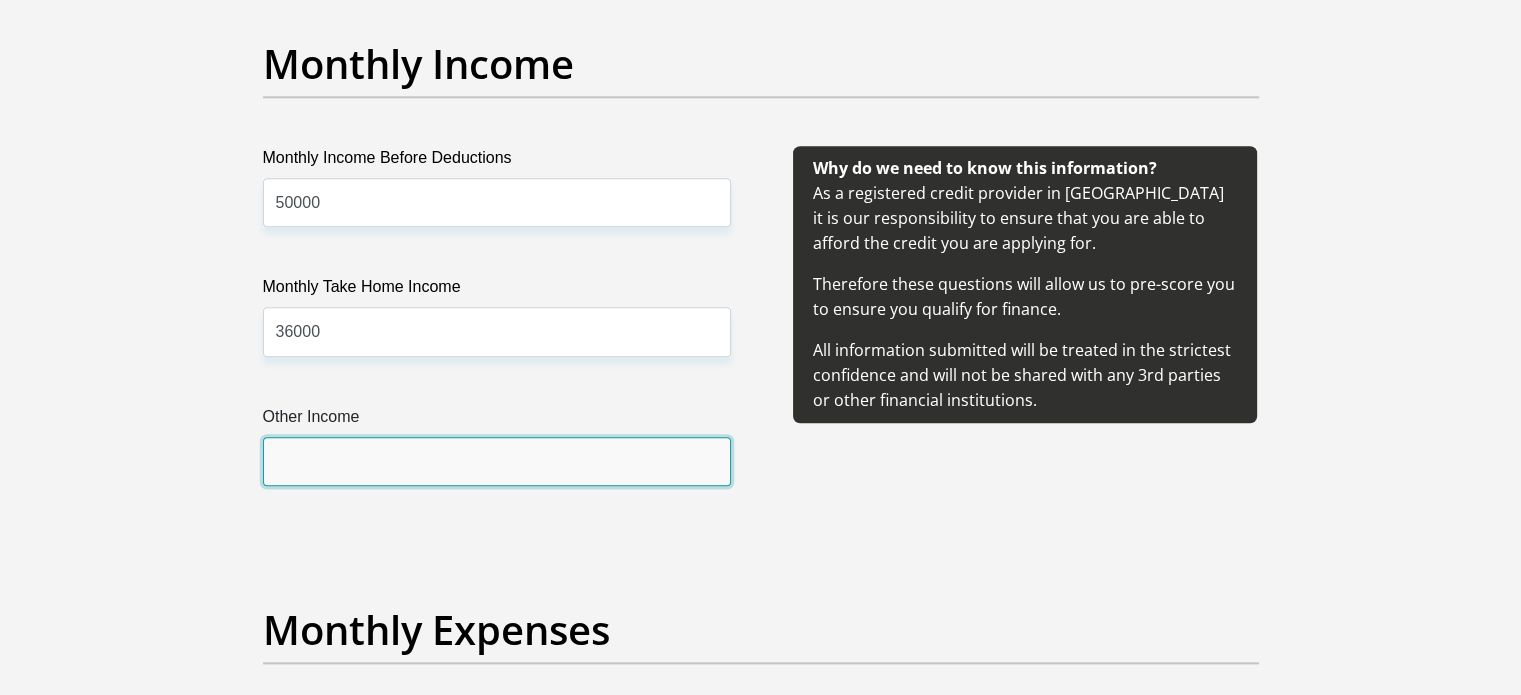 drag, startPoint x: 366, startPoint y: 465, endPoint x: 353, endPoint y: 444, distance: 24.698177 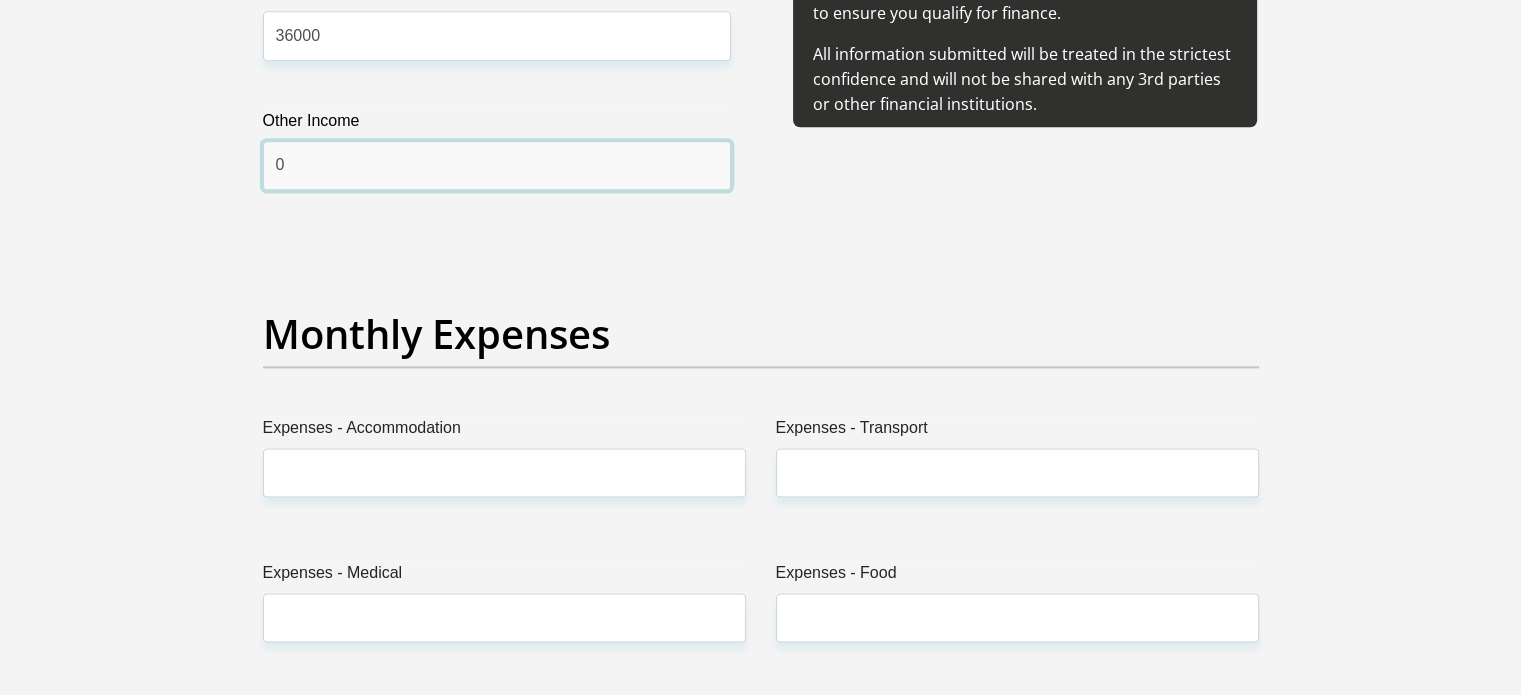 scroll, scrollTop: 2600, scrollLeft: 0, axis: vertical 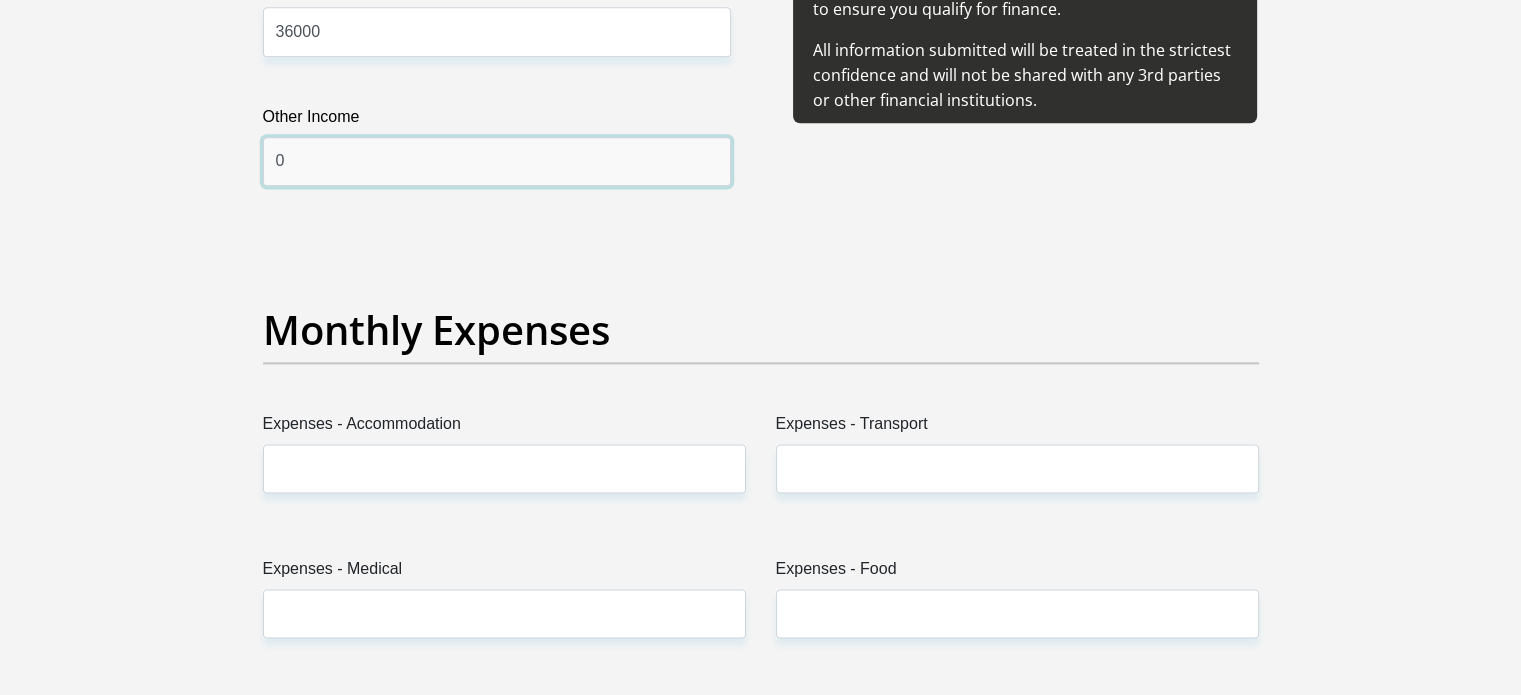 type on "0" 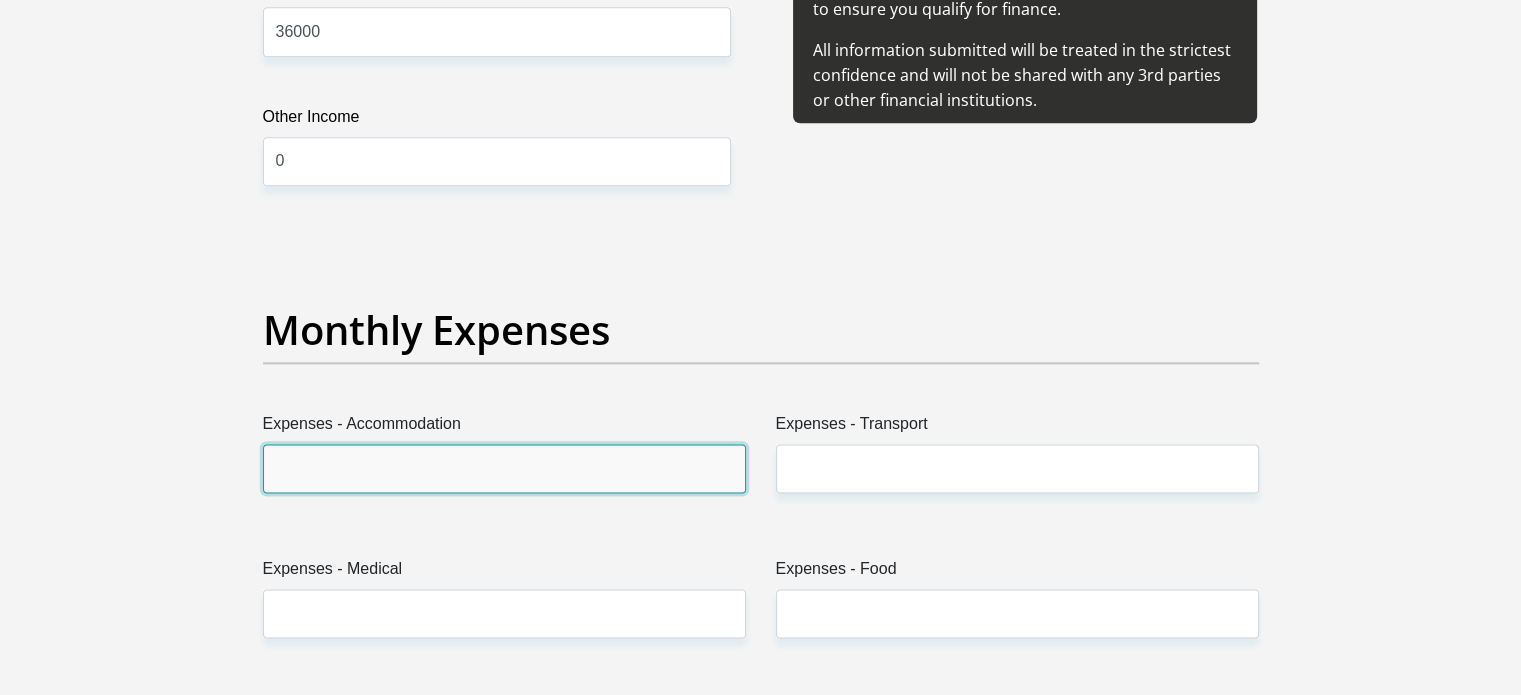 click on "Expenses - Accommodation" at bounding box center [504, 468] 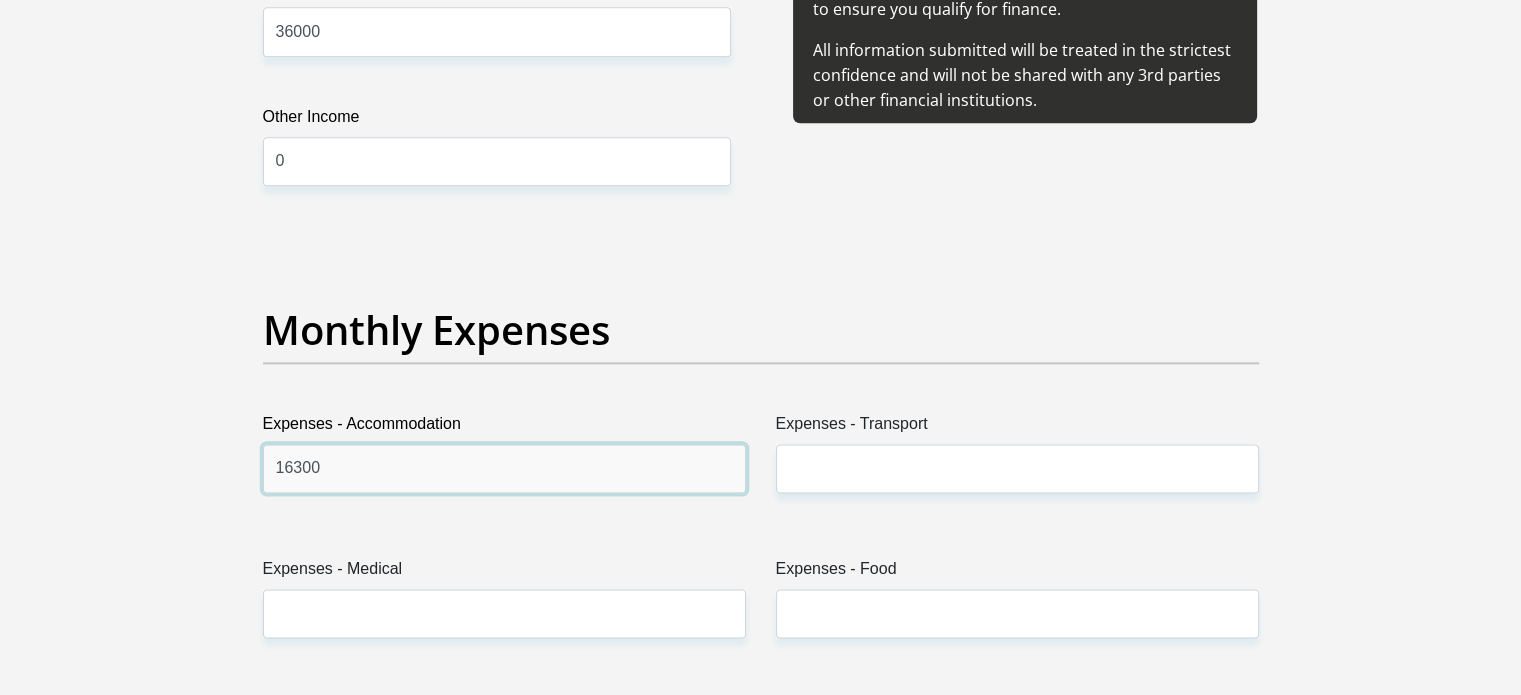 type on "16300" 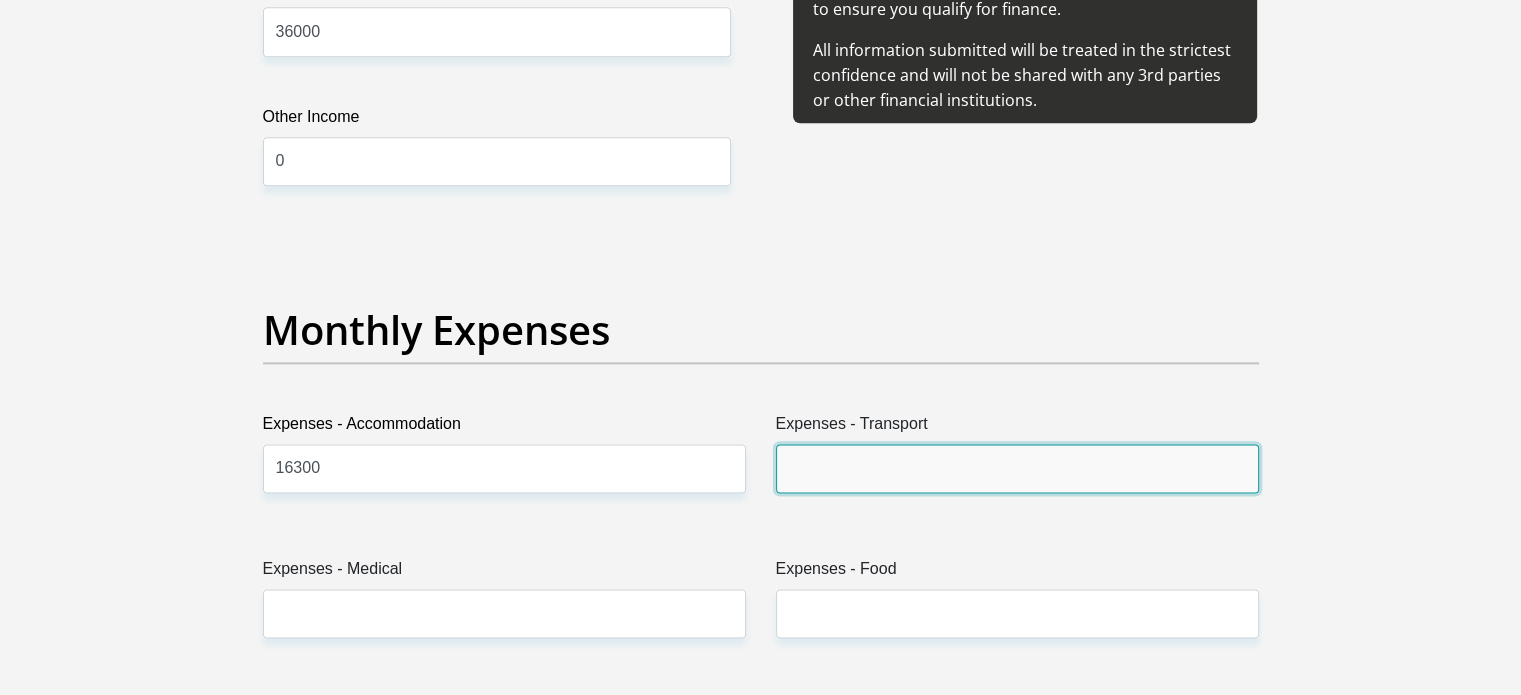 click on "Expenses - Transport" at bounding box center (1017, 468) 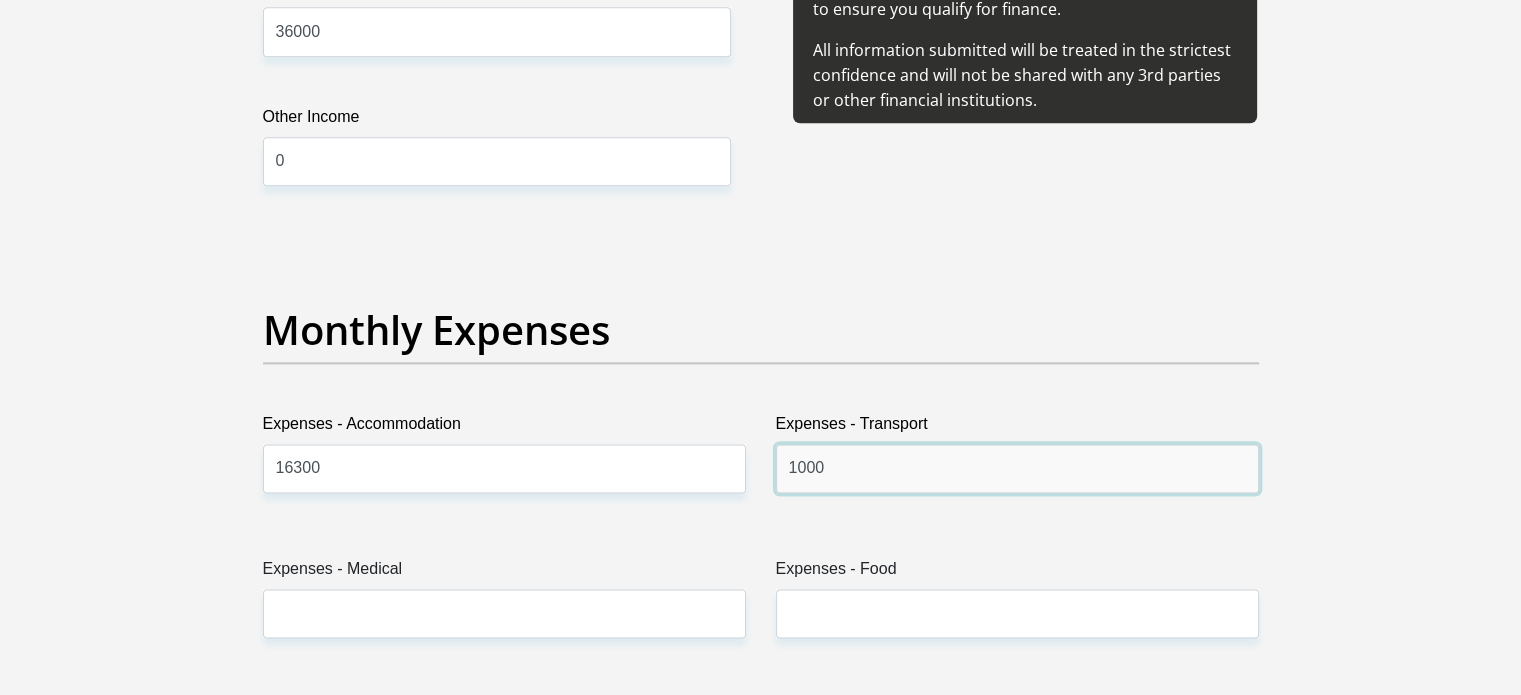 type on "1000" 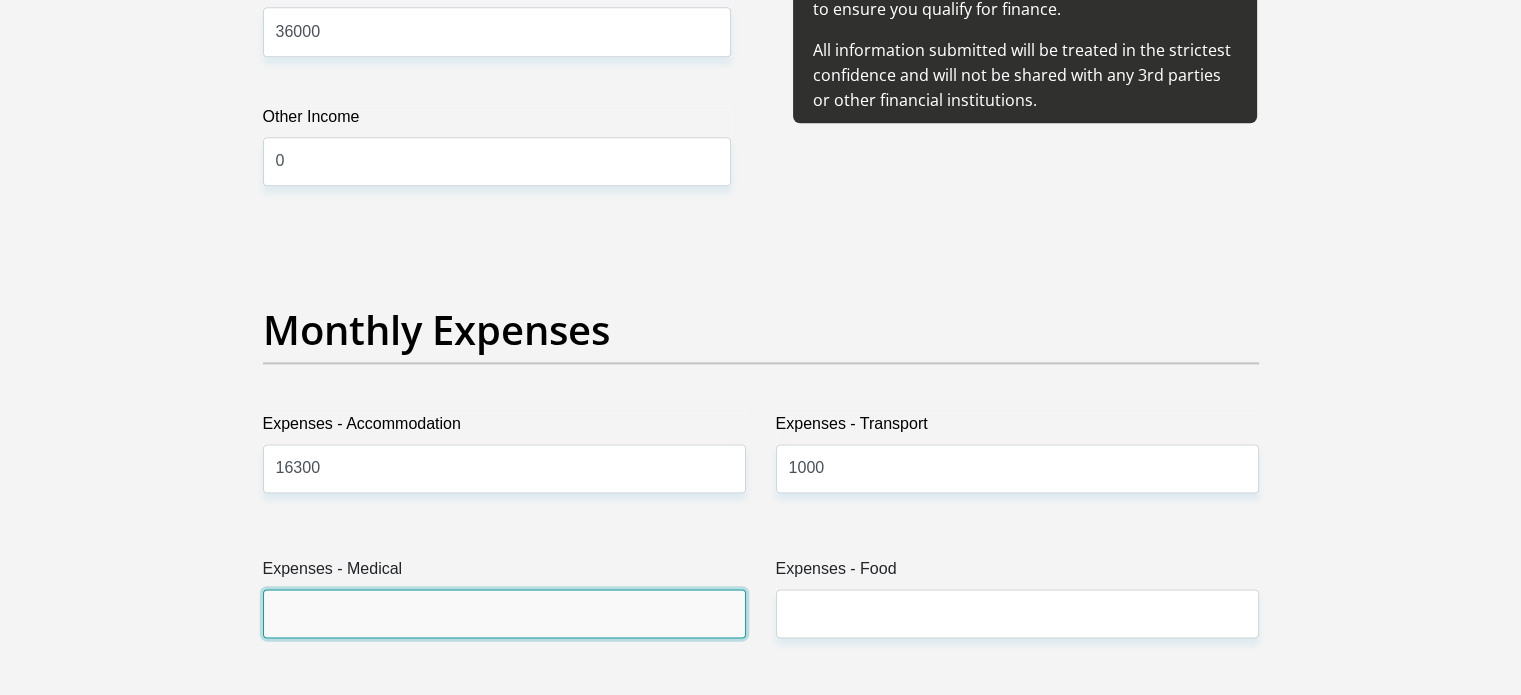 click on "Expenses - Medical" at bounding box center [504, 613] 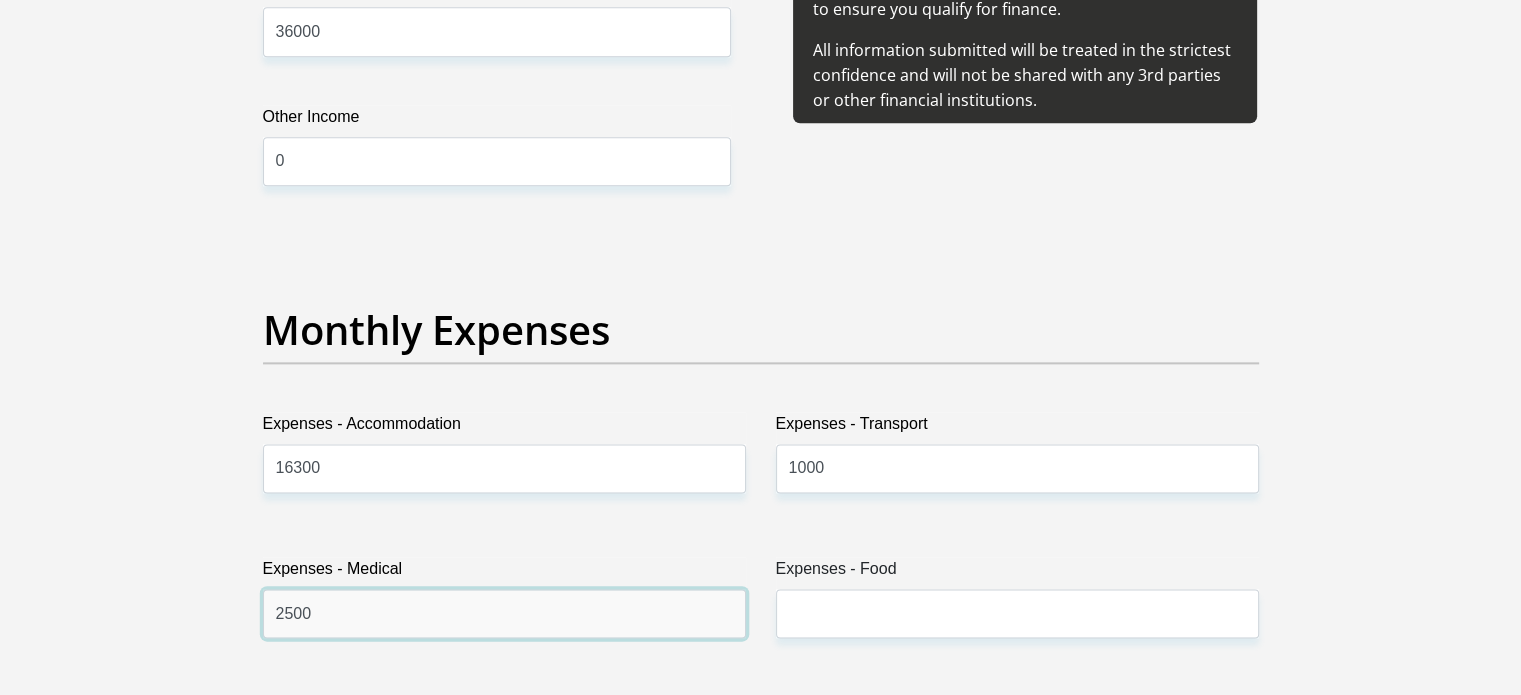 type on "2500" 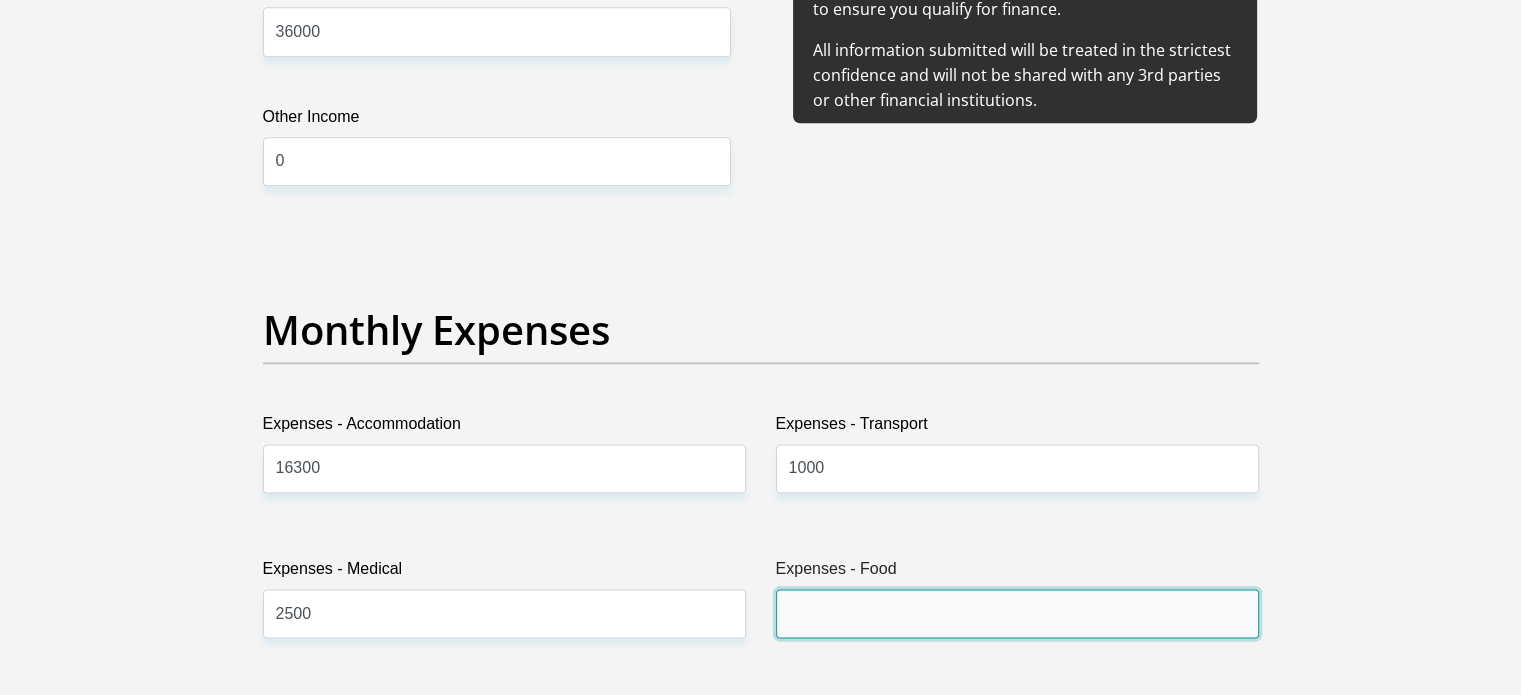 click on "Expenses - Food" at bounding box center (1017, 613) 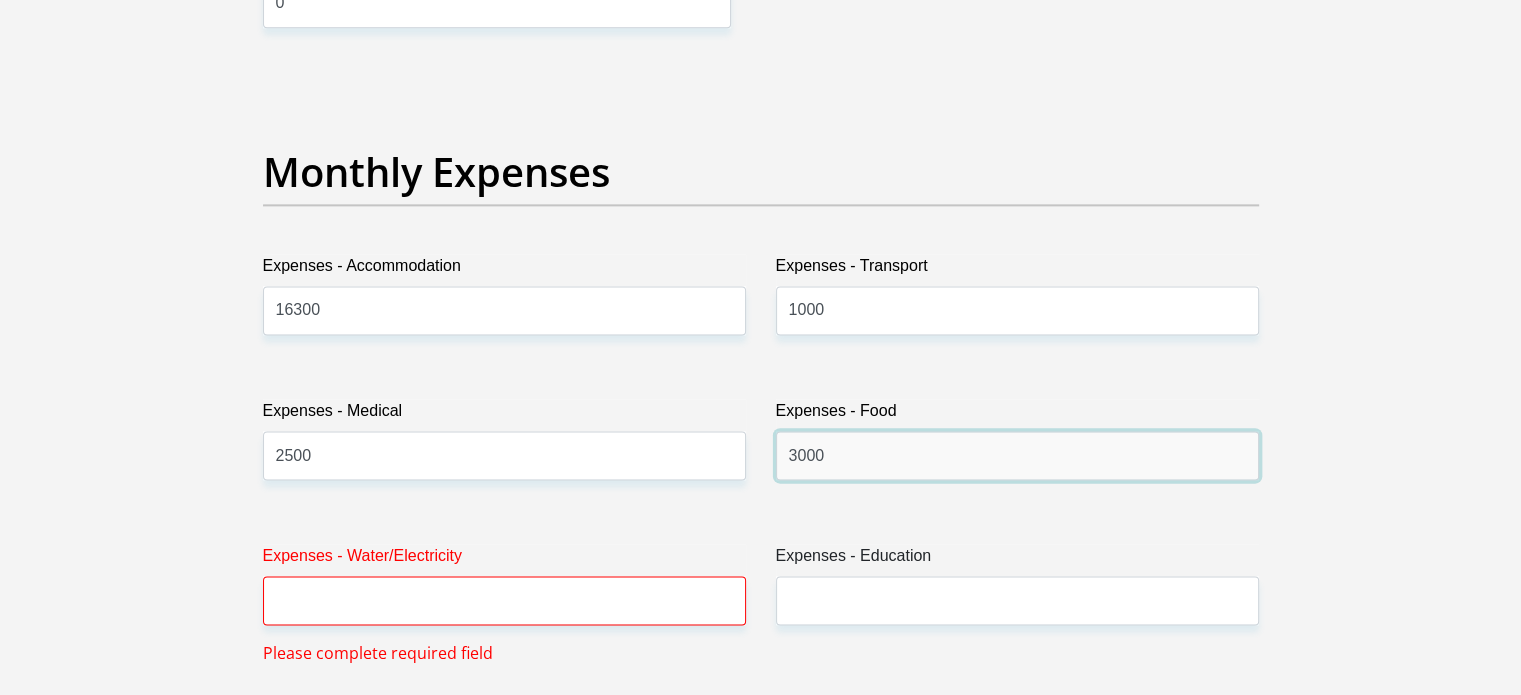 scroll, scrollTop: 3000, scrollLeft: 0, axis: vertical 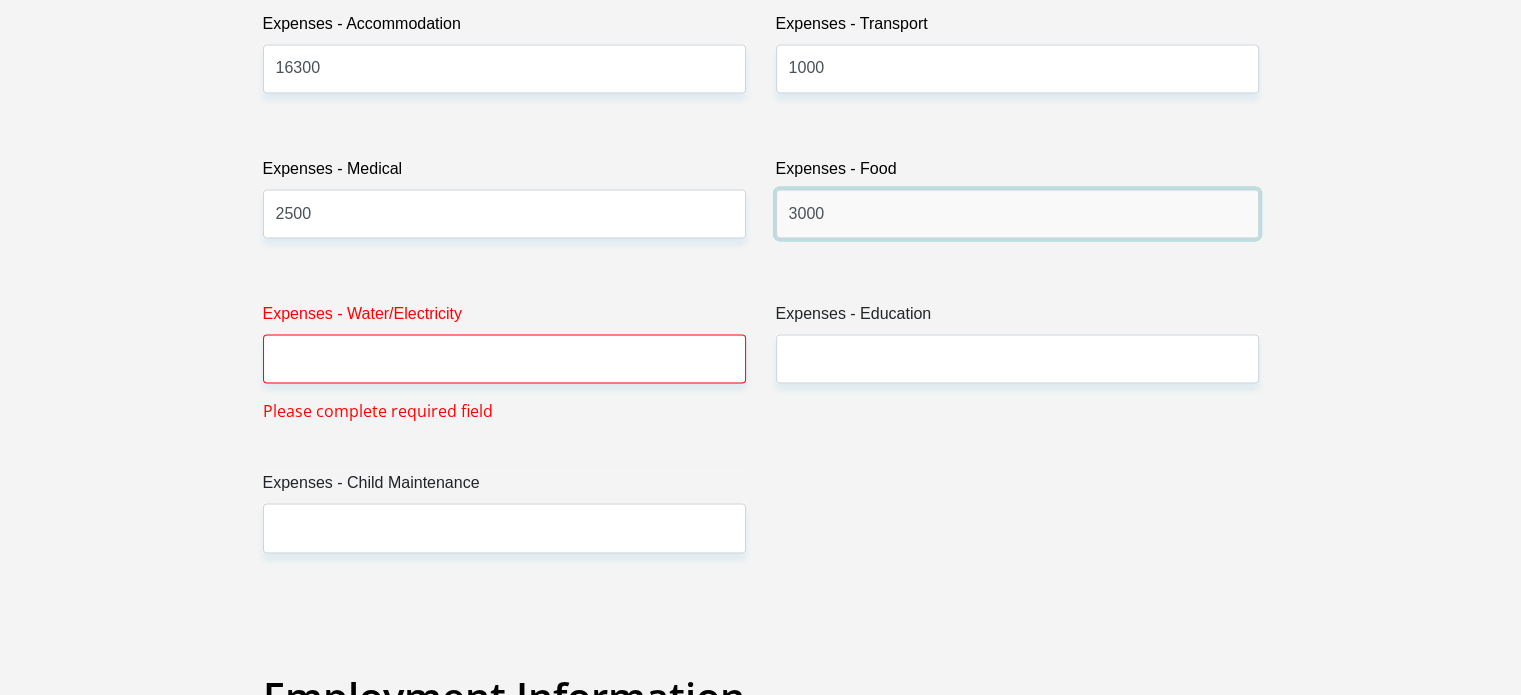 type on "3000" 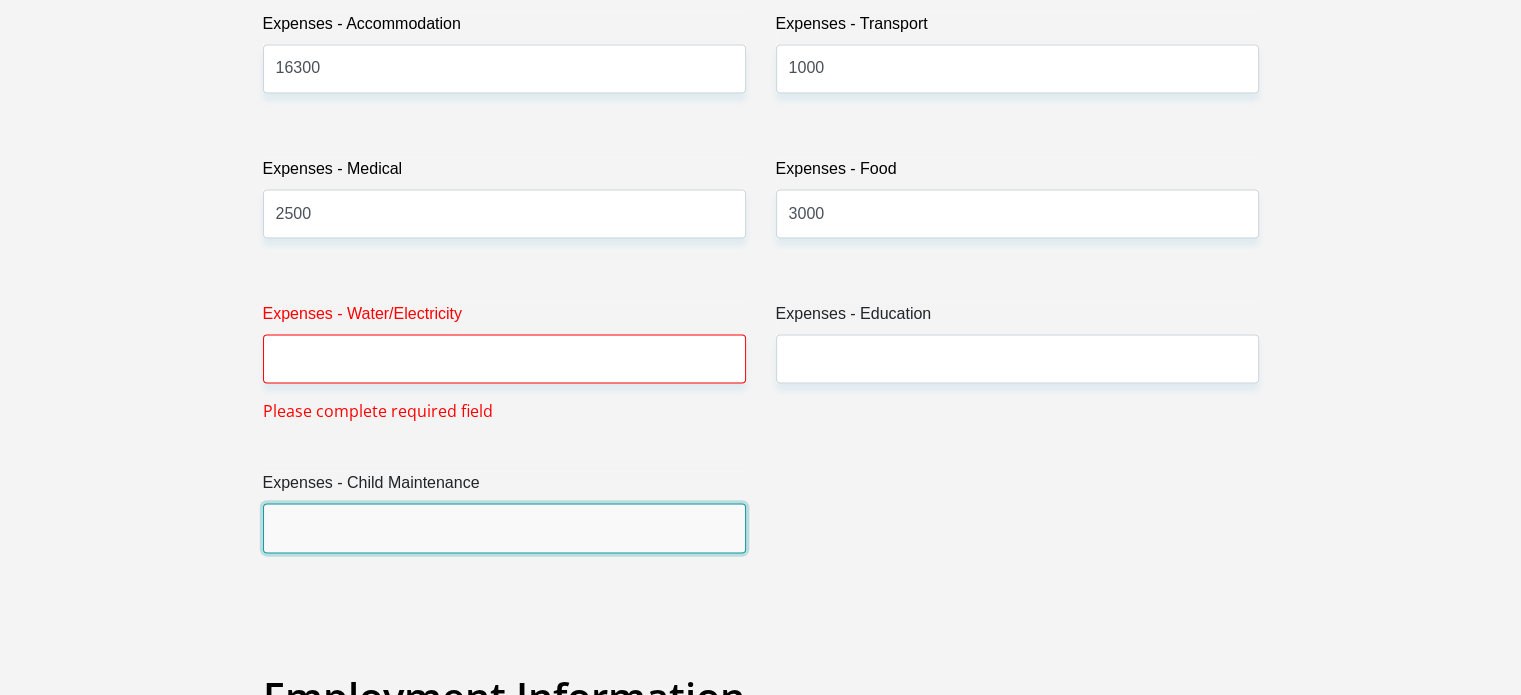 click on "Expenses - Child Maintenance" at bounding box center (504, 527) 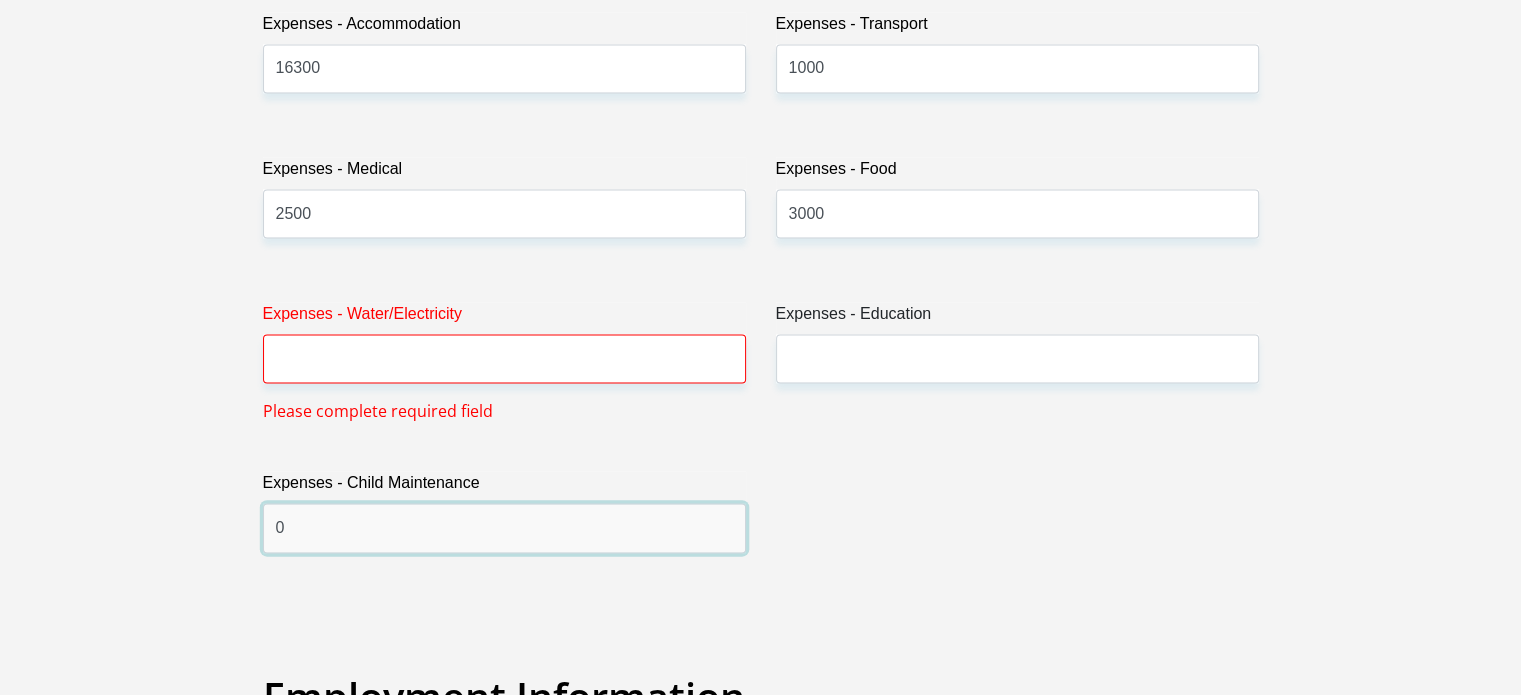 type on "0" 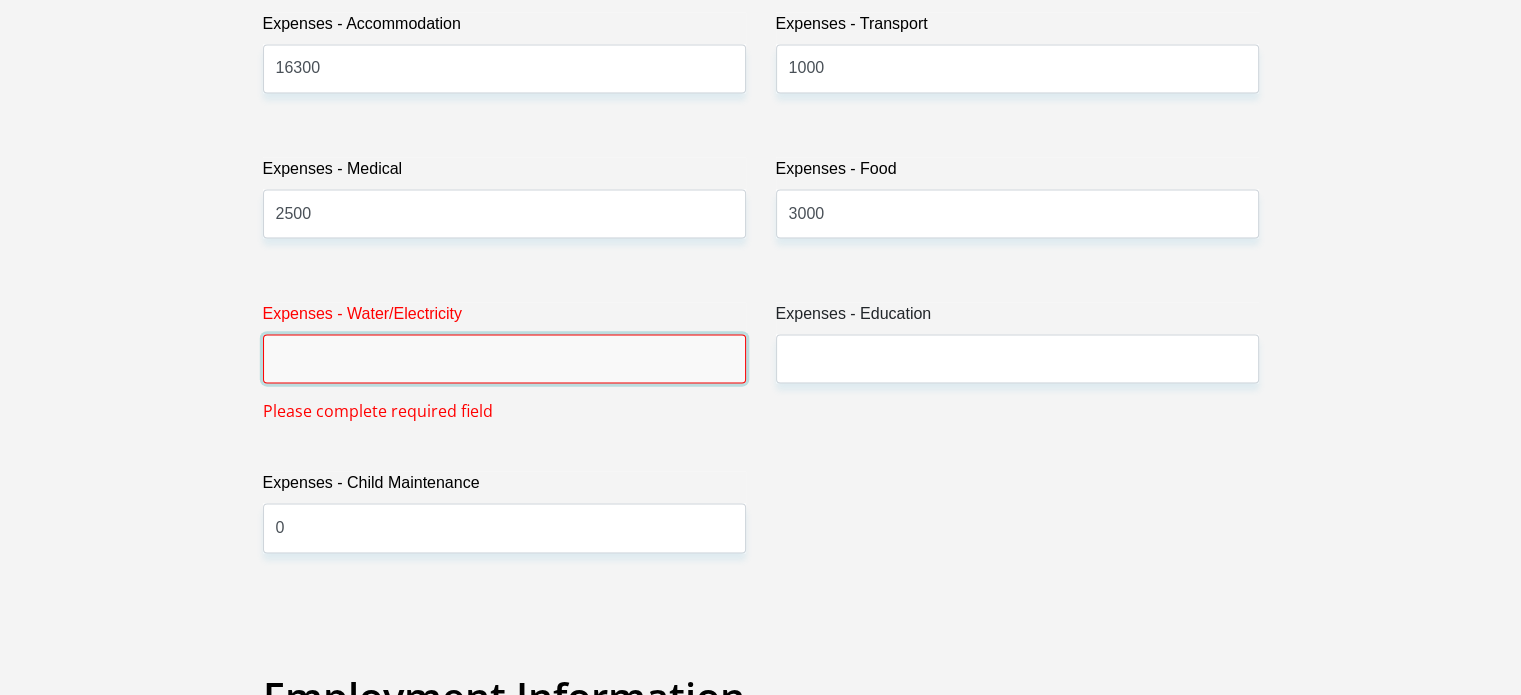 click on "Expenses - Water/Electricity" at bounding box center (504, 358) 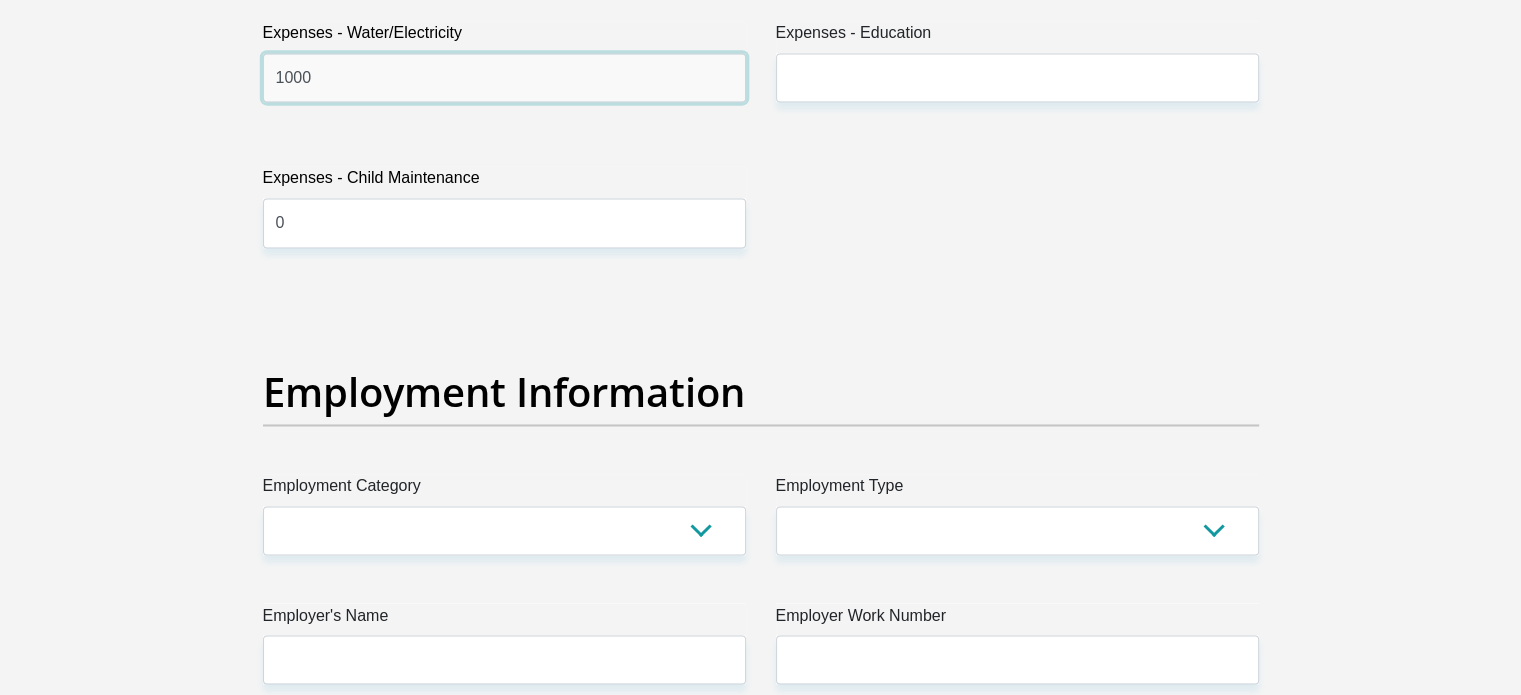 scroll, scrollTop: 3400, scrollLeft: 0, axis: vertical 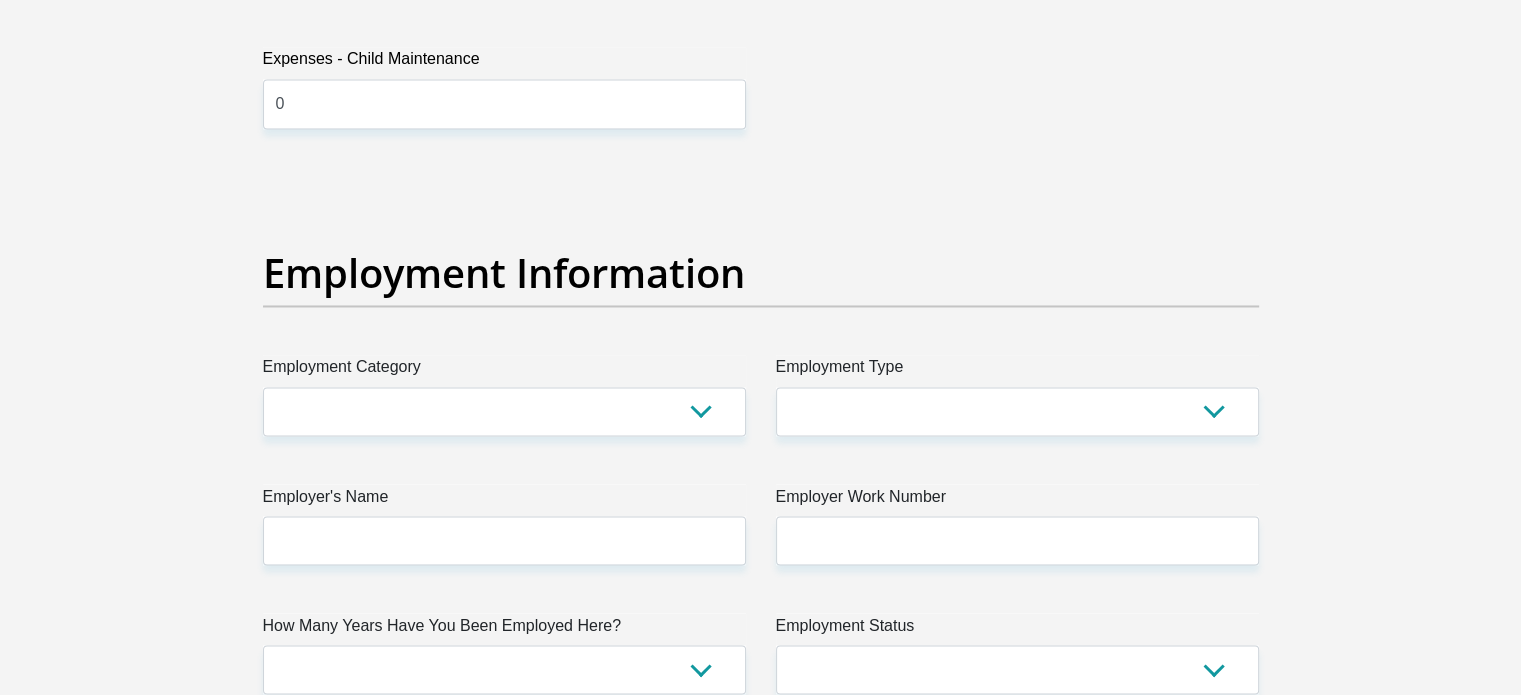 type on "1000" 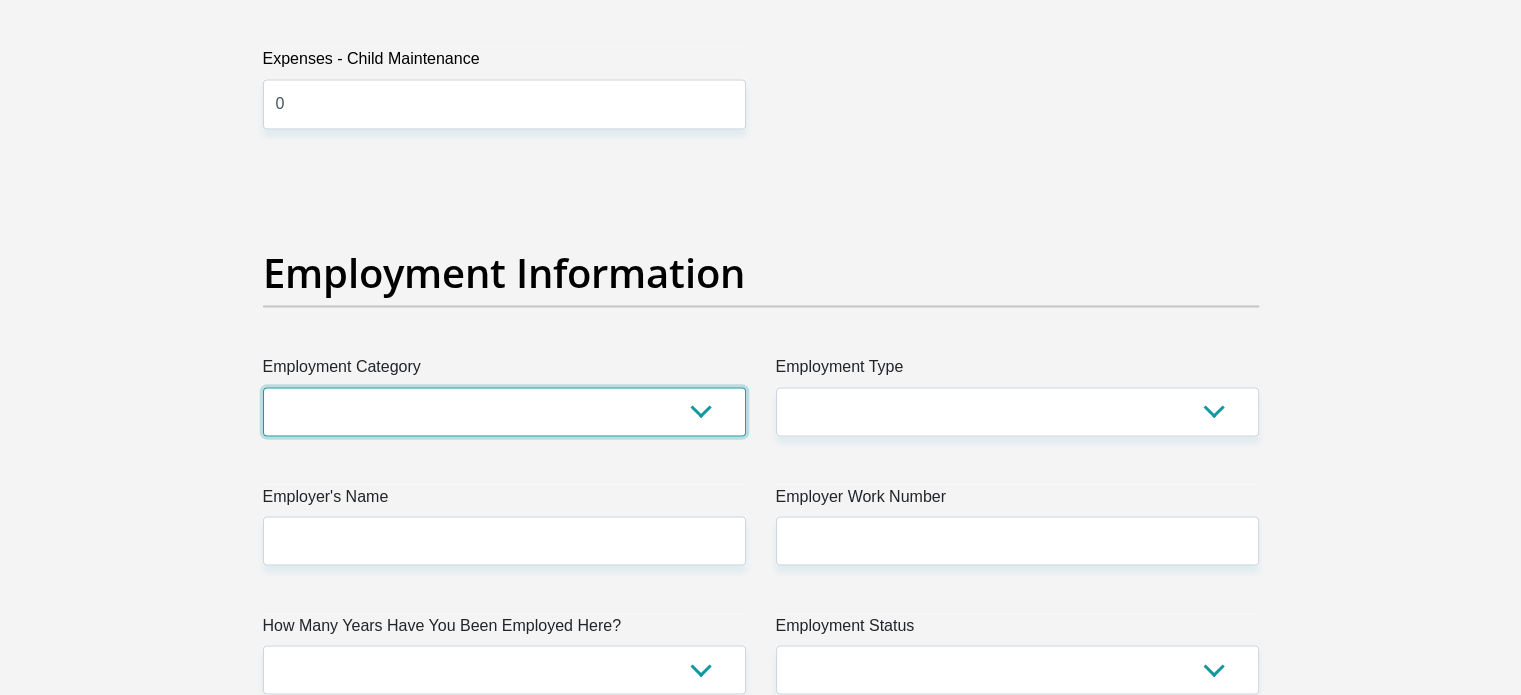 click on "AGRICULTURE
ALCOHOL & TOBACCO
CONSTRUCTION MATERIALS
METALLURGY
EQUIPMENT FOR RENEWABLE ENERGY
SPECIALIZED CONTRACTORS
CAR
GAMING (INCL. INTERNET
OTHER WHOLESALE
UNLICENSED PHARMACEUTICALS
CURRENCY EXCHANGE HOUSES
OTHER FINANCIAL INSTITUTIONS & INSURANCE
REAL ESTATE AGENTS
OIL & GAS
OTHER MATERIALS (E.G. IRON ORE)
PRECIOUS STONES & PRECIOUS METALS
POLITICAL ORGANIZATIONS
RELIGIOUS ORGANIZATIONS(NOT SECTS)
ACTI. HAVING BUSINESS DEAL WITH PUBLIC ADMINISTRATION
LAUNDROMATS" at bounding box center (504, 411) 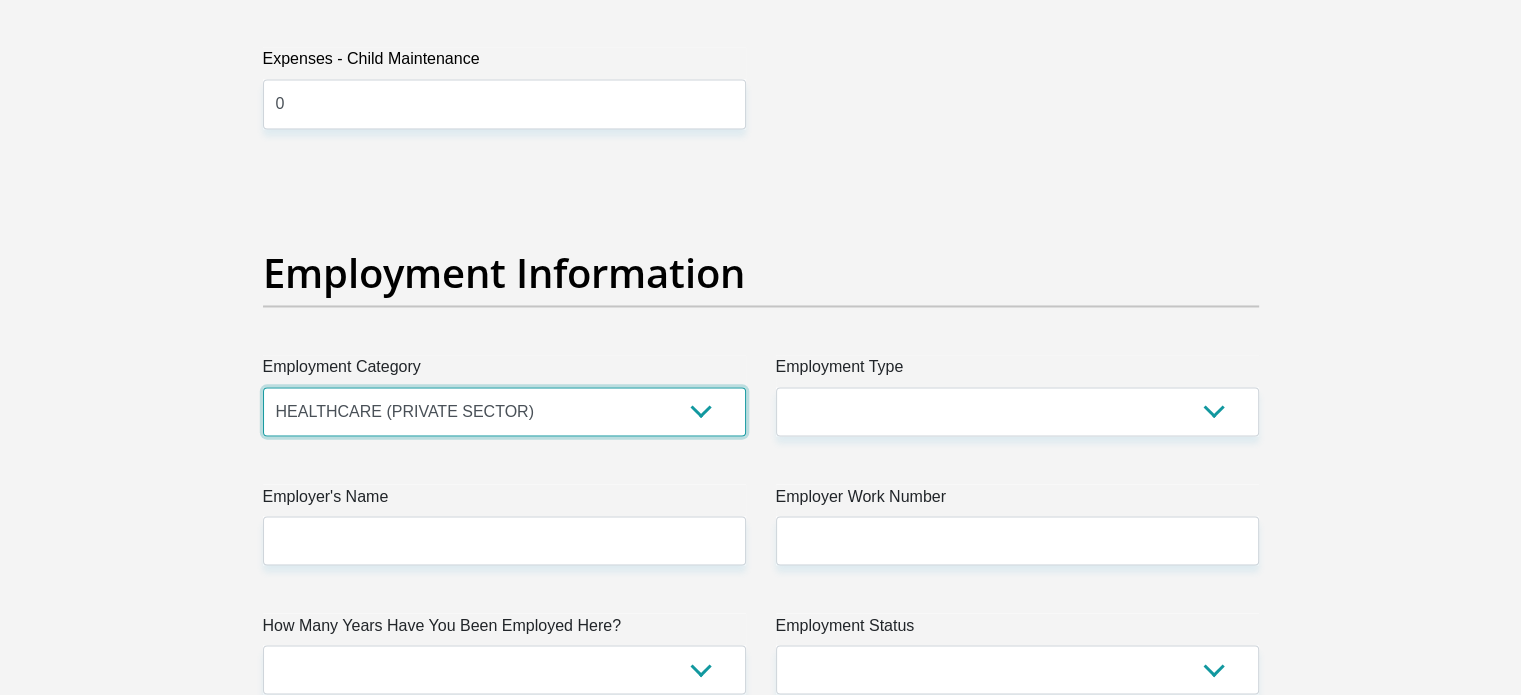 click on "AGRICULTURE
ALCOHOL & TOBACCO
CONSTRUCTION MATERIALS
METALLURGY
EQUIPMENT FOR RENEWABLE ENERGY
SPECIALIZED CONTRACTORS
CAR
GAMING (INCL. INTERNET
OTHER WHOLESALE
UNLICENSED PHARMACEUTICALS
CURRENCY EXCHANGE HOUSES
OTHER FINANCIAL INSTITUTIONS & INSURANCE
REAL ESTATE AGENTS
OIL & GAS
OTHER MATERIALS (E.G. IRON ORE)
PRECIOUS STONES & PRECIOUS METALS
POLITICAL ORGANIZATIONS
RELIGIOUS ORGANIZATIONS(NOT SECTS)
ACTI. HAVING BUSINESS DEAL WITH PUBLIC ADMINISTRATION
LAUNDROMATS" at bounding box center (504, 411) 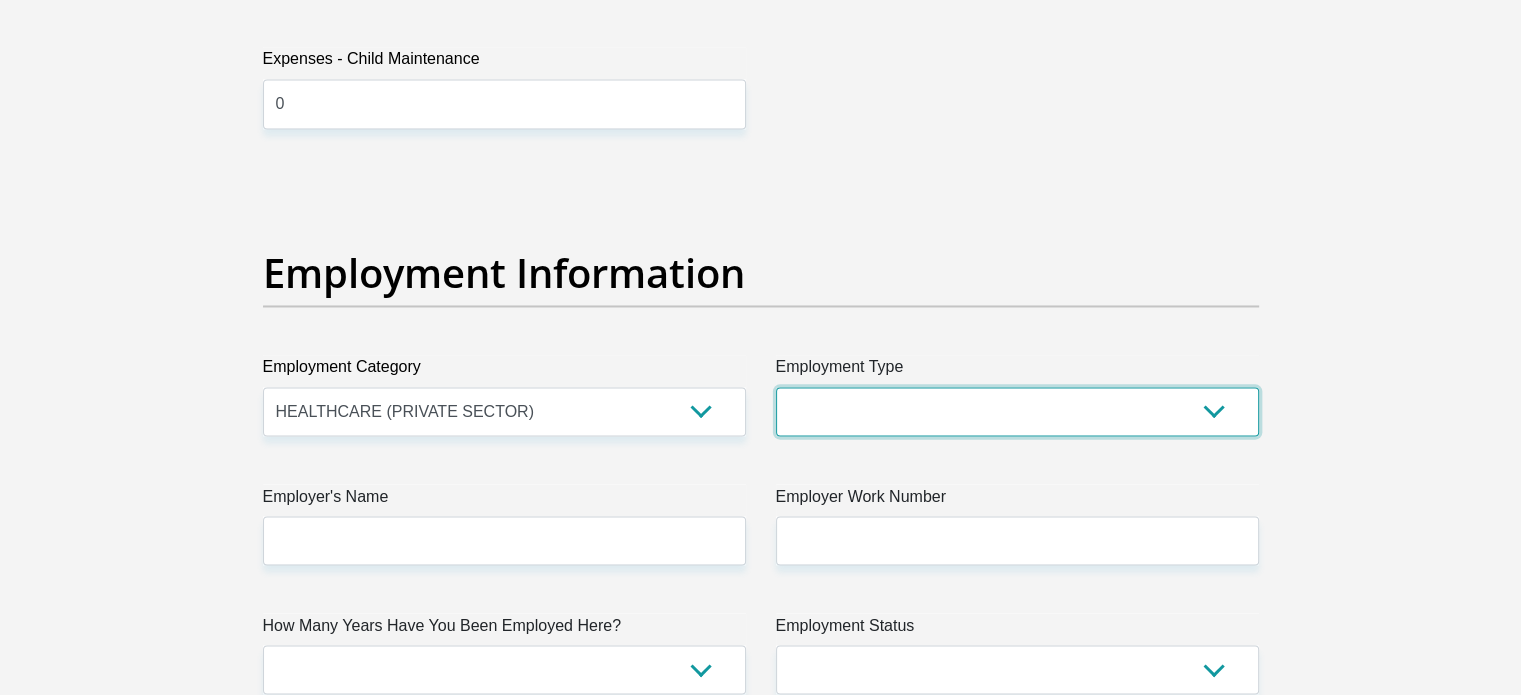 click on "College/Lecturer
Craft Seller
Creative
Driver
Executive
Farmer
Forces - Non Commissioned
Forces - Officer
Hawker
Housewife
Labourer
Licenced Professional
Manager
Miner
Non Licenced Professional
Office Staff/Clerk
Outside Worker
Pensioner
Permanent Teacher
Production/Manufacturing
Sales
Self-Employed
Semi-Professional Worker
Service Industry  Social Worker  Student" at bounding box center [1017, 411] 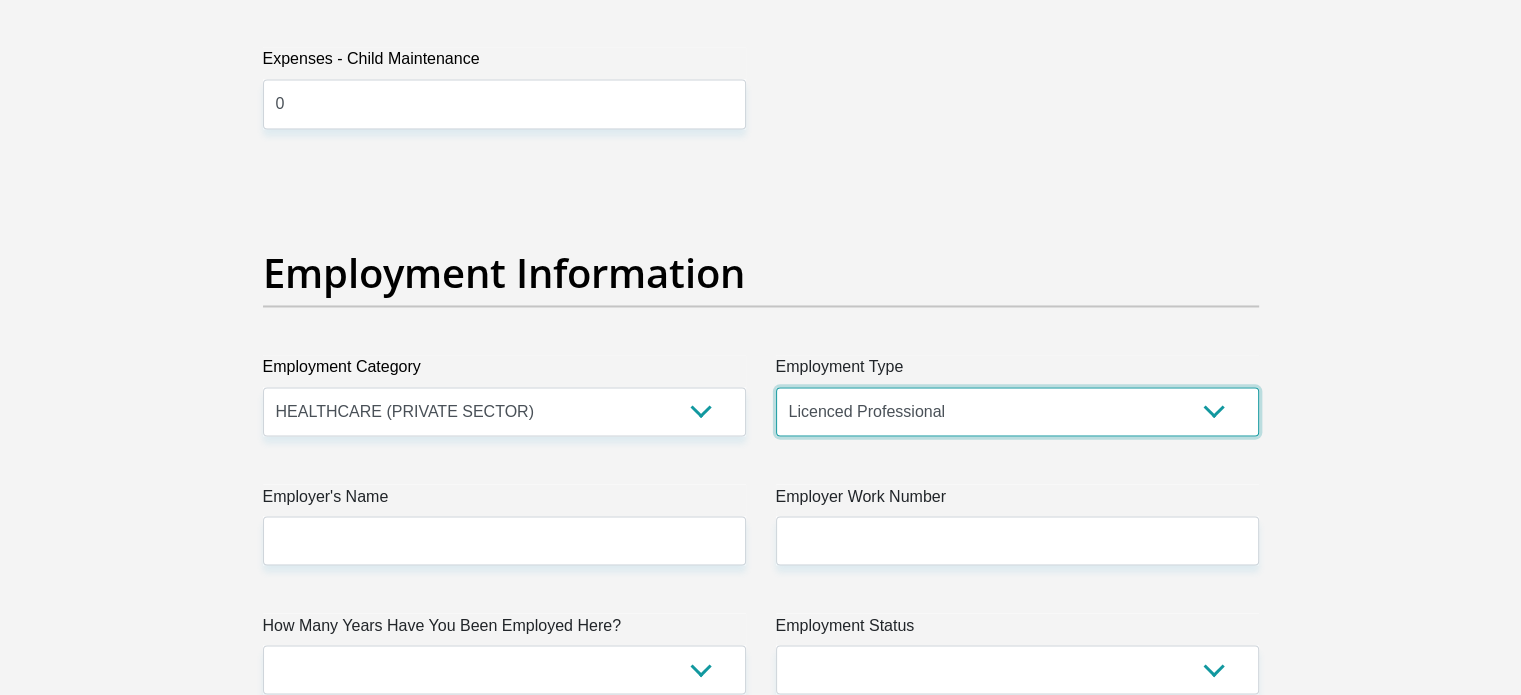 click on "College/Lecturer
Craft Seller
Creative
Driver
Executive
Farmer
Forces - Non Commissioned
Forces - Officer
Hawker
Housewife
Labourer
Licenced Professional
Manager
Miner
Non Licenced Professional
Office Staff/Clerk
Outside Worker
Pensioner
Permanent Teacher
Production/Manufacturing
Sales
Self-Employed
Semi-Professional Worker
Service Industry  Social Worker  Student" at bounding box center (1017, 411) 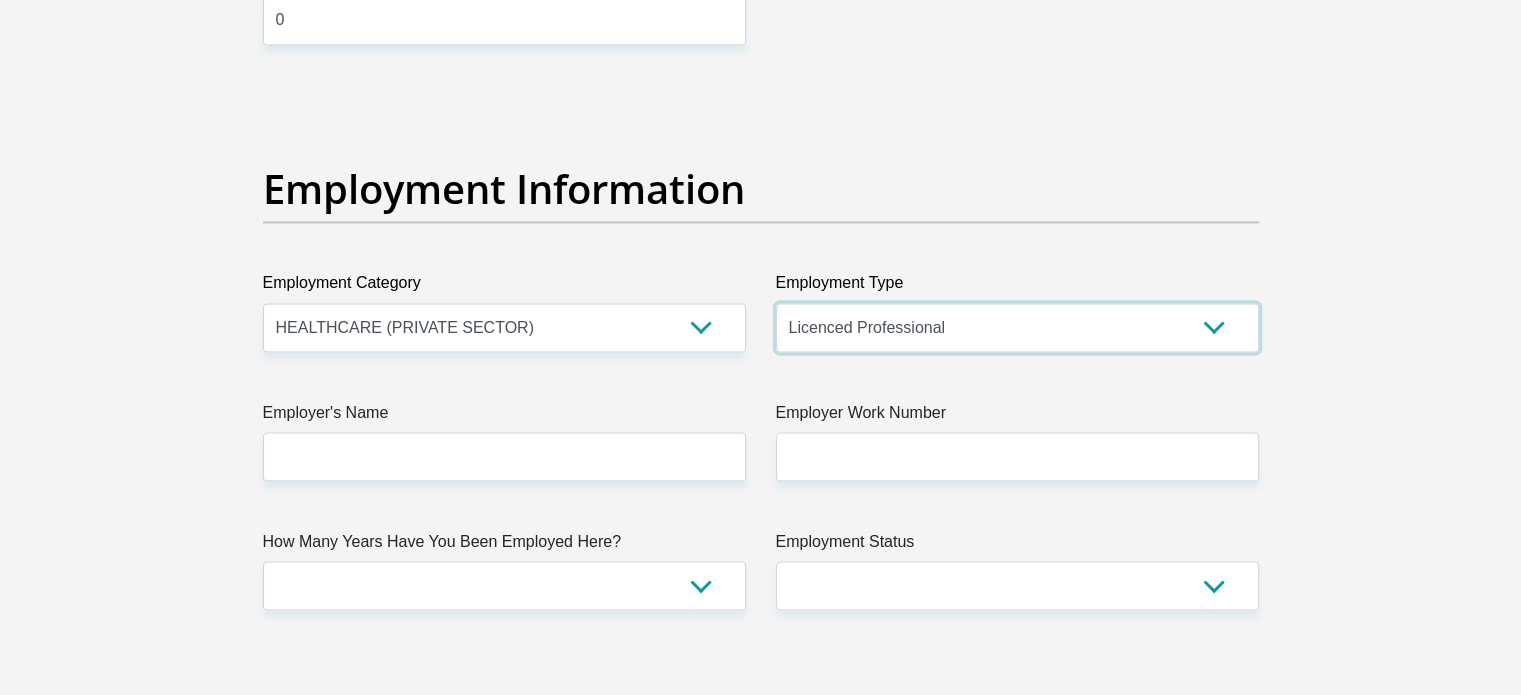 scroll, scrollTop: 3600, scrollLeft: 0, axis: vertical 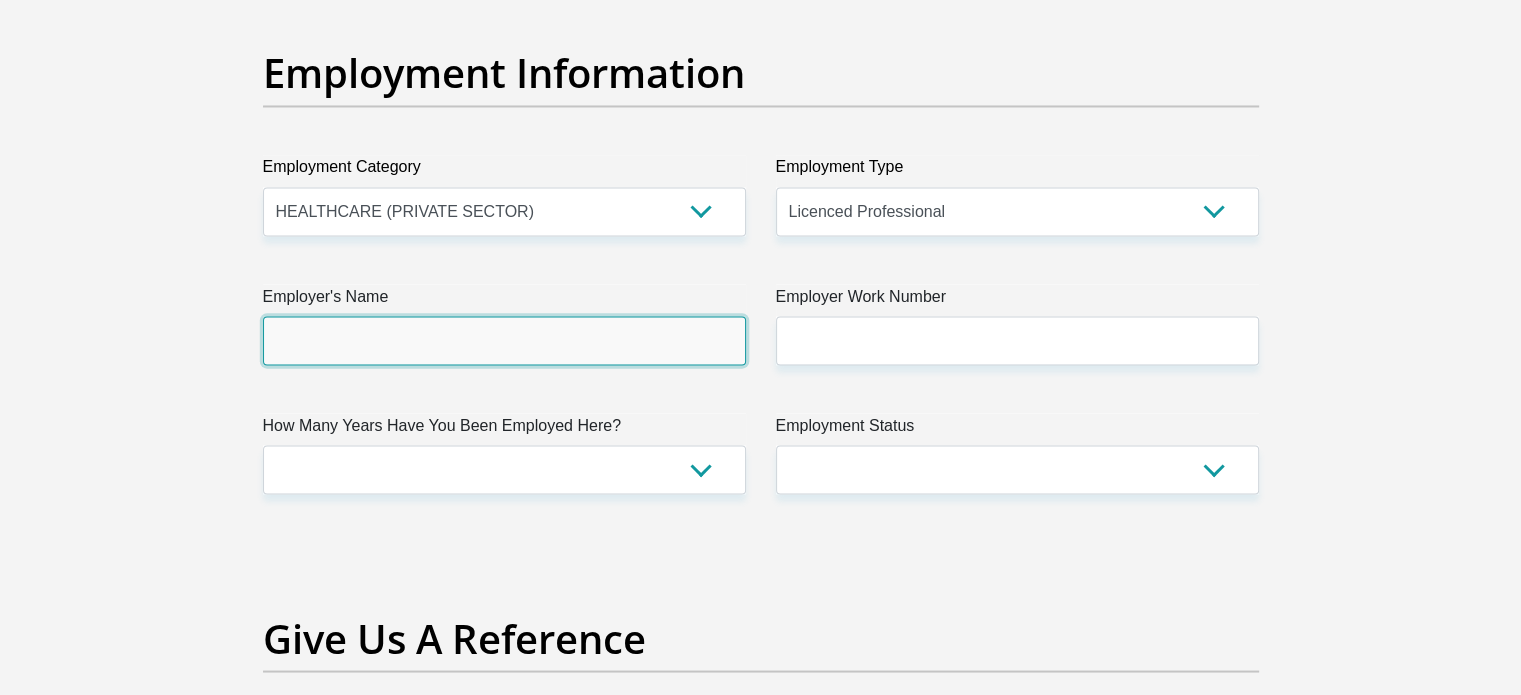 click on "Employer's Name" at bounding box center [504, 340] 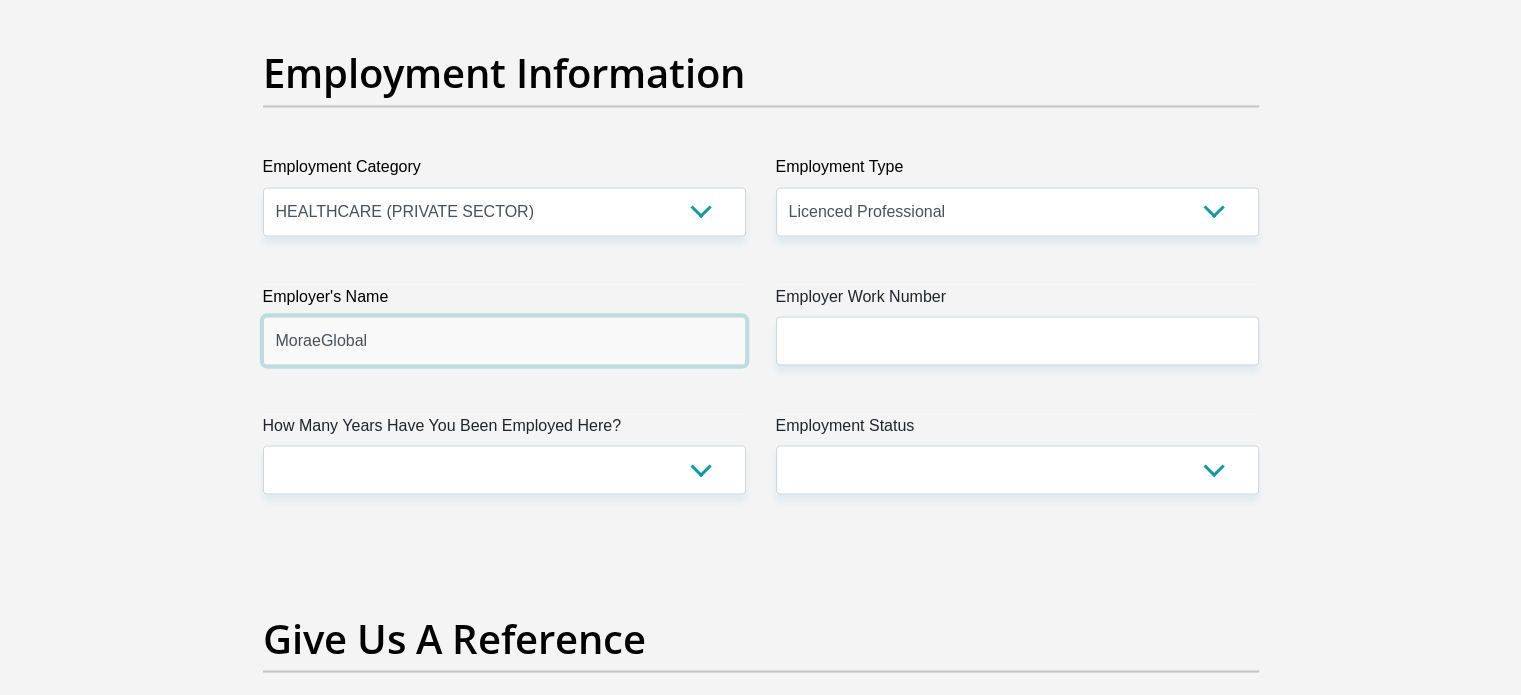 type on "MoraeGlobal" 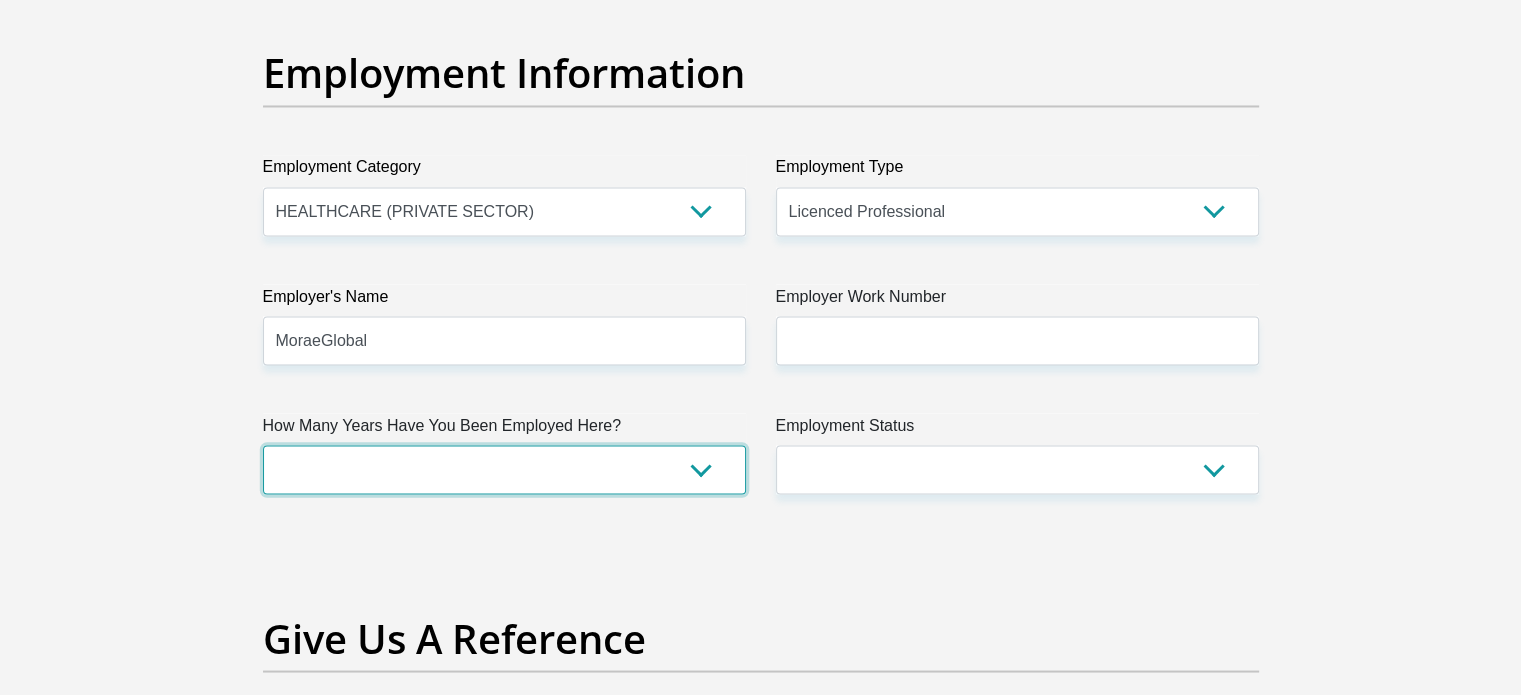 click on "less than 1 year
1-3 years
3-5 years
5+ years" at bounding box center [504, 469] 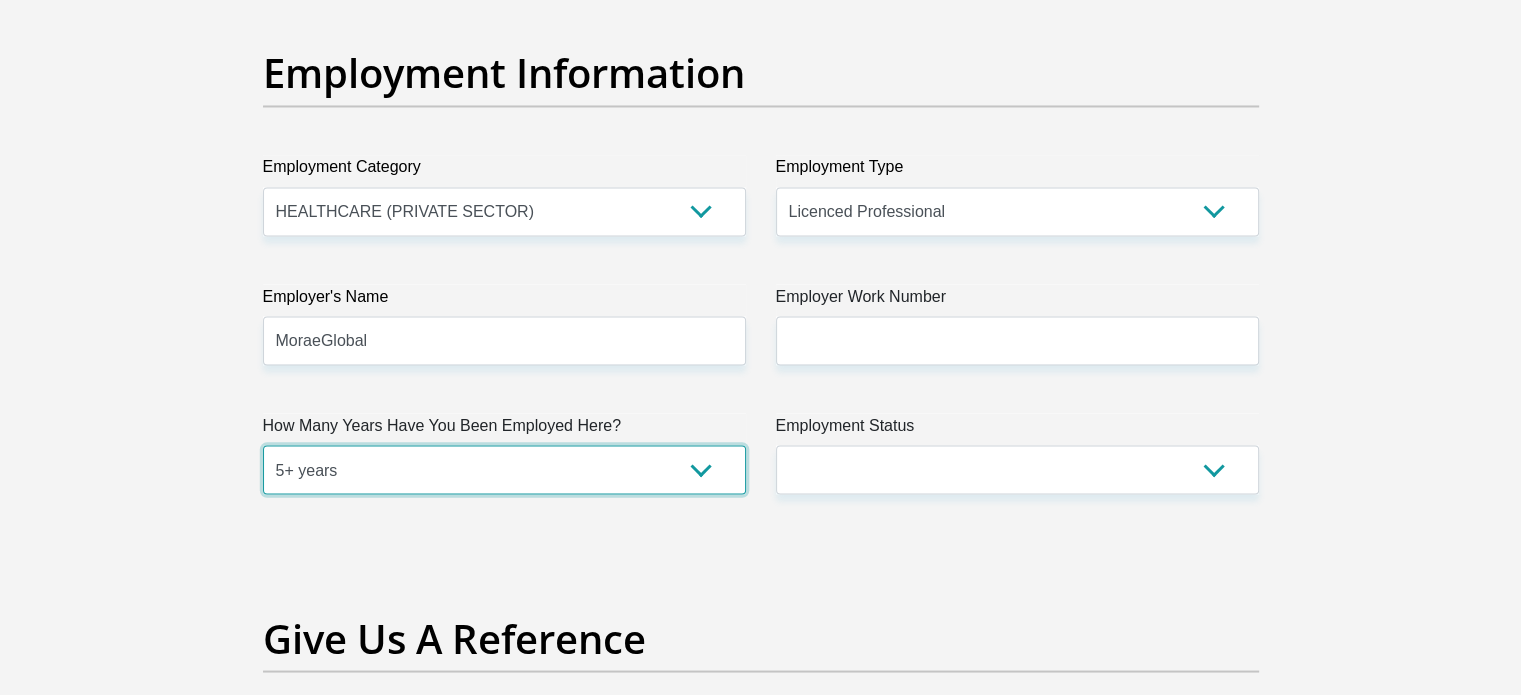 click on "less than 1 year
1-3 years
3-5 years
5+ years" at bounding box center (504, 469) 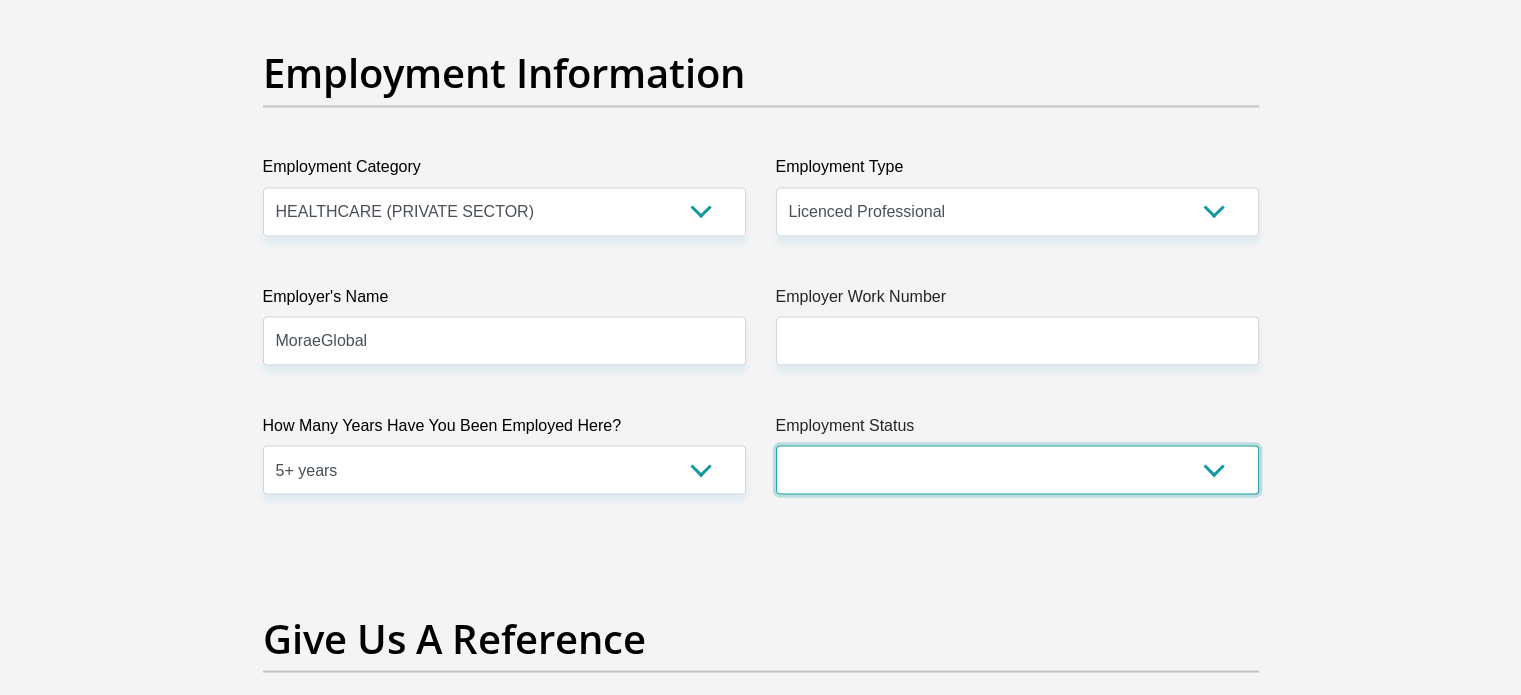 click on "Permanent/Full-time
Part-time/Casual
Contract Worker
Self-Employed
Housewife
Retired
Student
Medically Boarded
Disability
Unemployed" at bounding box center (1017, 469) 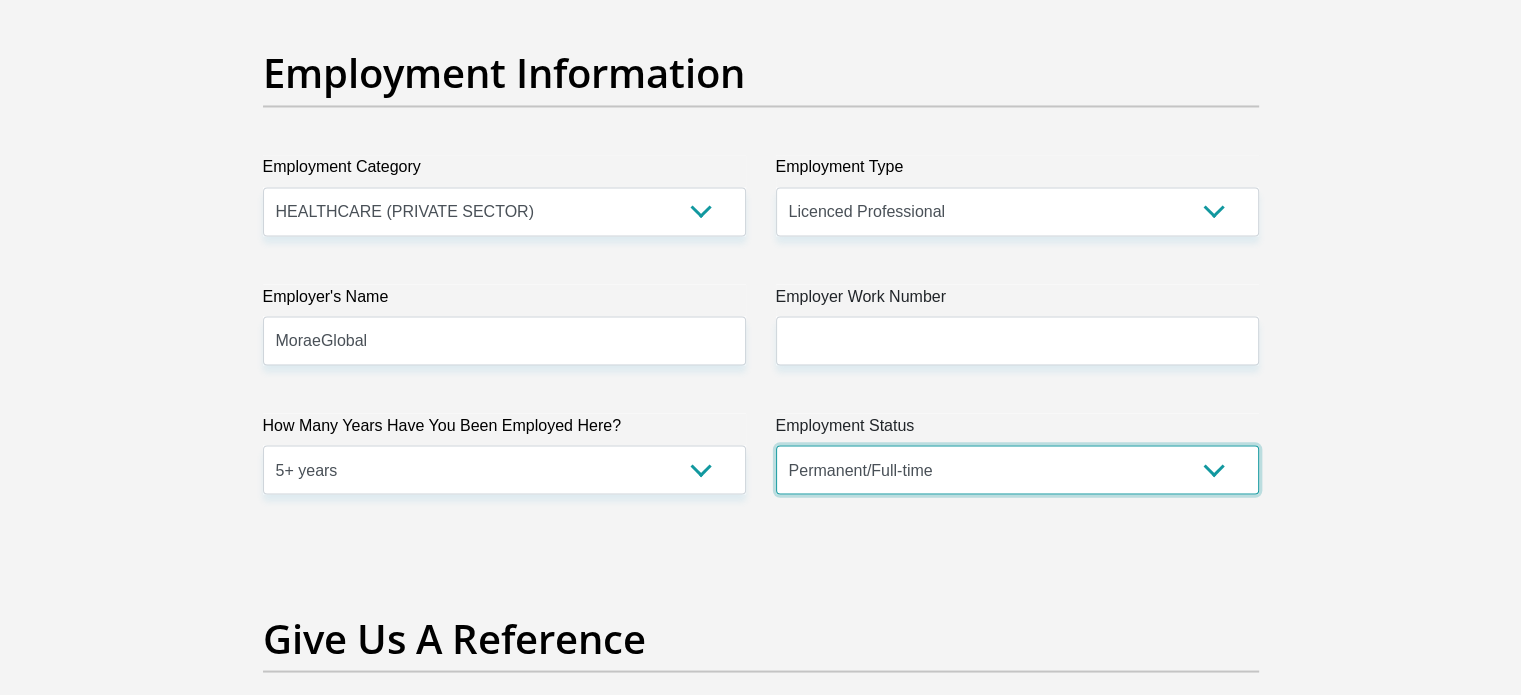click on "Permanent/Full-time
Part-time/Casual
Contract Worker
Self-Employed
Housewife
Retired
Student
Medically Boarded
Disability
Unemployed" at bounding box center (1017, 469) 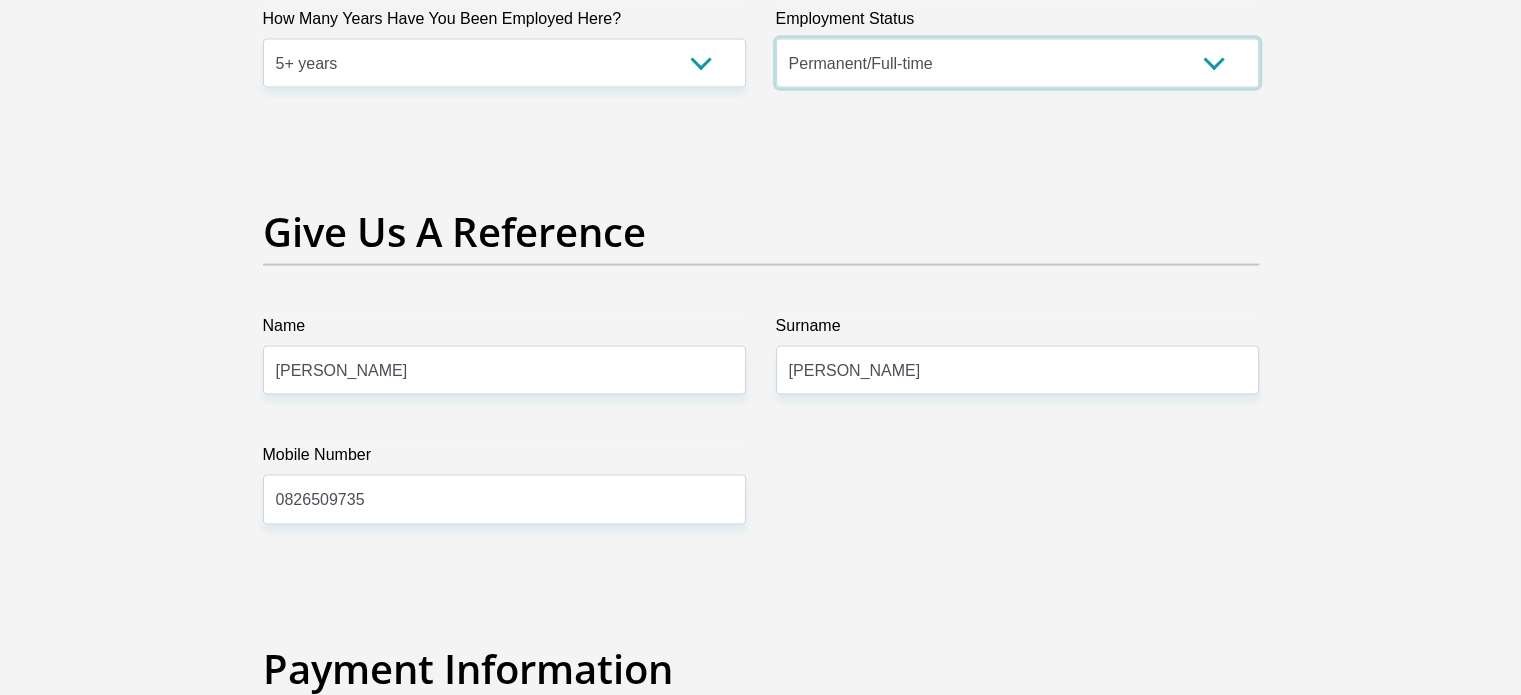 scroll, scrollTop: 4100, scrollLeft: 0, axis: vertical 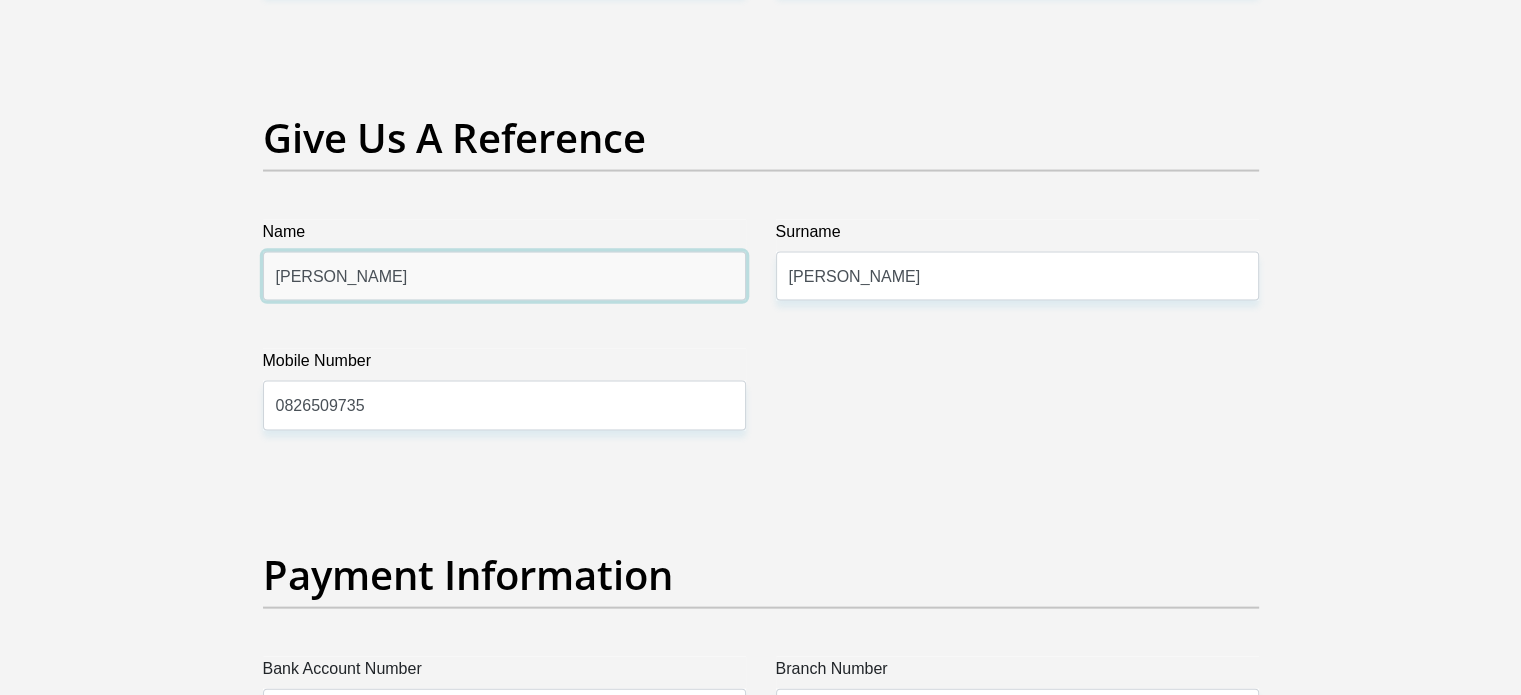 click on "Liza" at bounding box center [504, 276] 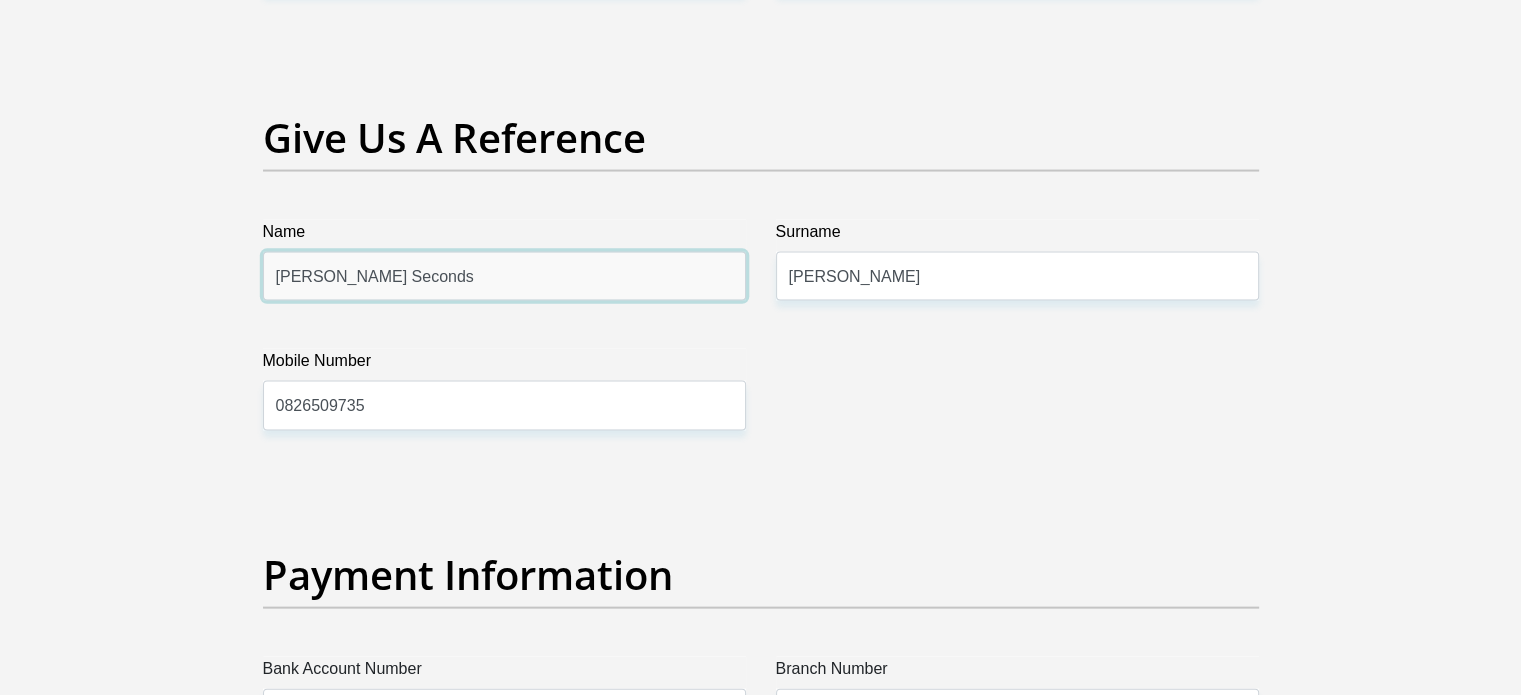 drag, startPoint x: 453, startPoint y: 278, endPoint x: 341, endPoint y: 274, distance: 112.0714 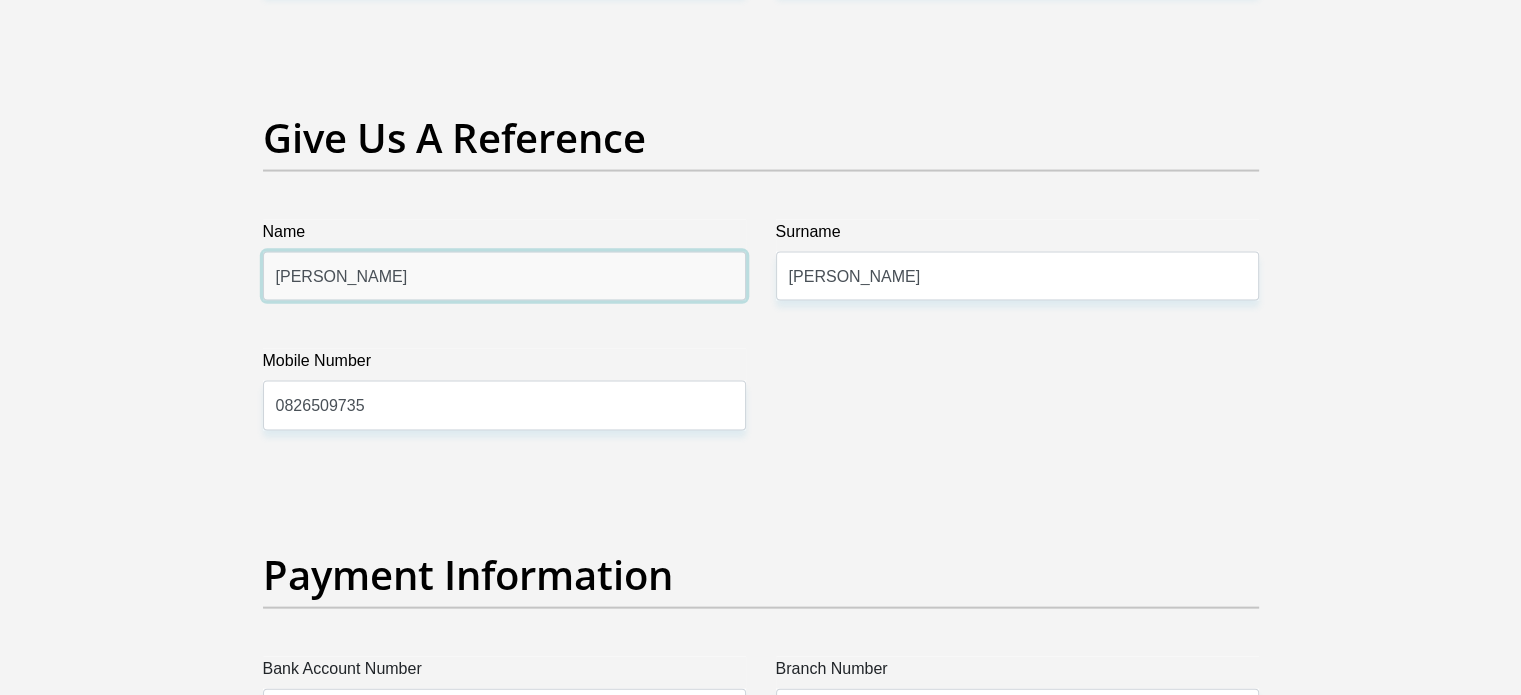 type on "Hannah" 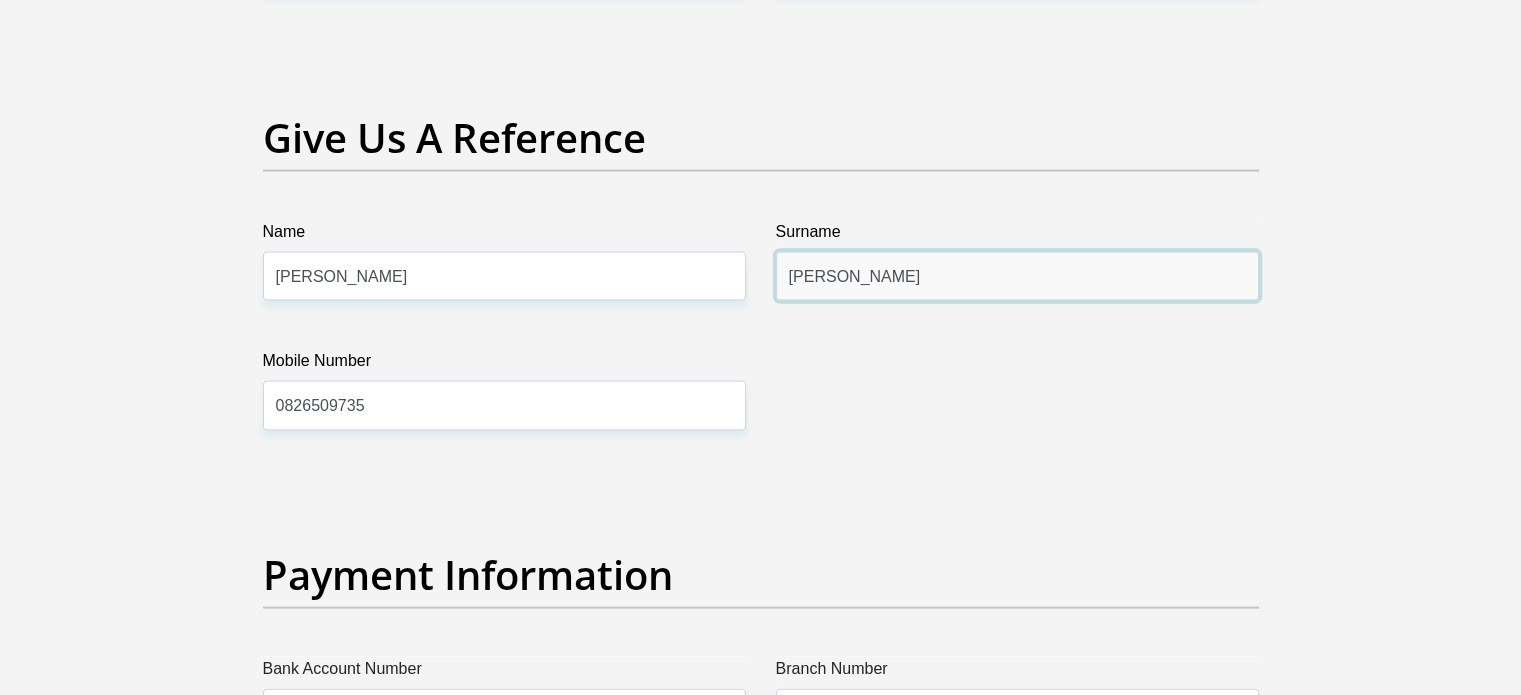 drag, startPoint x: 860, startPoint y: 276, endPoint x: 773, endPoint y: 279, distance: 87.05171 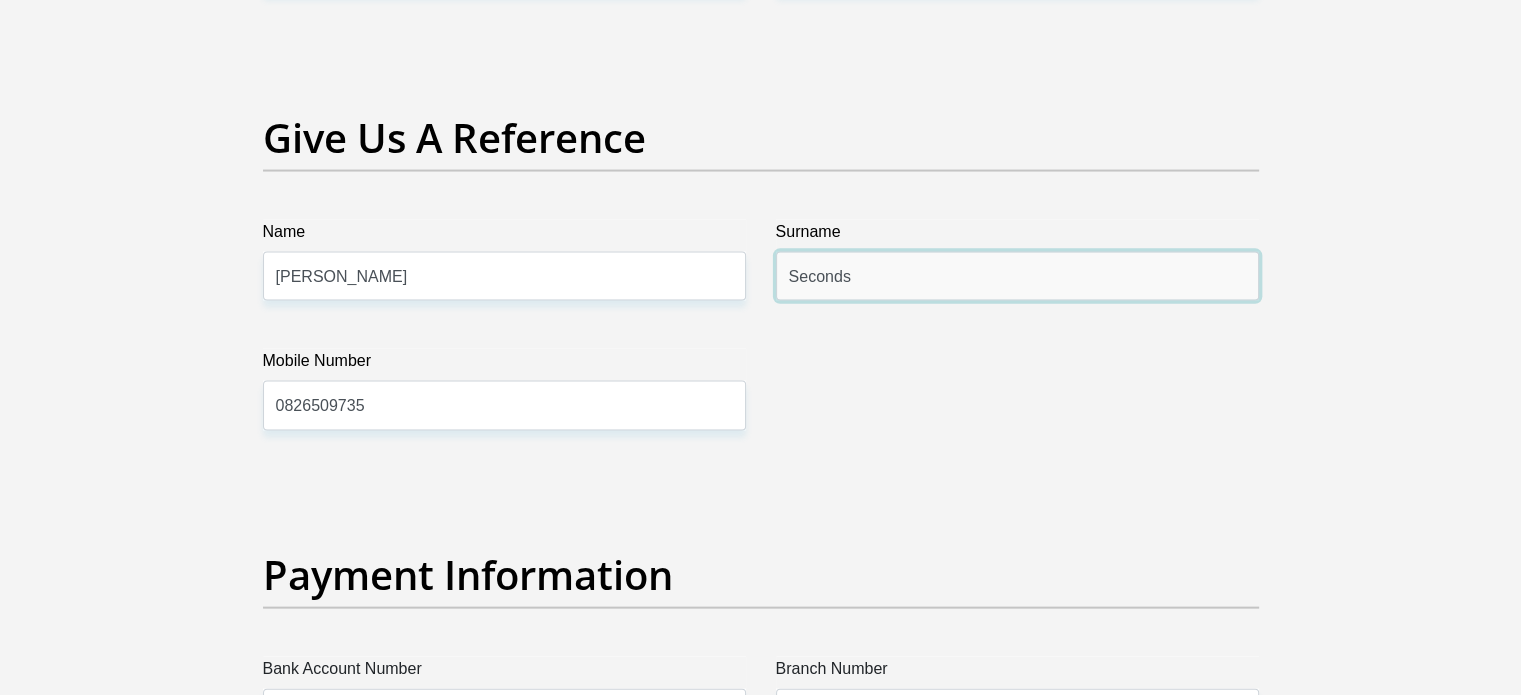 type on "Seconds" 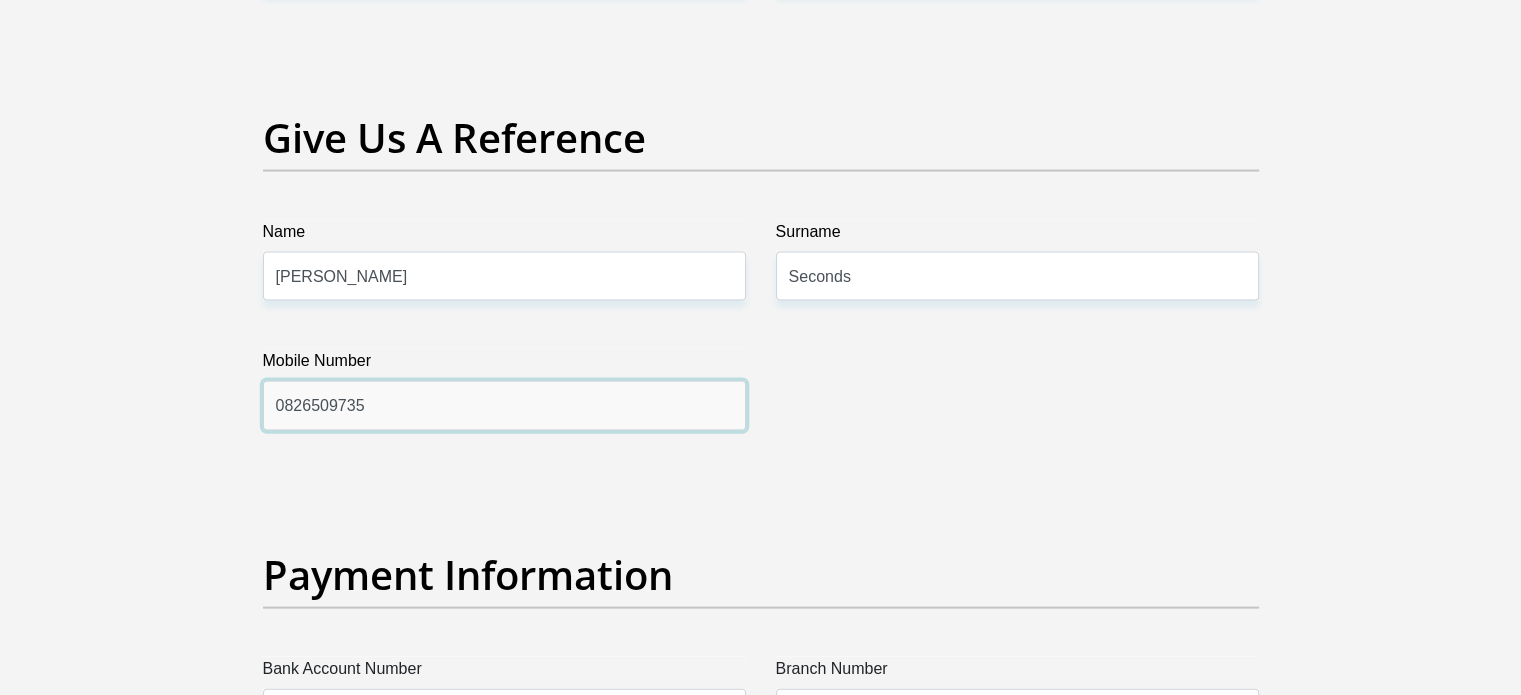 drag, startPoint x: 376, startPoint y: 412, endPoint x: 263, endPoint y: 404, distance: 113.28283 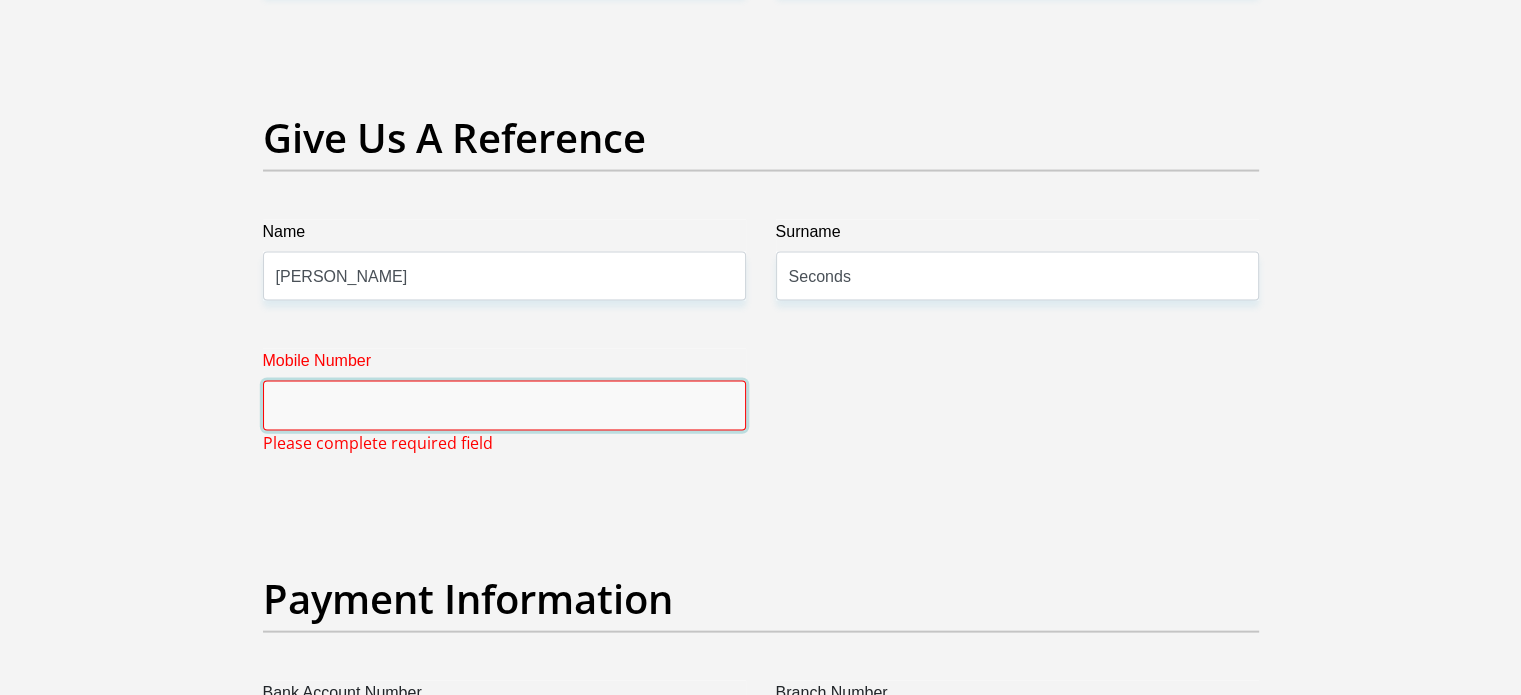 type 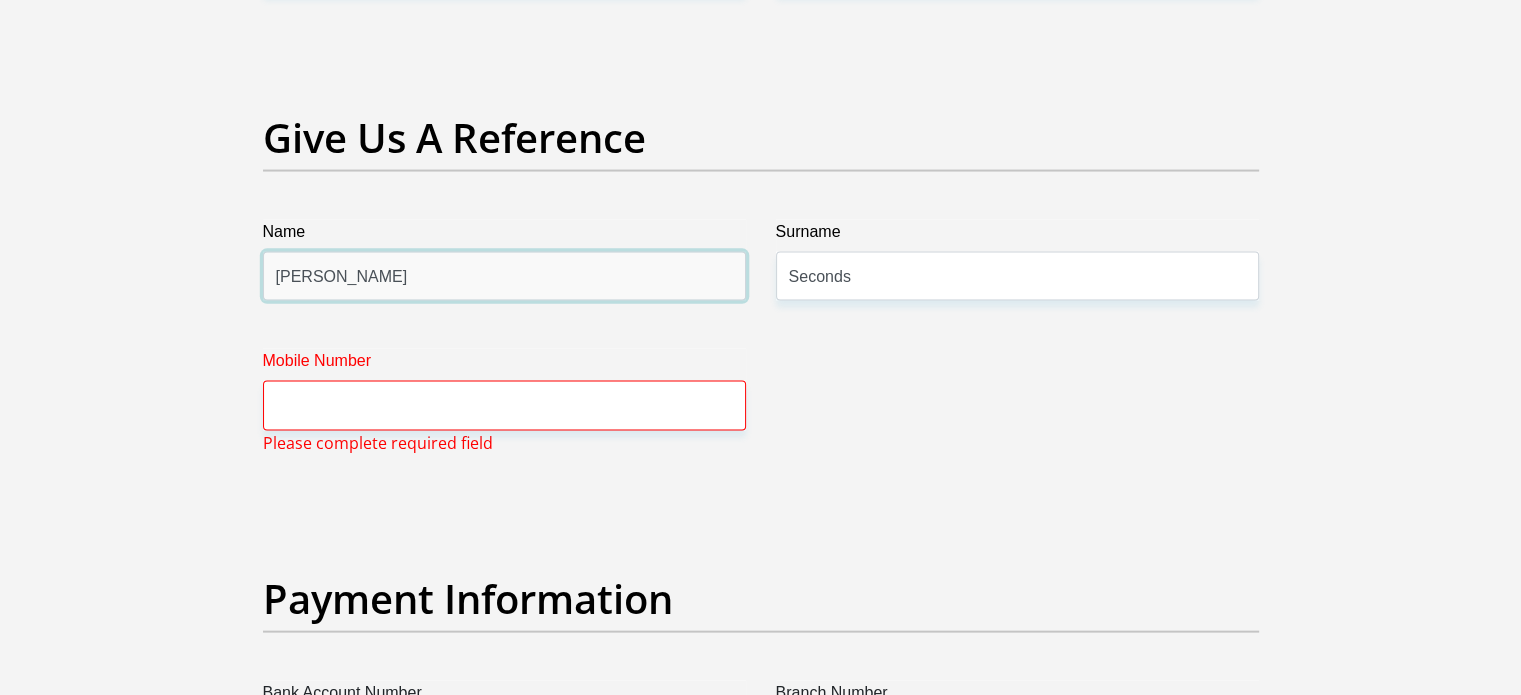 drag, startPoint x: 335, startPoint y: 277, endPoint x: 248, endPoint y: 277, distance: 87 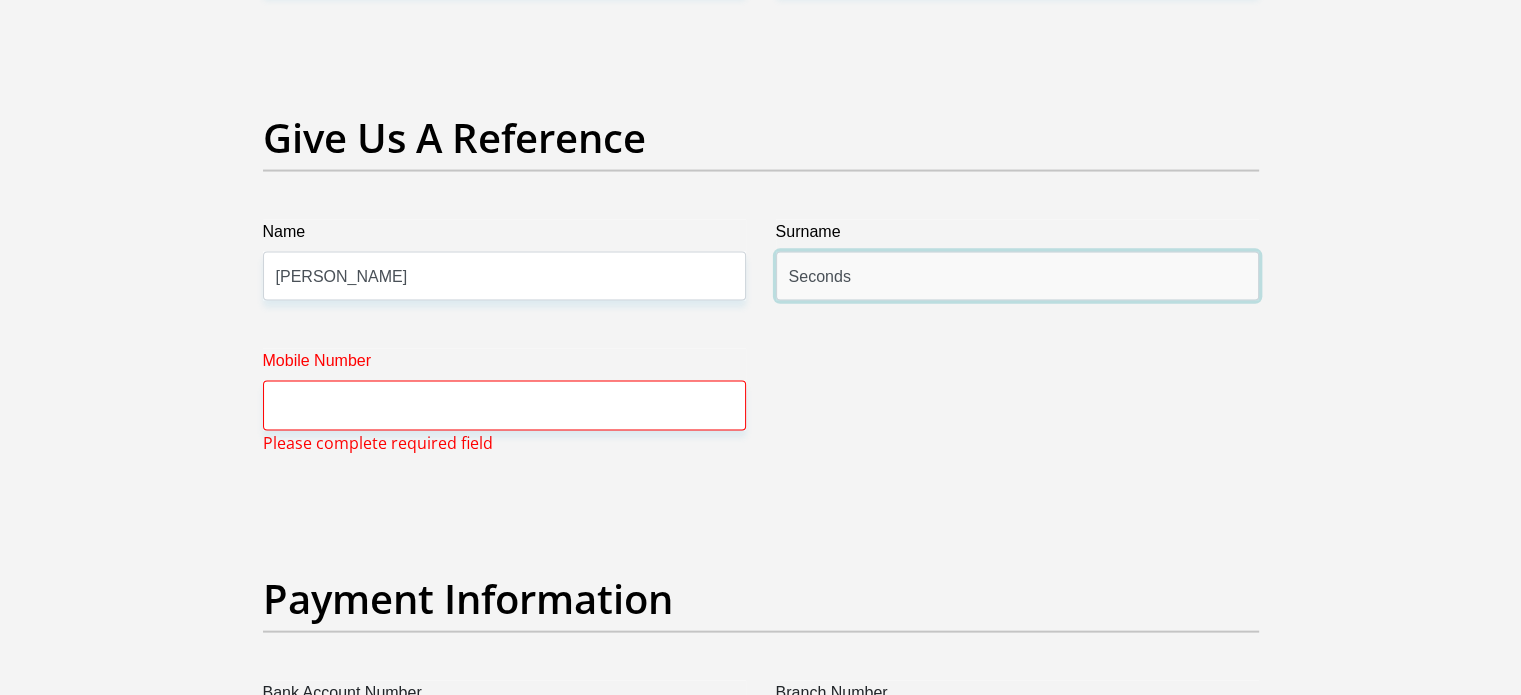 drag, startPoint x: 865, startPoint y: 277, endPoint x: 760, endPoint y: 281, distance: 105.076164 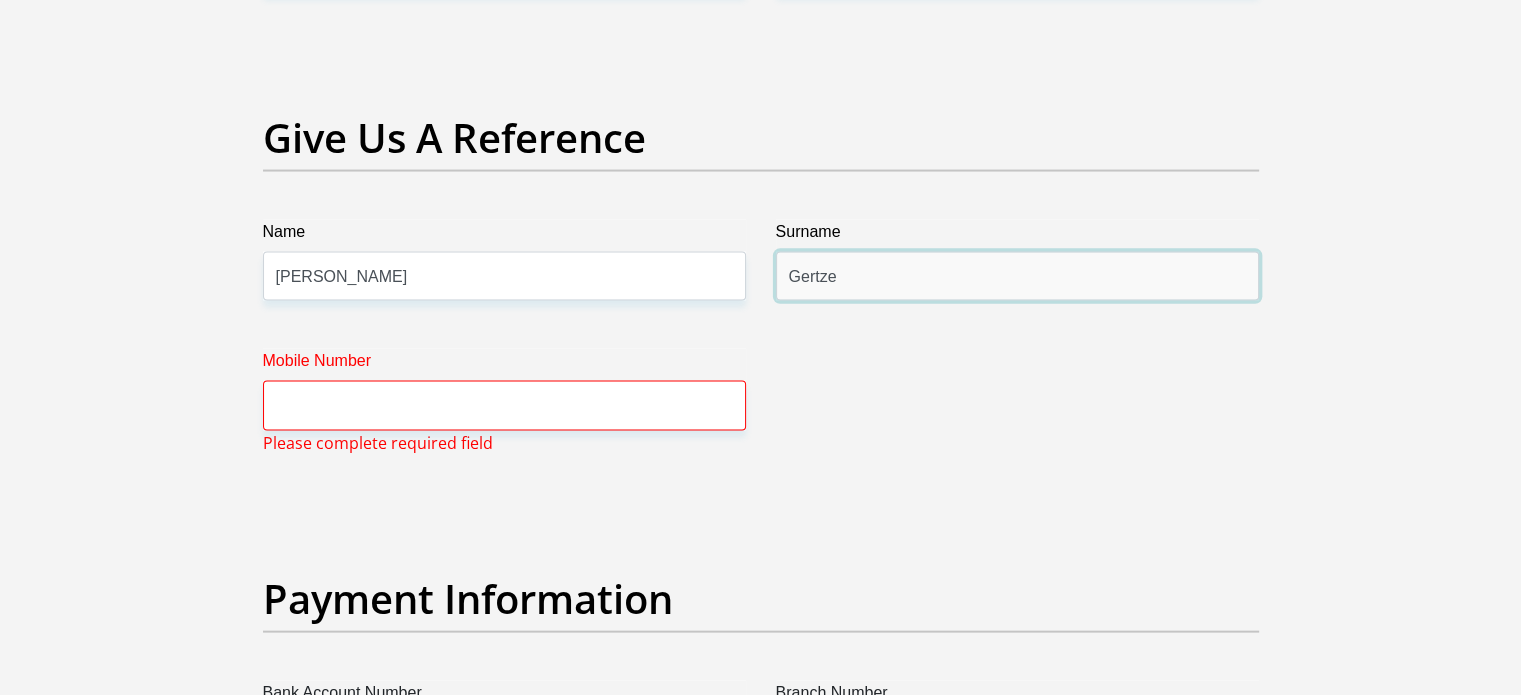 type on "Gertze" 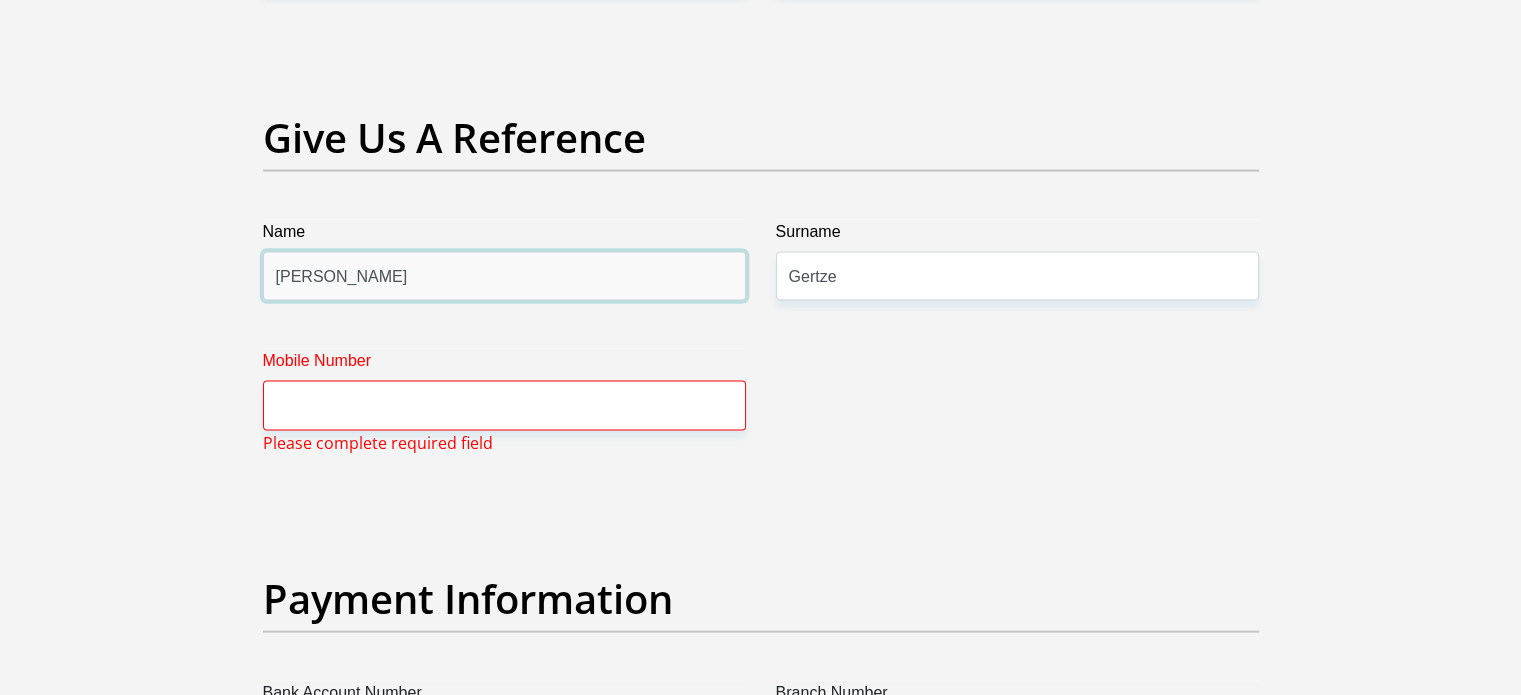 drag, startPoint x: 359, startPoint y: 280, endPoint x: 314, endPoint y: 274, distance: 45.39824 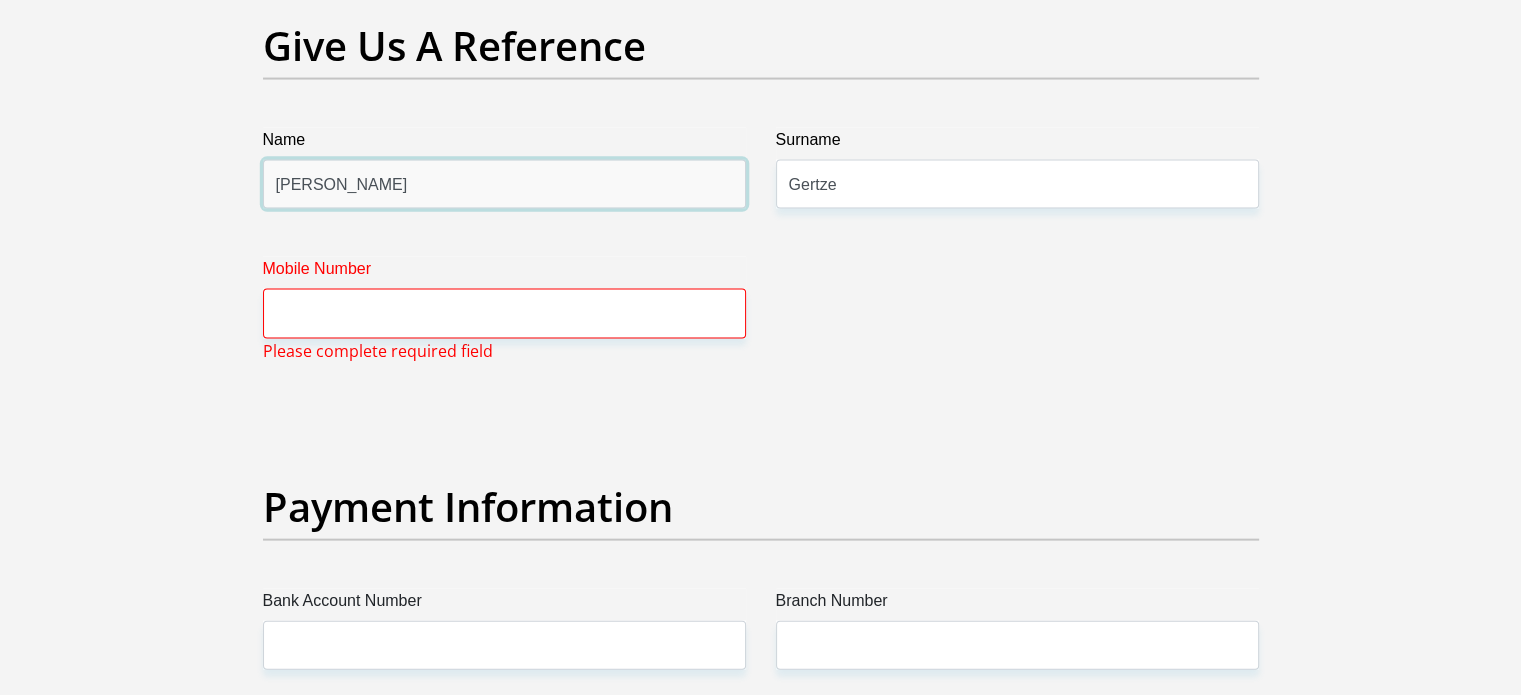 scroll, scrollTop: 4400, scrollLeft: 0, axis: vertical 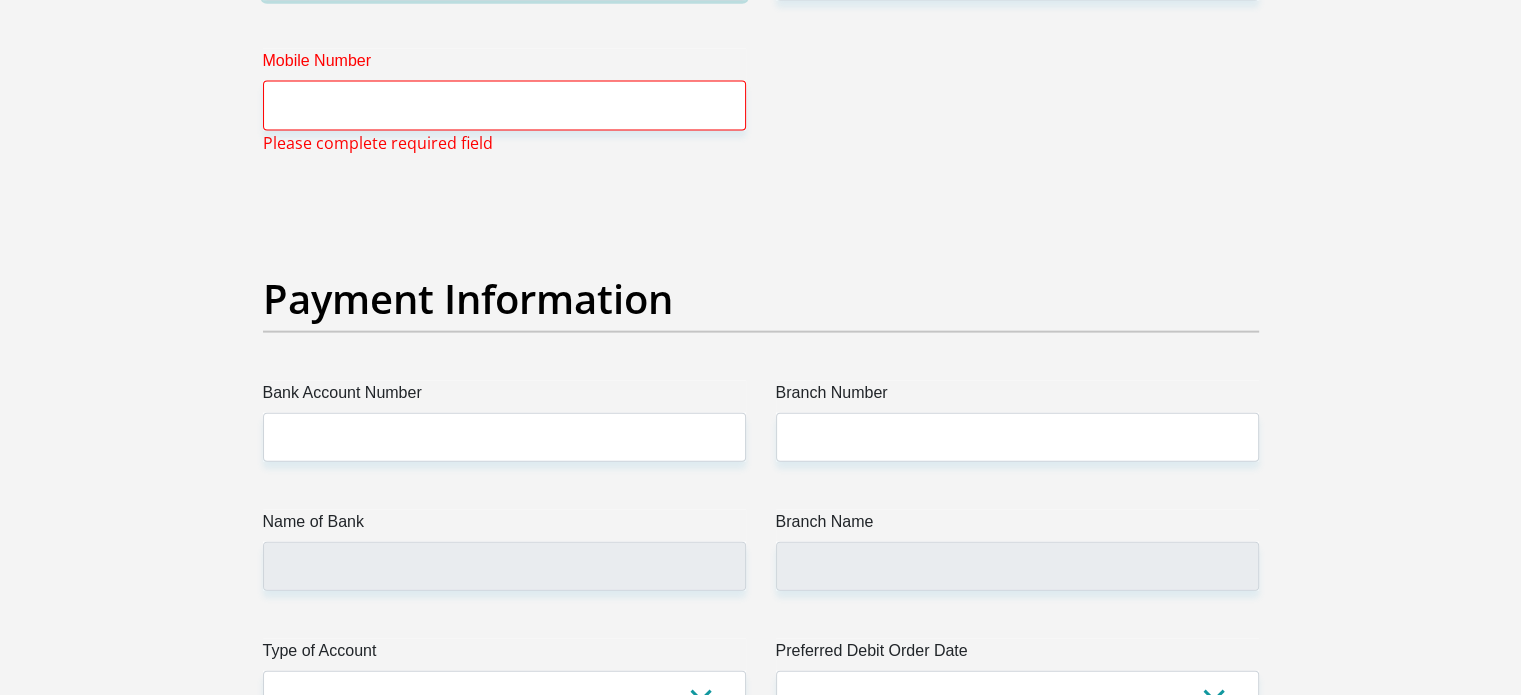 type on "Amy" 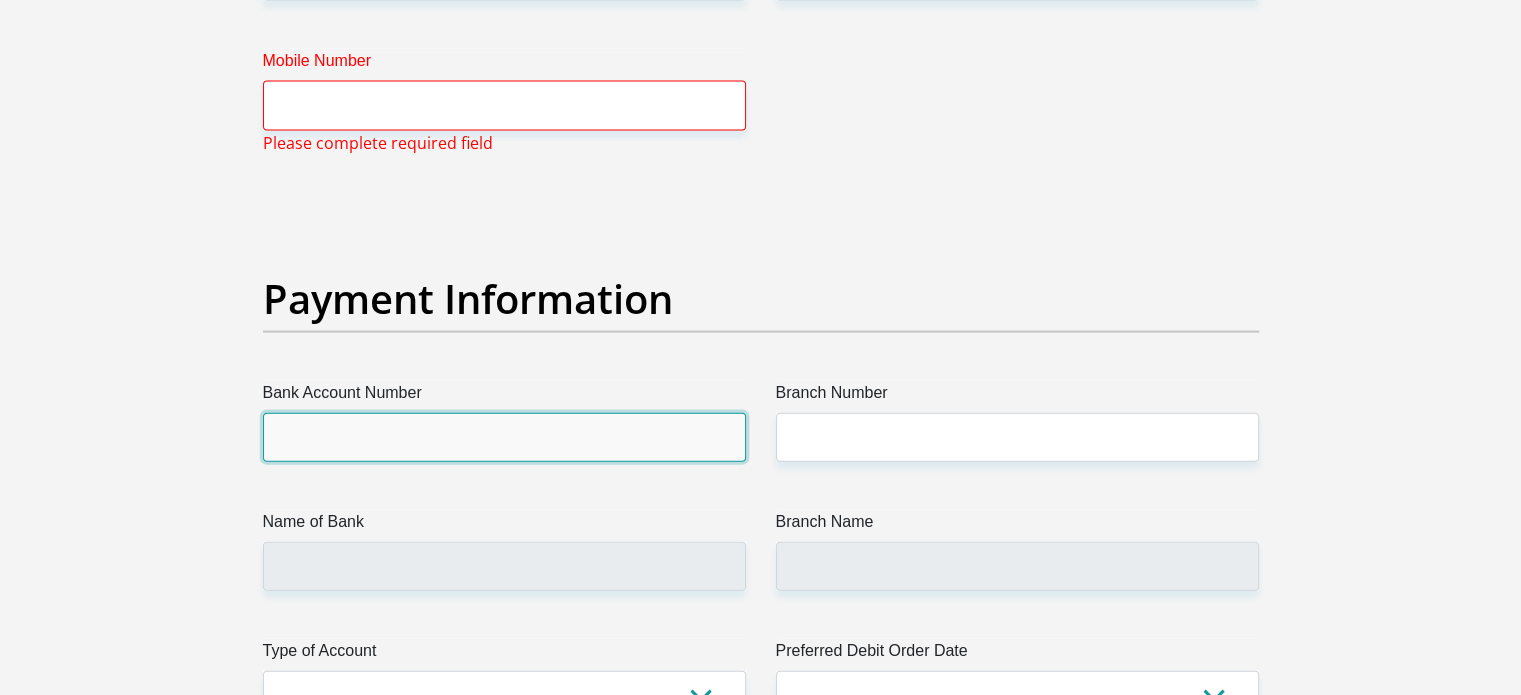 click on "Bank Account Number" at bounding box center [504, 437] 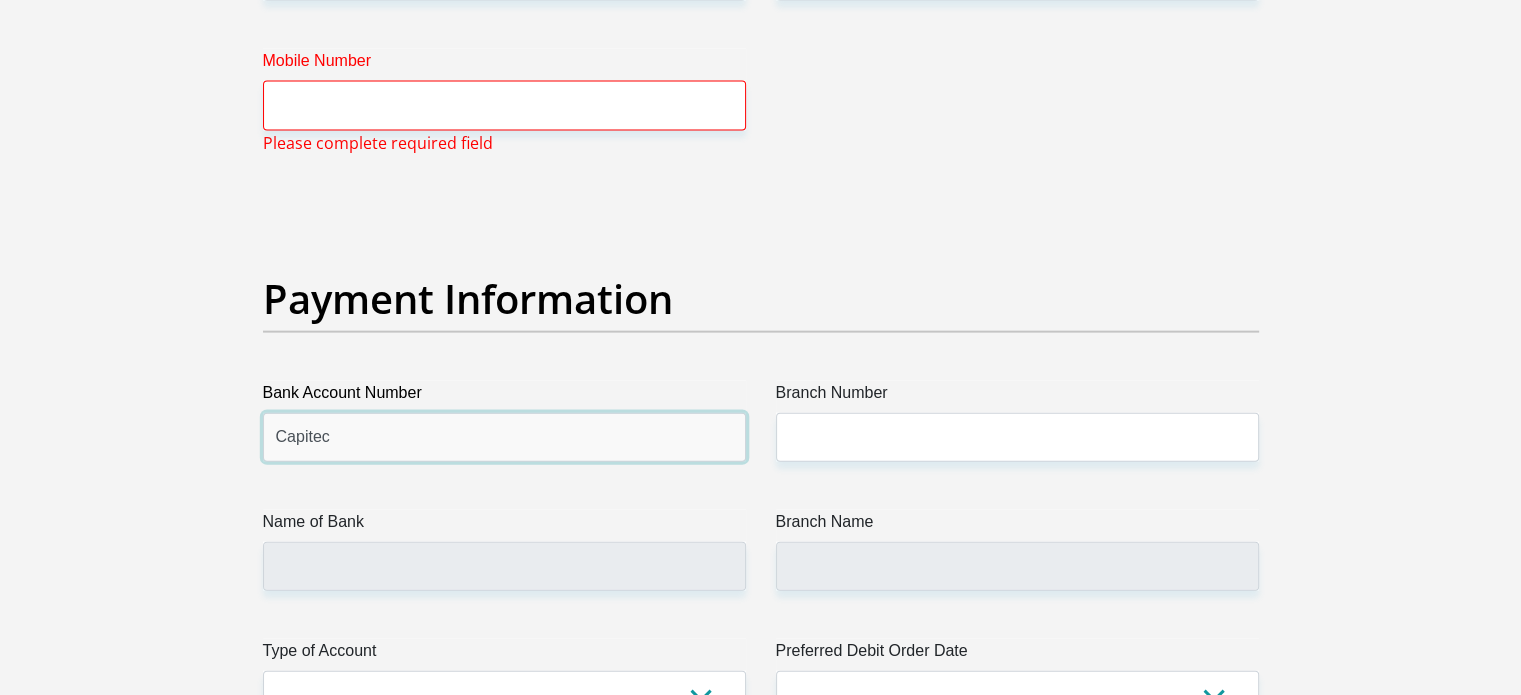 type on "Capitec" 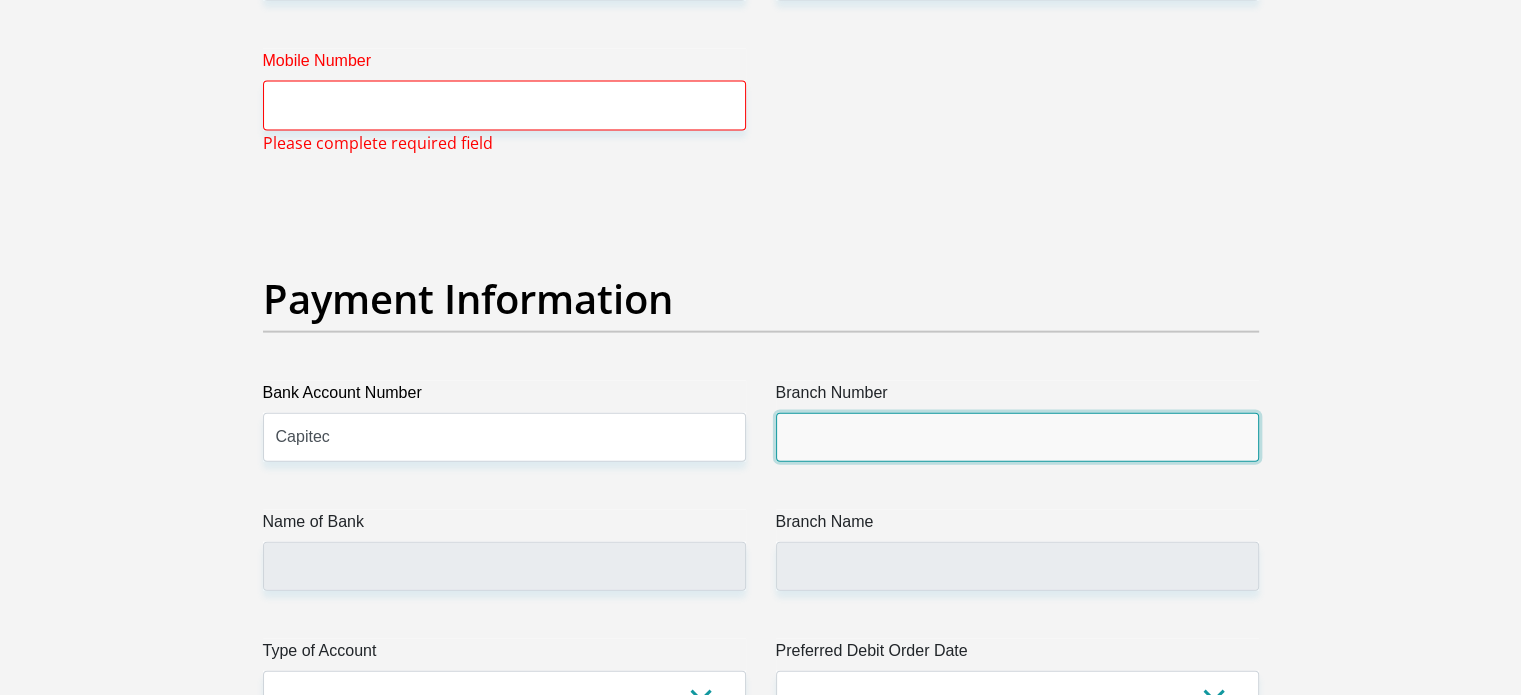 click on "Branch Number" at bounding box center (1017, 437) 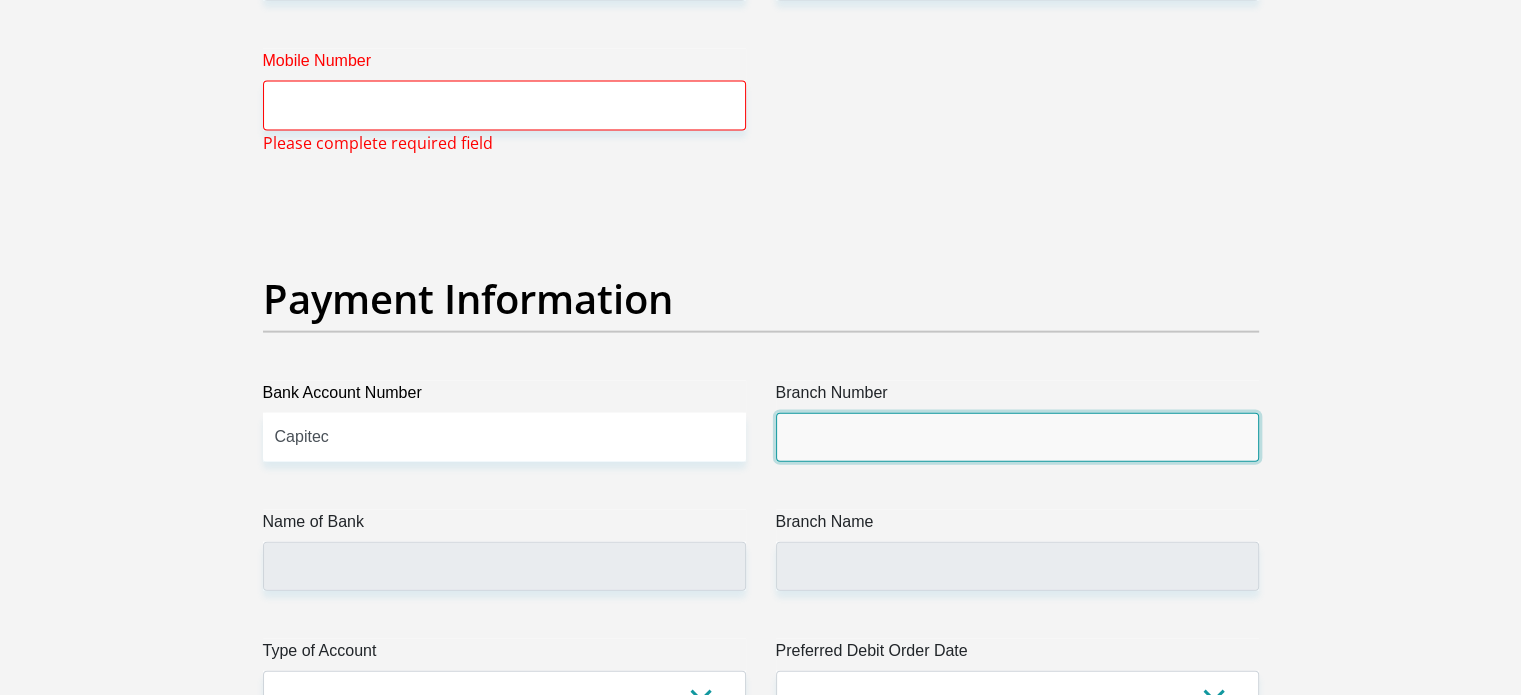 paste on "470010." 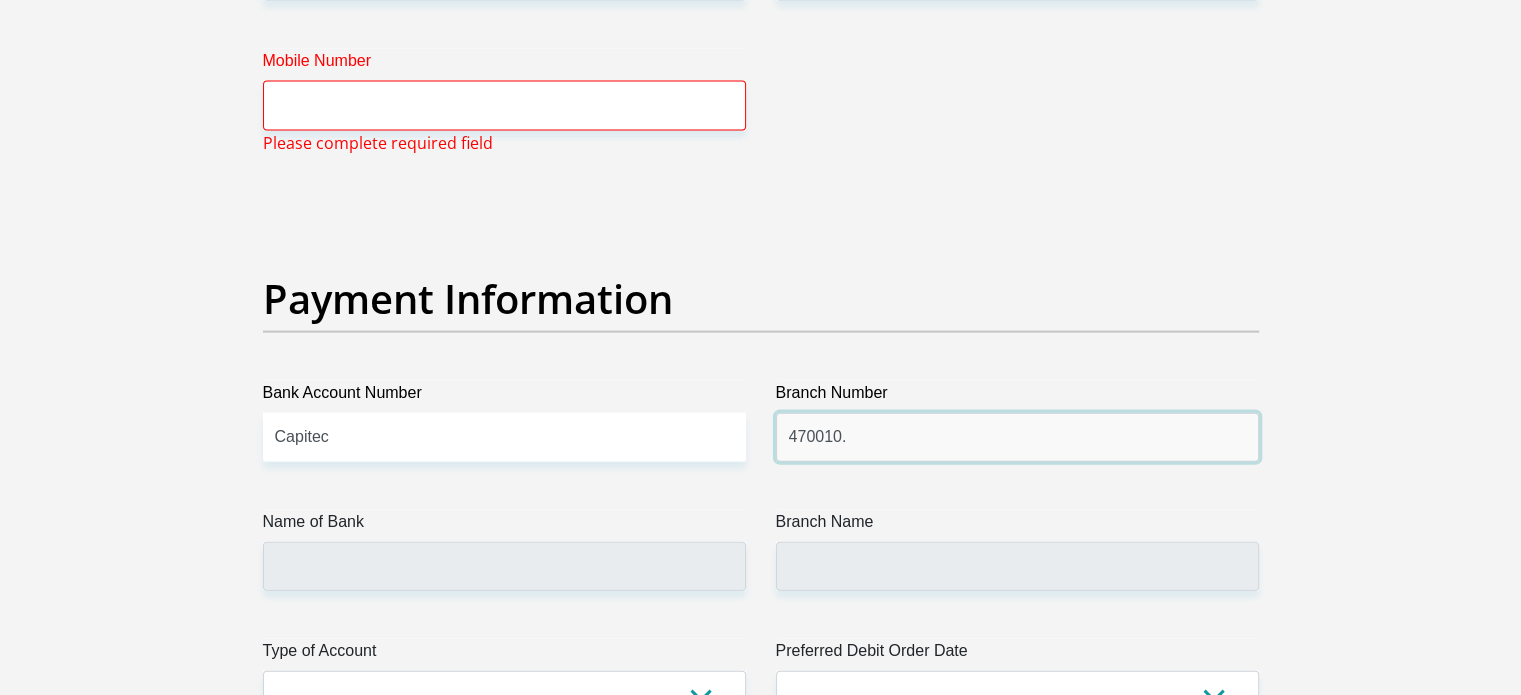 click on "470010." at bounding box center [1017, 437] 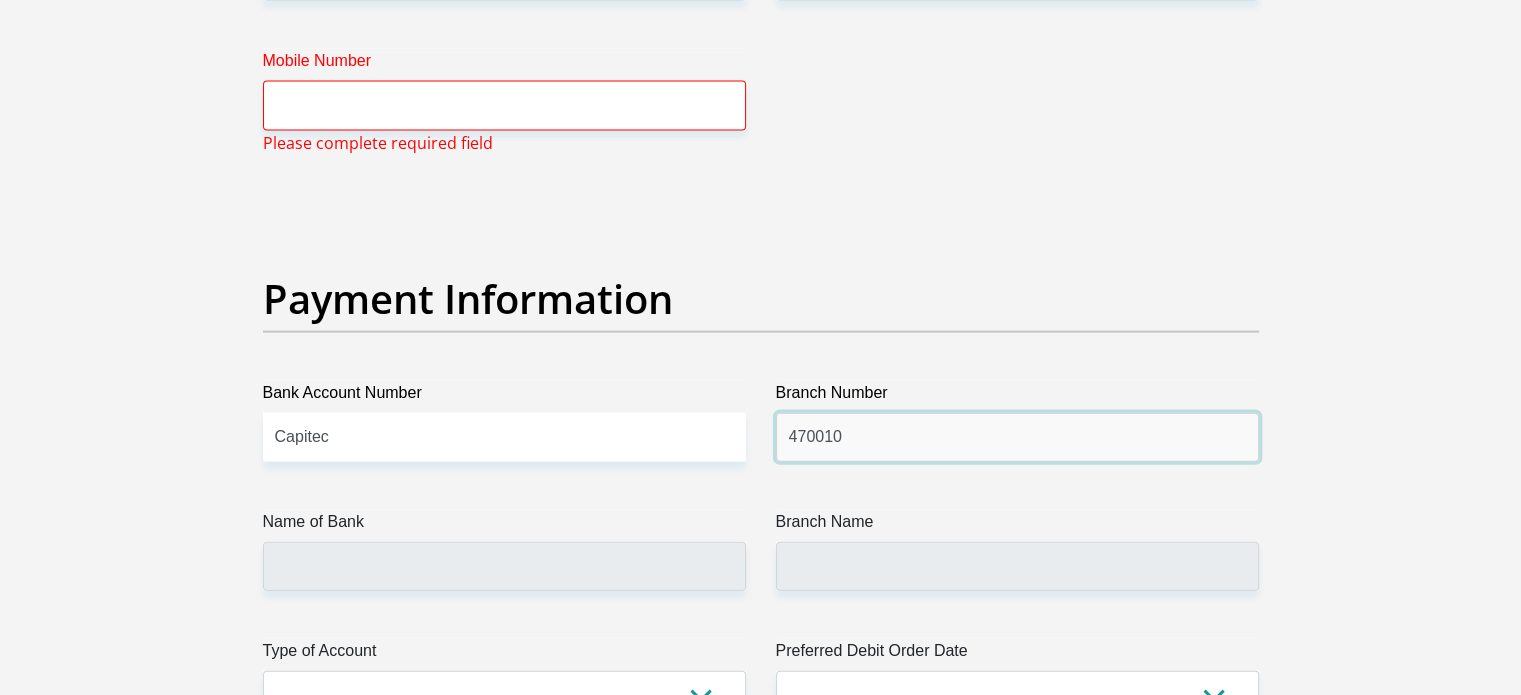 type on "470010" 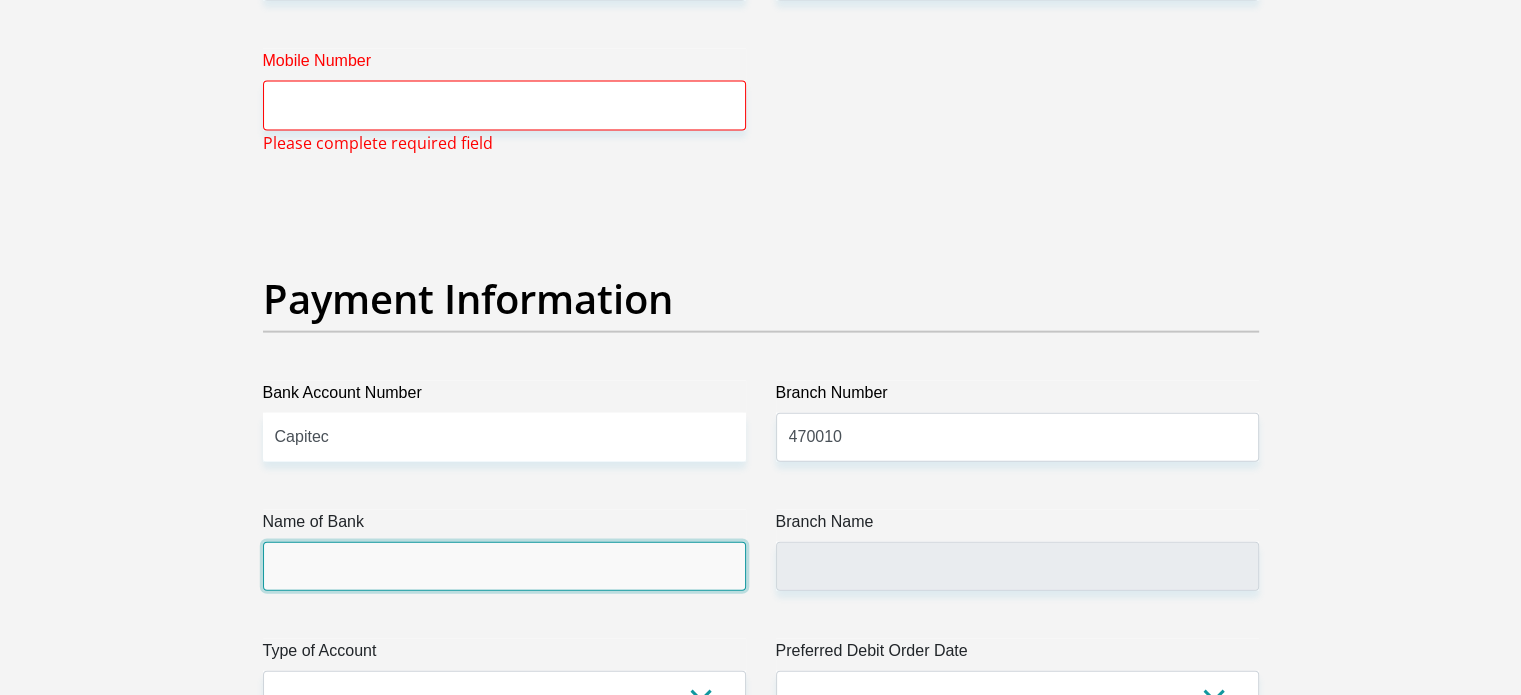 click on "Name of Bank" at bounding box center (504, 566) 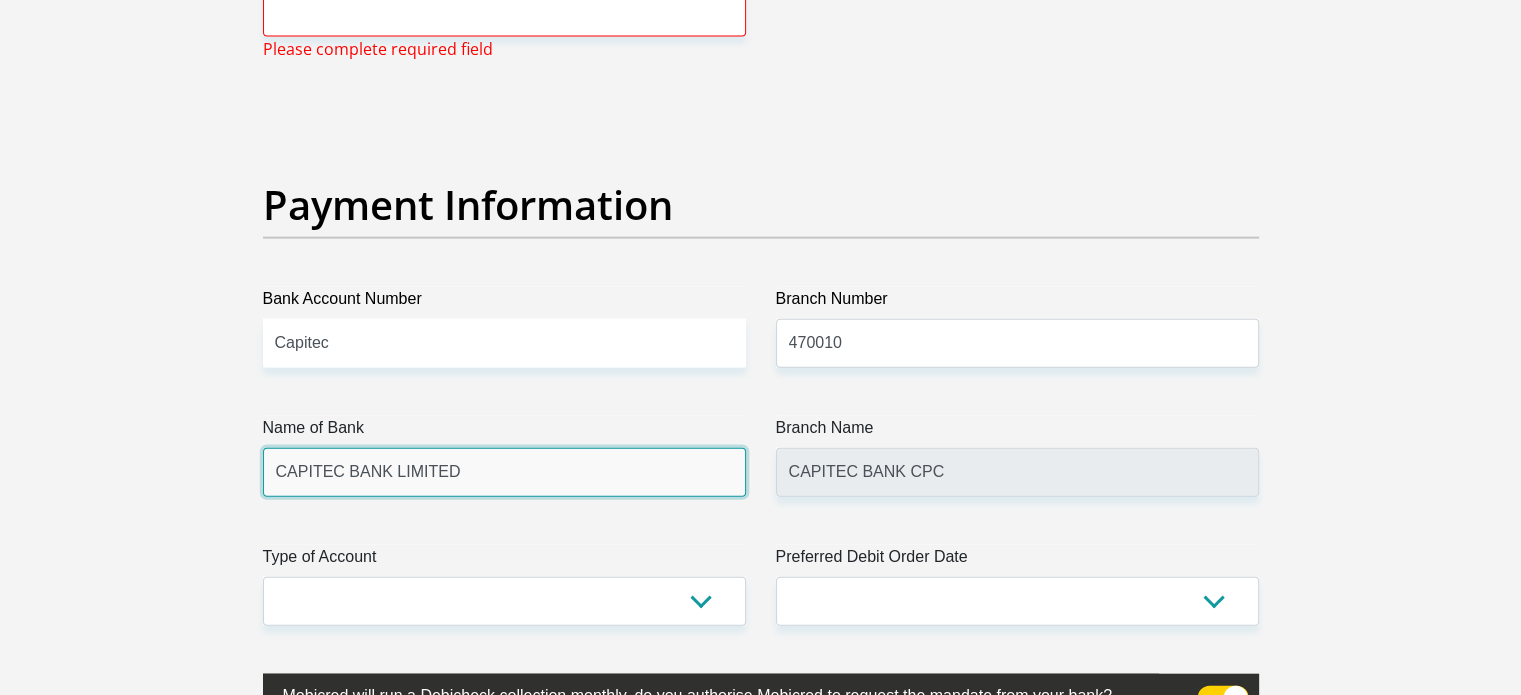 scroll, scrollTop: 4600, scrollLeft: 0, axis: vertical 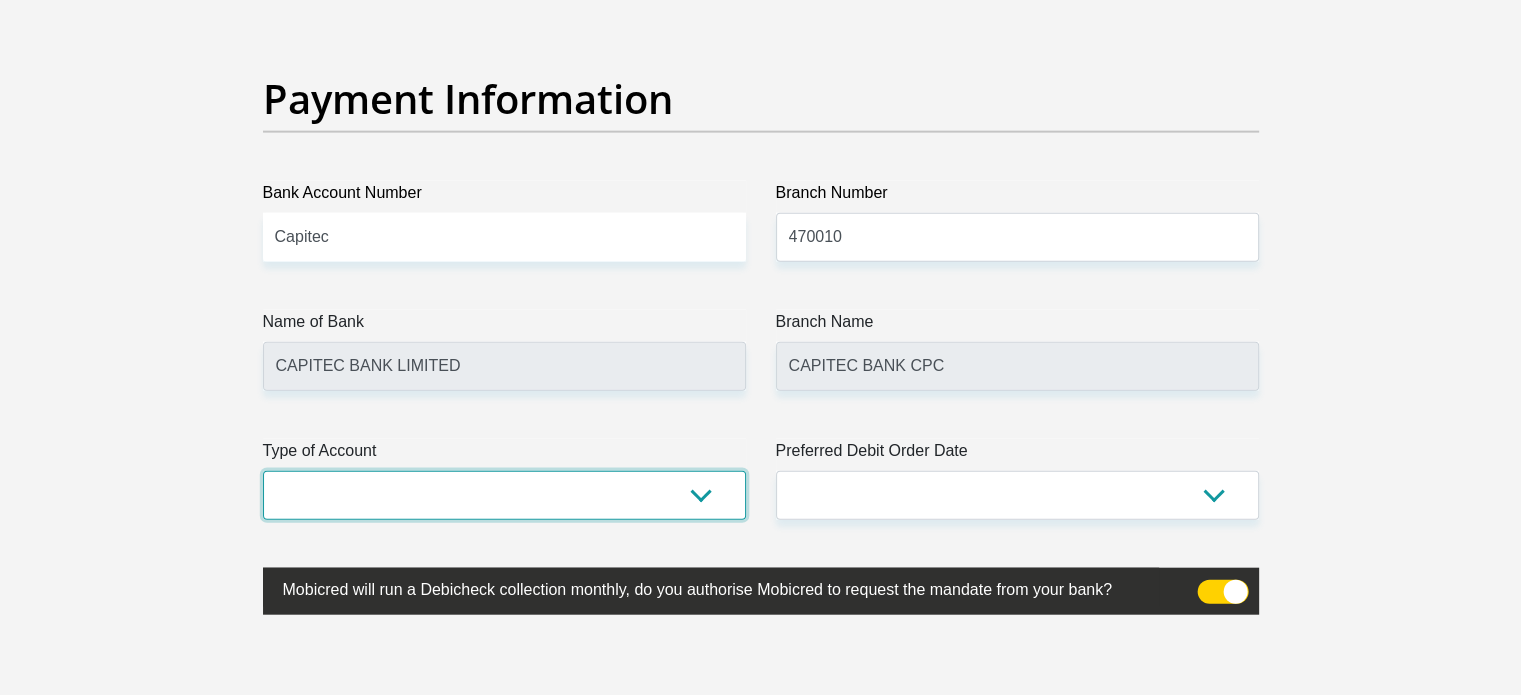 click on "Cheque
Savings" at bounding box center (504, 495) 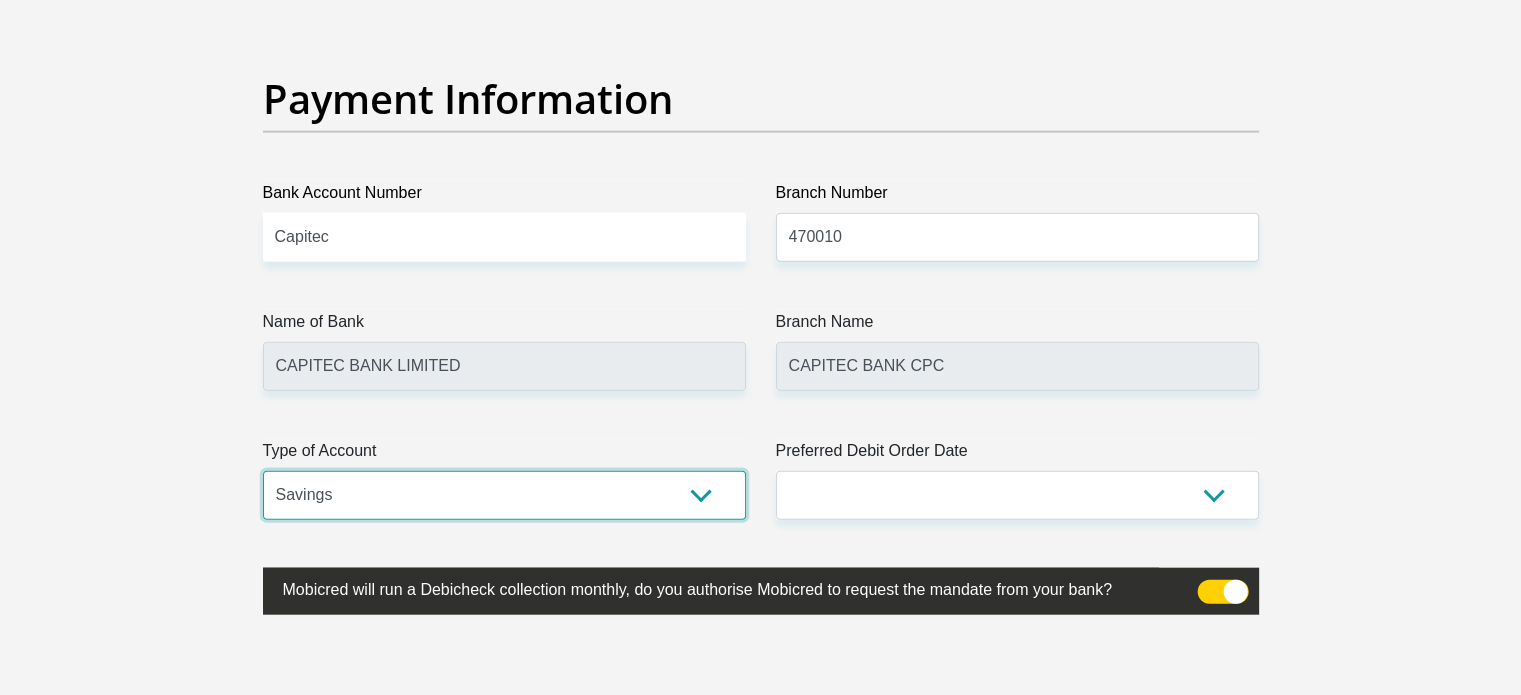 click on "Cheque
Savings" at bounding box center (504, 495) 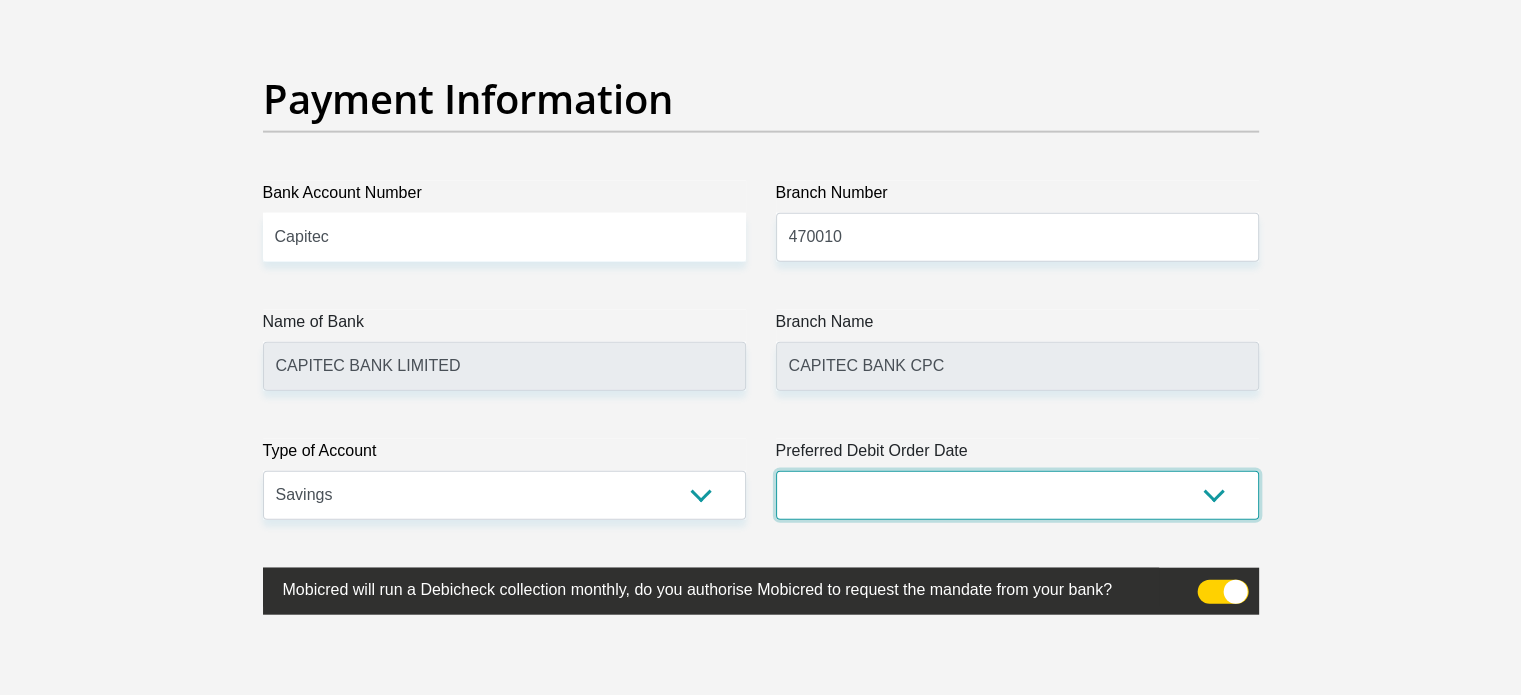 click on "1st
2nd
3rd
4th
5th
7th
18th
19th
20th
21st
22nd
23rd
24th
25th
26th
27th
28th
29th
30th" at bounding box center [1017, 495] 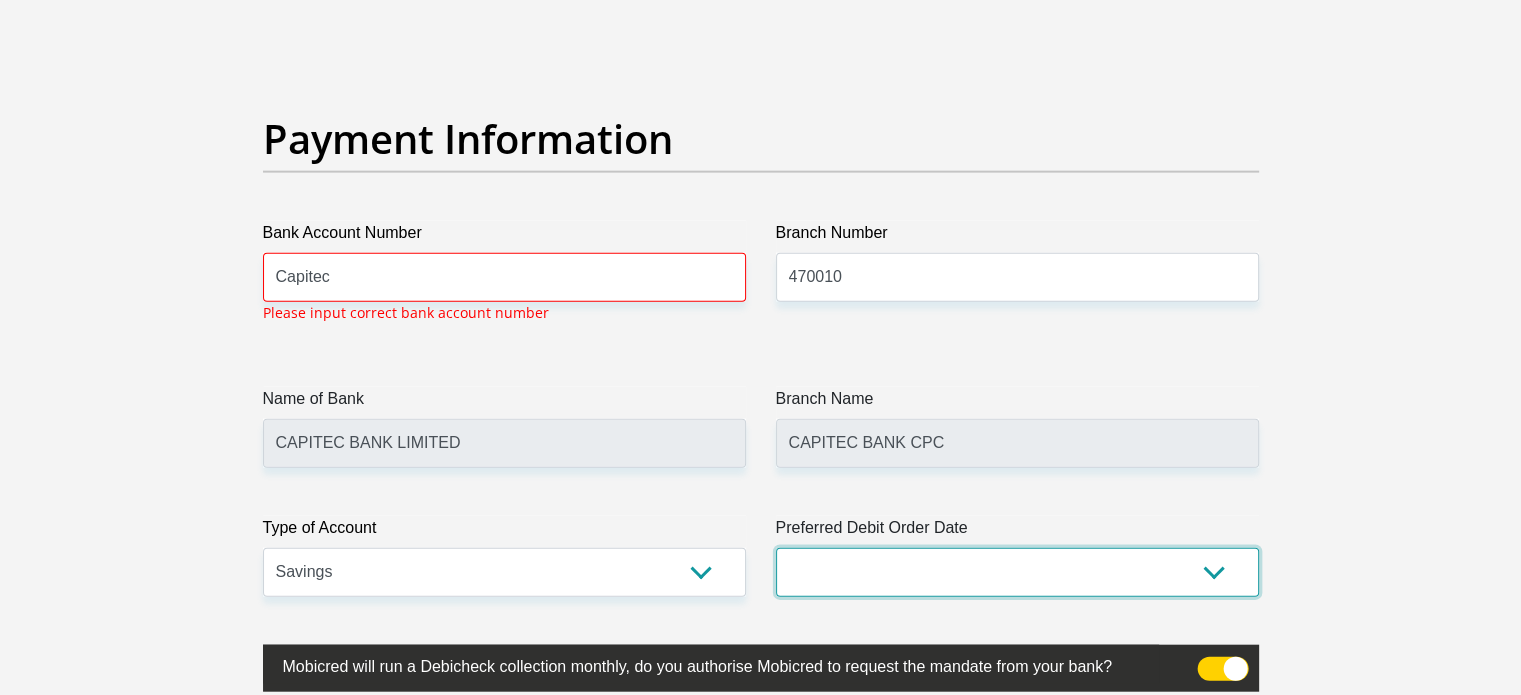scroll, scrollTop: 4559, scrollLeft: 0, axis: vertical 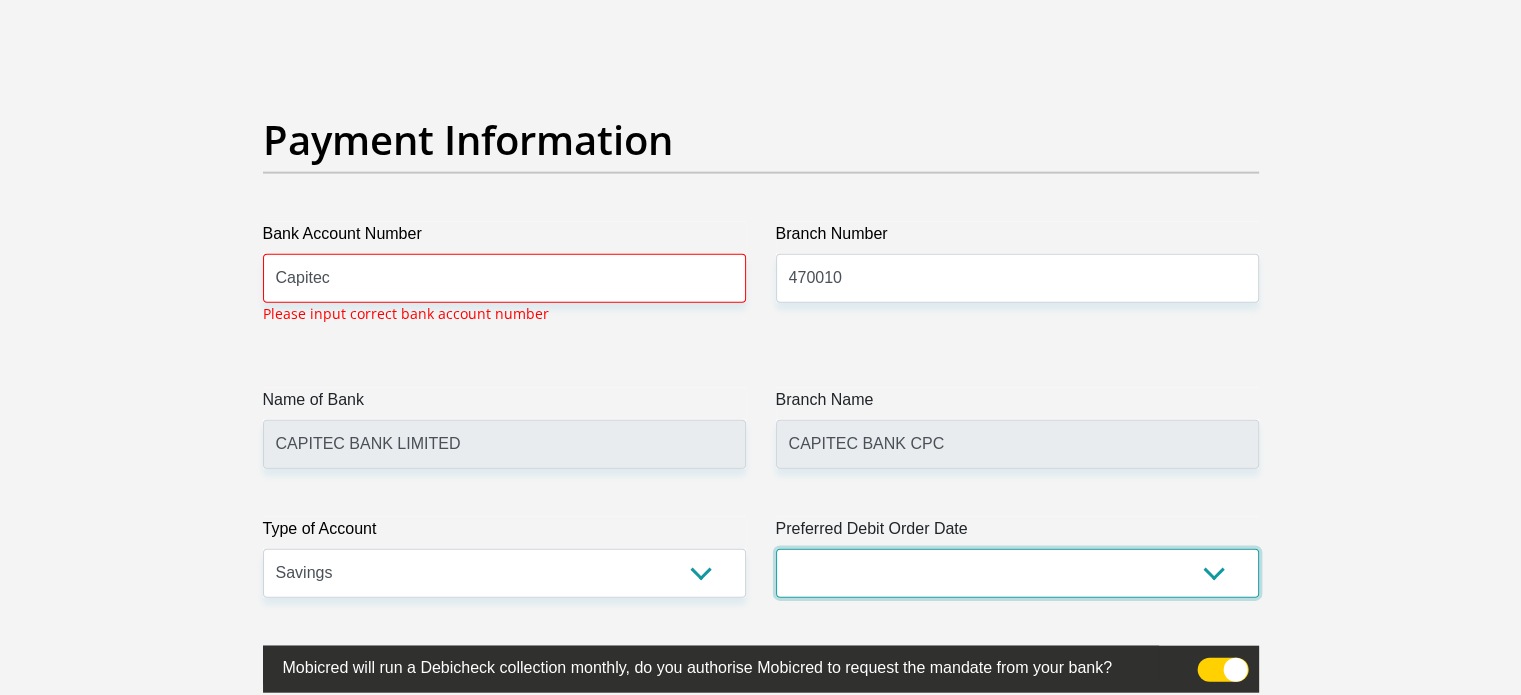 select on "18" 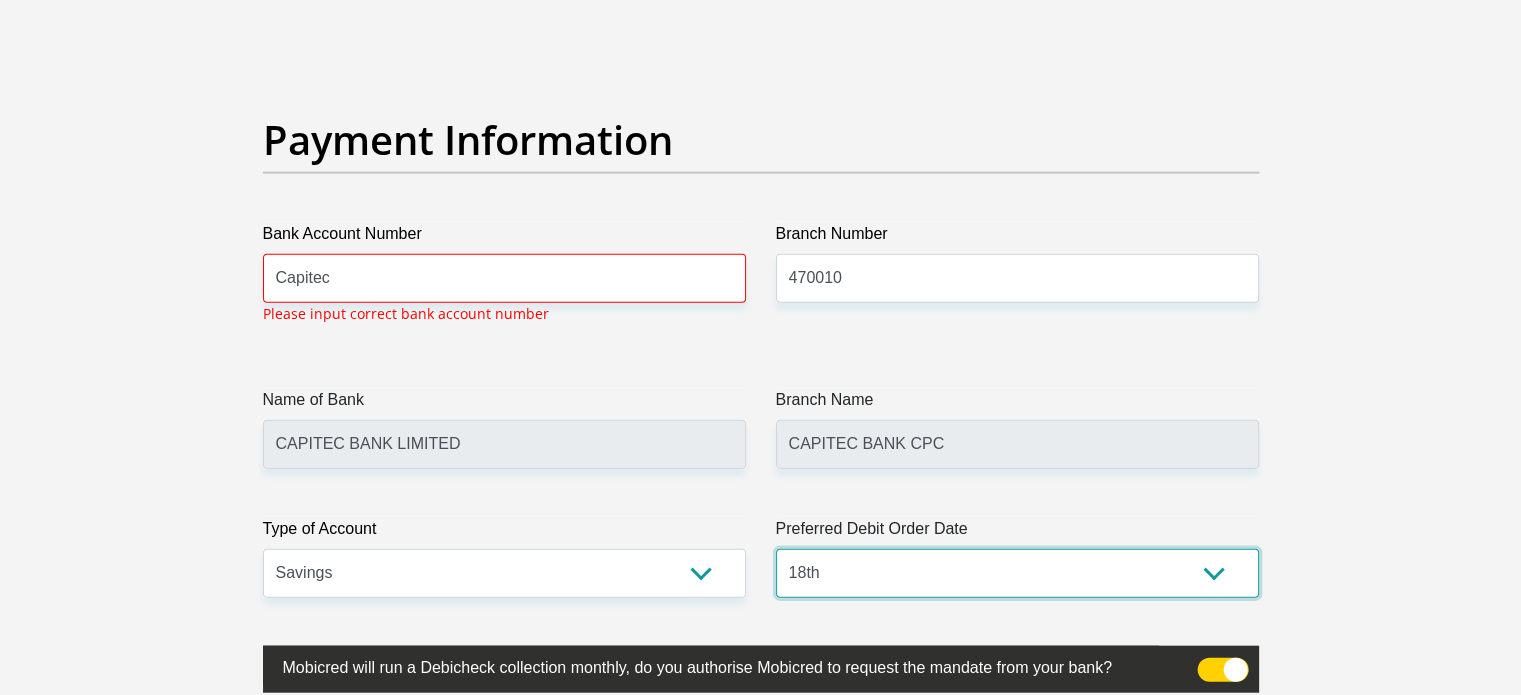 click on "1st
2nd
3rd
4th
5th
7th
18th
19th
20th
21st
22nd
23rd
24th
25th
26th
27th
28th
29th
30th" at bounding box center [1017, 573] 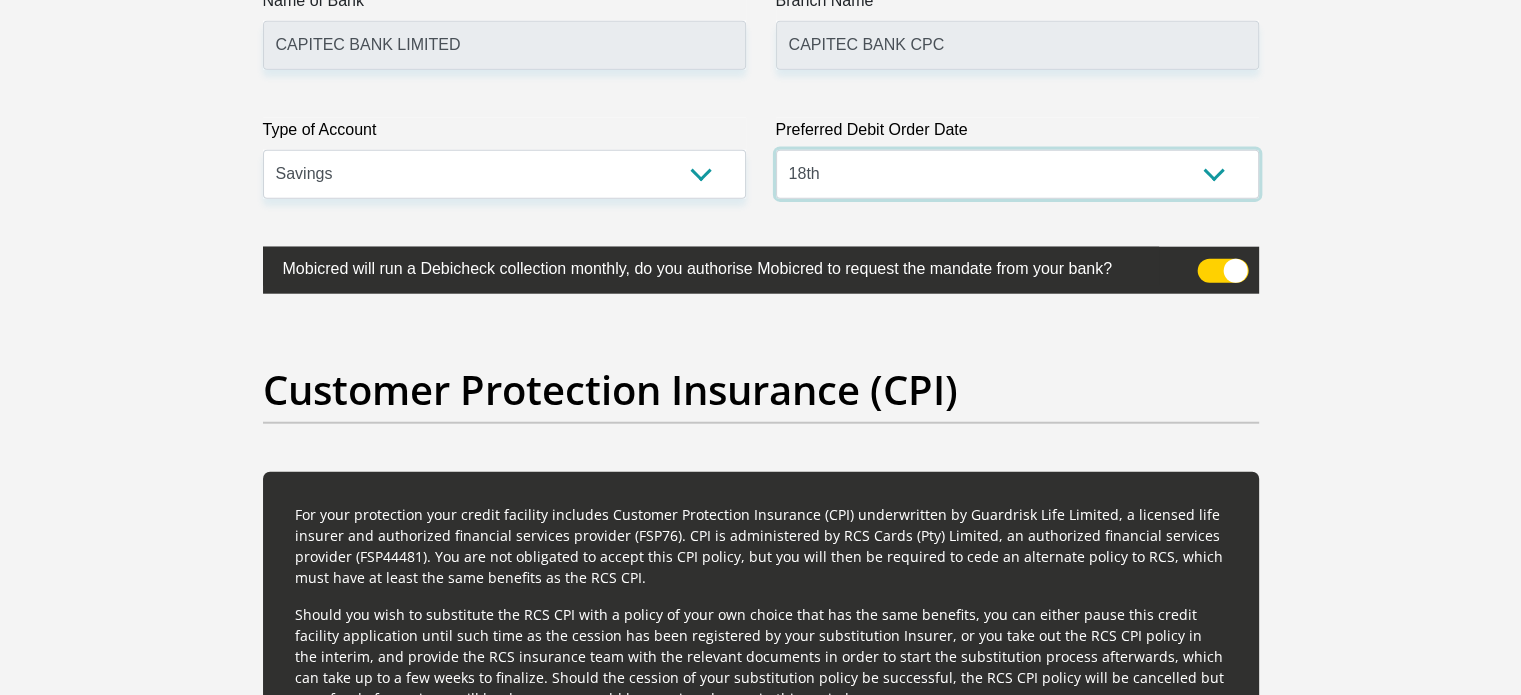 scroll, scrollTop: 4959, scrollLeft: 0, axis: vertical 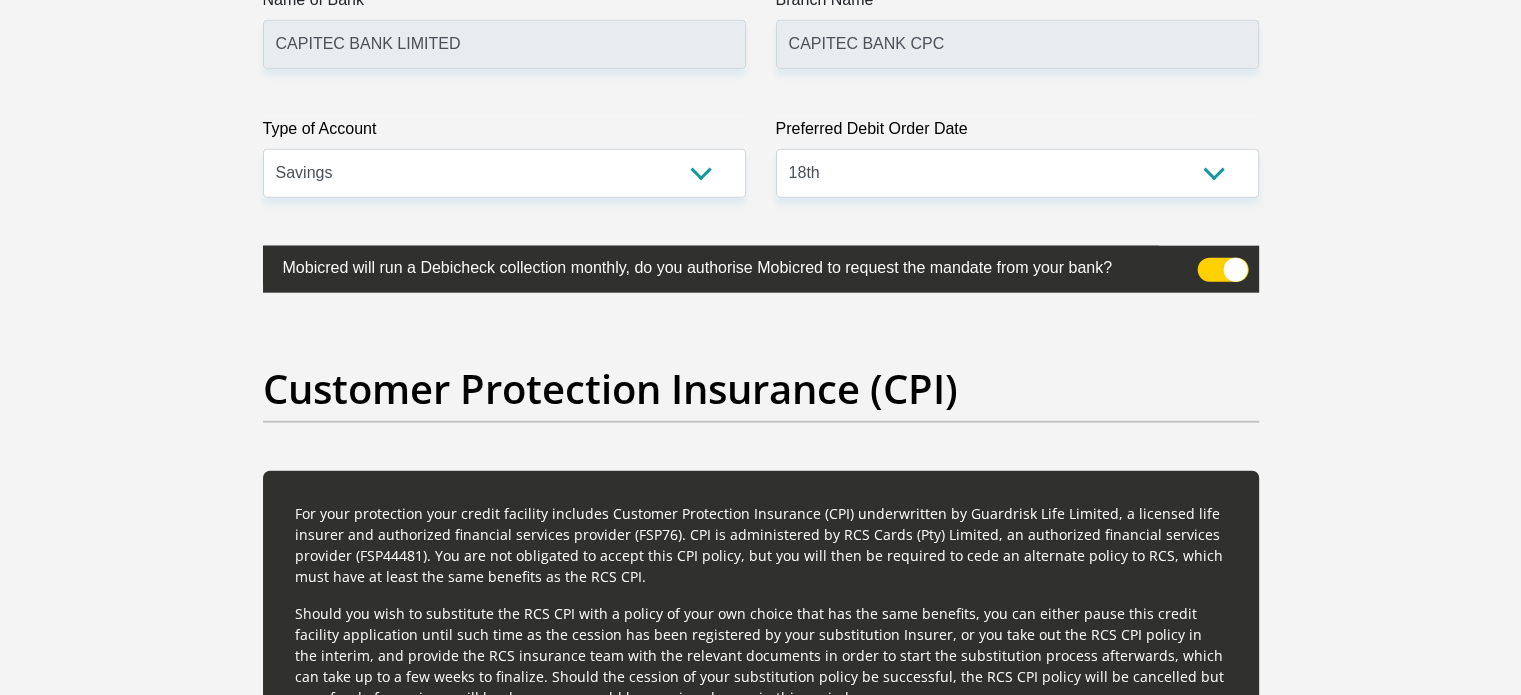 click at bounding box center [1222, 270] 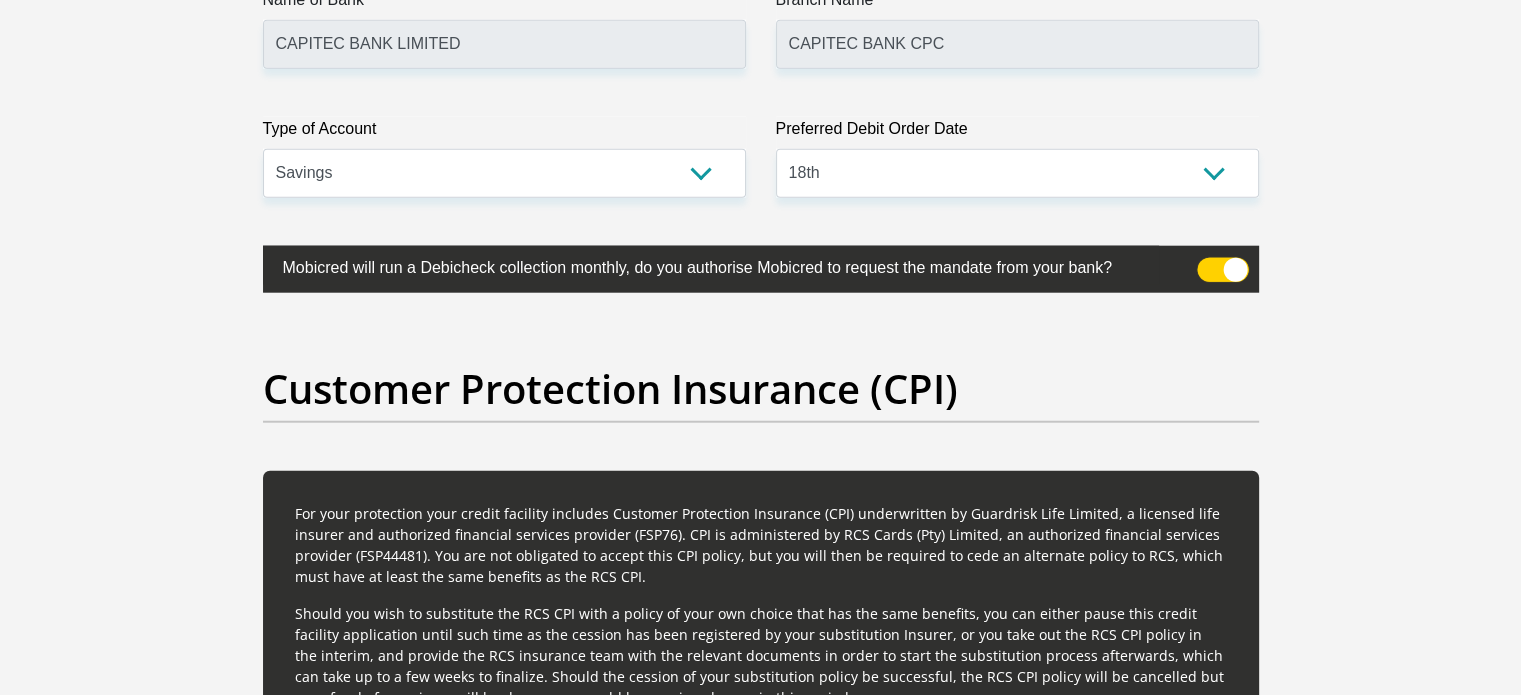 click at bounding box center [1209, 263] 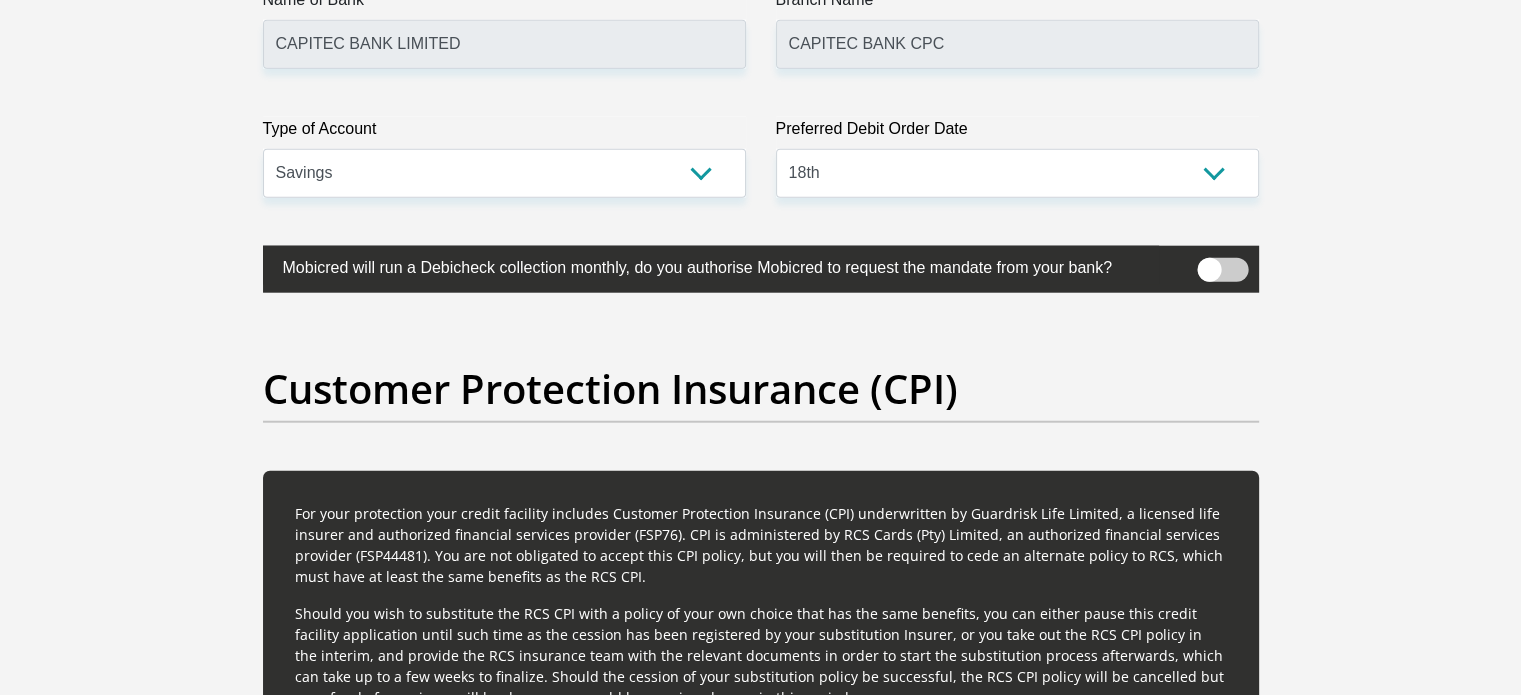 click at bounding box center [1222, 270] 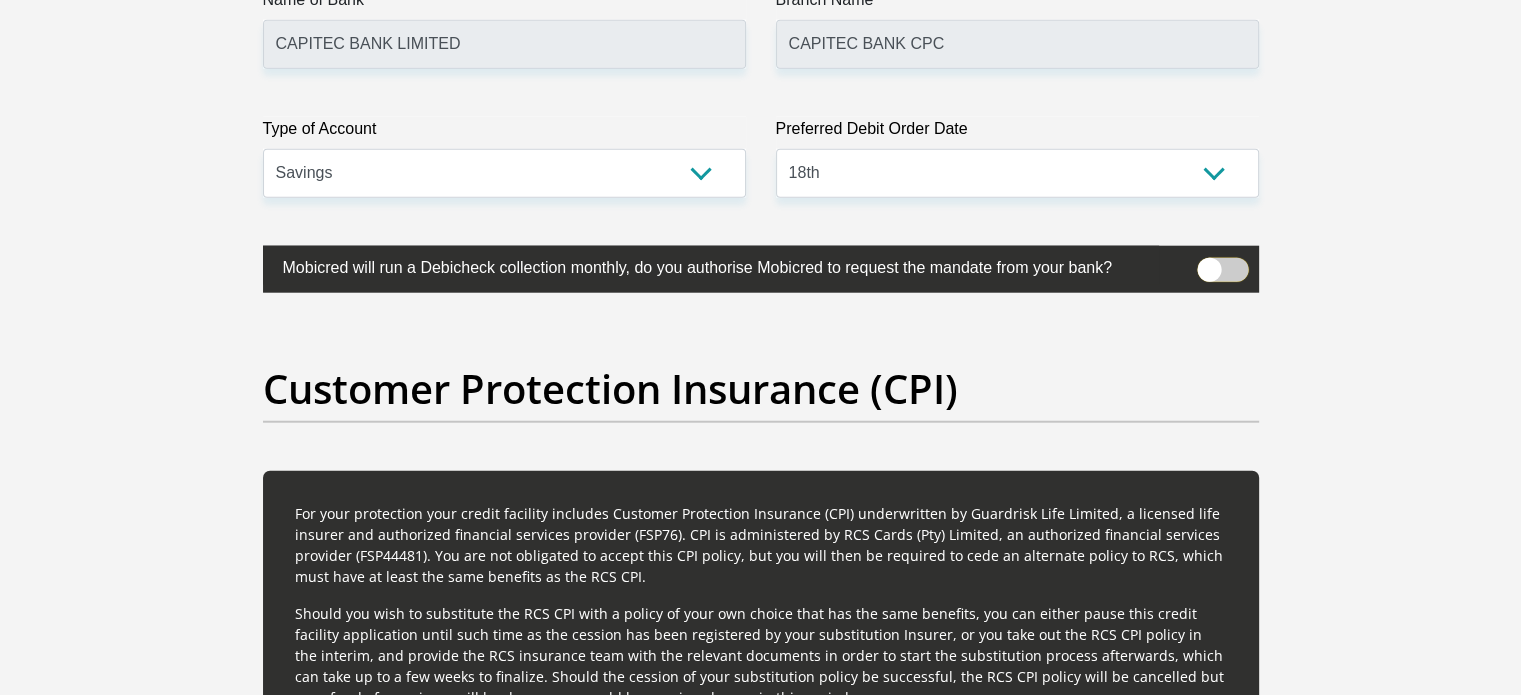 click at bounding box center [1209, 263] 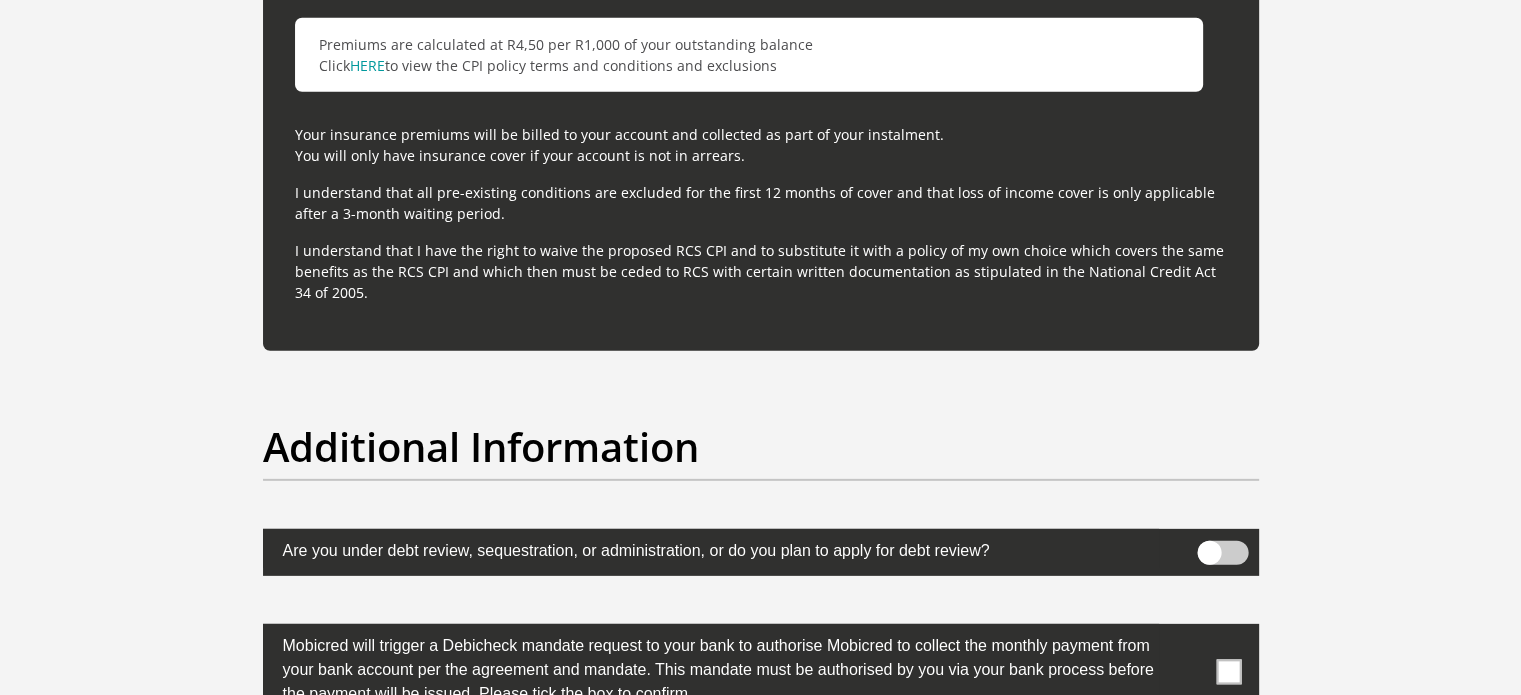 scroll, scrollTop: 6159, scrollLeft: 0, axis: vertical 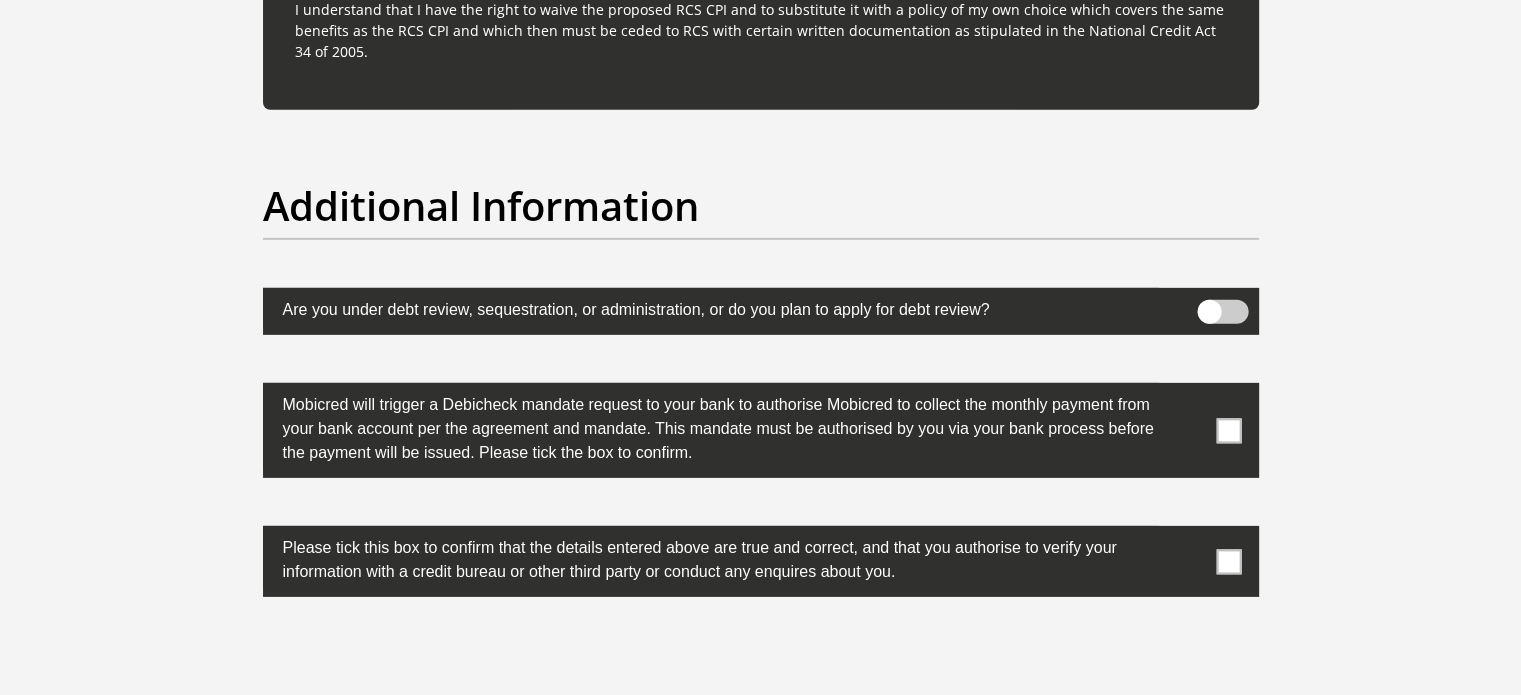 click at bounding box center [1228, 430] 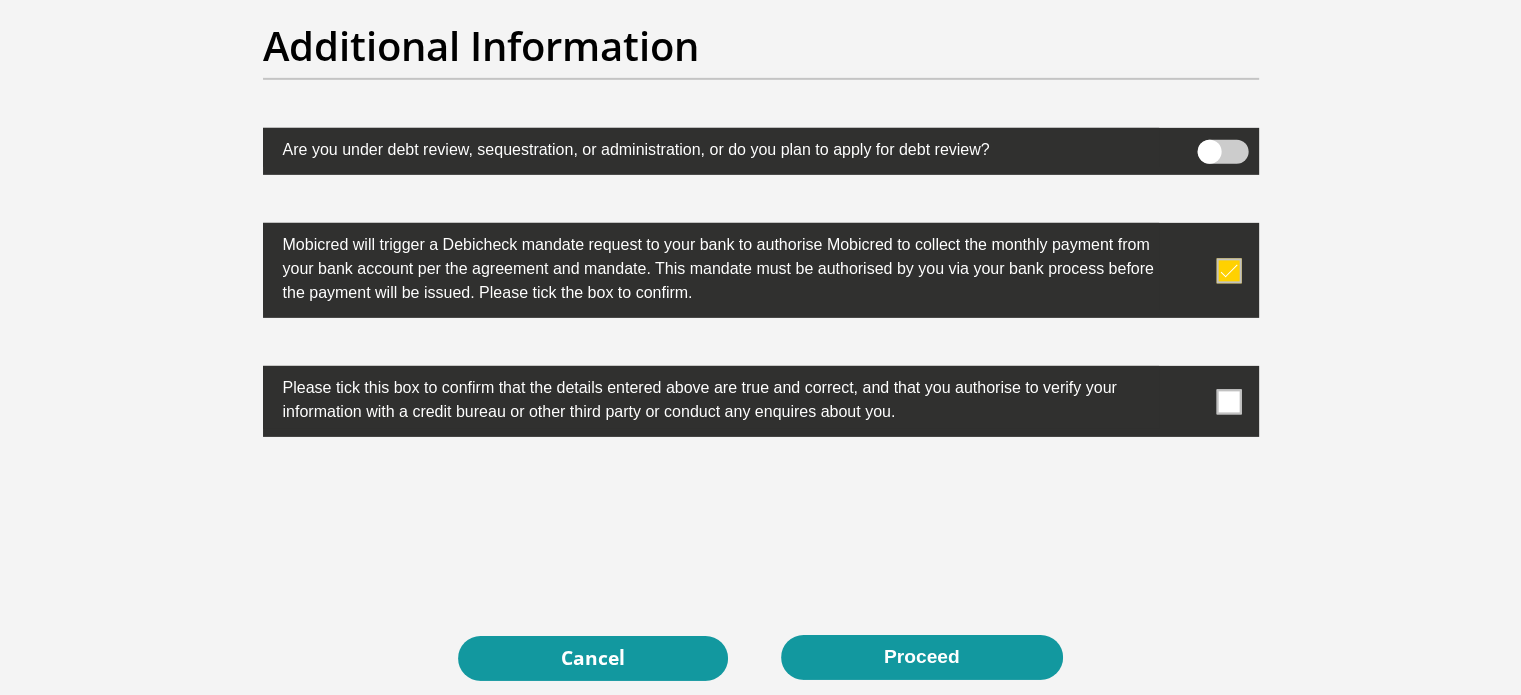 scroll, scrollTop: 6359, scrollLeft: 0, axis: vertical 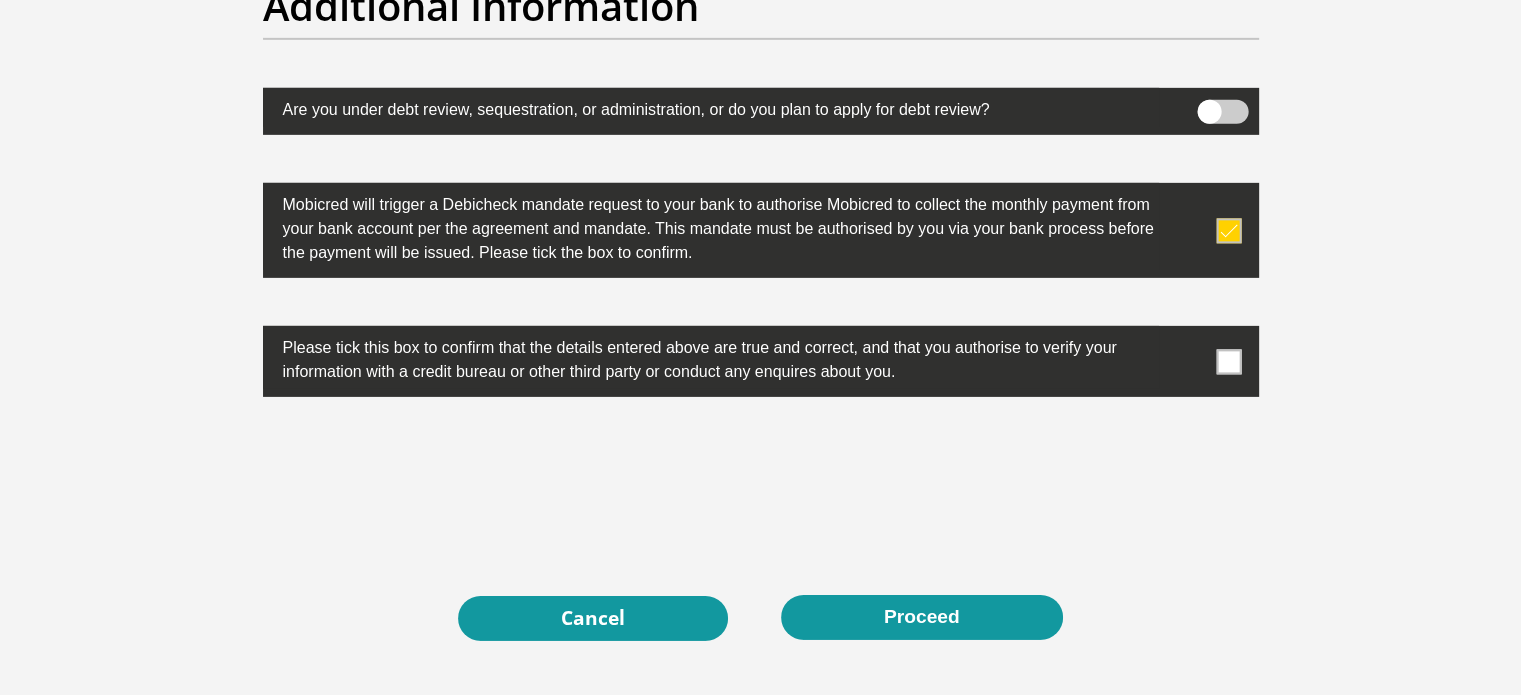click at bounding box center [1228, 361] 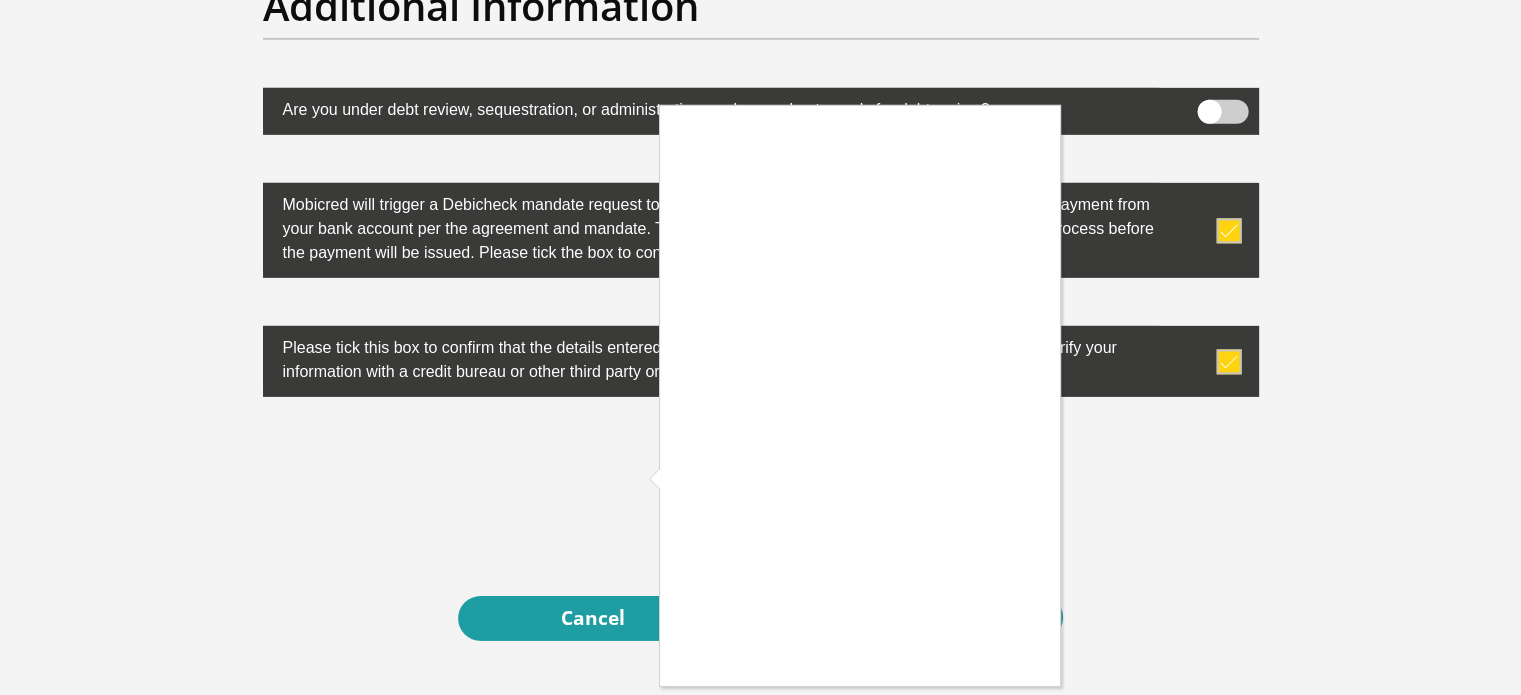click at bounding box center (760, 347) 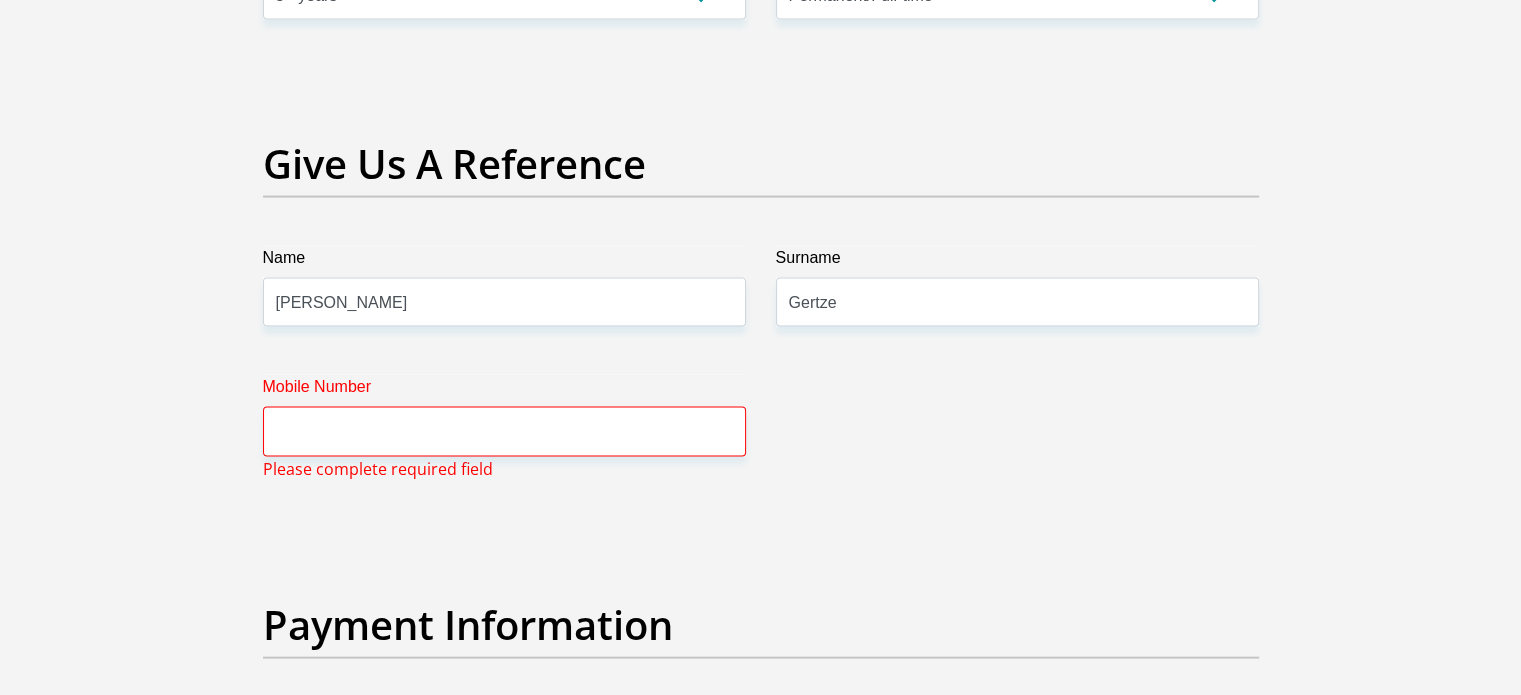 scroll, scrollTop: 4059, scrollLeft: 0, axis: vertical 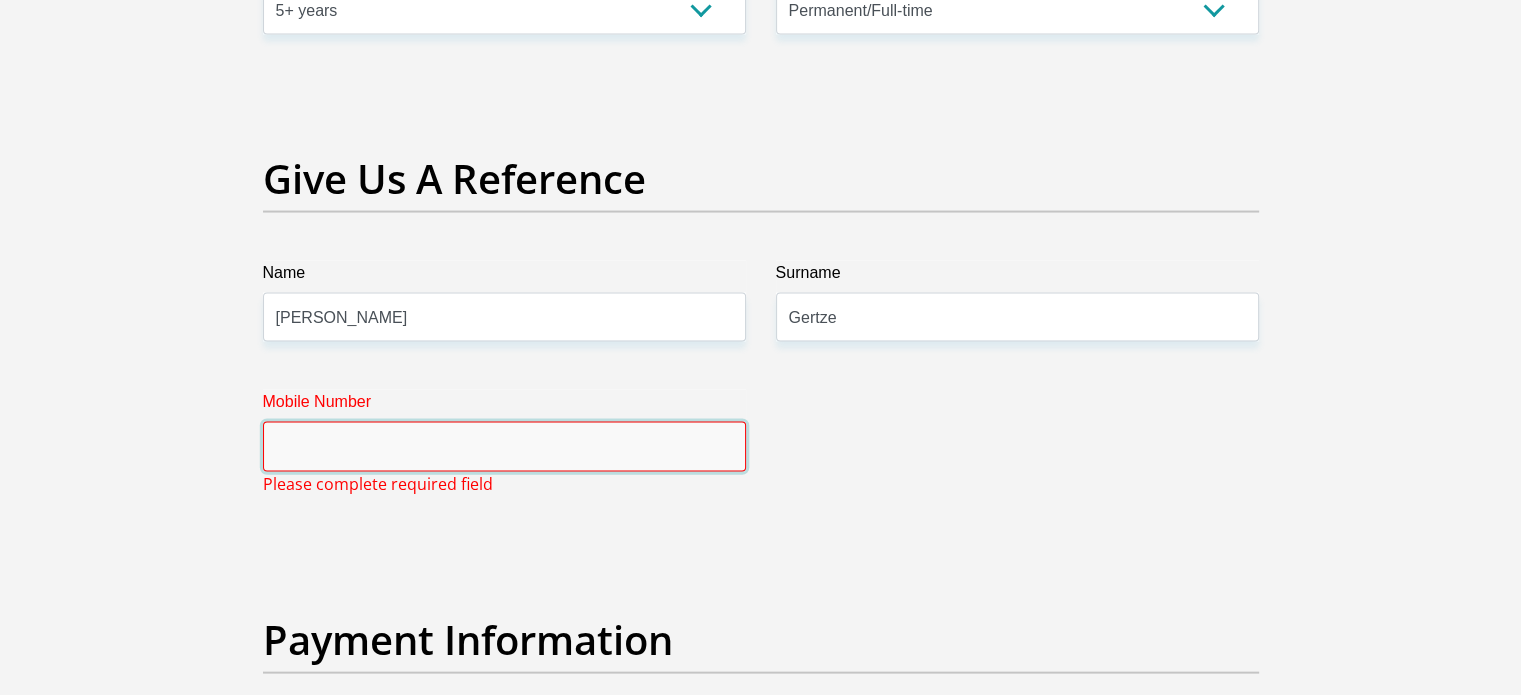 click on "Mobile Number" at bounding box center (504, 446) 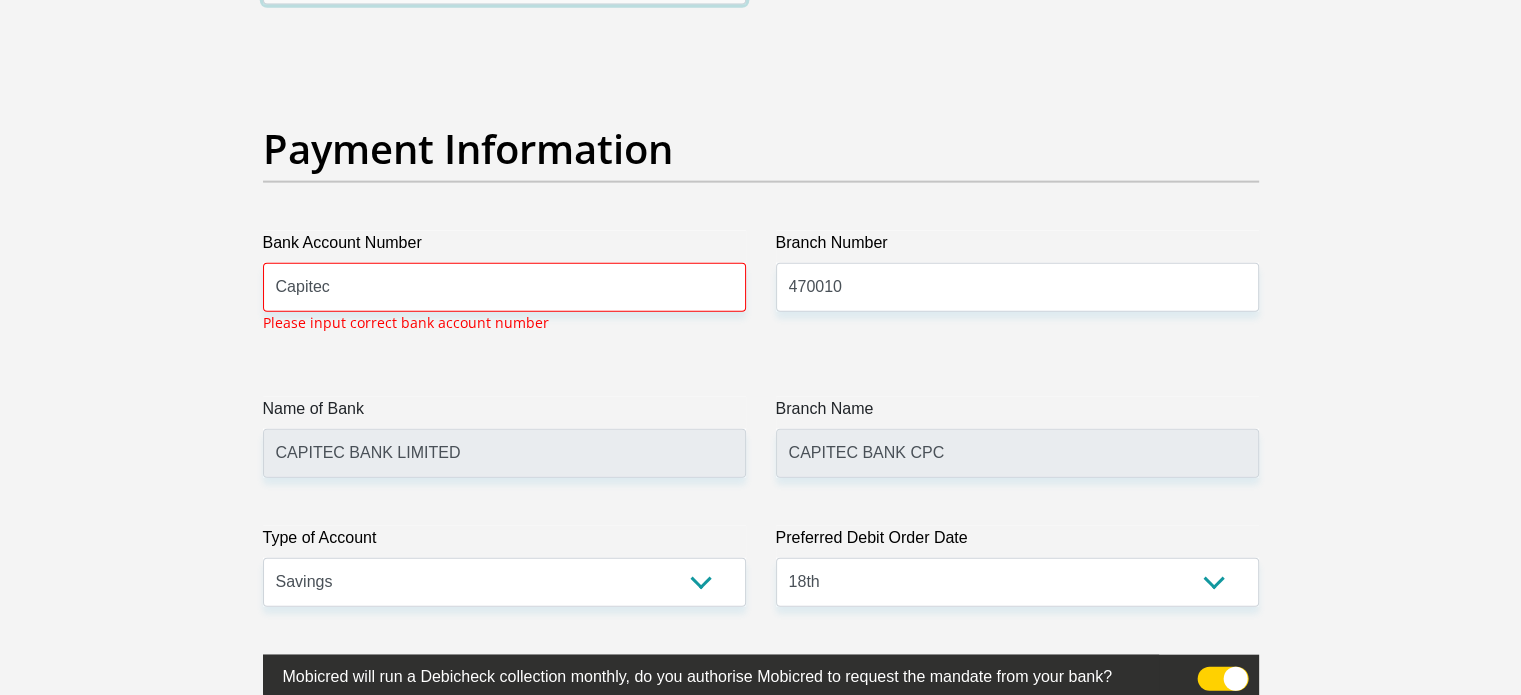 scroll, scrollTop: 4559, scrollLeft: 0, axis: vertical 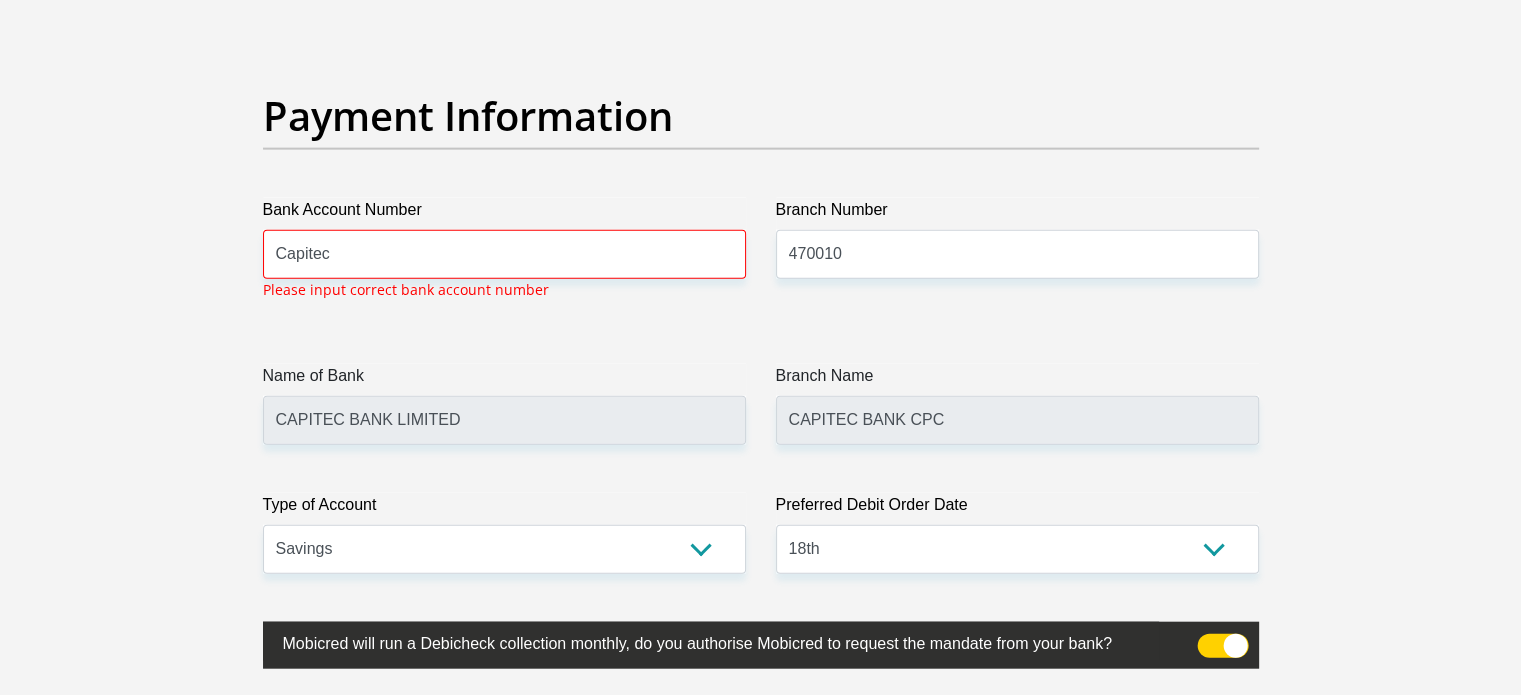 type on "021 8355600" 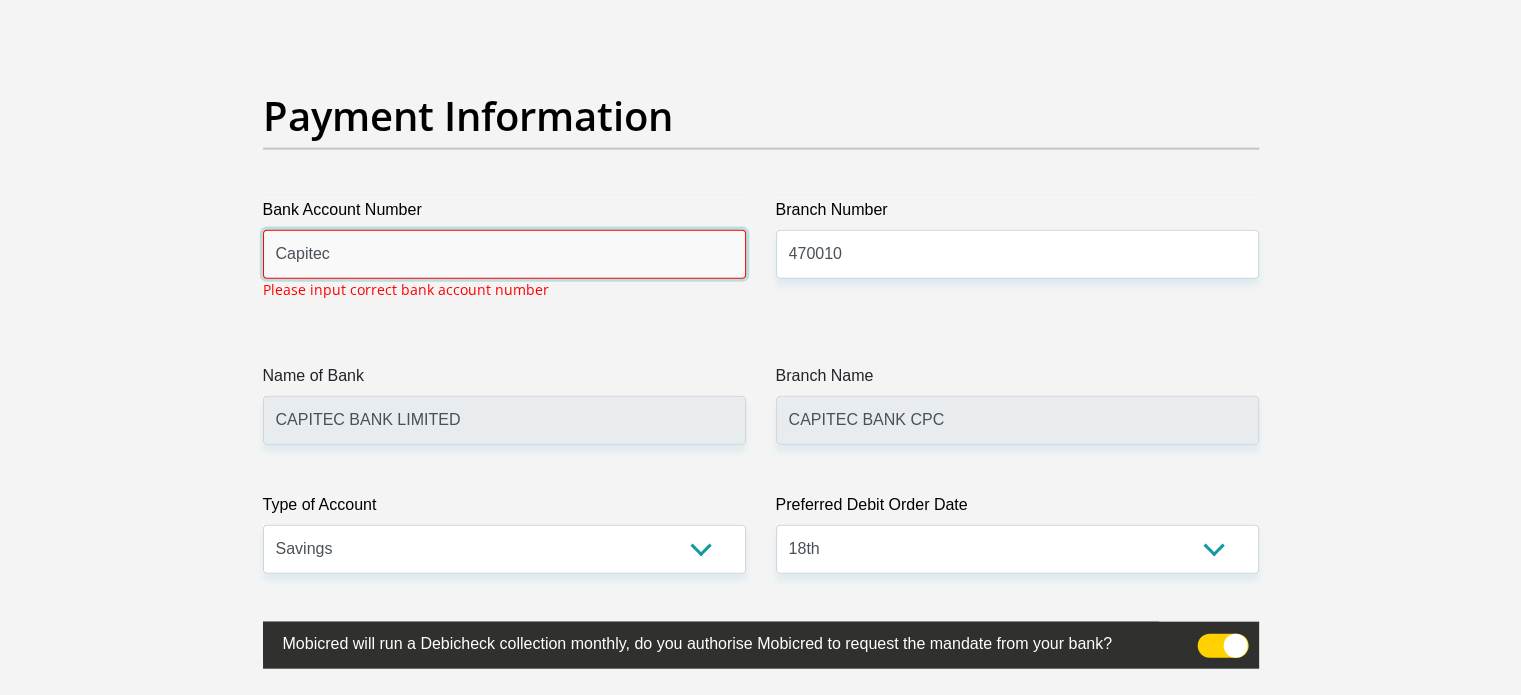 drag, startPoint x: 365, startPoint y: 258, endPoint x: 260, endPoint y: 245, distance: 105.801704 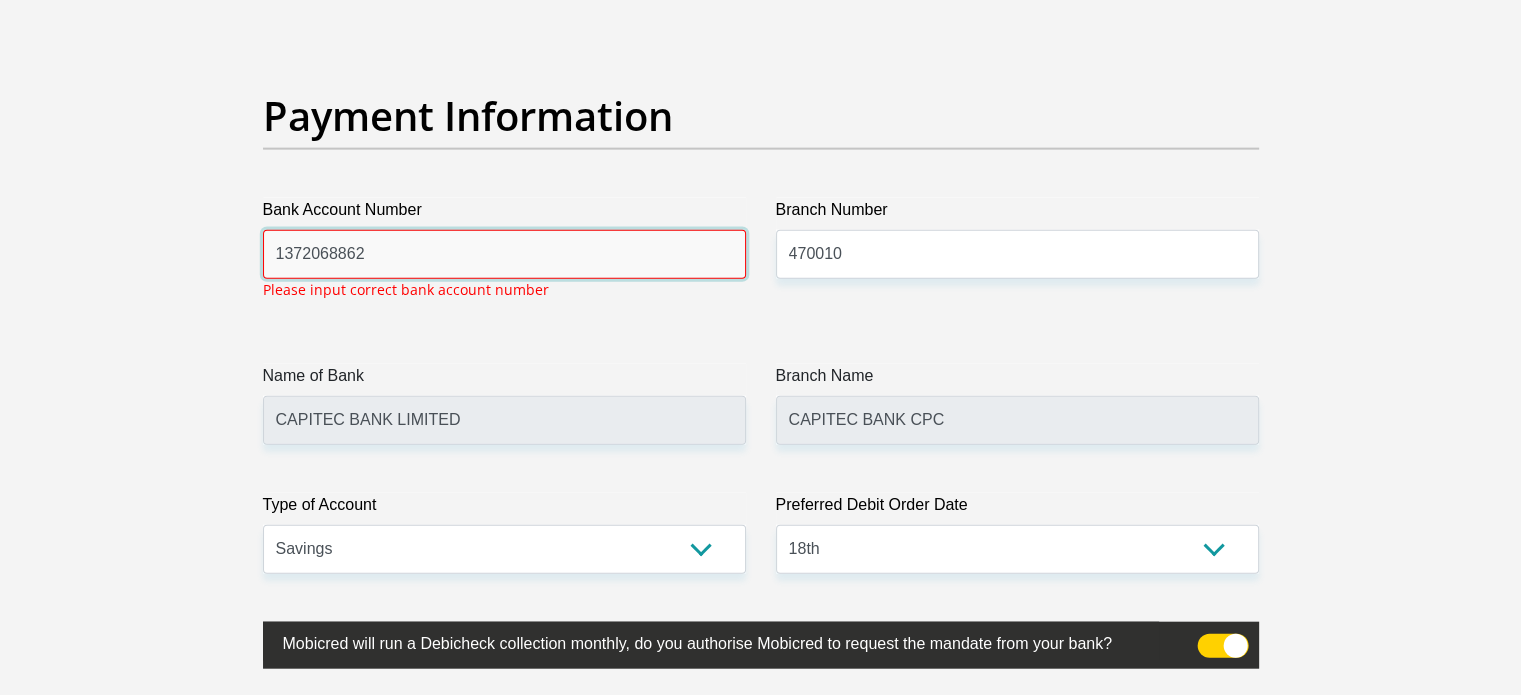 type on "1372068862" 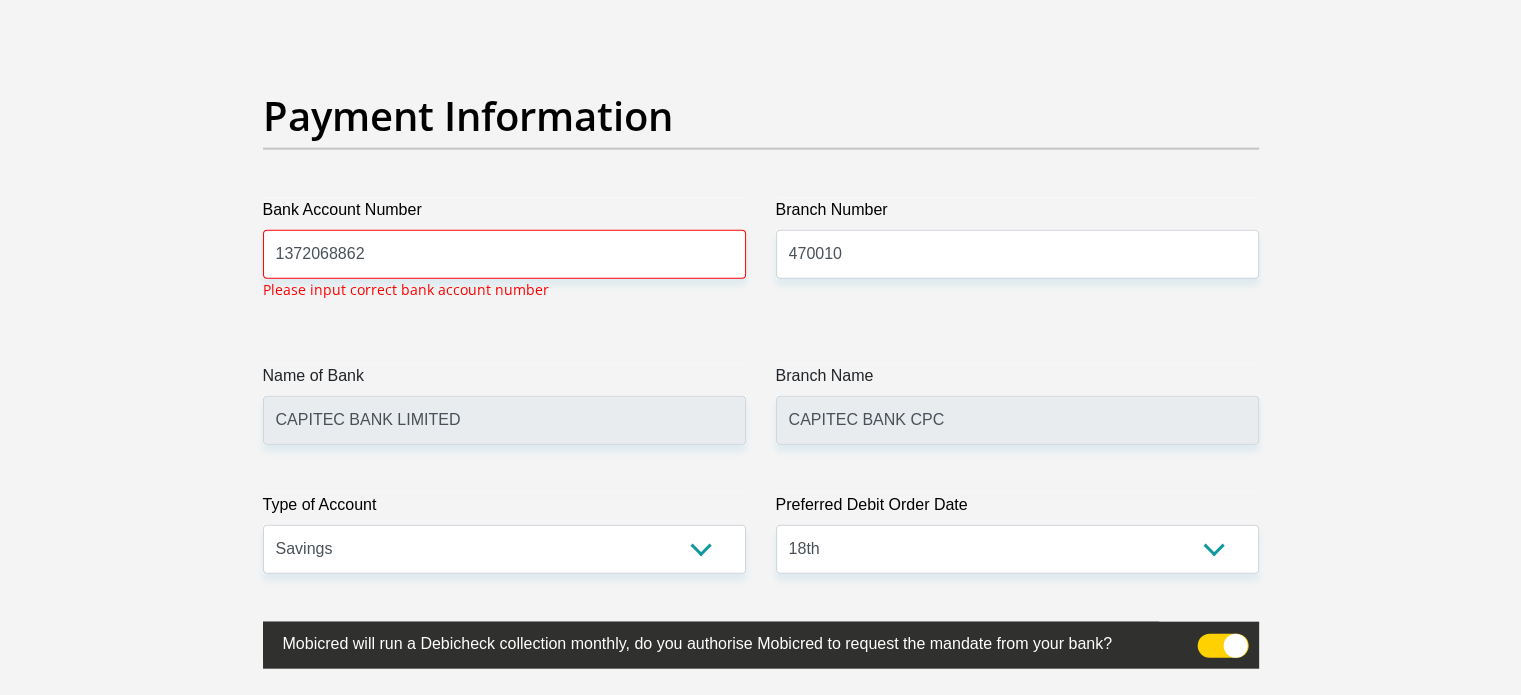 click on "Title
Mr
Ms
Mrs
Dr
Other
First Name
Liza
Surname
Meiklejohn
ID Number
Please input valid ID number
Race
Black
Coloured
Indian
White
Other
Contact Number
0826509735
Please input valid contact number
Nationality
South Africa
Afghanistan
Aland Islands" at bounding box center [761, -973] 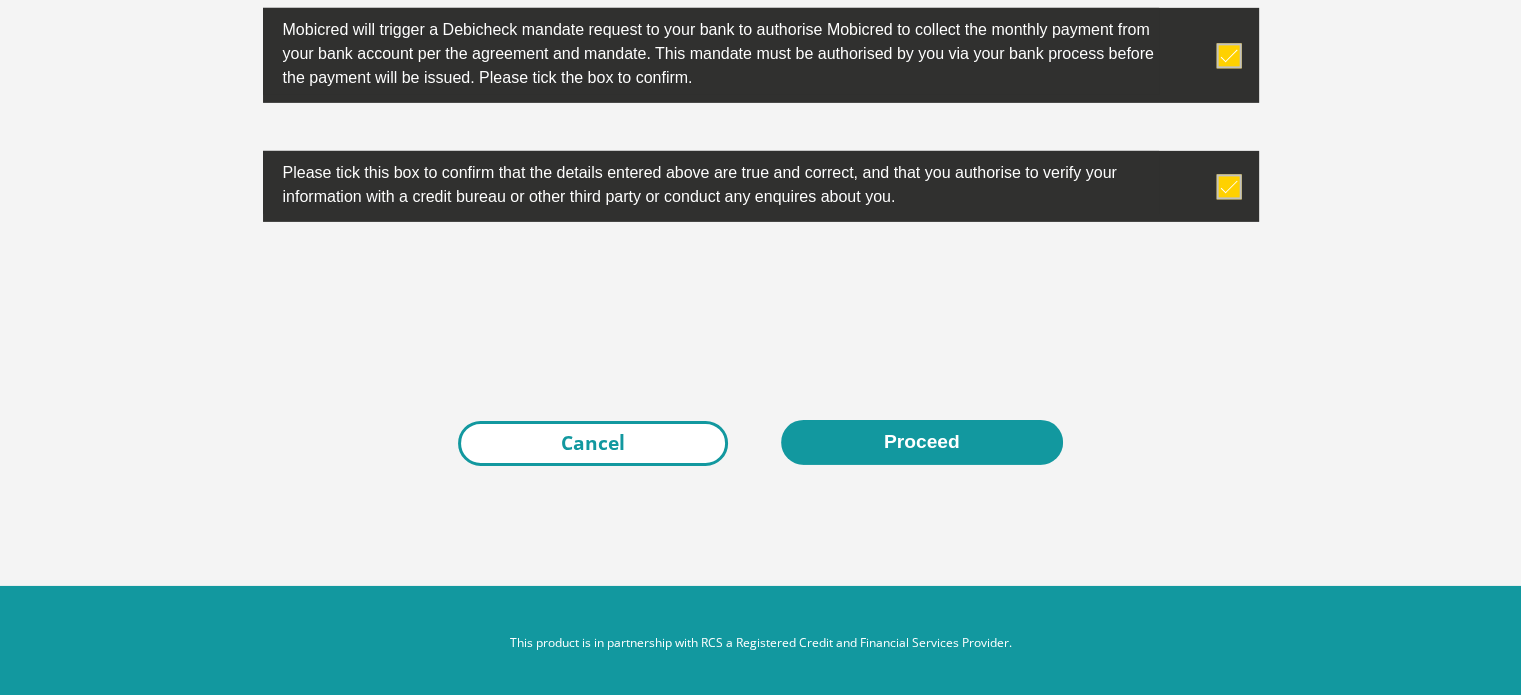 scroll, scrollTop: 6476, scrollLeft: 0, axis: vertical 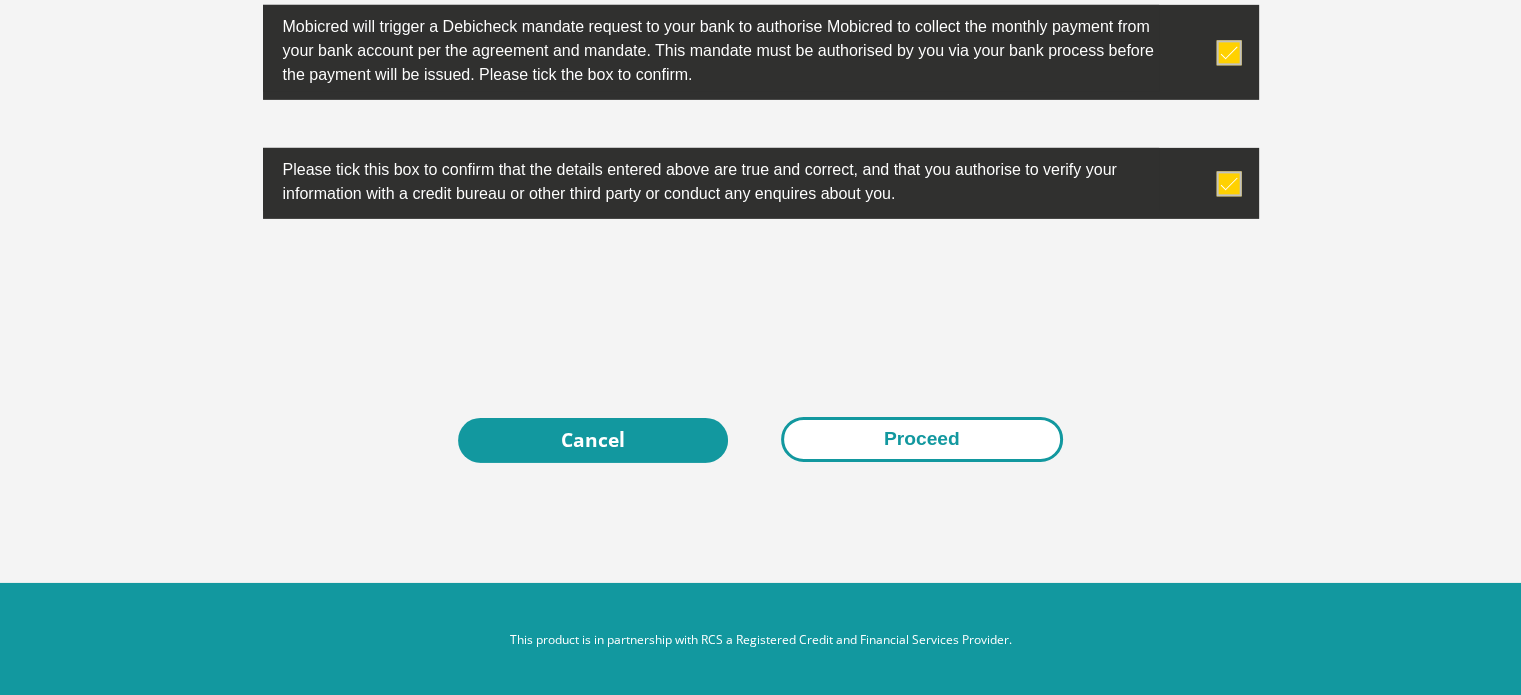 click on "Proceed" at bounding box center (922, 439) 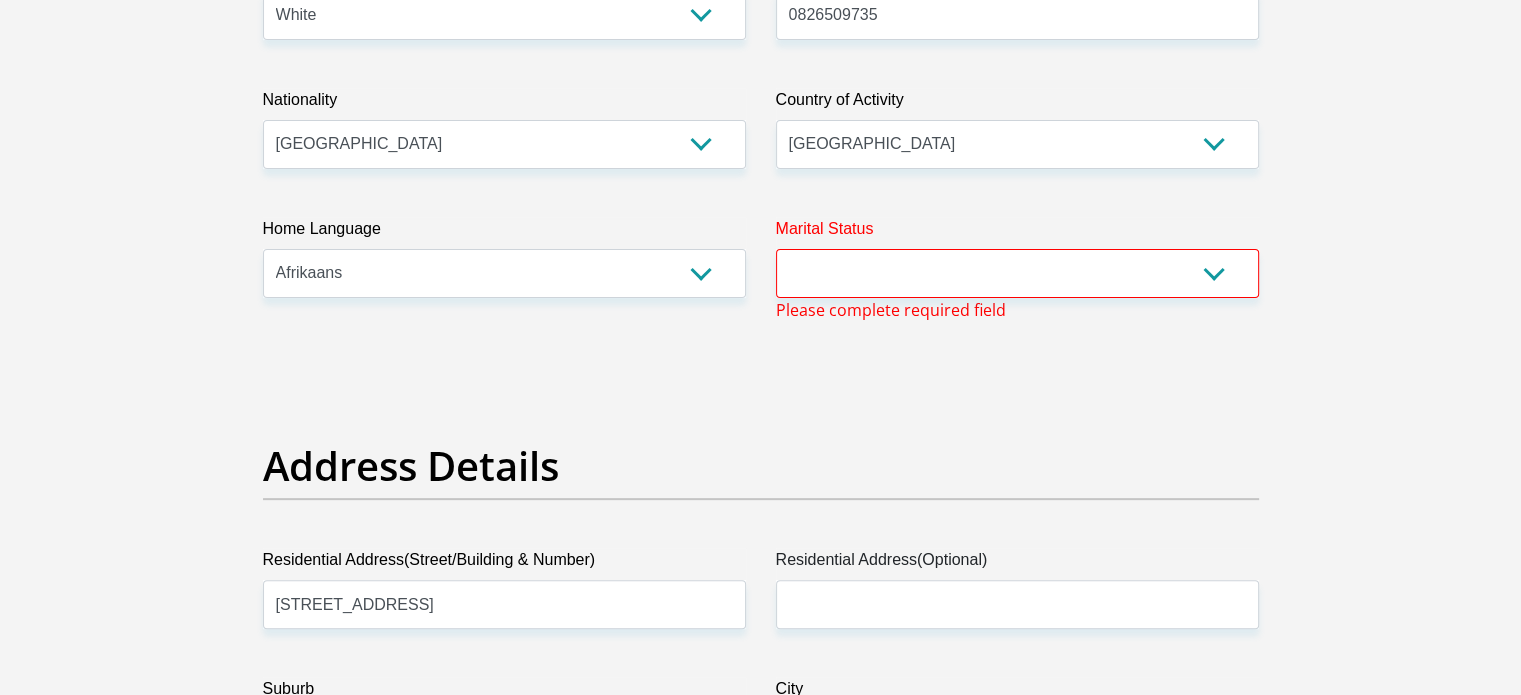 scroll, scrollTop: 636, scrollLeft: 0, axis: vertical 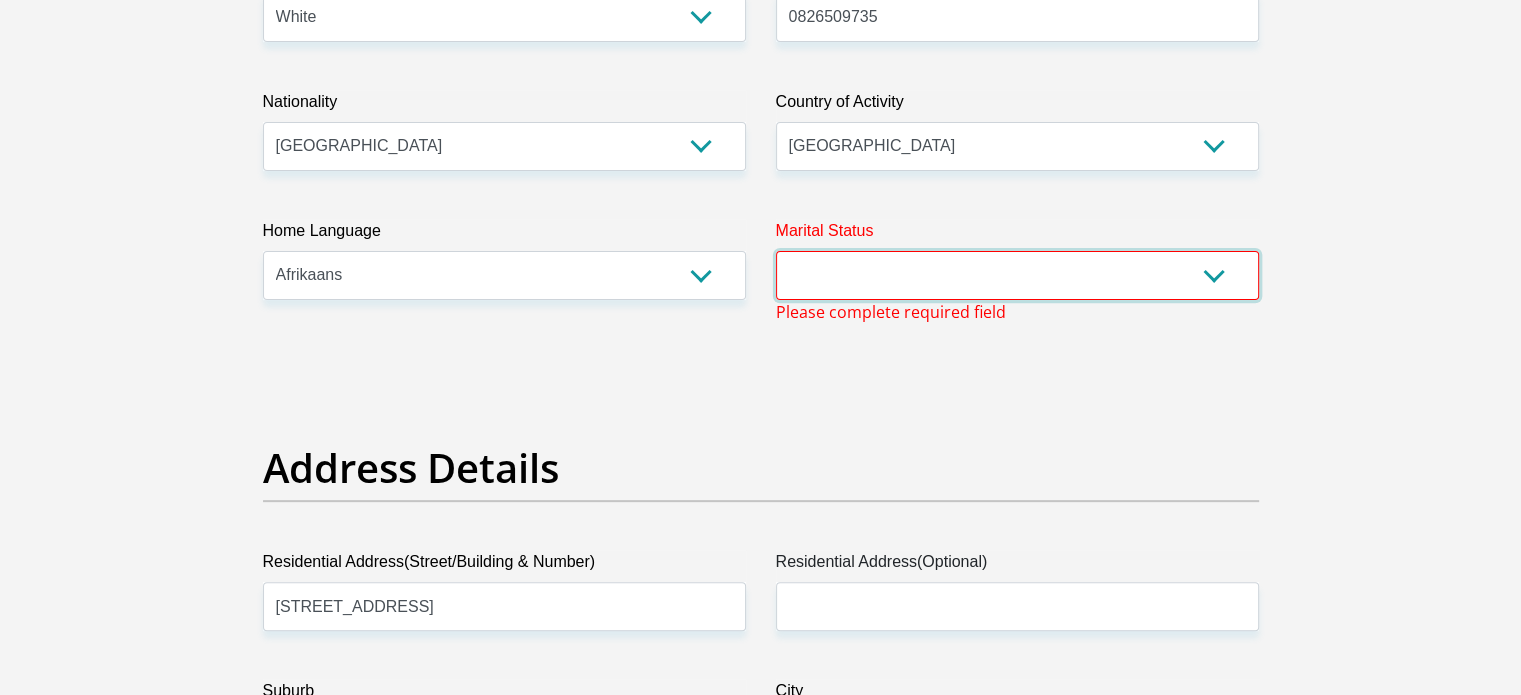 click on "Married ANC
Single
Divorced
Widowed
Married COP or Customary Law" at bounding box center (1017, 275) 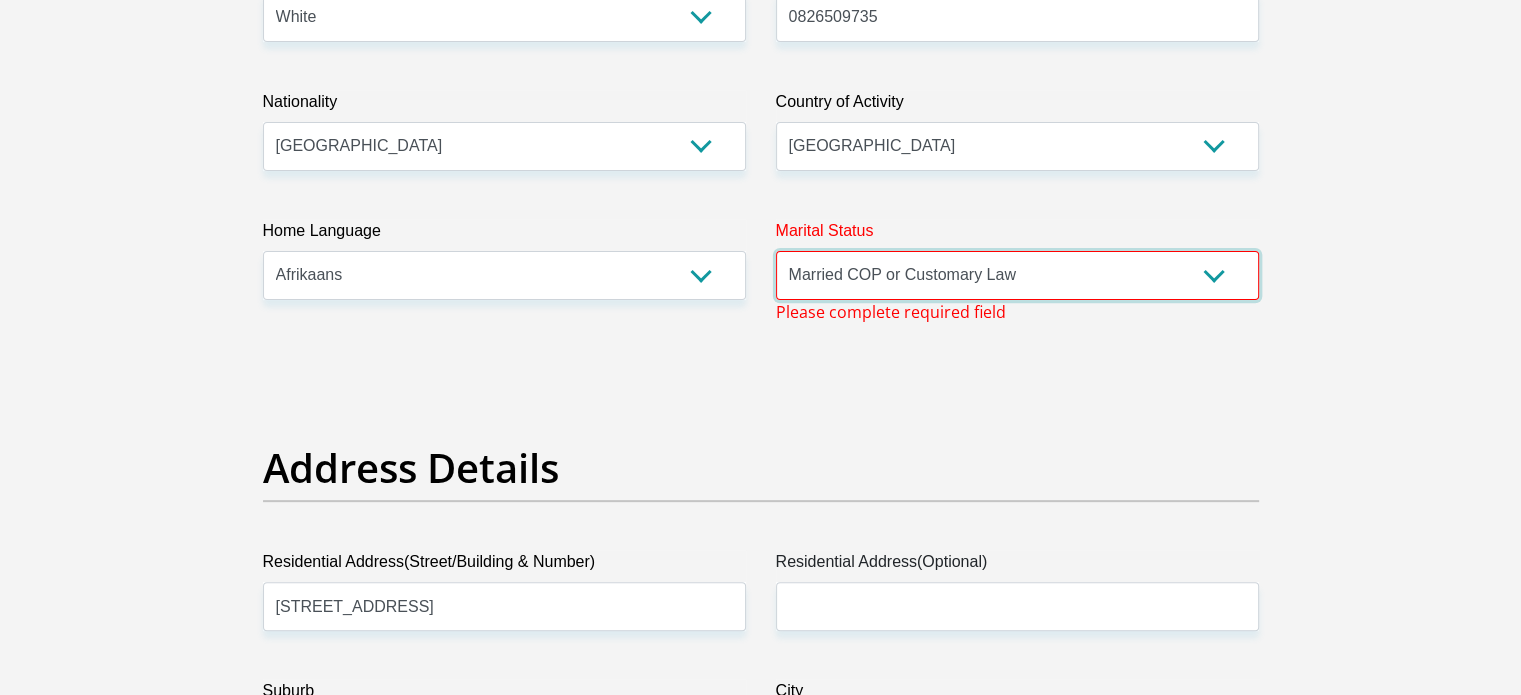 click on "Married ANC
Single
Divorced
Widowed
Married COP or Customary Law" at bounding box center (1017, 275) 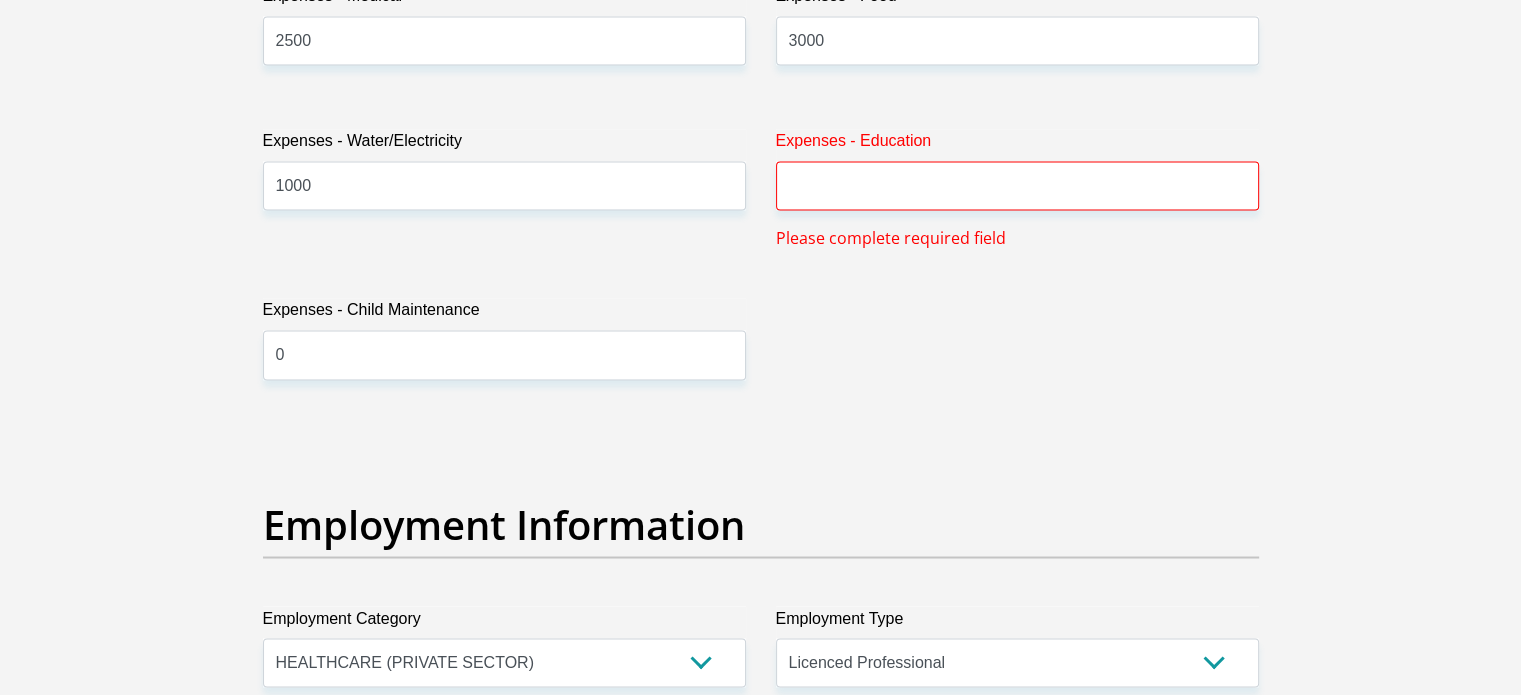 scroll, scrollTop: 3136, scrollLeft: 0, axis: vertical 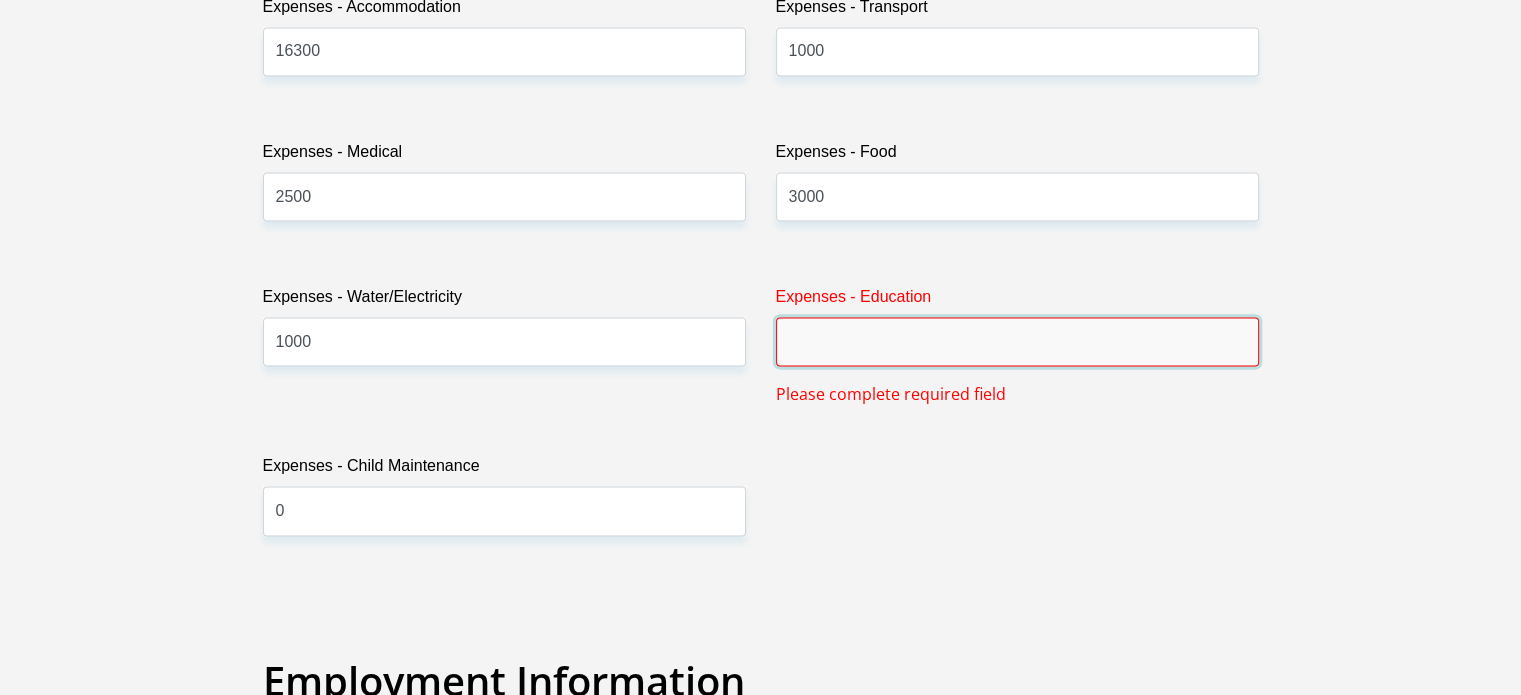 click on "Expenses - Education" at bounding box center [1017, 341] 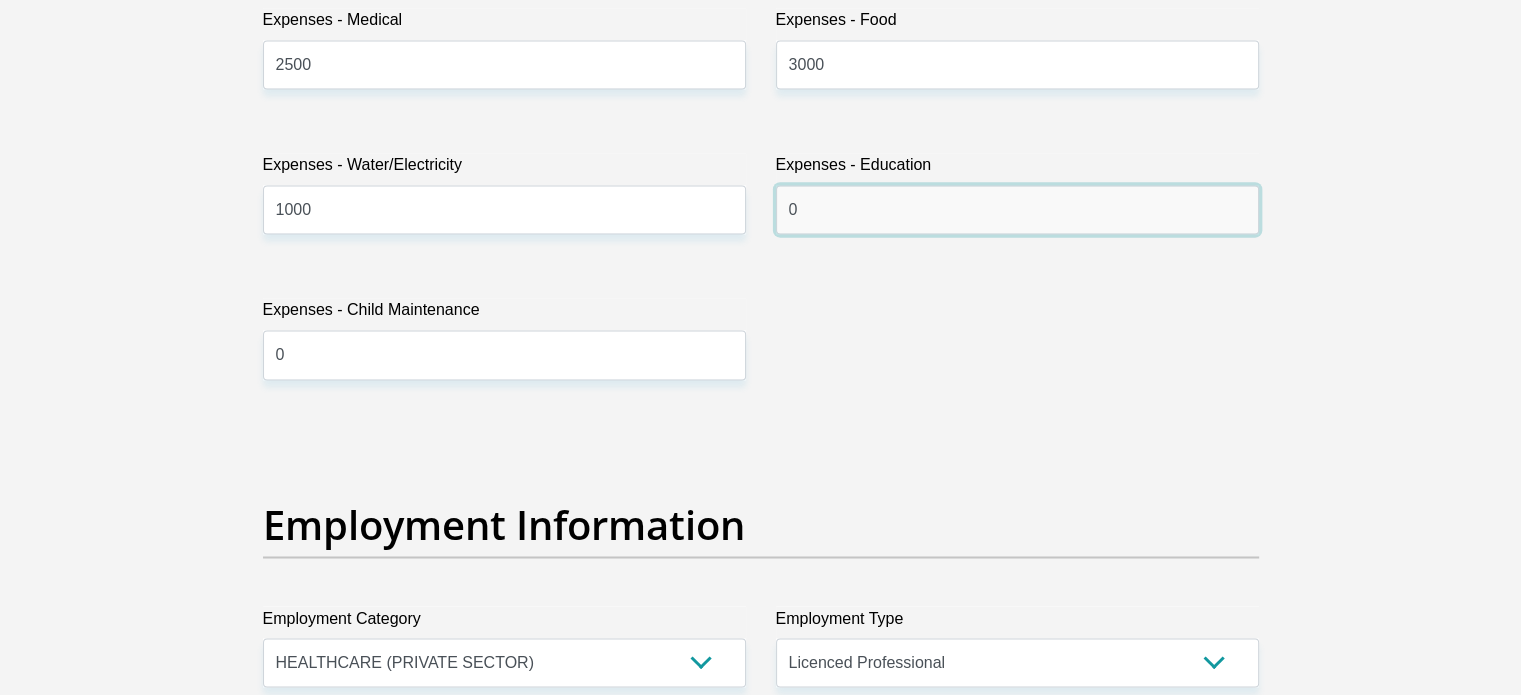 scroll, scrollTop: 3636, scrollLeft: 0, axis: vertical 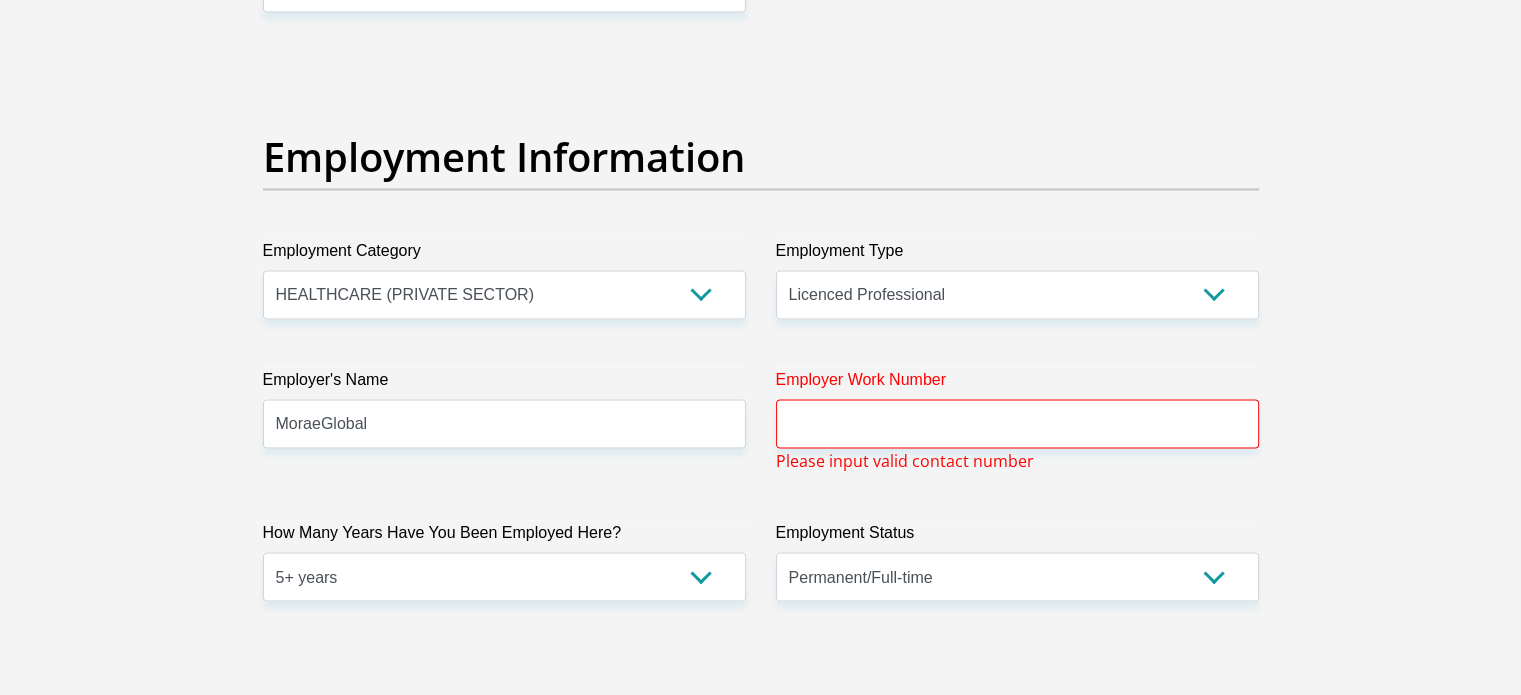type on "0" 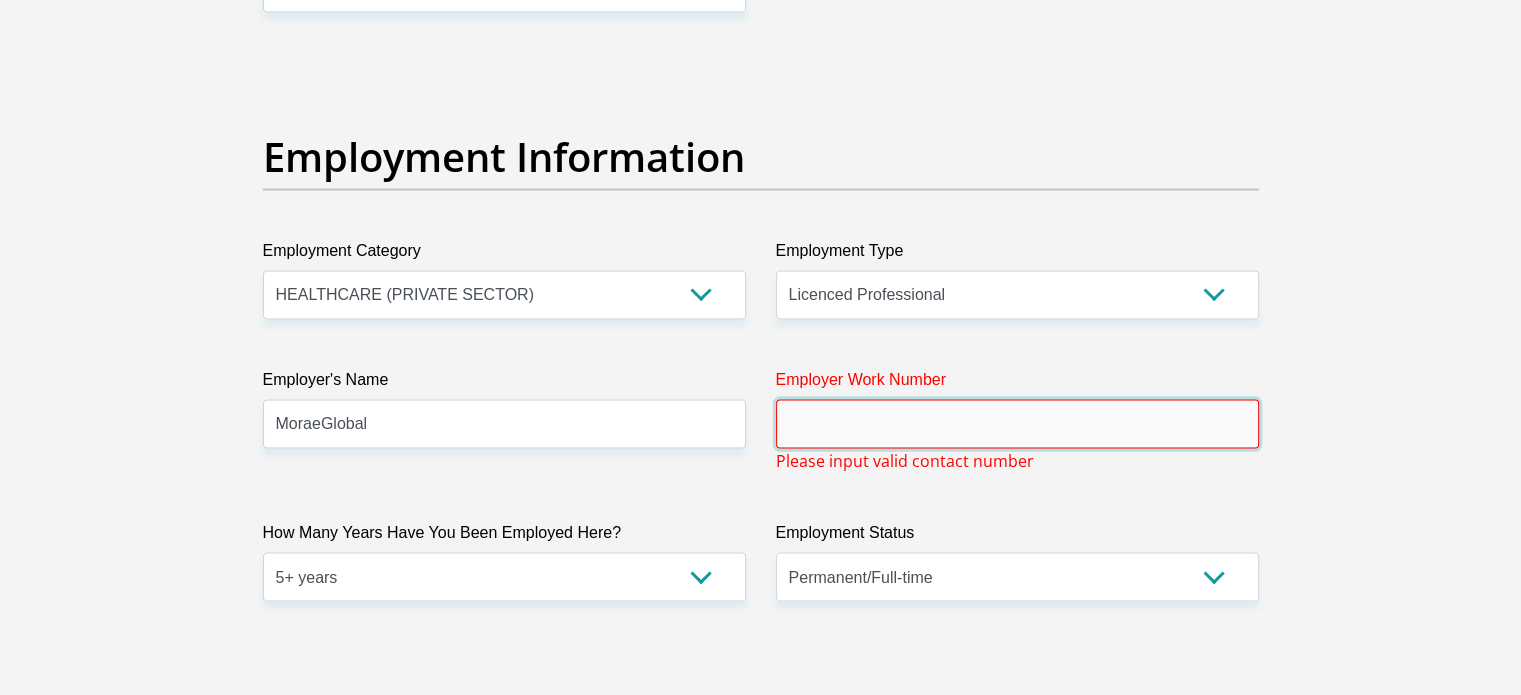 click on "Employer Work Number" at bounding box center [1017, 423] 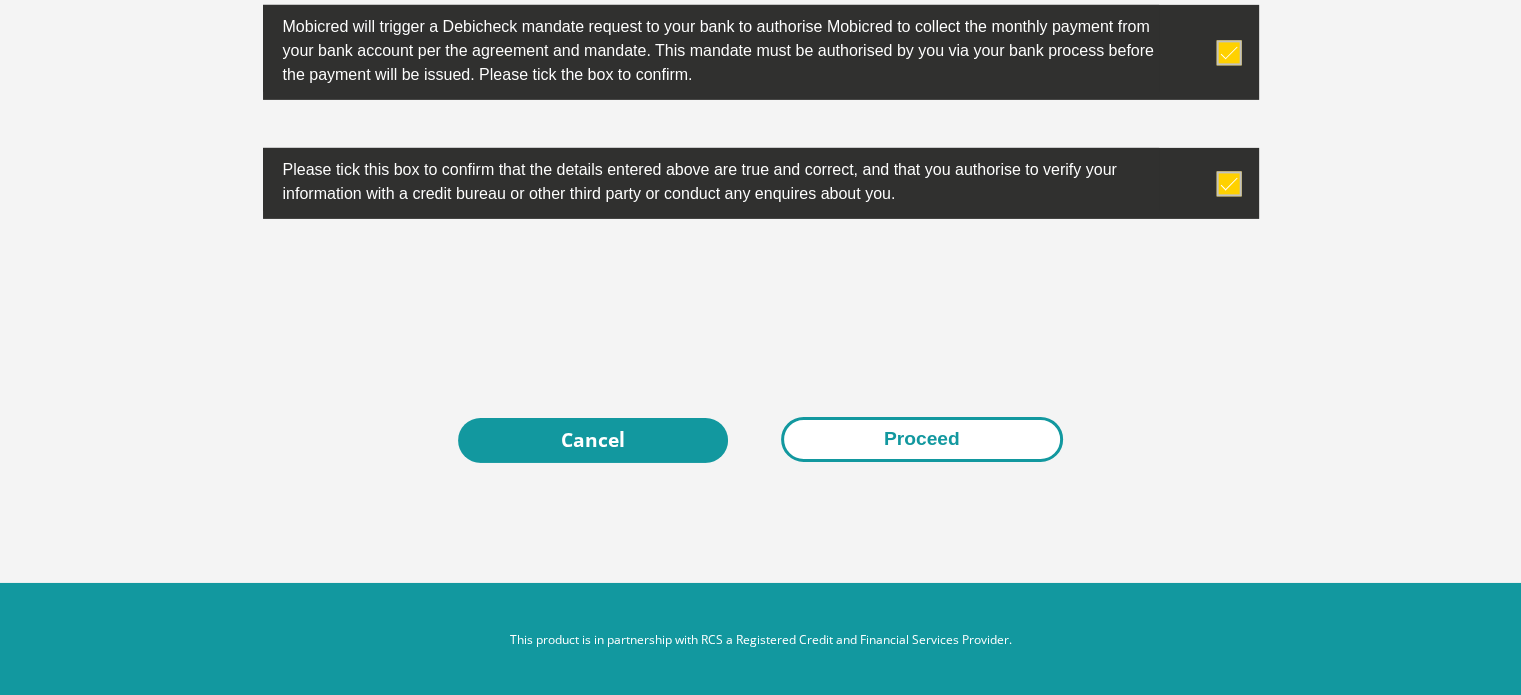 type on "0218355600" 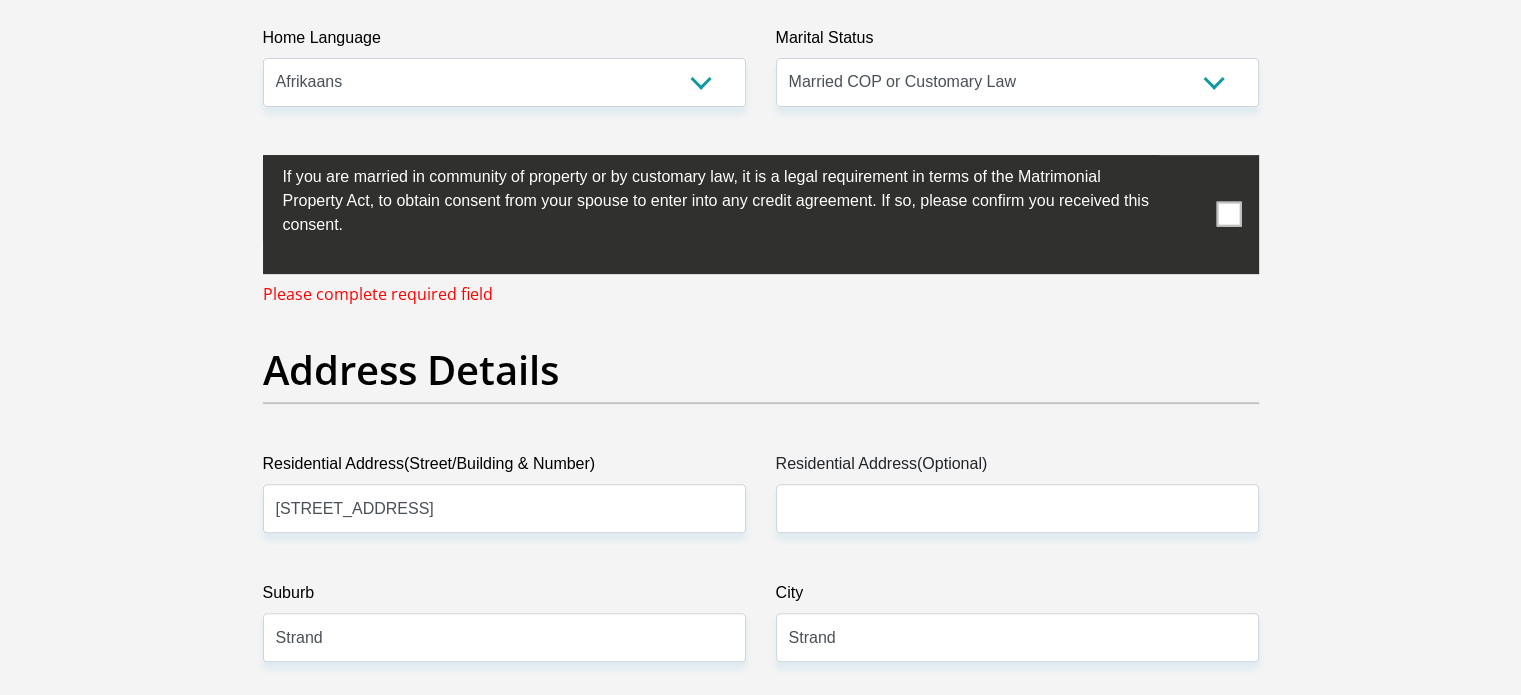 scroll, scrollTop: 810, scrollLeft: 0, axis: vertical 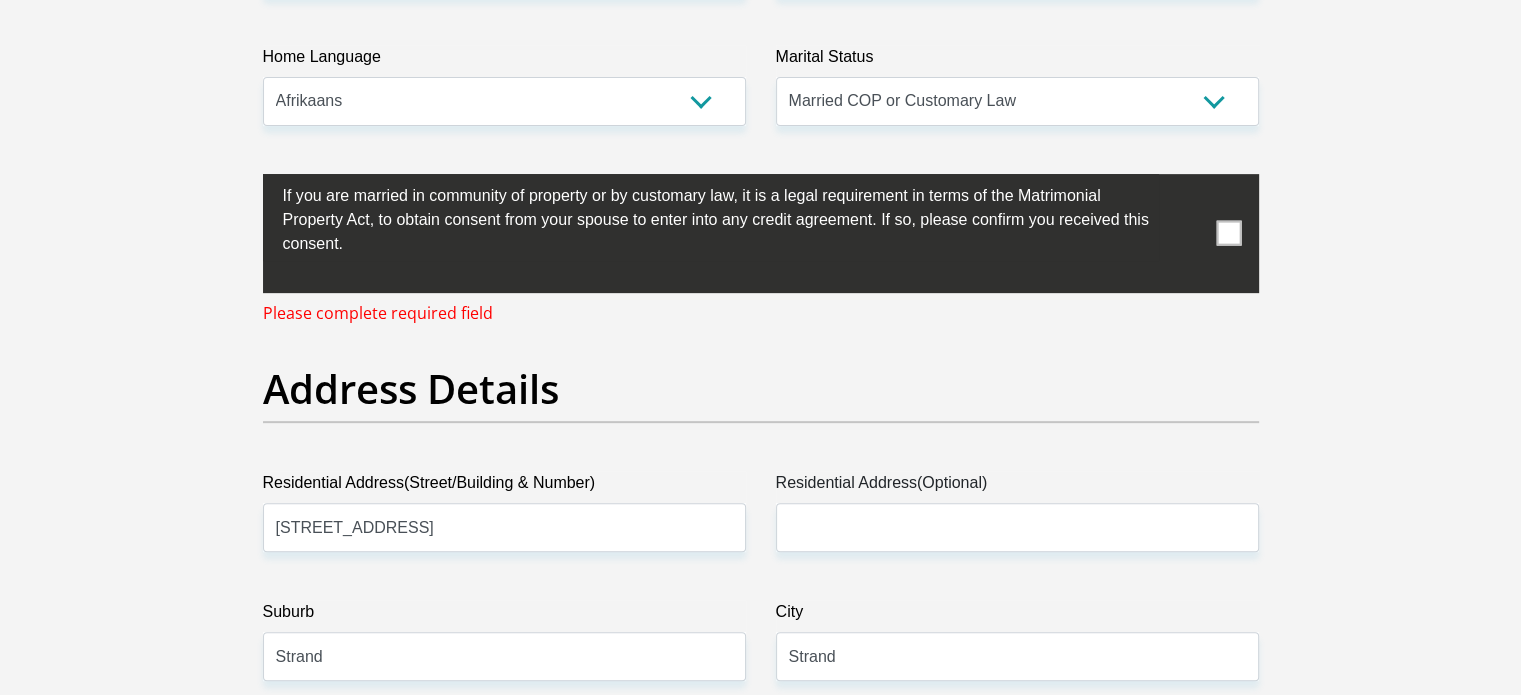 click at bounding box center [1228, 233] 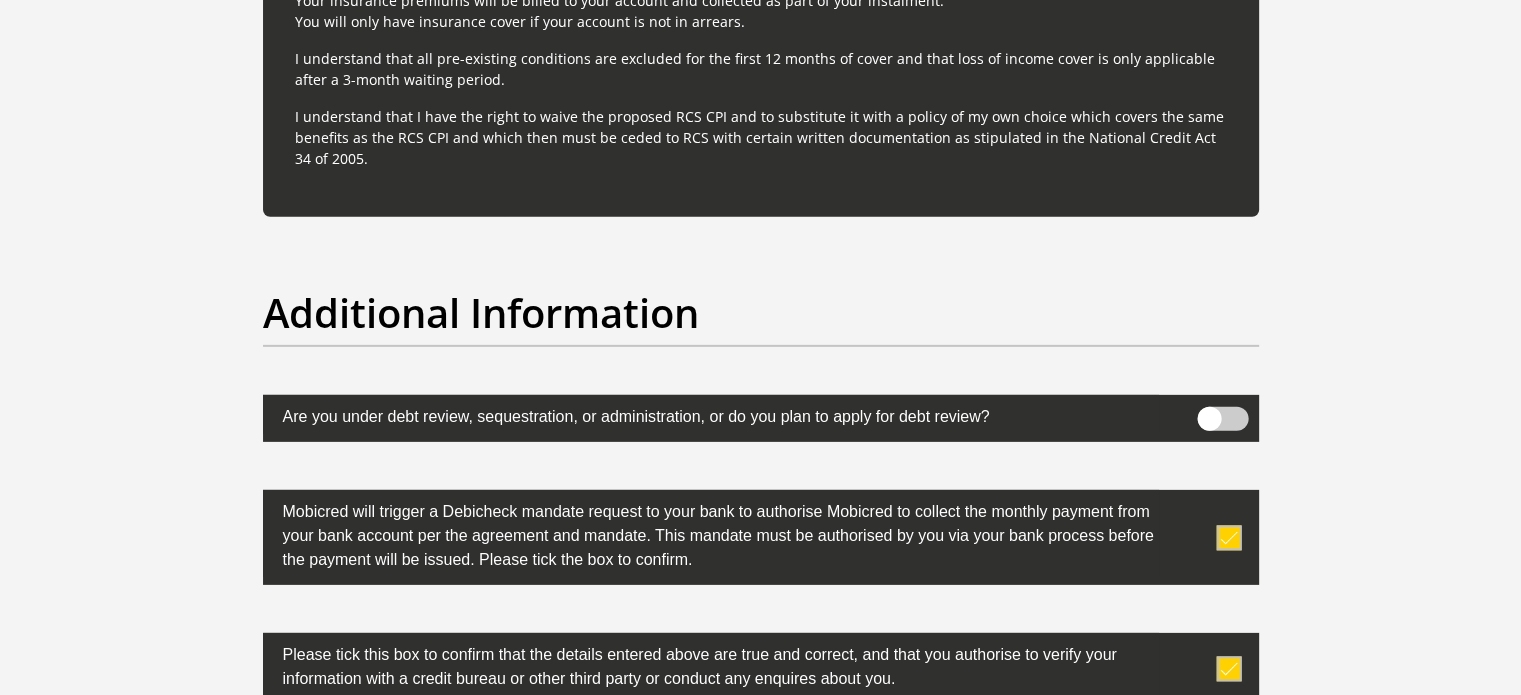 scroll, scrollTop: 6595, scrollLeft: 0, axis: vertical 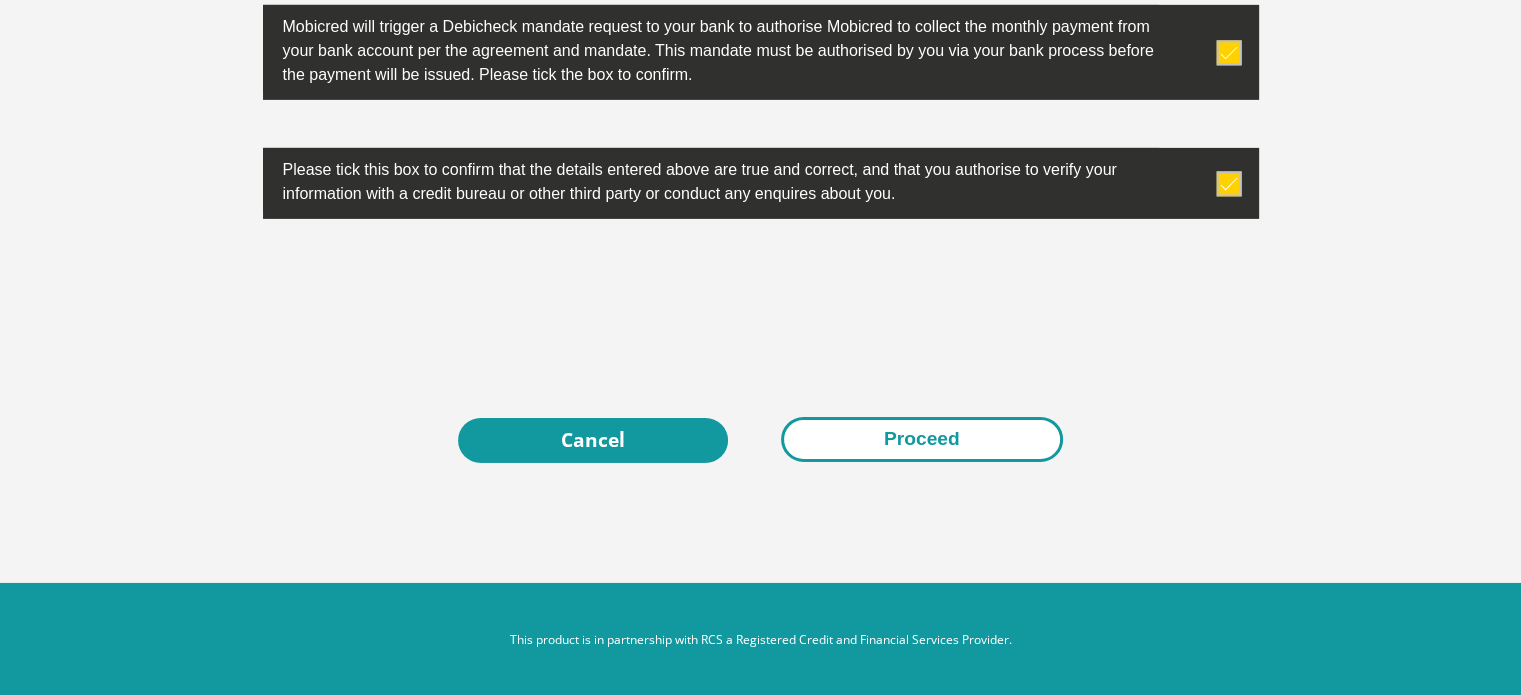 click on "Proceed" at bounding box center [922, 439] 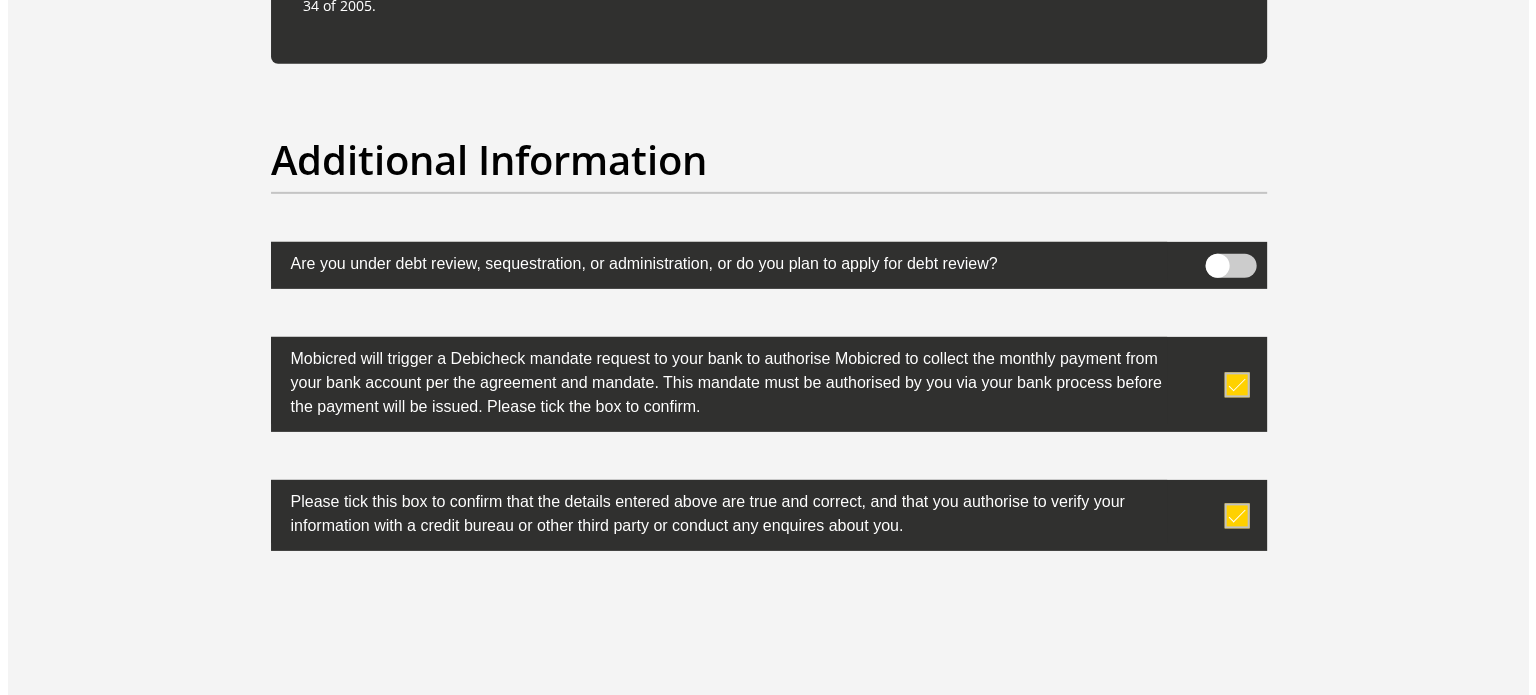 scroll, scrollTop: 6195, scrollLeft: 0, axis: vertical 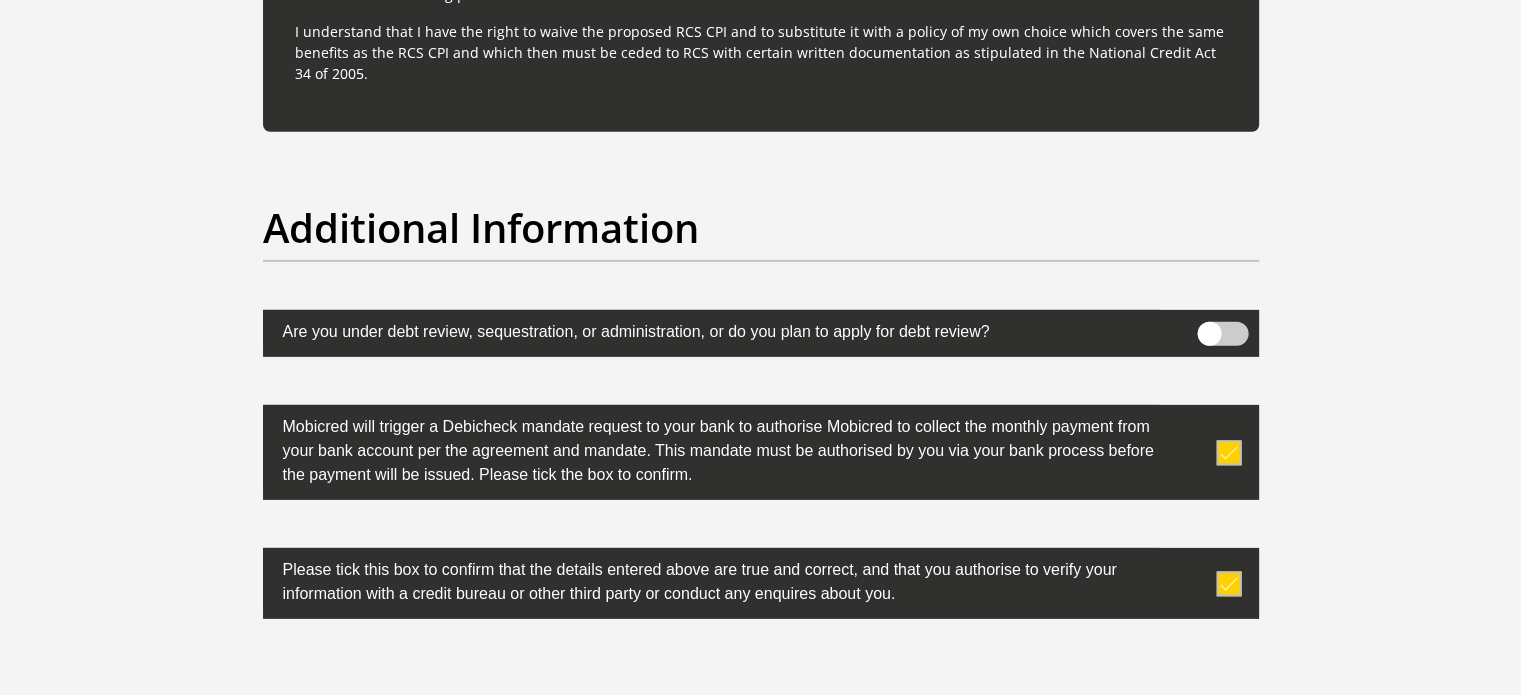 click at bounding box center [1222, 334] 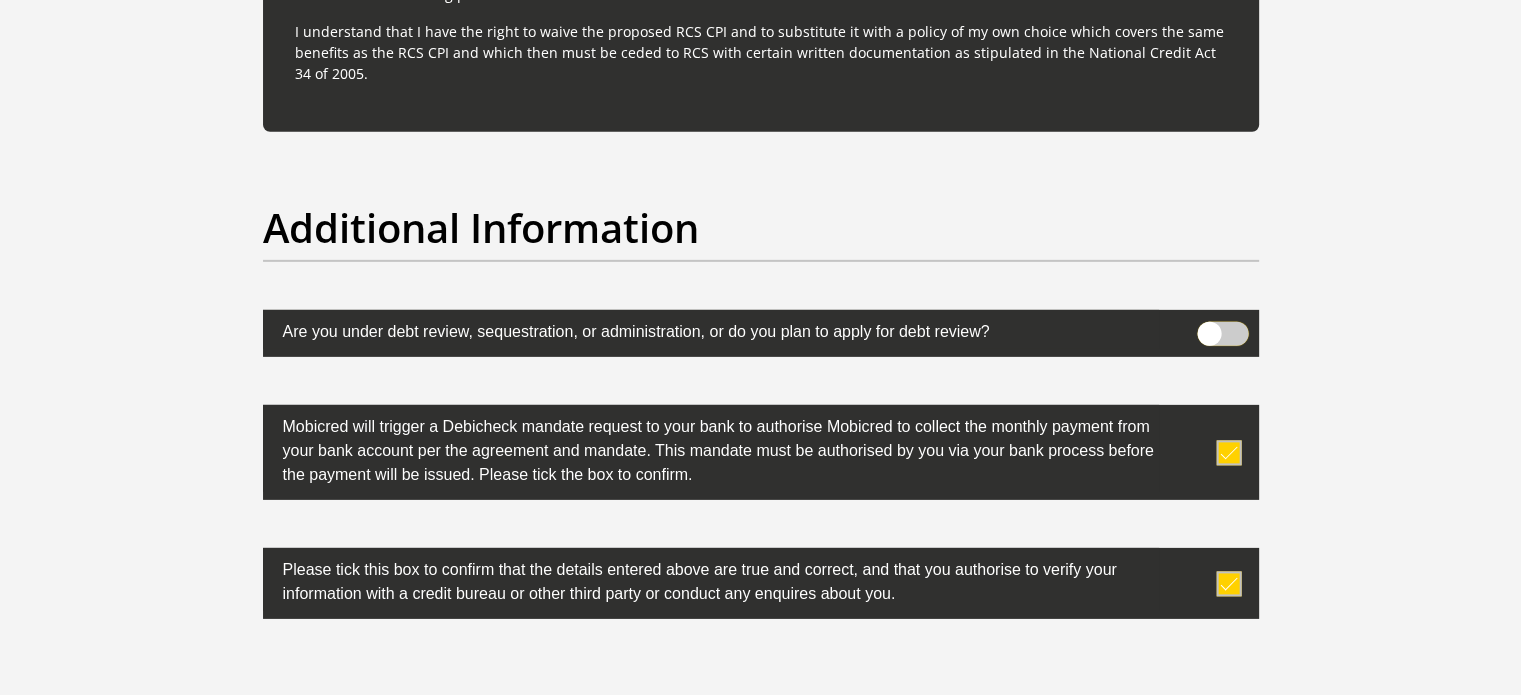 click at bounding box center (1209, 327) 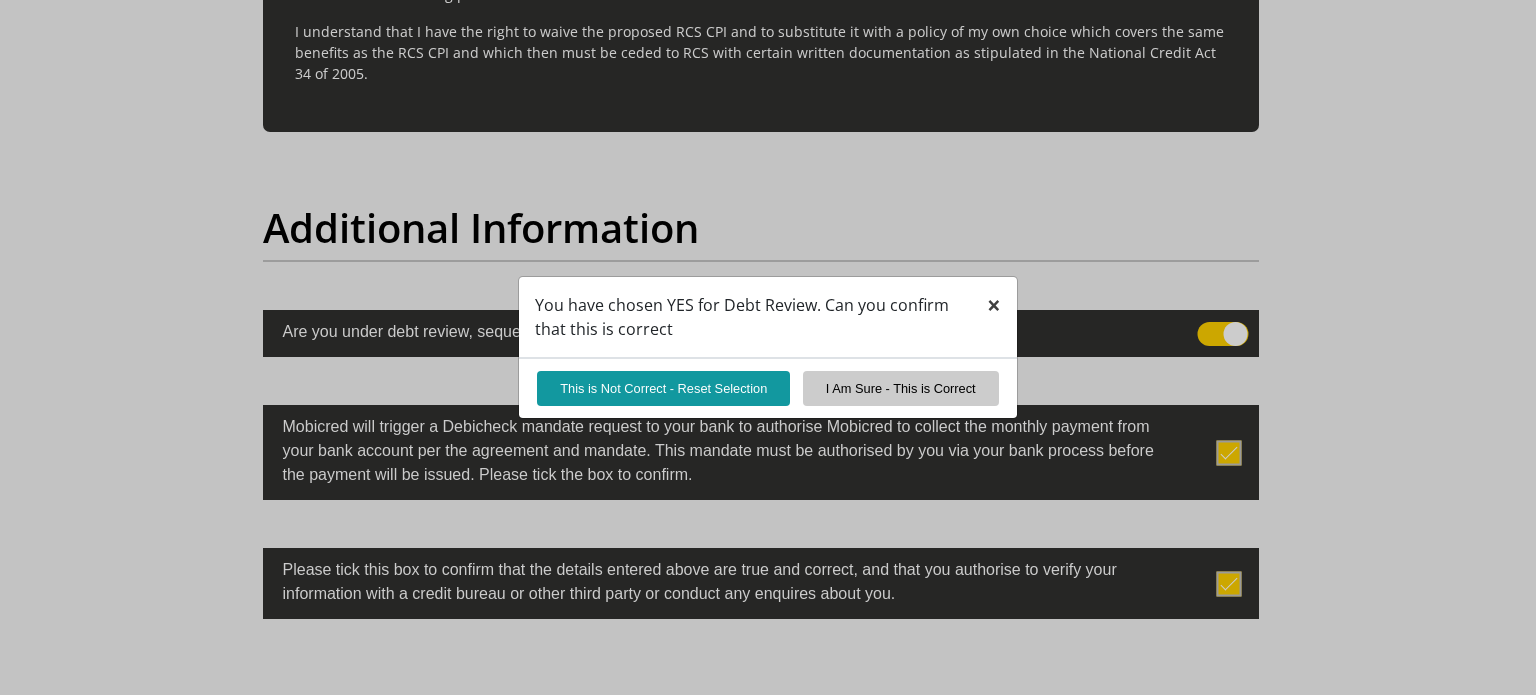 click on "×" at bounding box center (994, 304) 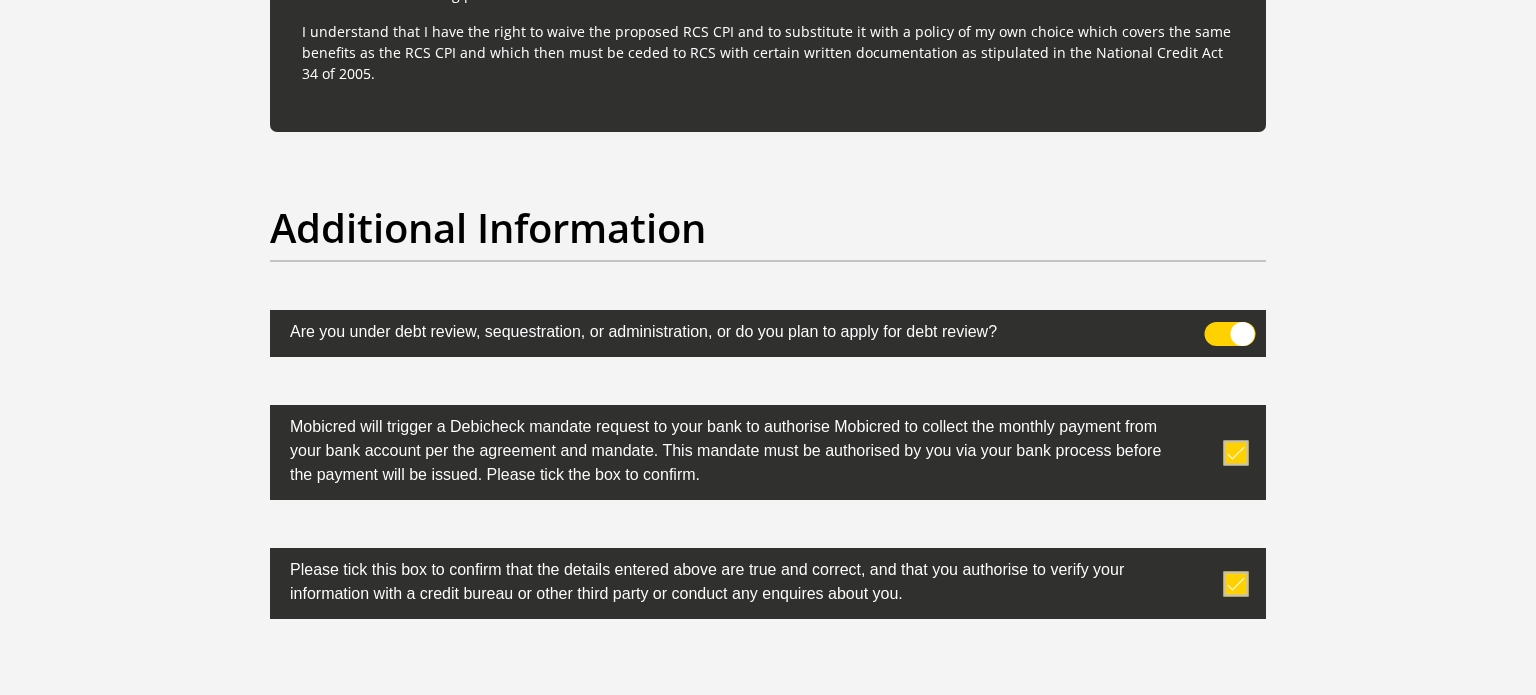 click at bounding box center (1230, 334) 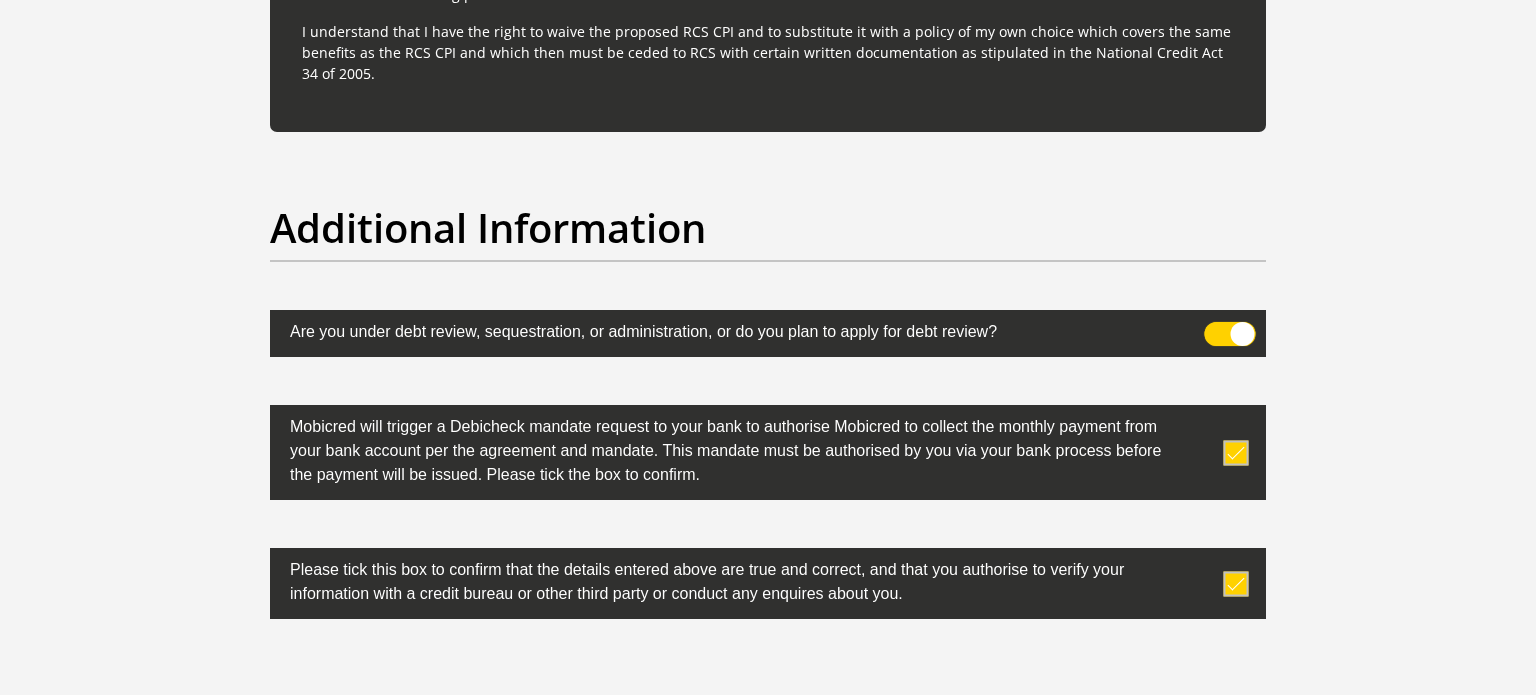 click at bounding box center (1216, 327) 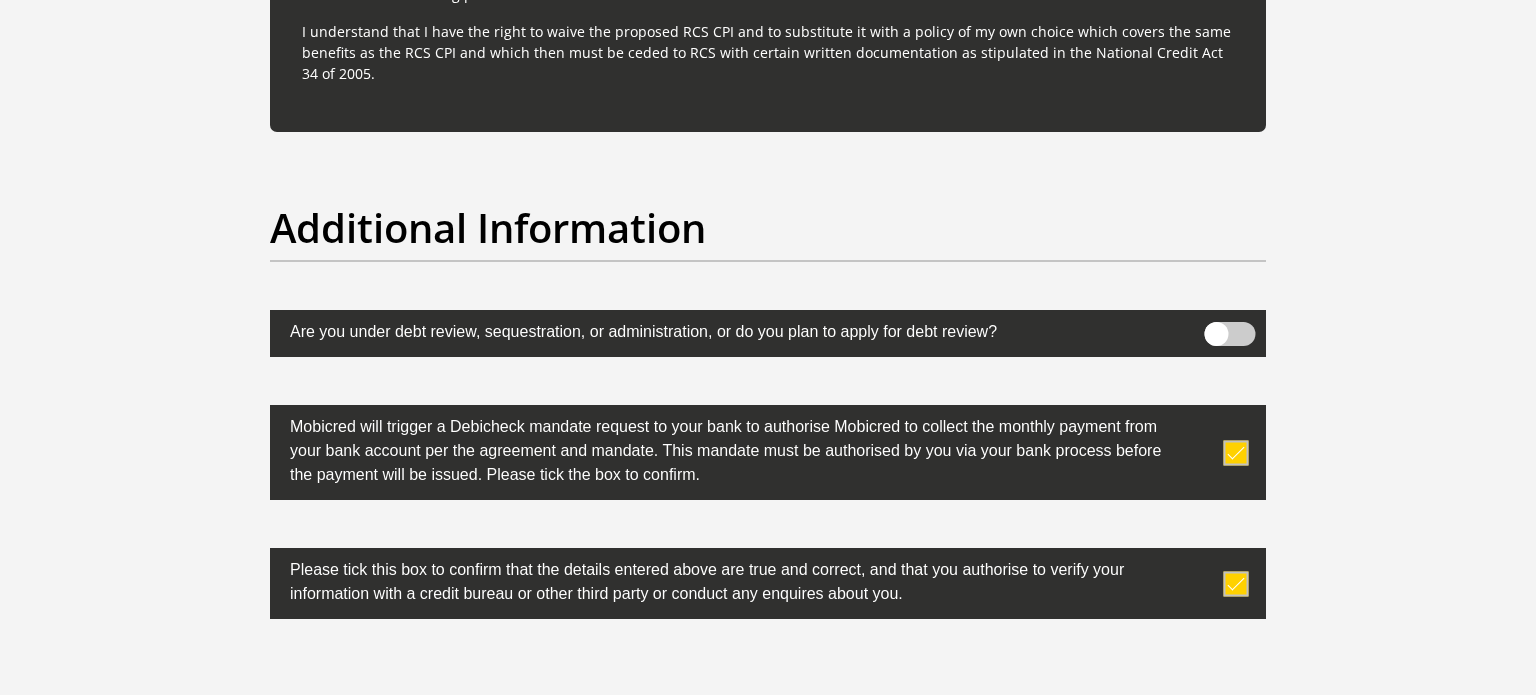 scroll, scrollTop: 6557, scrollLeft: 0, axis: vertical 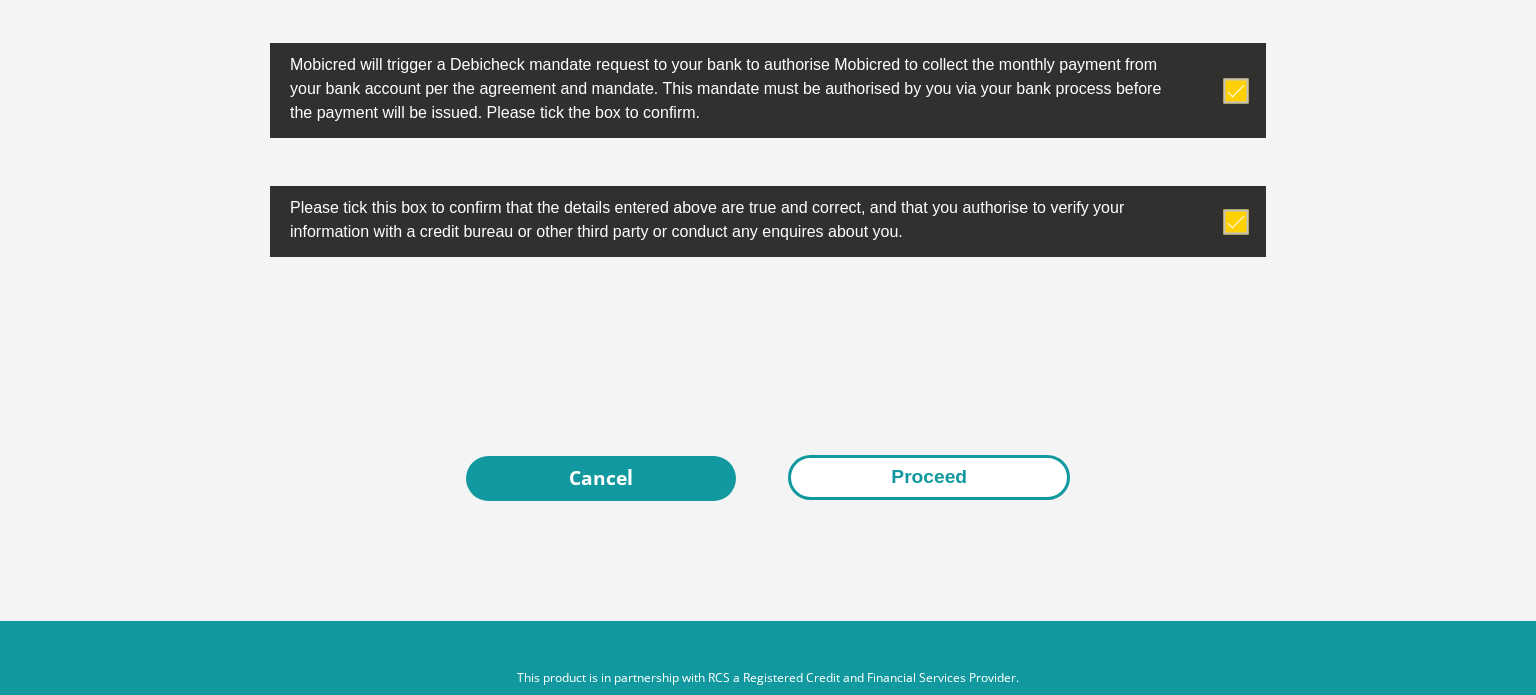 click on "Proceed" at bounding box center [929, 477] 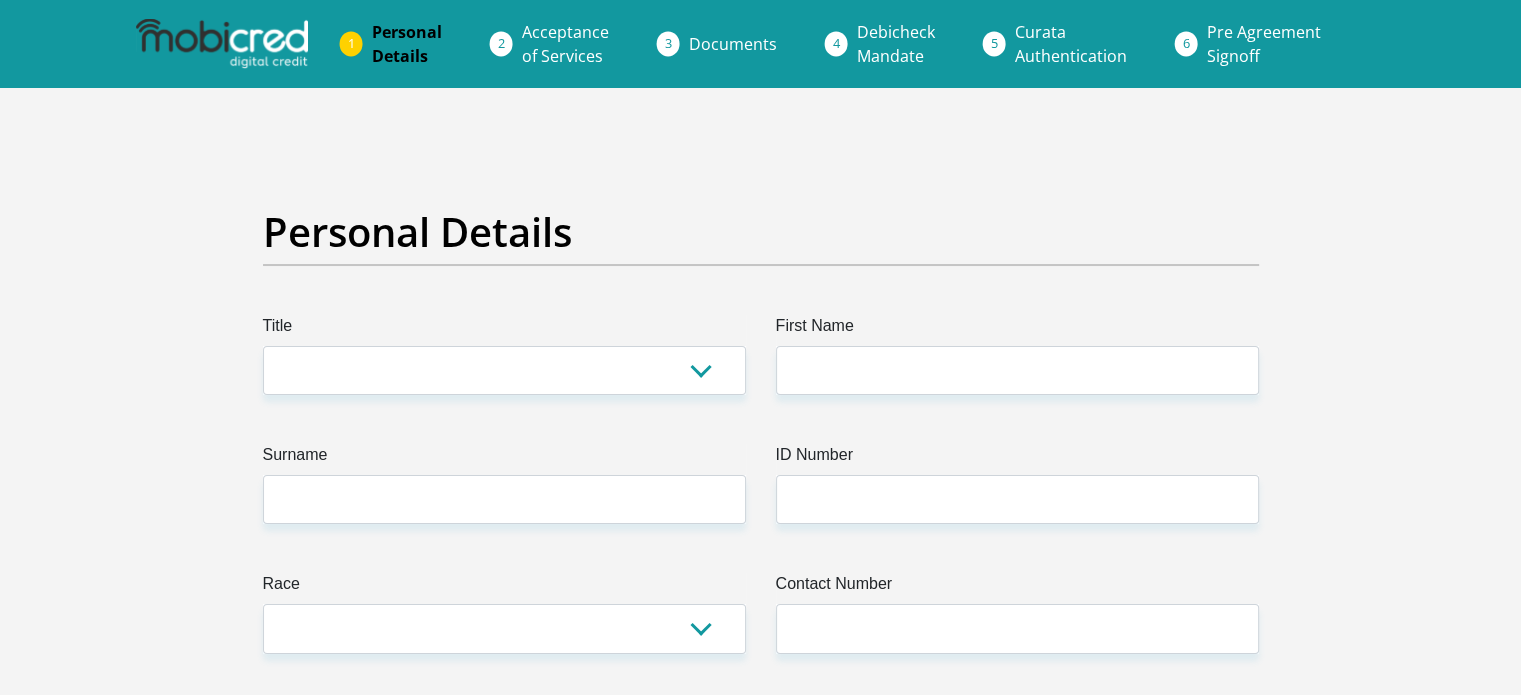 scroll, scrollTop: 6438, scrollLeft: 0, axis: vertical 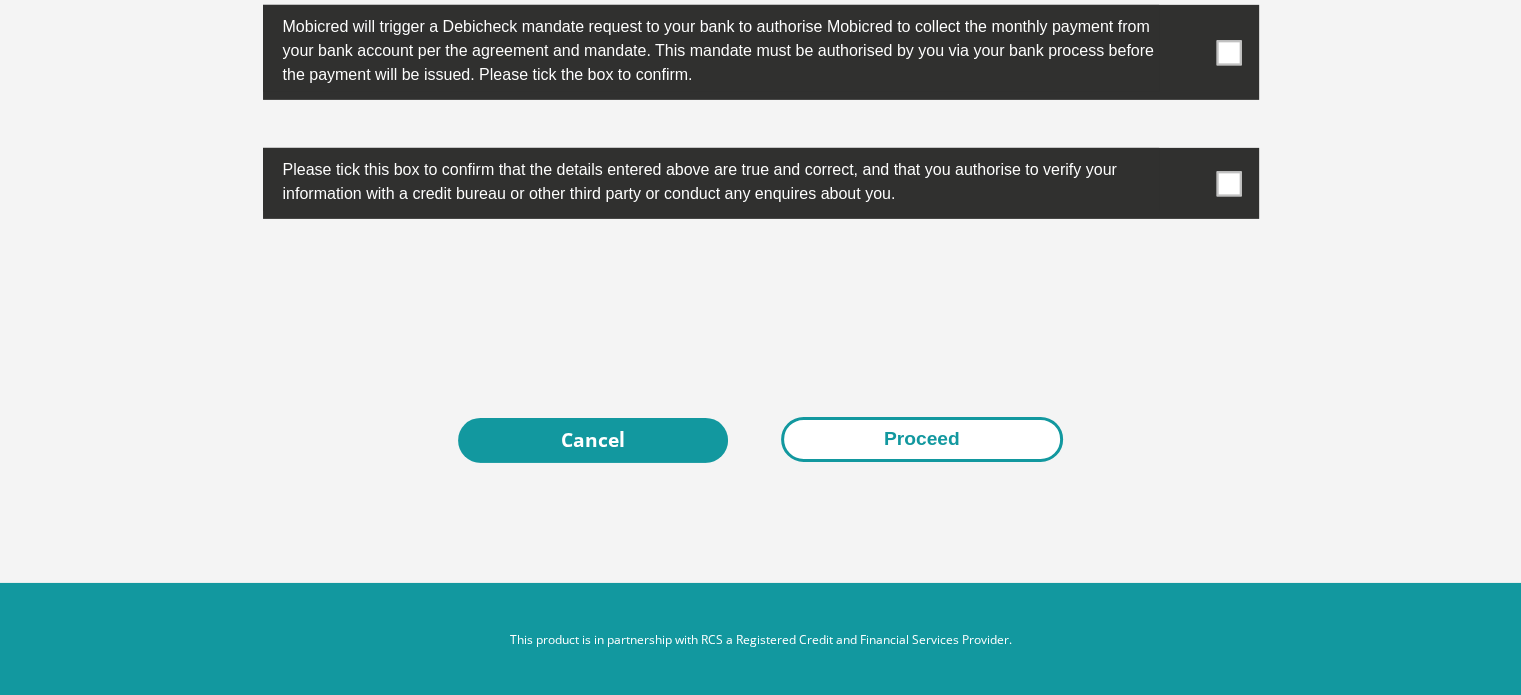 click on "Proceed" at bounding box center [922, 439] 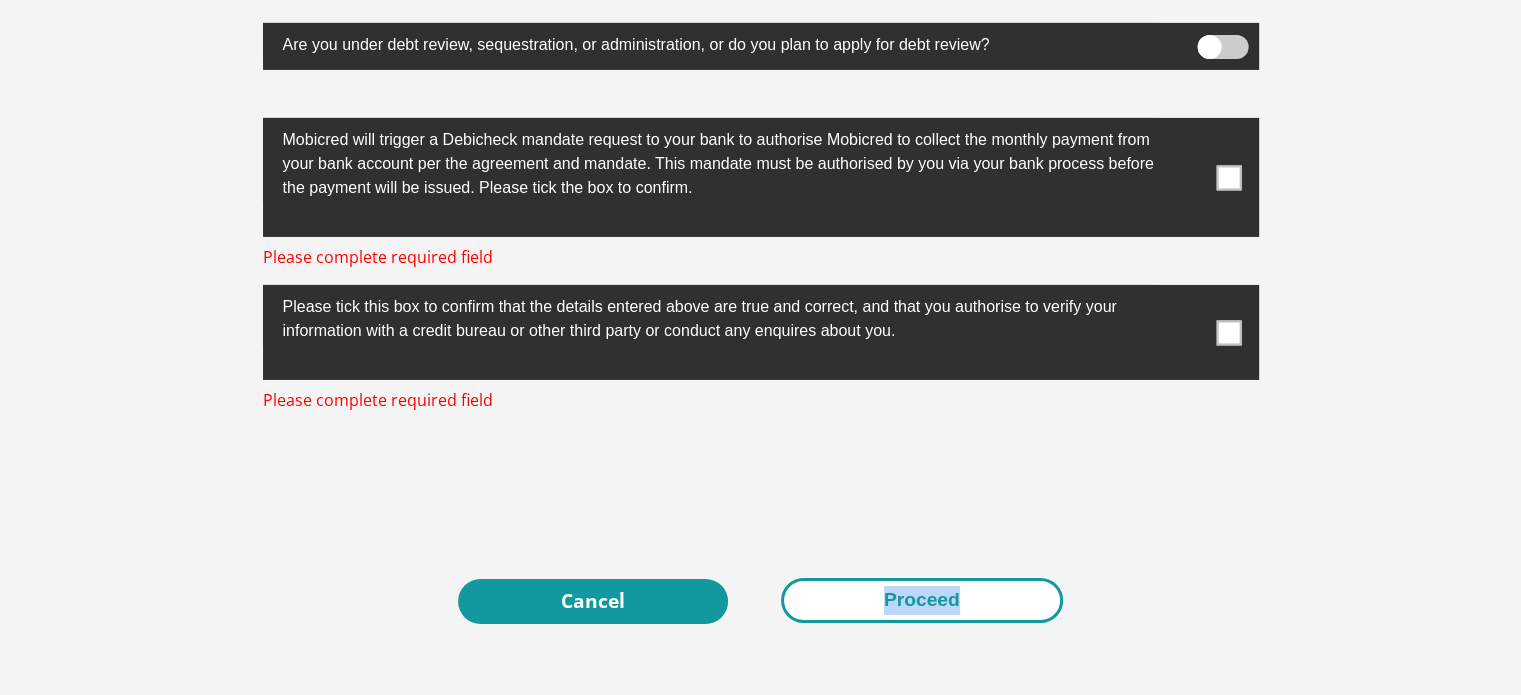 click on "Title
Mr
Ms
Mrs
Dr
Other
Please complete required field
First Name
Please complete required field
Surname
Please complete required field
ID Number
Please input valid ID number
Race
Black
Coloured
Indian
White
Other
Please complete required field
Contact Number
Please input valid contact number
Nationality
South Africa  Afghanistan  Angola" at bounding box center (761, -2977) 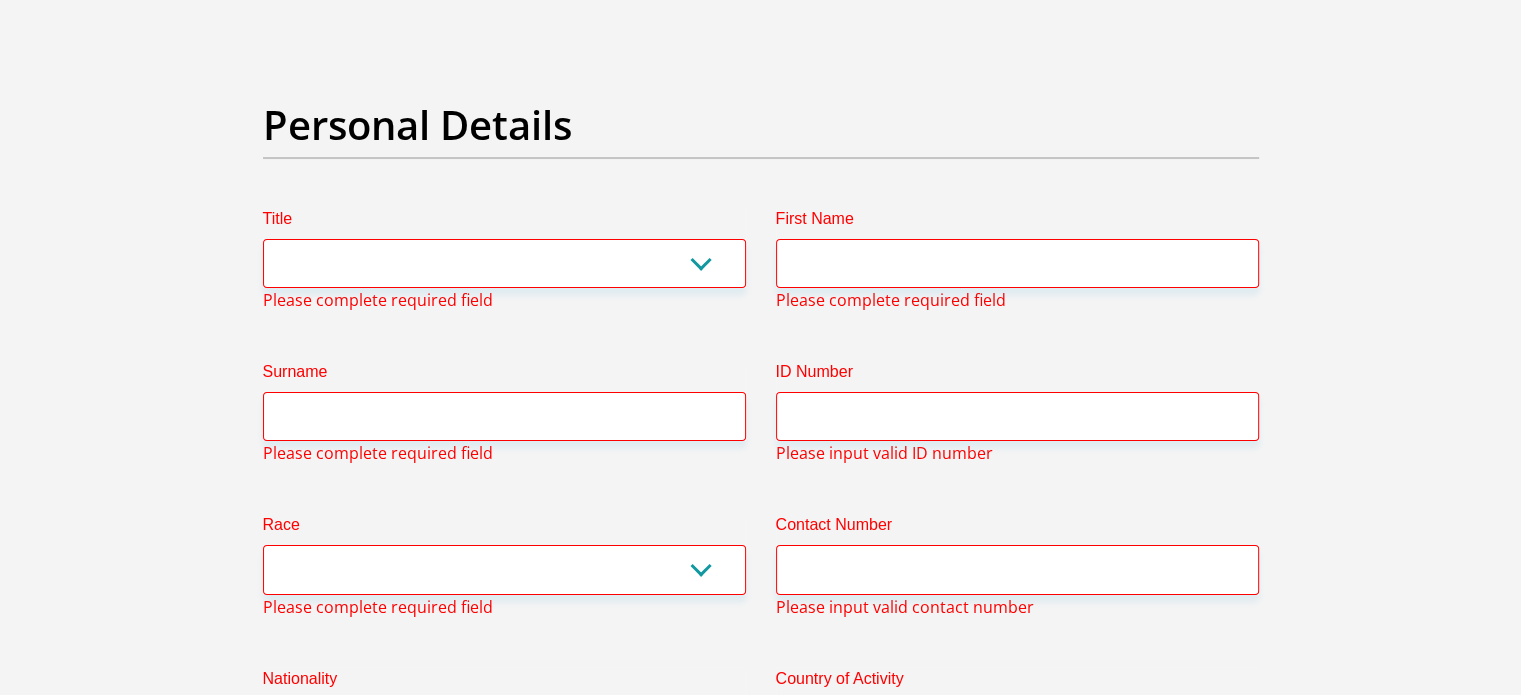 scroll, scrollTop: 94, scrollLeft: 0, axis: vertical 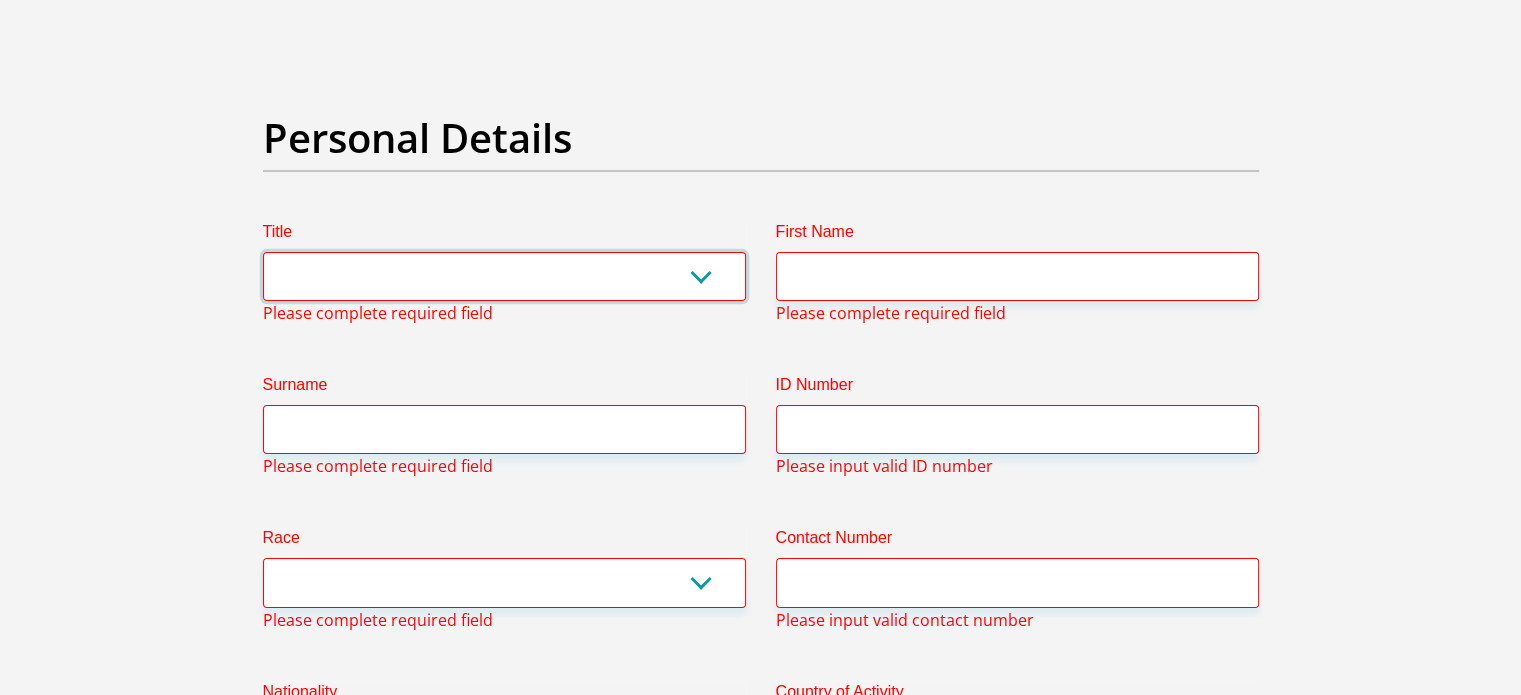 click on "Mr
Ms
Mrs
Dr
[PERSON_NAME]" at bounding box center [504, 276] 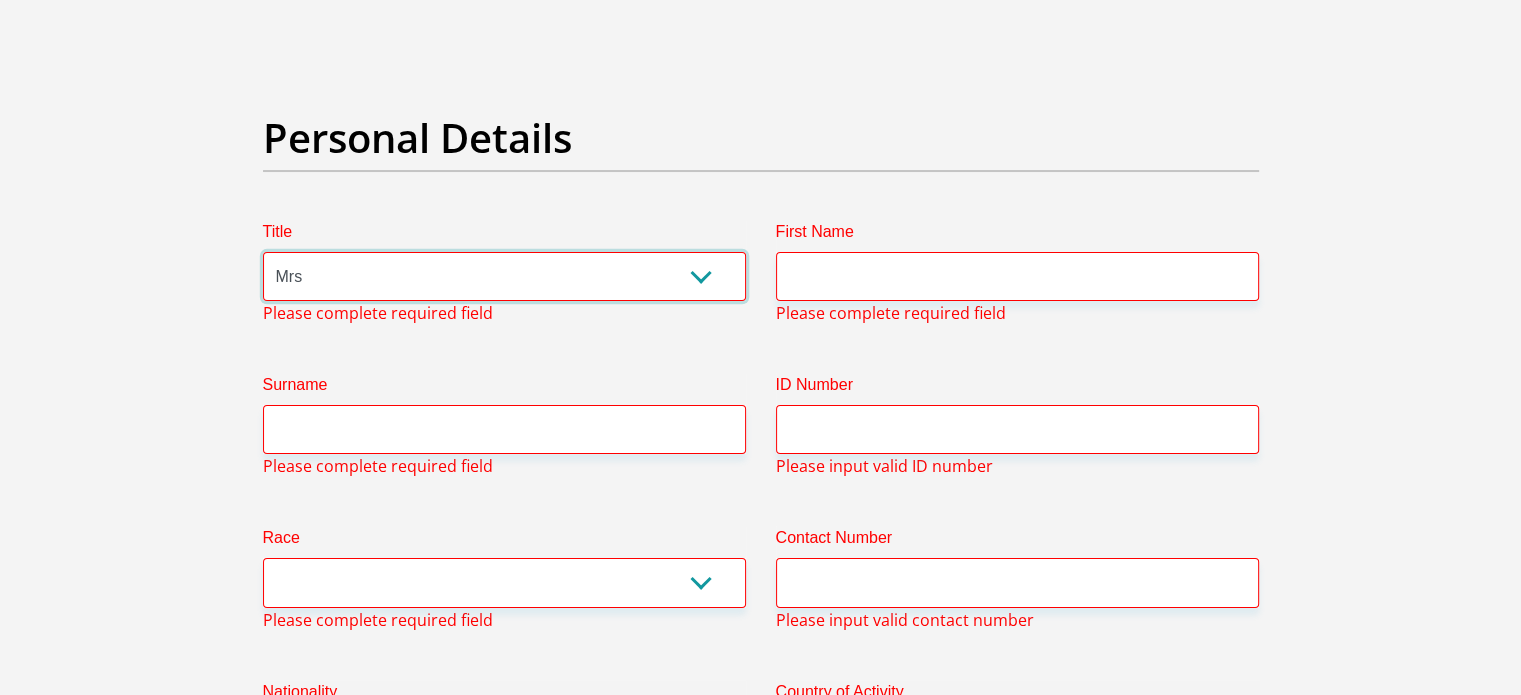 click on "Mr
Ms
Mrs
Dr
[PERSON_NAME]" at bounding box center [504, 276] 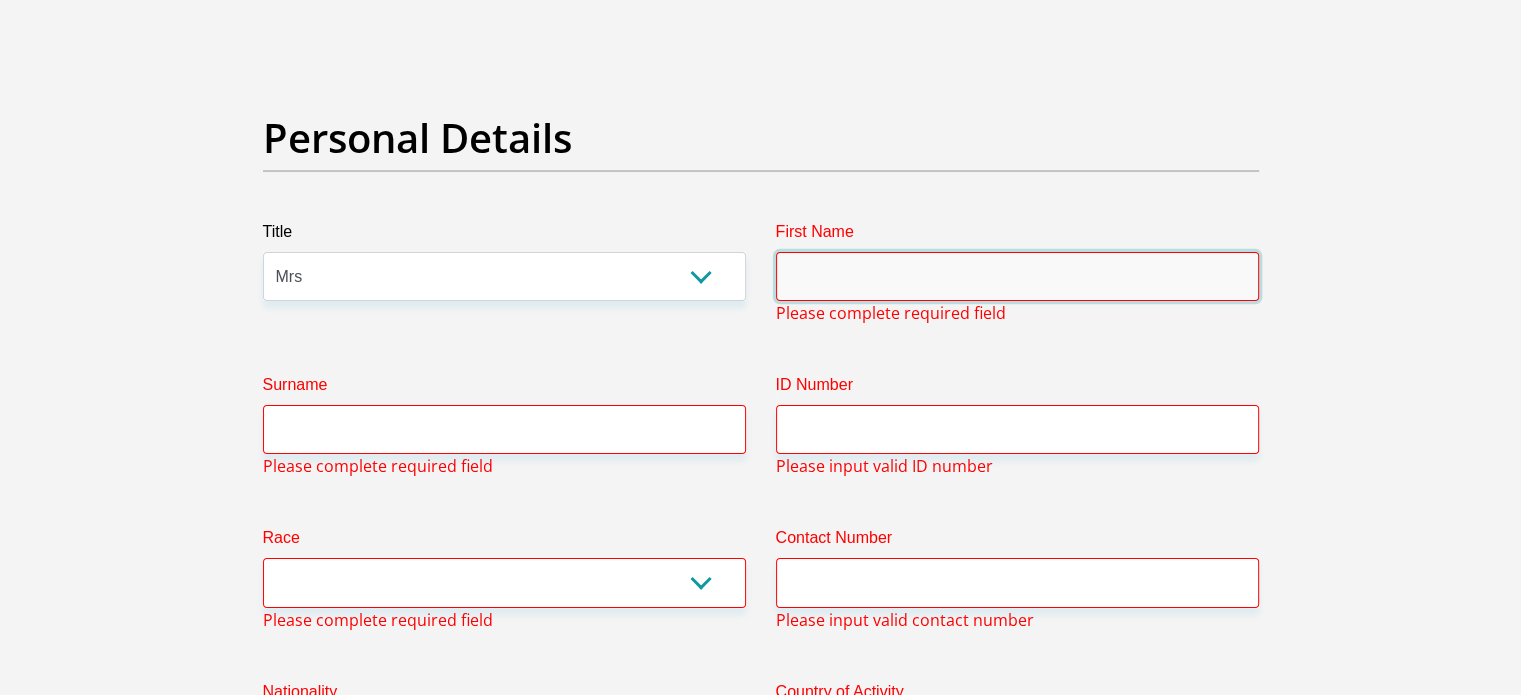 click on "First Name" at bounding box center (1017, 276) 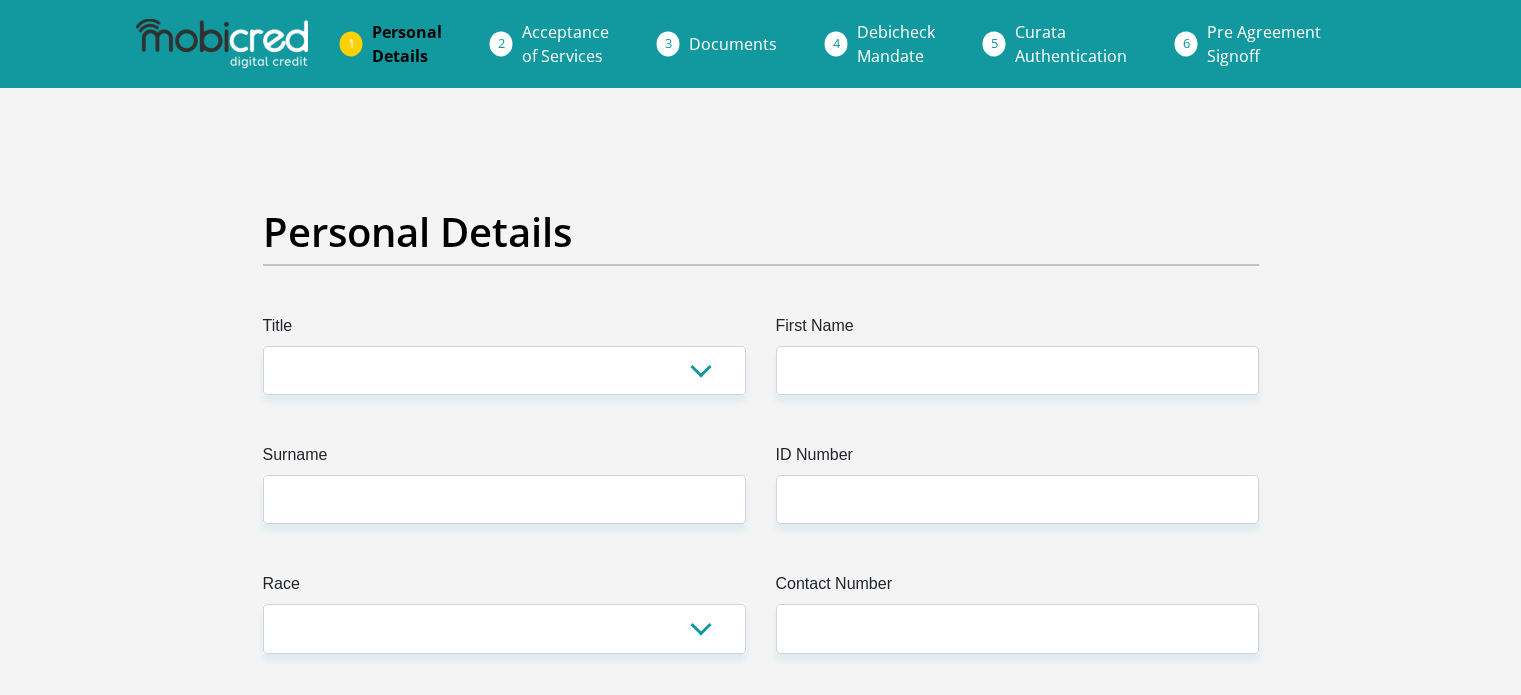scroll, scrollTop: 94, scrollLeft: 0, axis: vertical 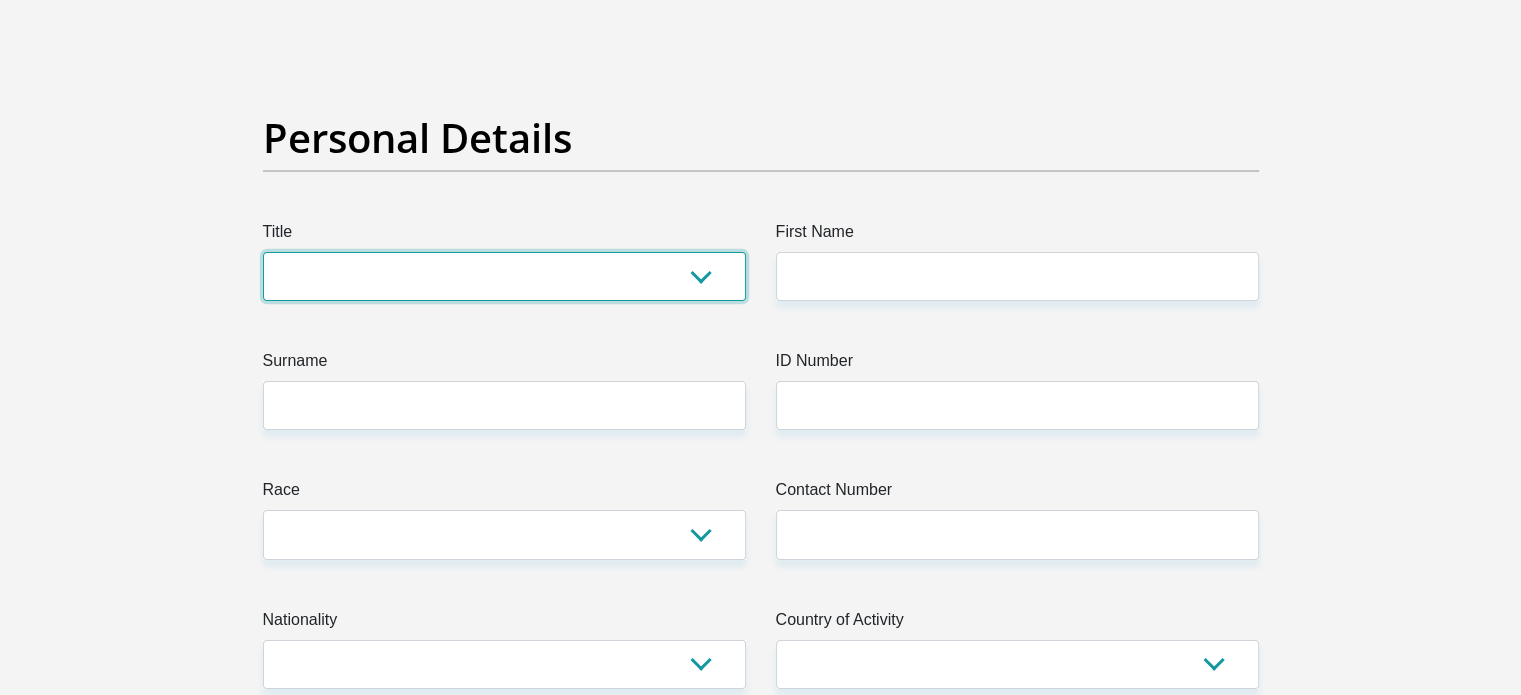 click on "Mr
Ms
Mrs
Dr
[PERSON_NAME]" at bounding box center (504, 276) 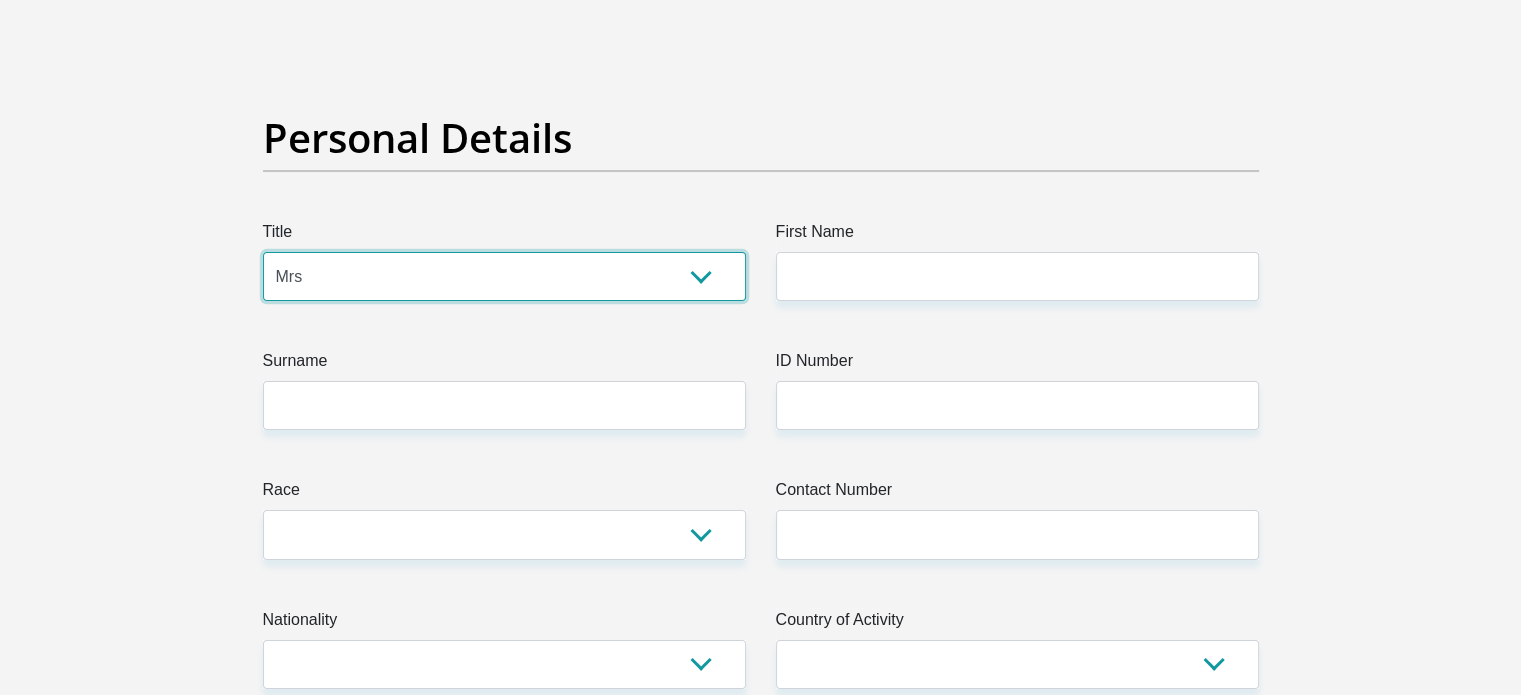 click on "Mr
Ms
Mrs
Dr
Other" at bounding box center [504, 276] 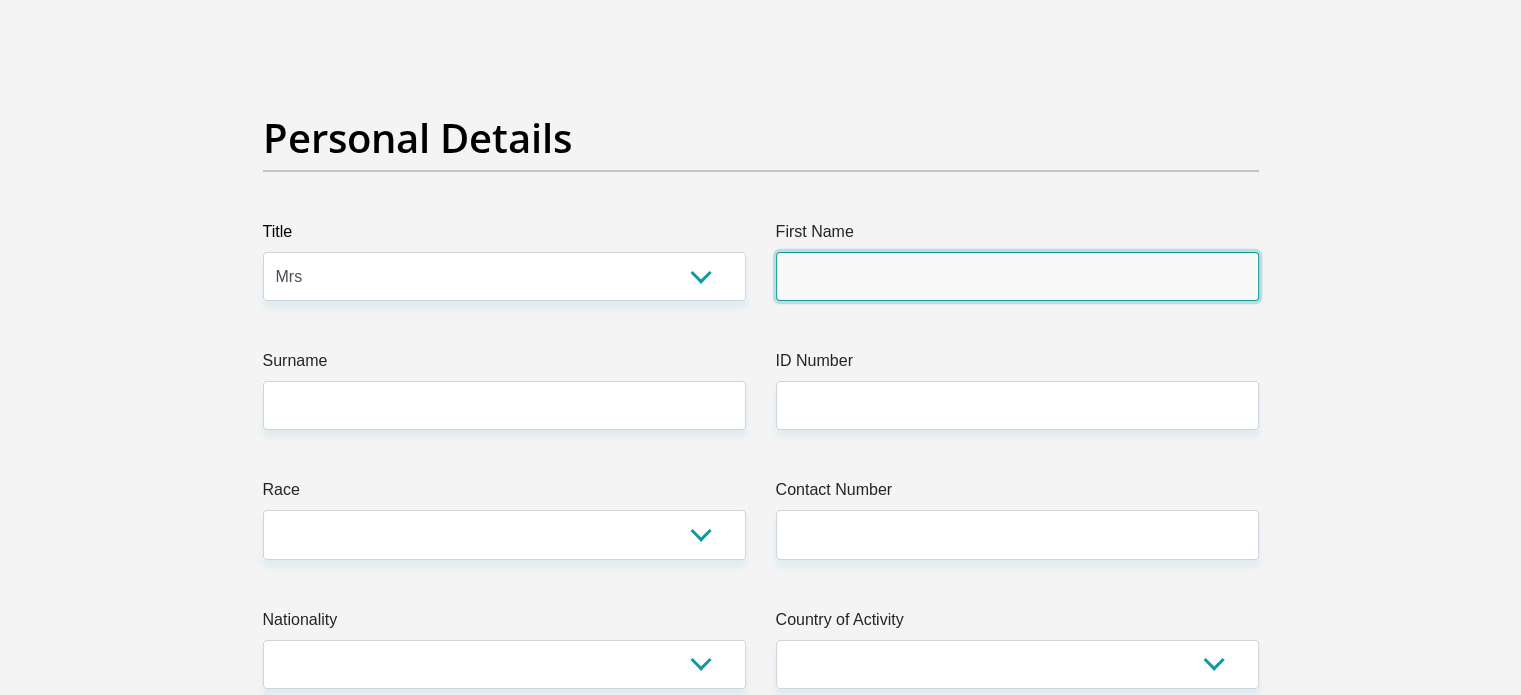 click on "First Name" at bounding box center (1017, 276) 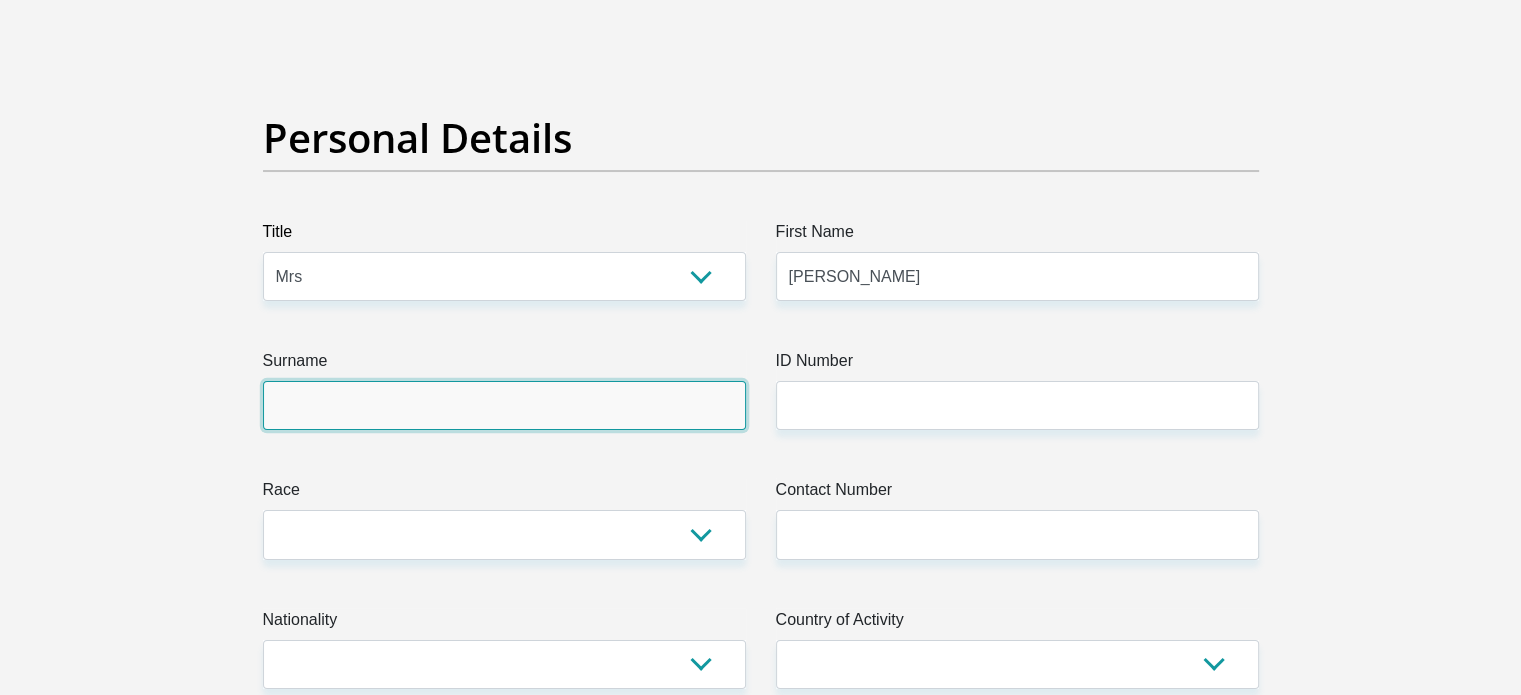 type on "Meiklejohn" 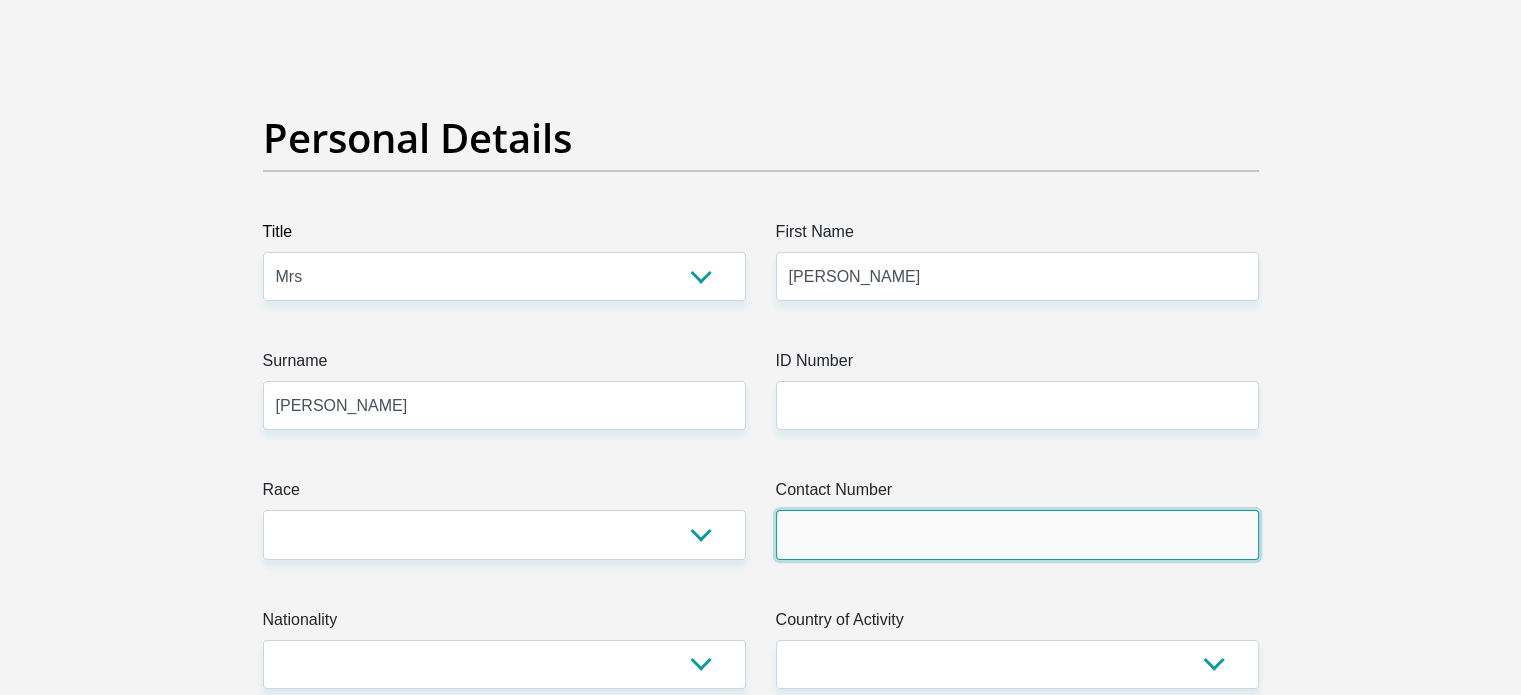 type on "0826509735" 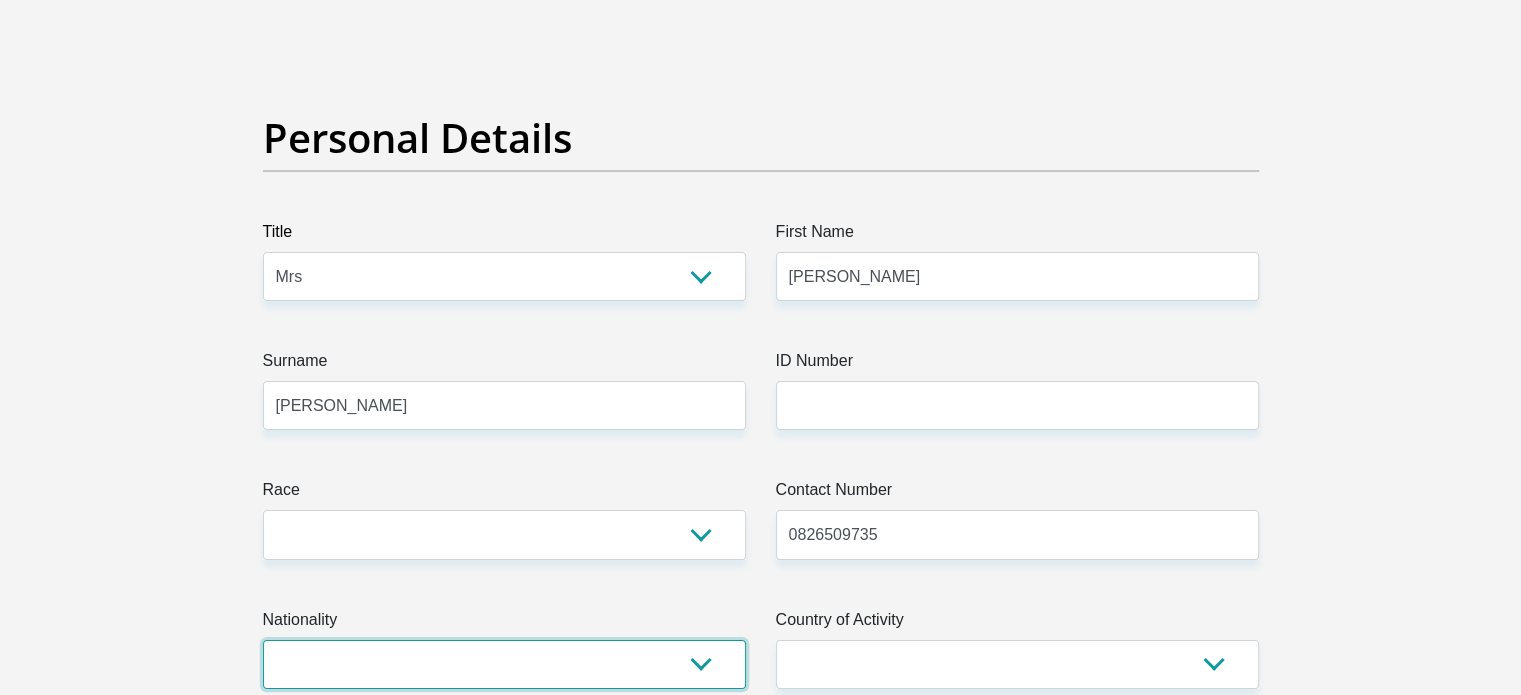 select on "ZAF" 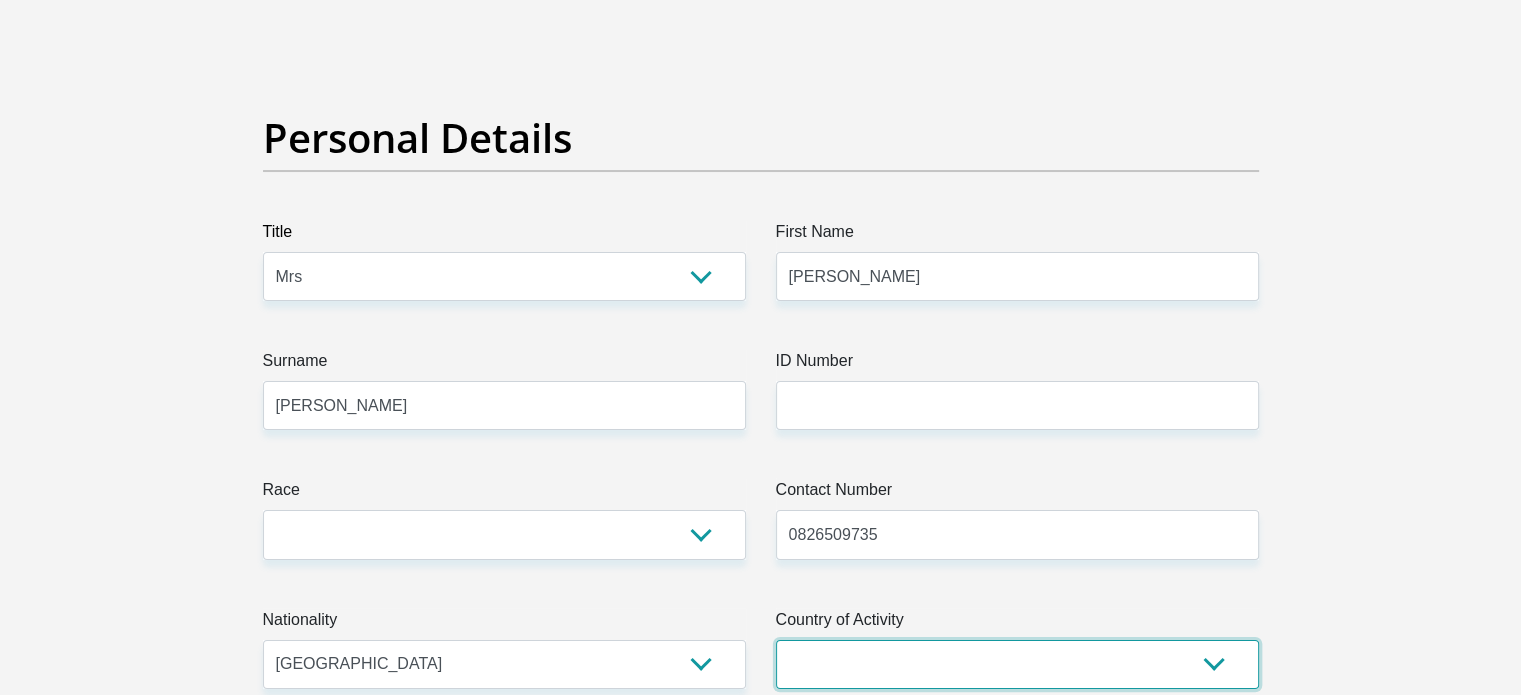 select on "ZAF" 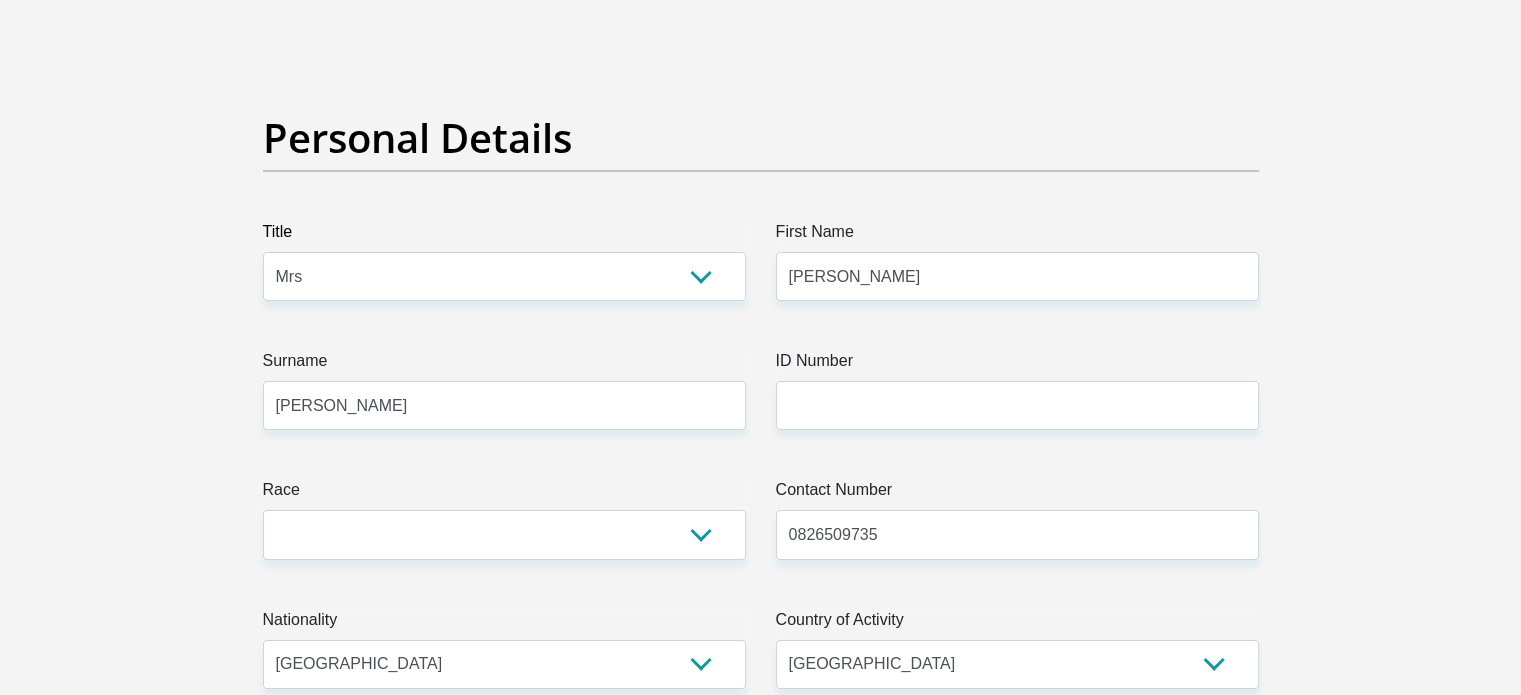 type on "44 Brand Street, Lochnerhof" 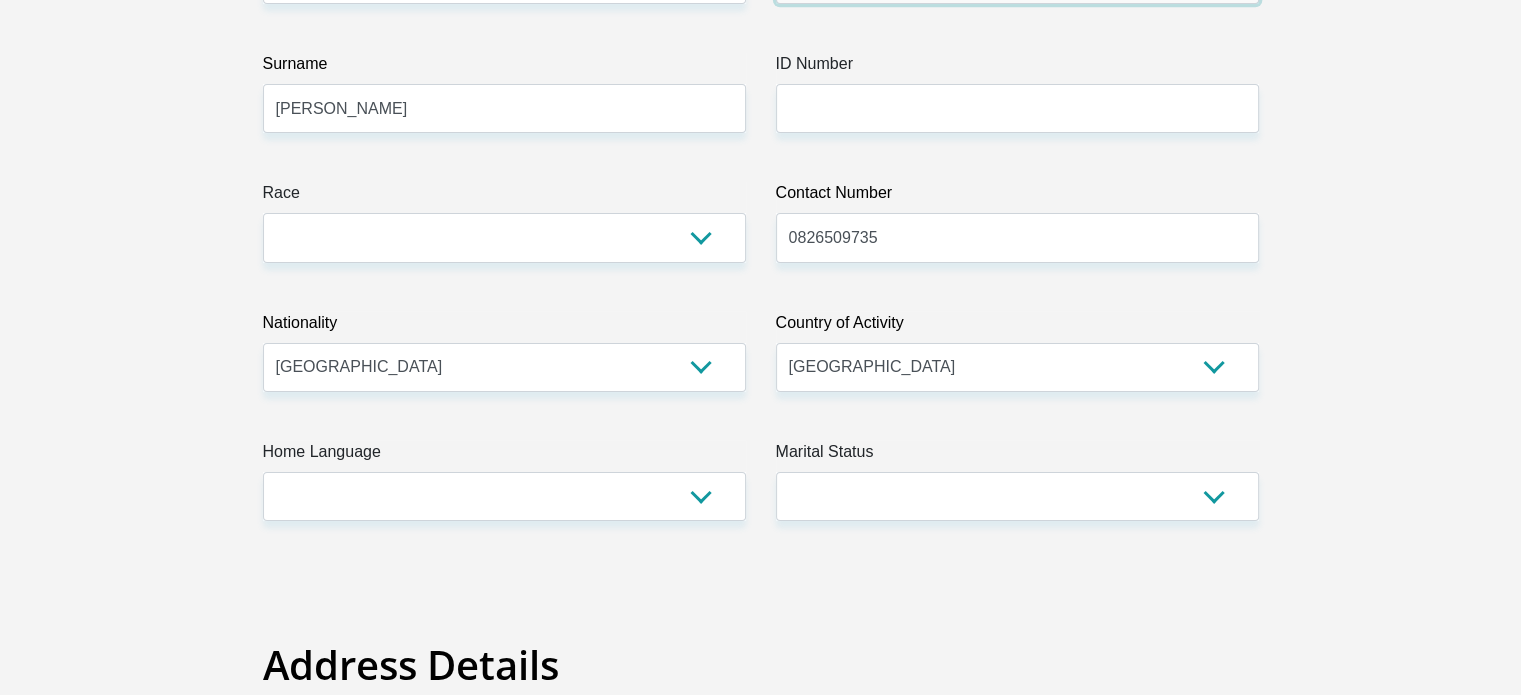 scroll, scrollTop: 394, scrollLeft: 0, axis: vertical 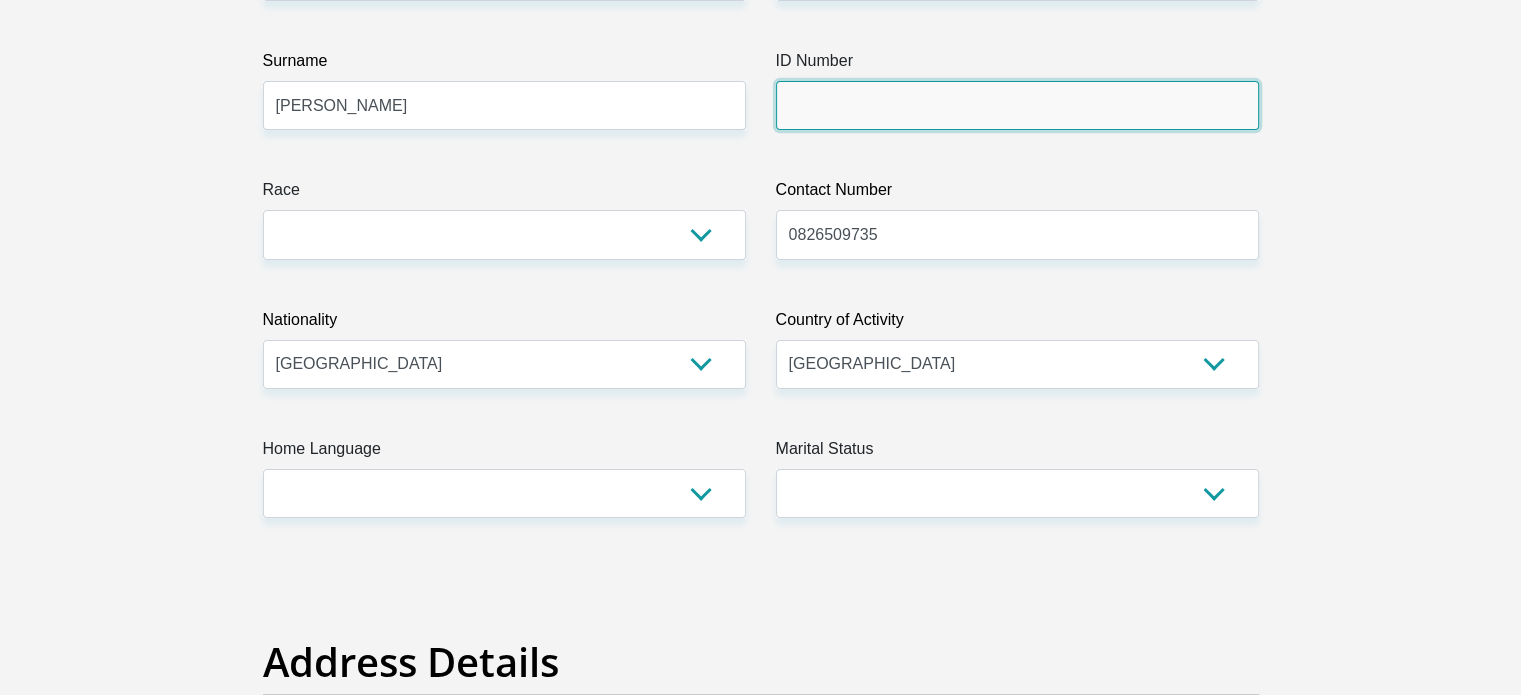click on "ID Number" at bounding box center (1017, 105) 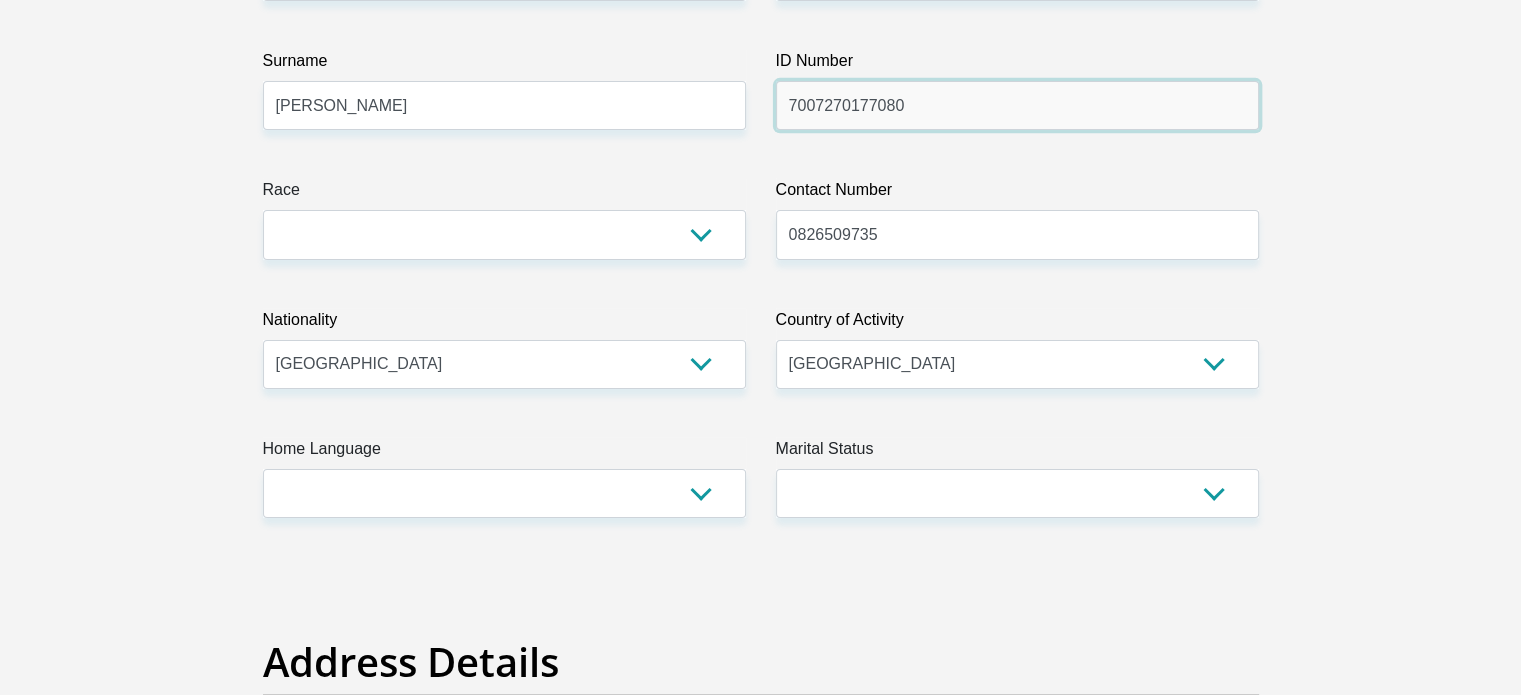 type on "7007270177080" 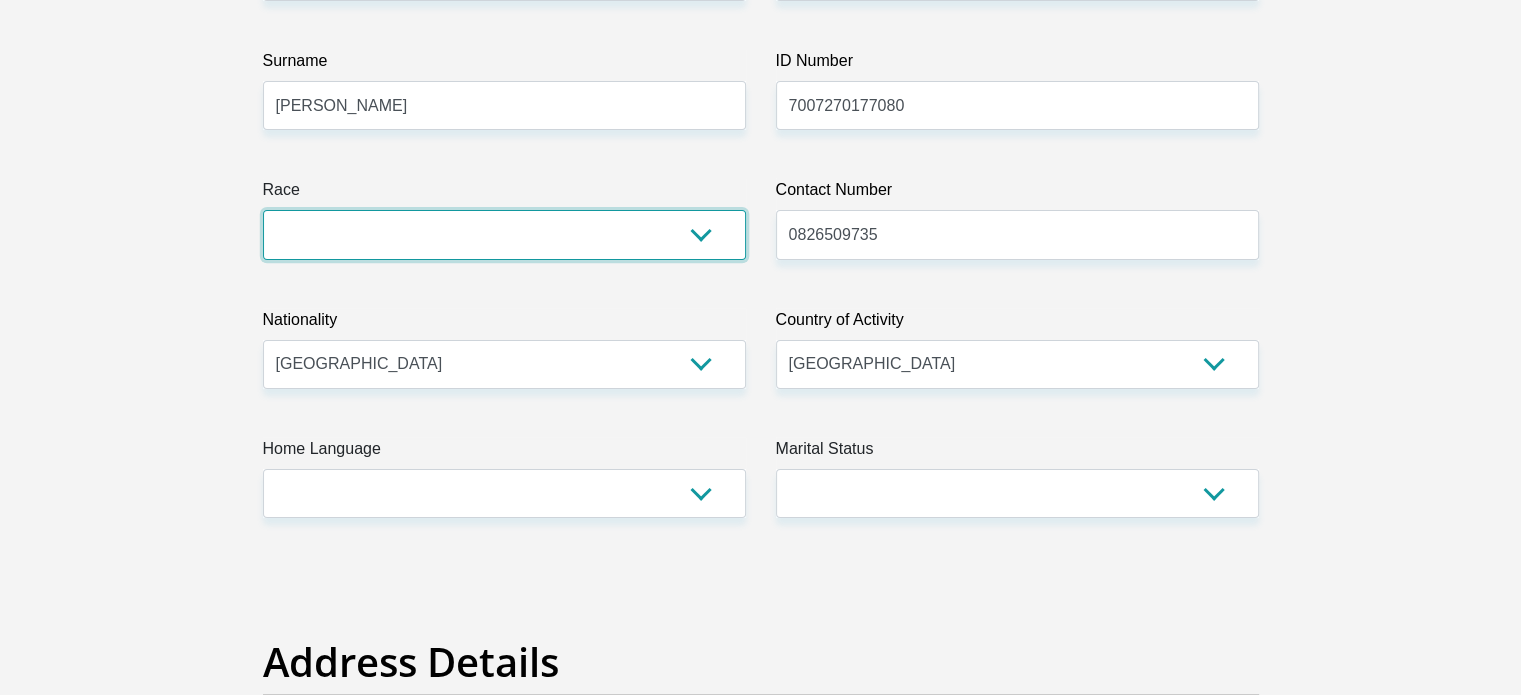 click on "Black
Coloured
Indian
White
Other" at bounding box center (504, 234) 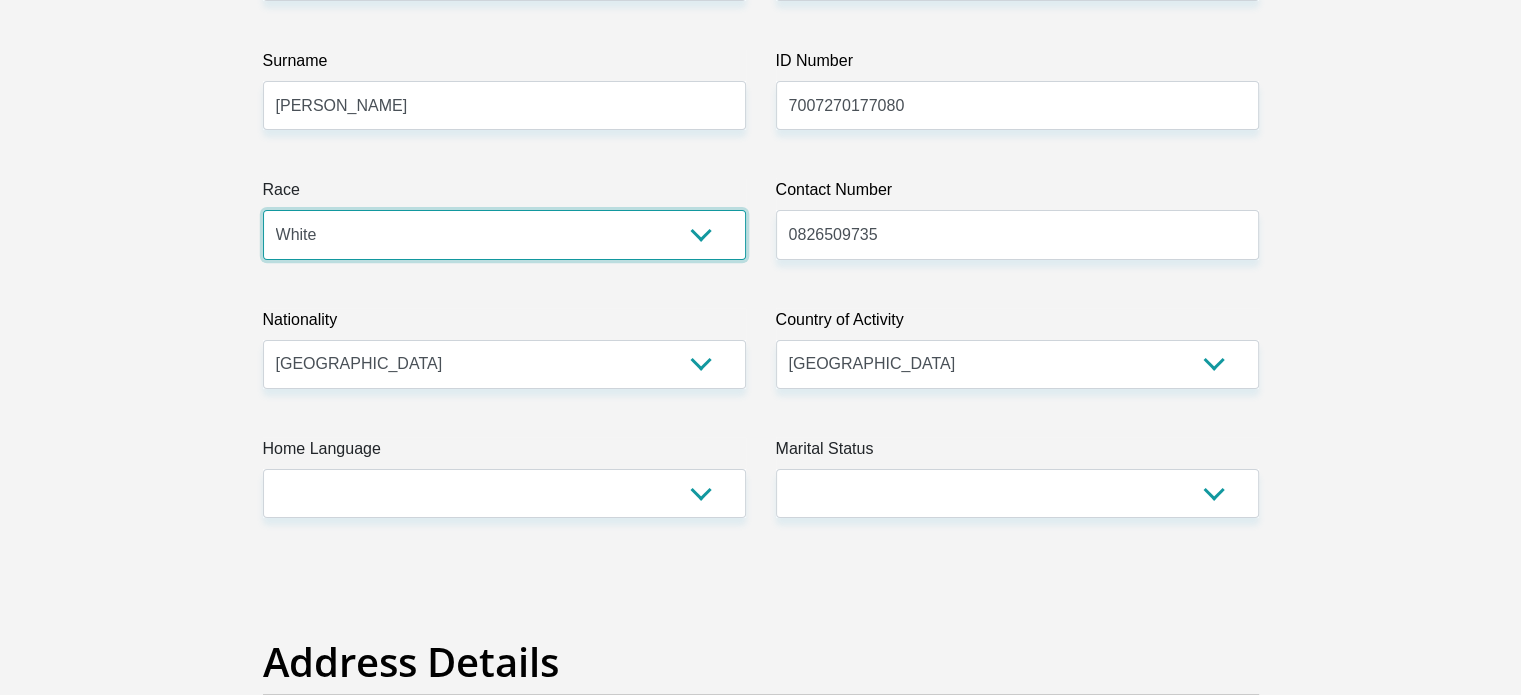 click on "Black
Coloured
Indian
White
Other" at bounding box center [504, 234] 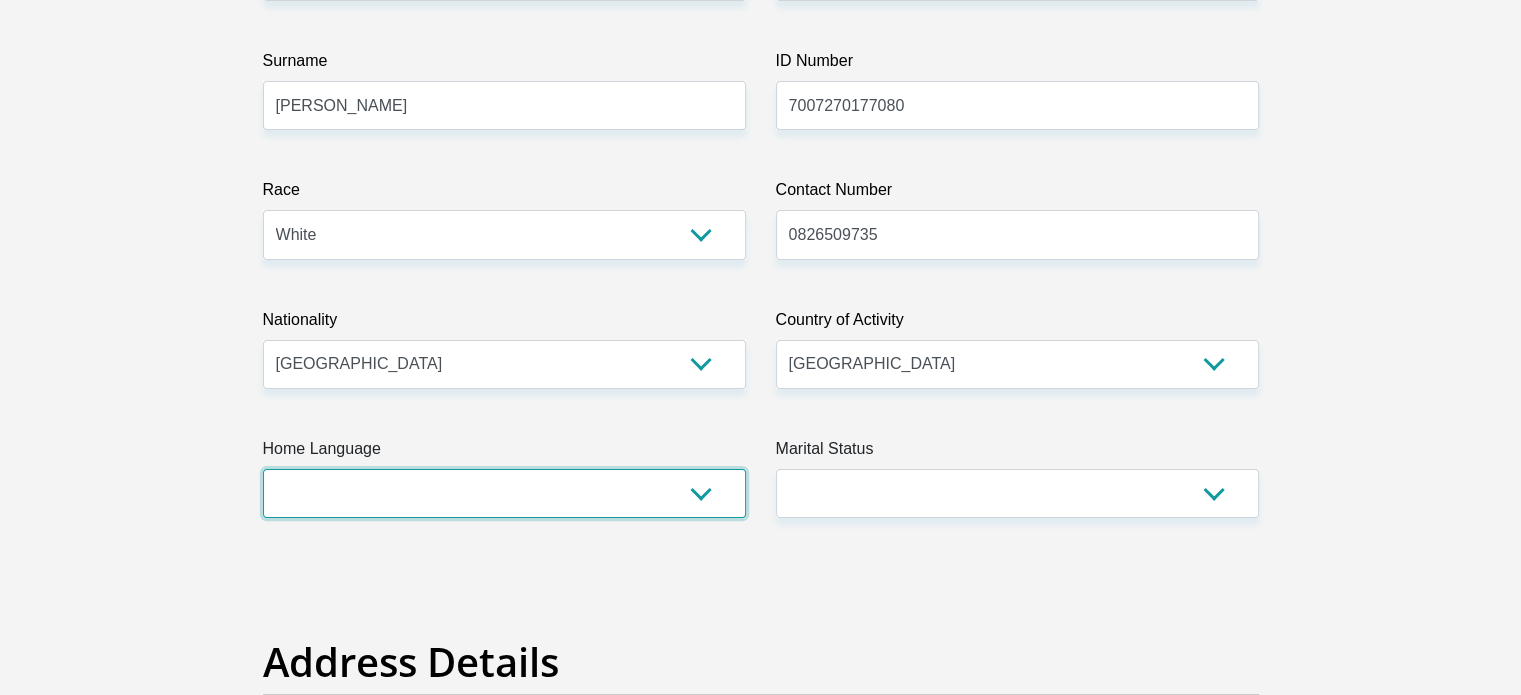 click on "Afrikaans
English
Sepedi
South Ndebele
Southern Sotho
Swati
Tsonga
Tswana
Venda
Xhosa
Zulu
Other" at bounding box center [504, 493] 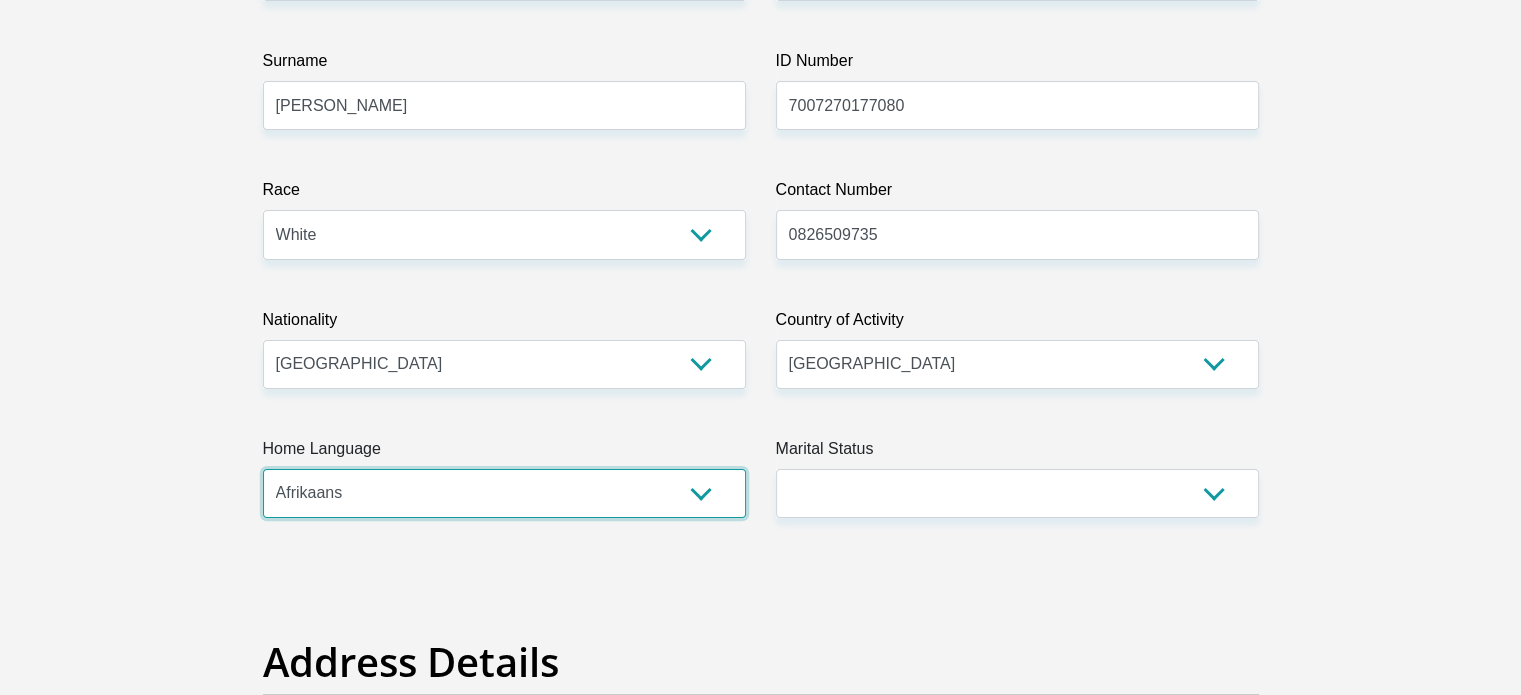 click on "Afrikaans
English
Sepedi
South Ndebele
Southern Sotho
Swati
Tsonga
Tswana
Venda
Xhosa
Zulu
Other" at bounding box center (504, 493) 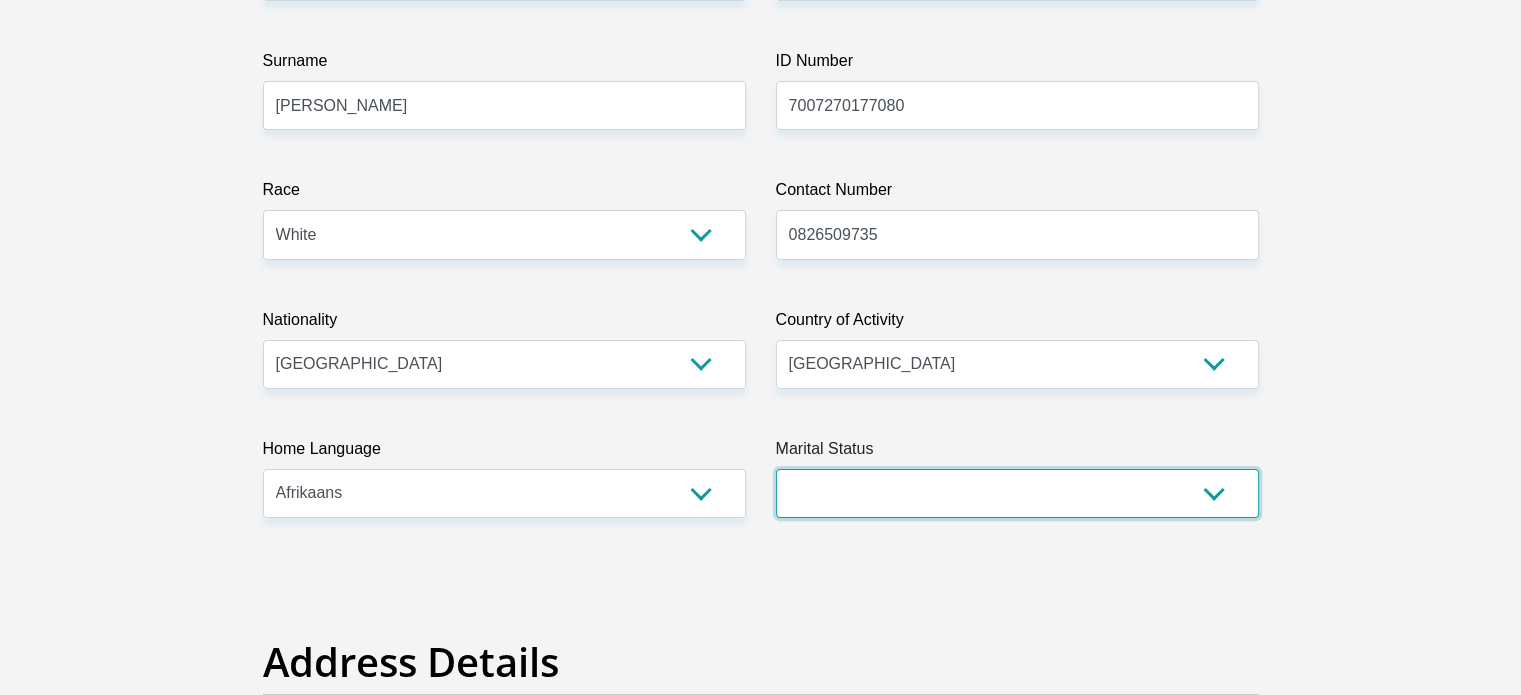 click on "Married ANC
Single
Divorced
Widowed
Married COP or Customary Law" at bounding box center (1017, 493) 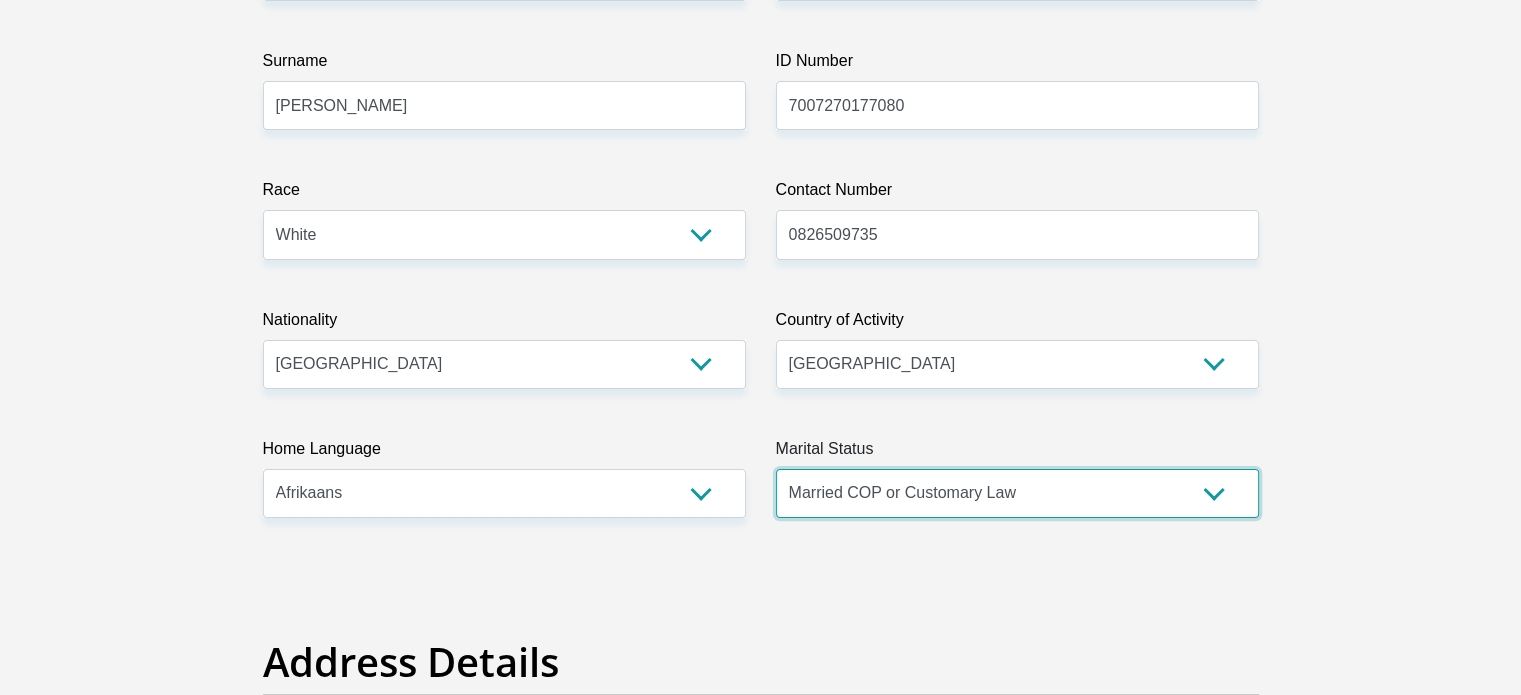 click on "Married ANC
Single
Divorced
Widowed
Married COP or Customary Law" at bounding box center [1017, 493] 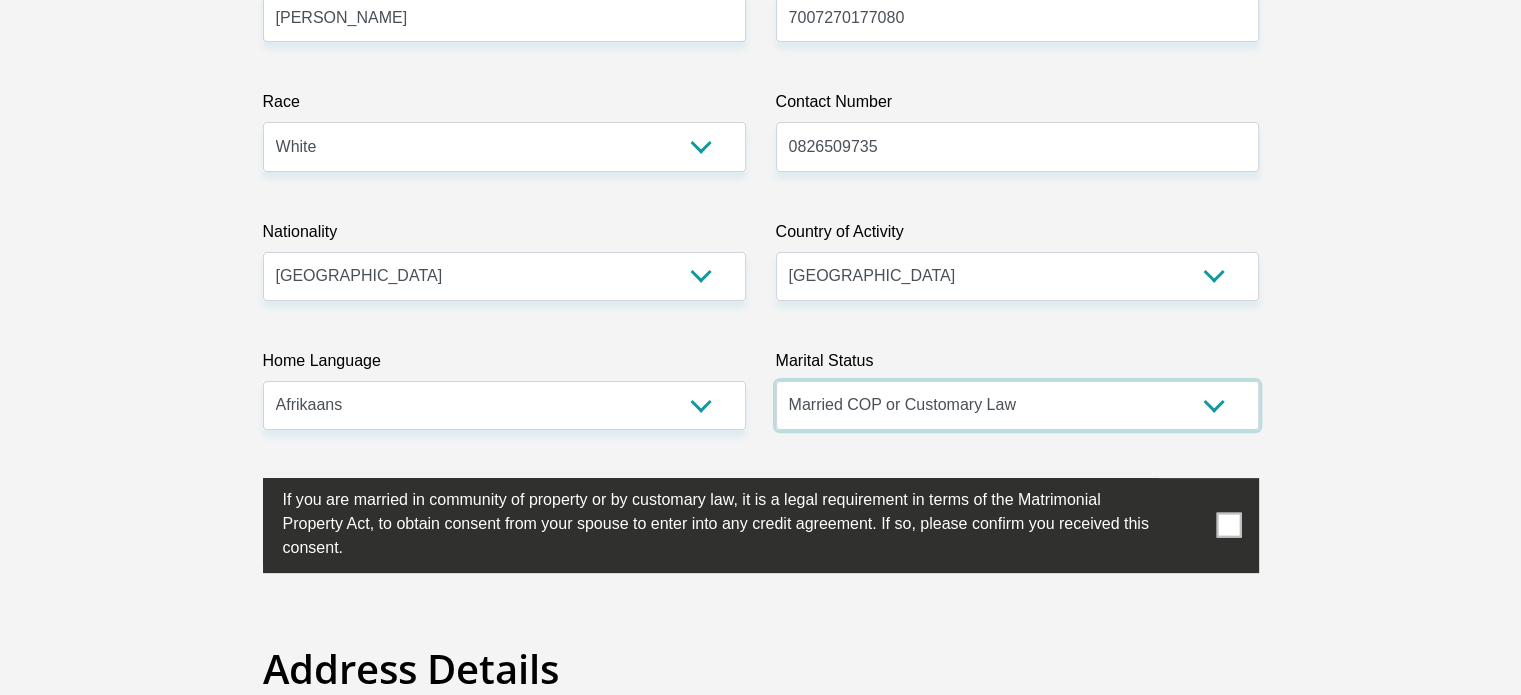 scroll, scrollTop: 594, scrollLeft: 0, axis: vertical 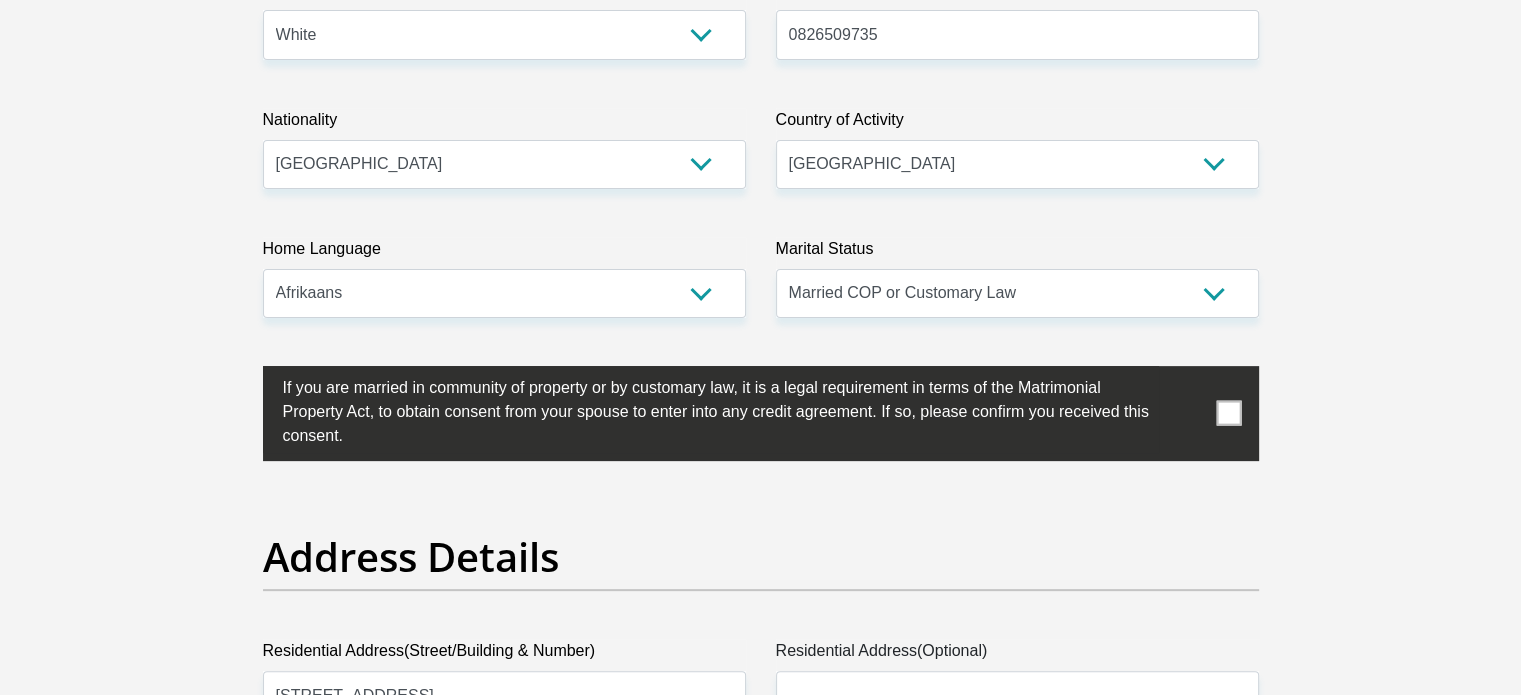 drag, startPoint x: 1232, startPoint y: 405, endPoint x: 1172, endPoint y: 424, distance: 62.936478 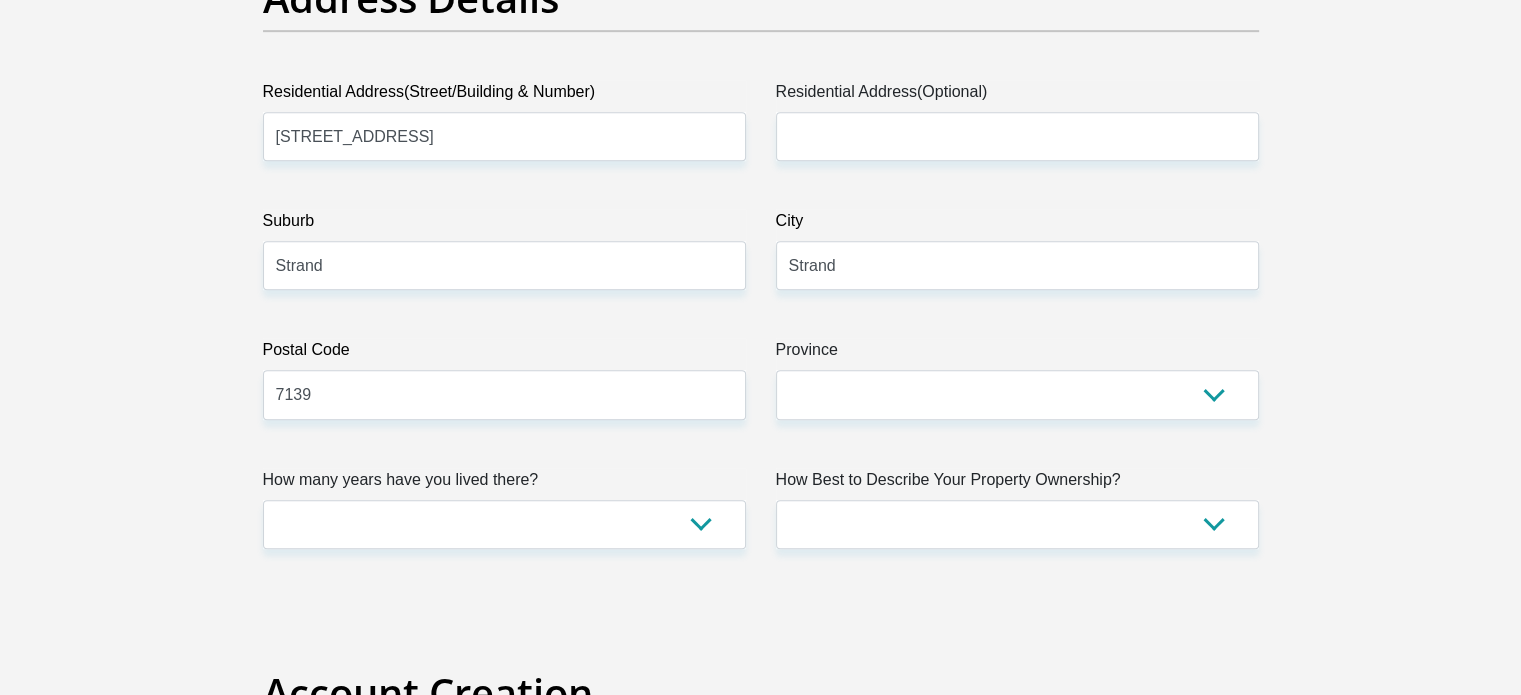 scroll, scrollTop: 1194, scrollLeft: 0, axis: vertical 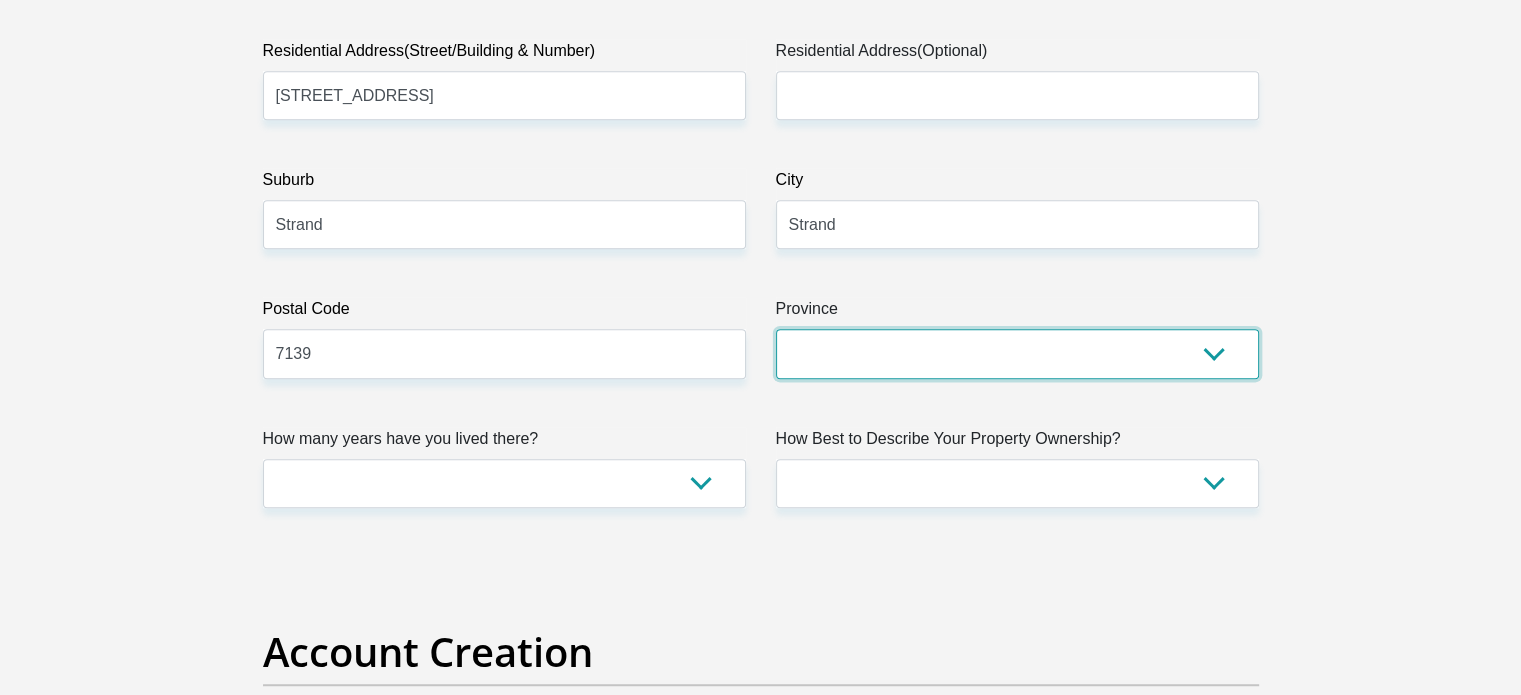 click on "Eastern Cape
Free State
Gauteng
KwaZulu-Natal
Limpopo
Mpumalanga
Northern Cape
North West
Western Cape" at bounding box center (1017, 353) 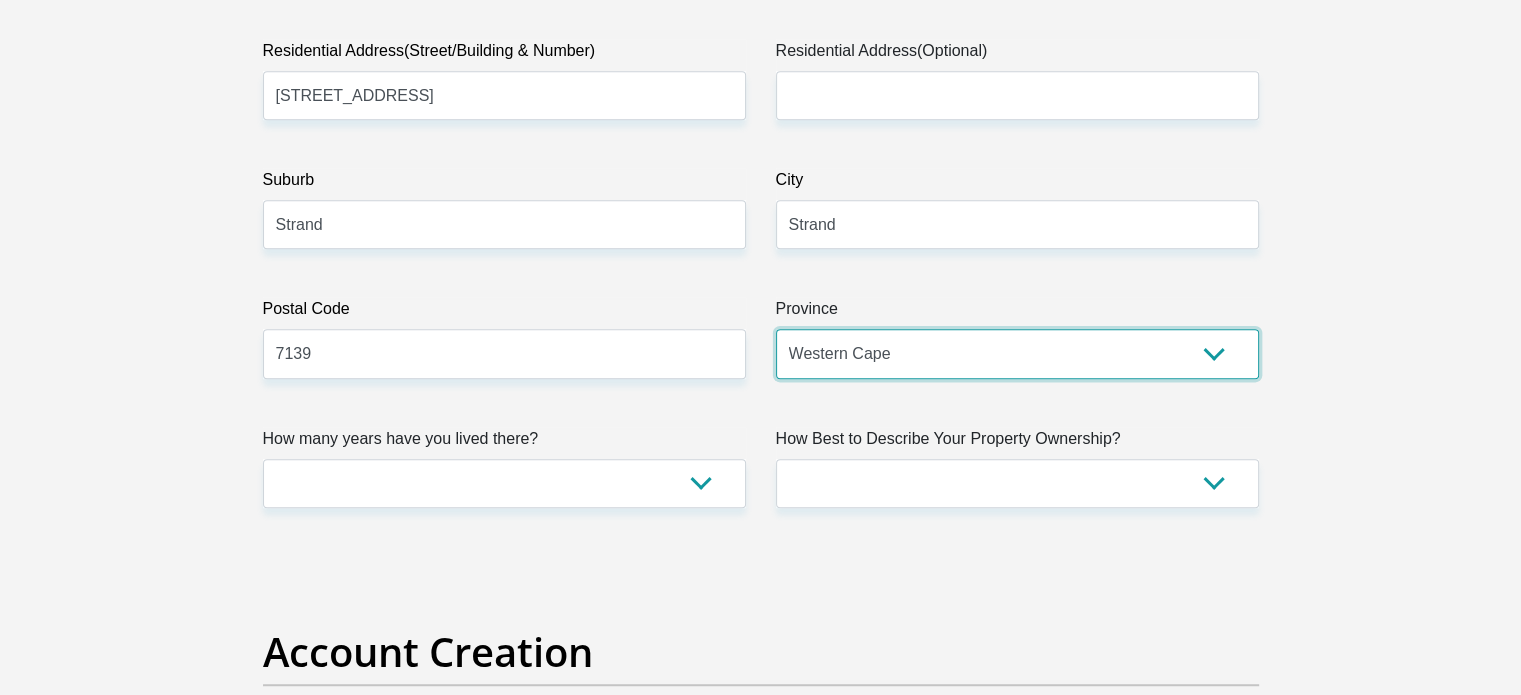 click on "Eastern Cape
Free State
Gauteng
KwaZulu-Natal
Limpopo
Mpumalanga
Northern Cape
North West
Western Cape" at bounding box center [1017, 353] 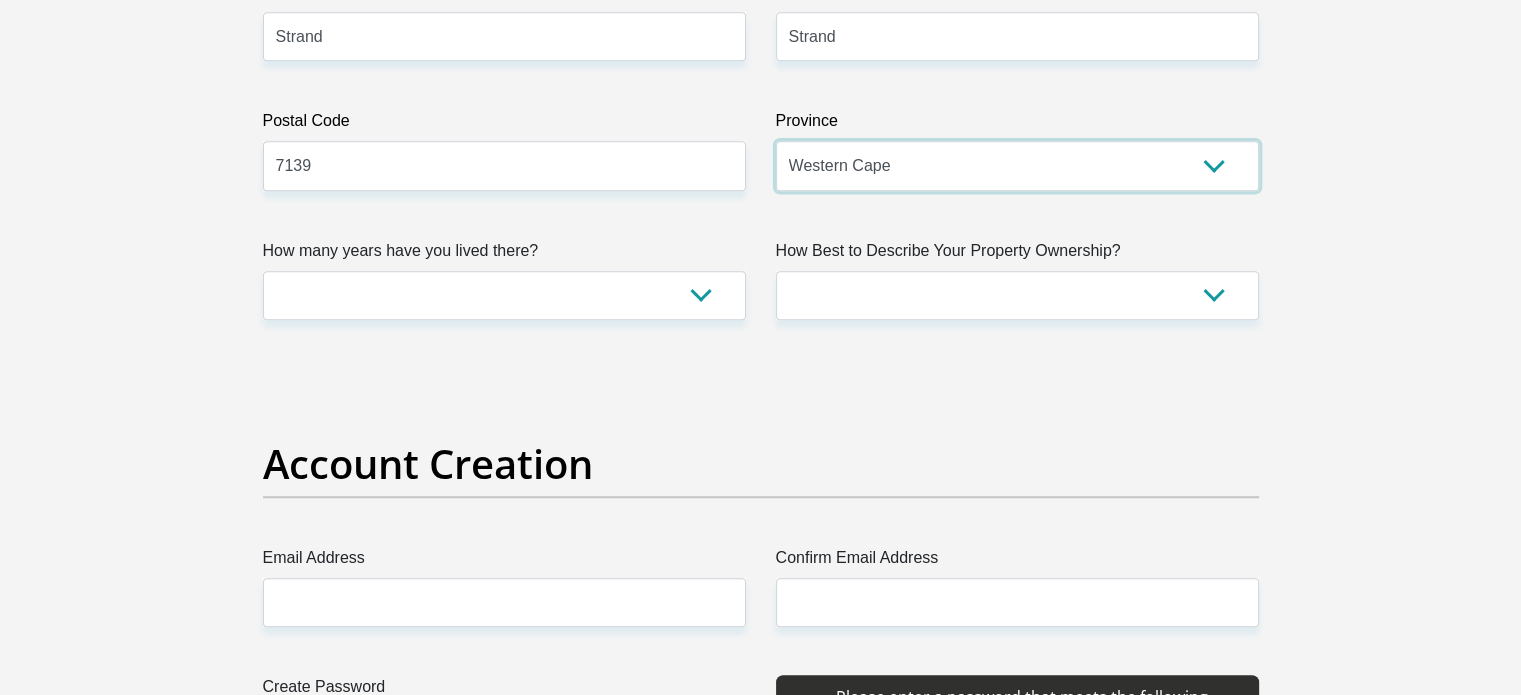 scroll, scrollTop: 1394, scrollLeft: 0, axis: vertical 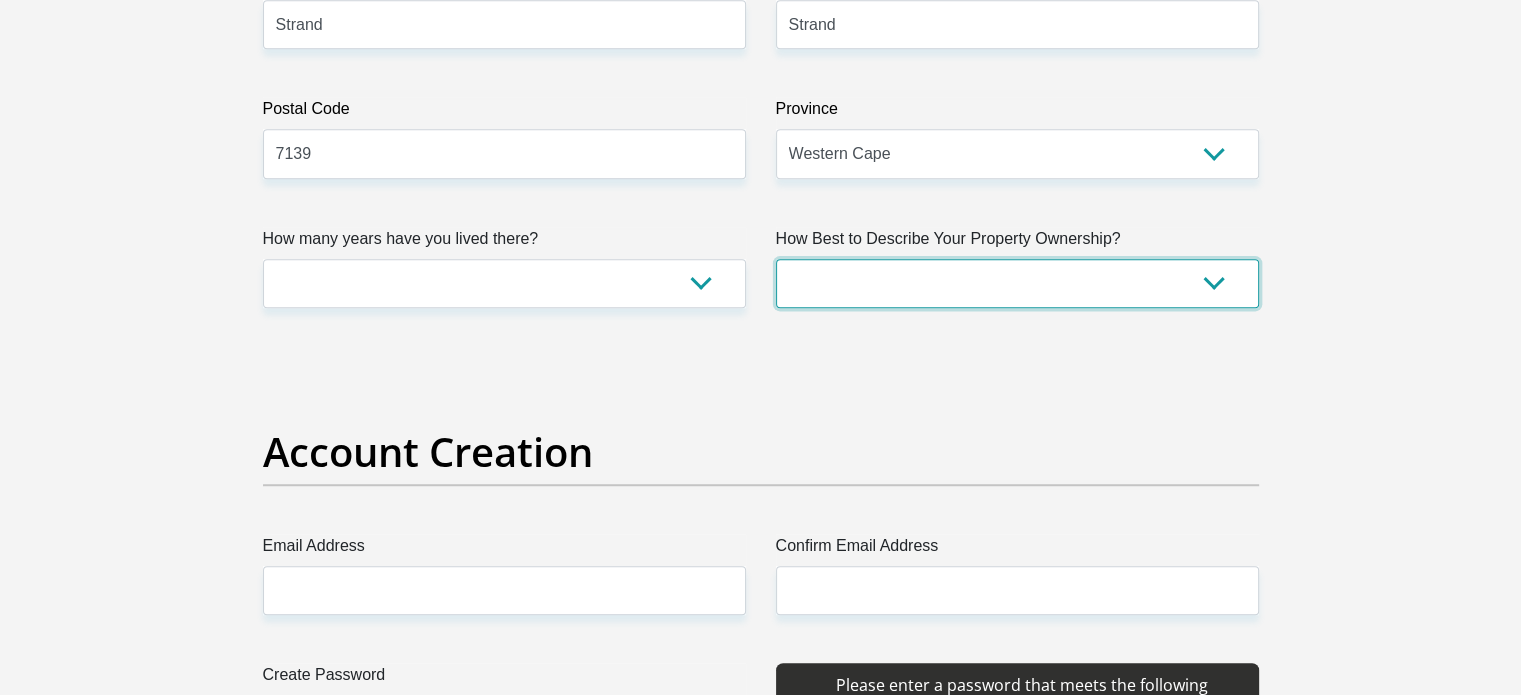 click on "Owned
Rented
Family Owned
Company Dwelling" at bounding box center [1017, 283] 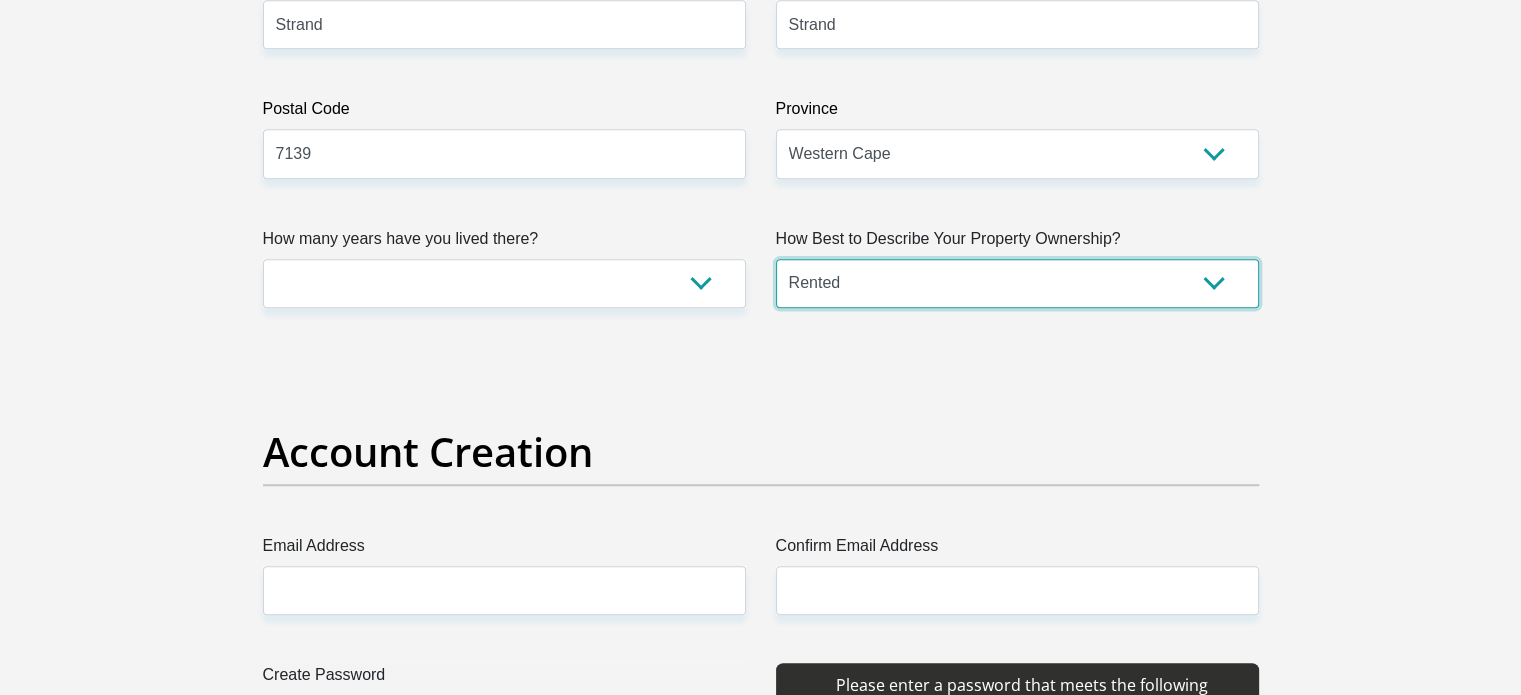 click on "Owned
Rented
Family Owned
Company Dwelling" at bounding box center (1017, 283) 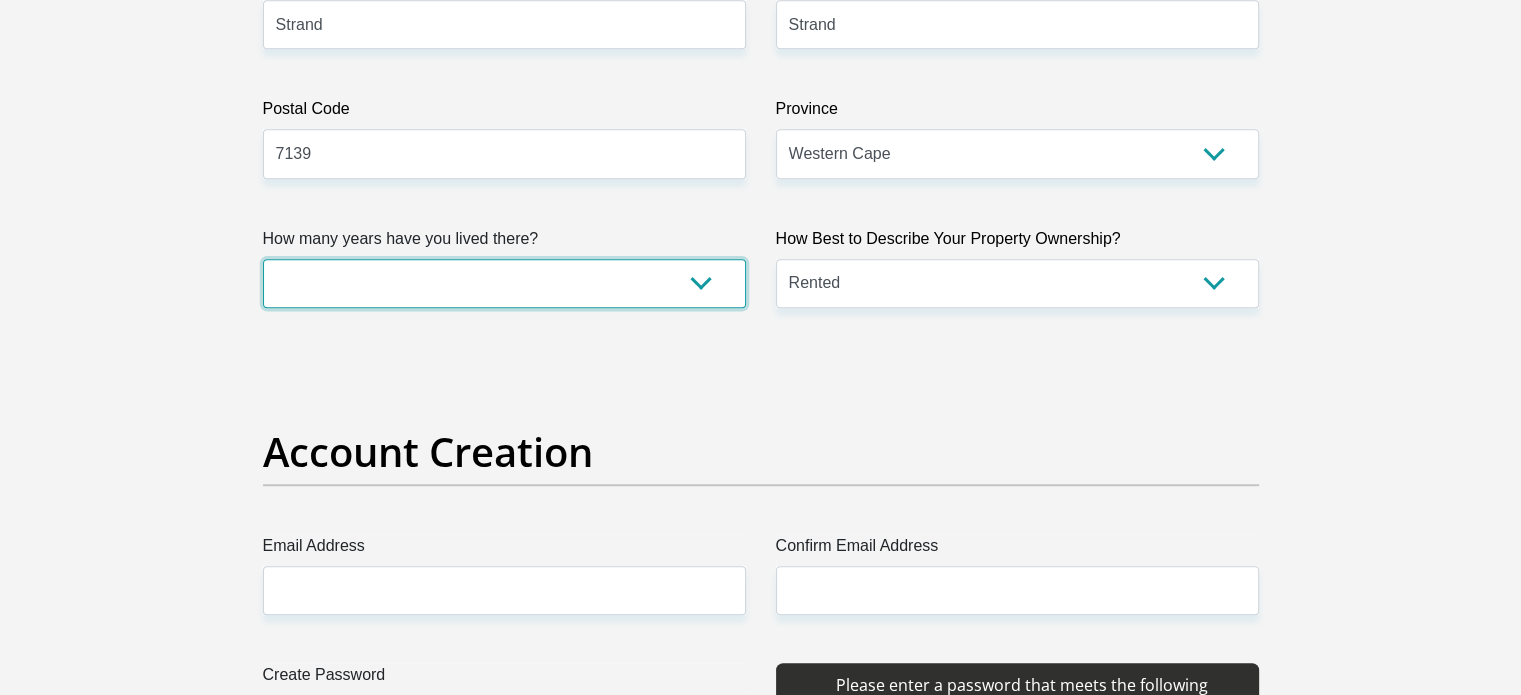 drag, startPoint x: 712, startPoint y: 284, endPoint x: 696, endPoint y: 284, distance: 16 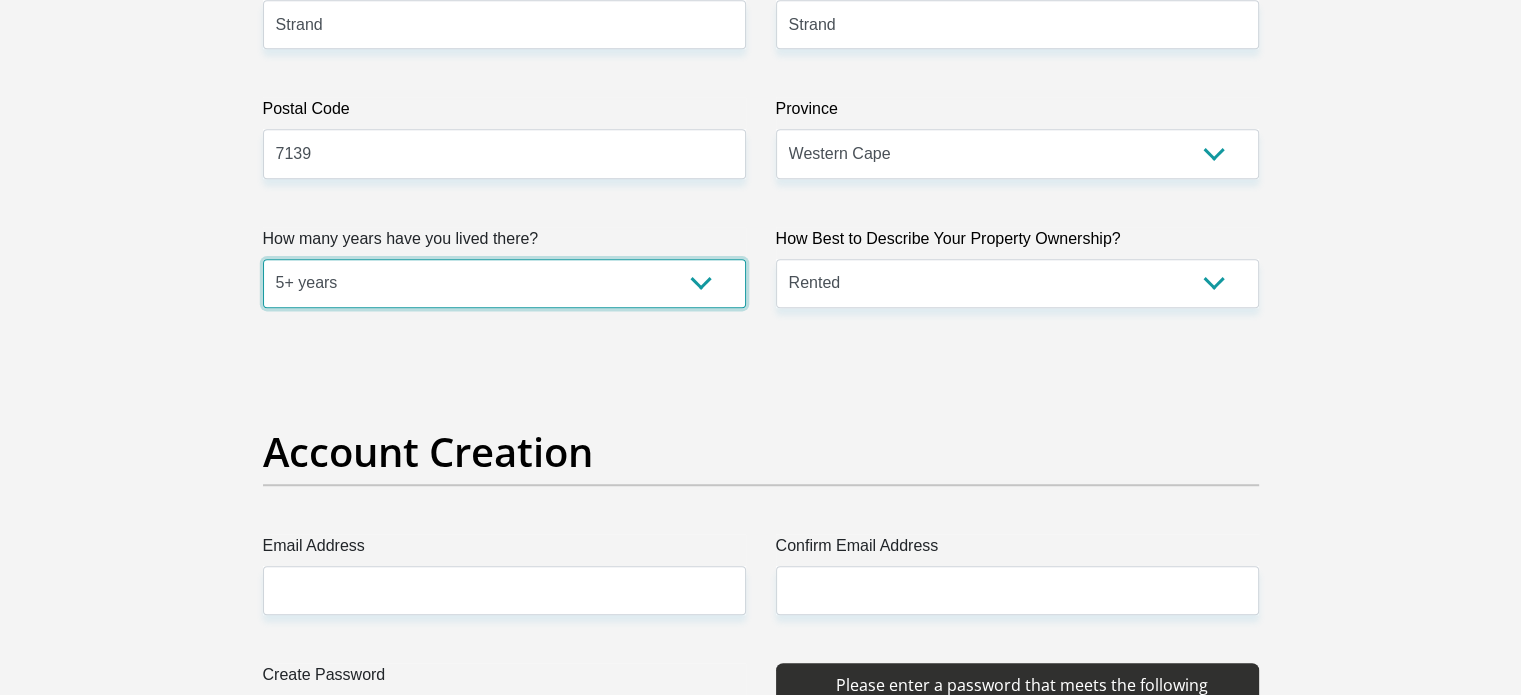click on "less than 1 year
1-3 years
3-5 years
5+ years" at bounding box center (504, 283) 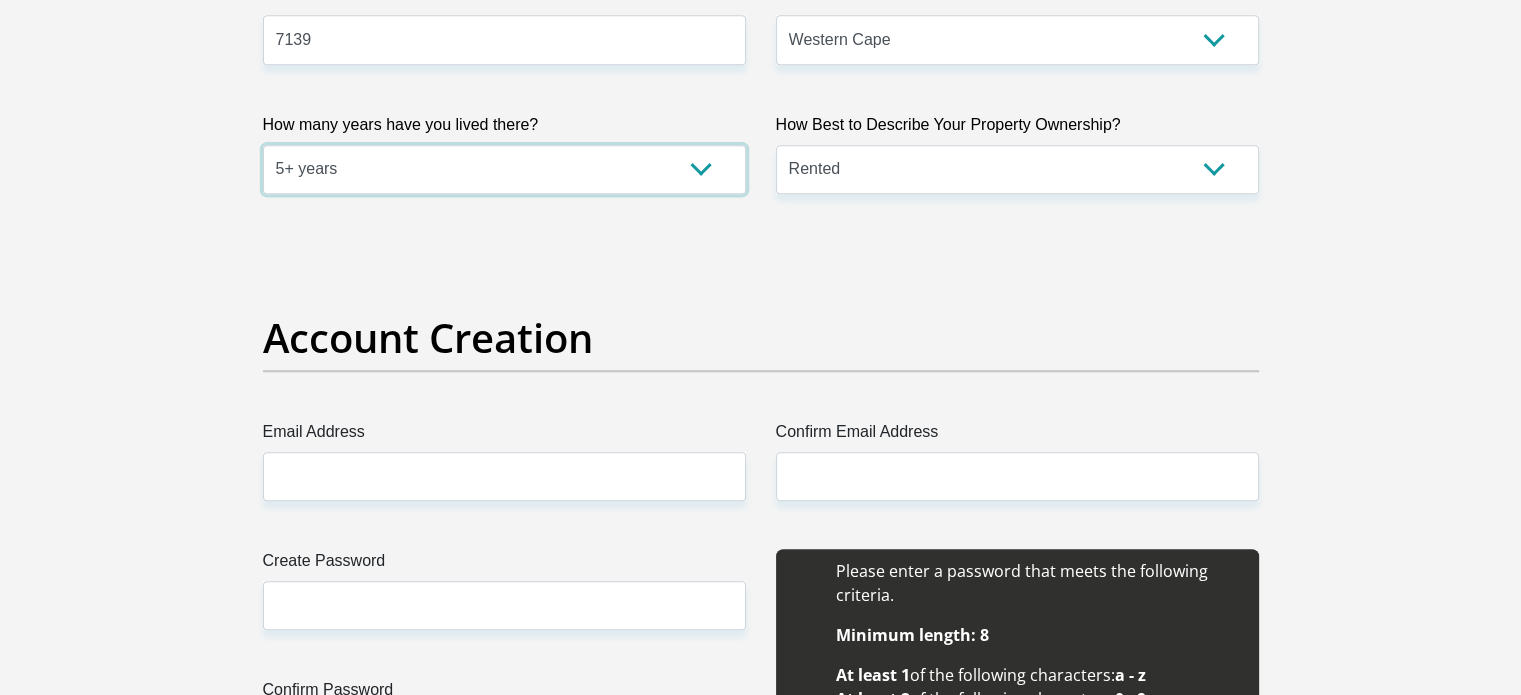 scroll, scrollTop: 1594, scrollLeft: 0, axis: vertical 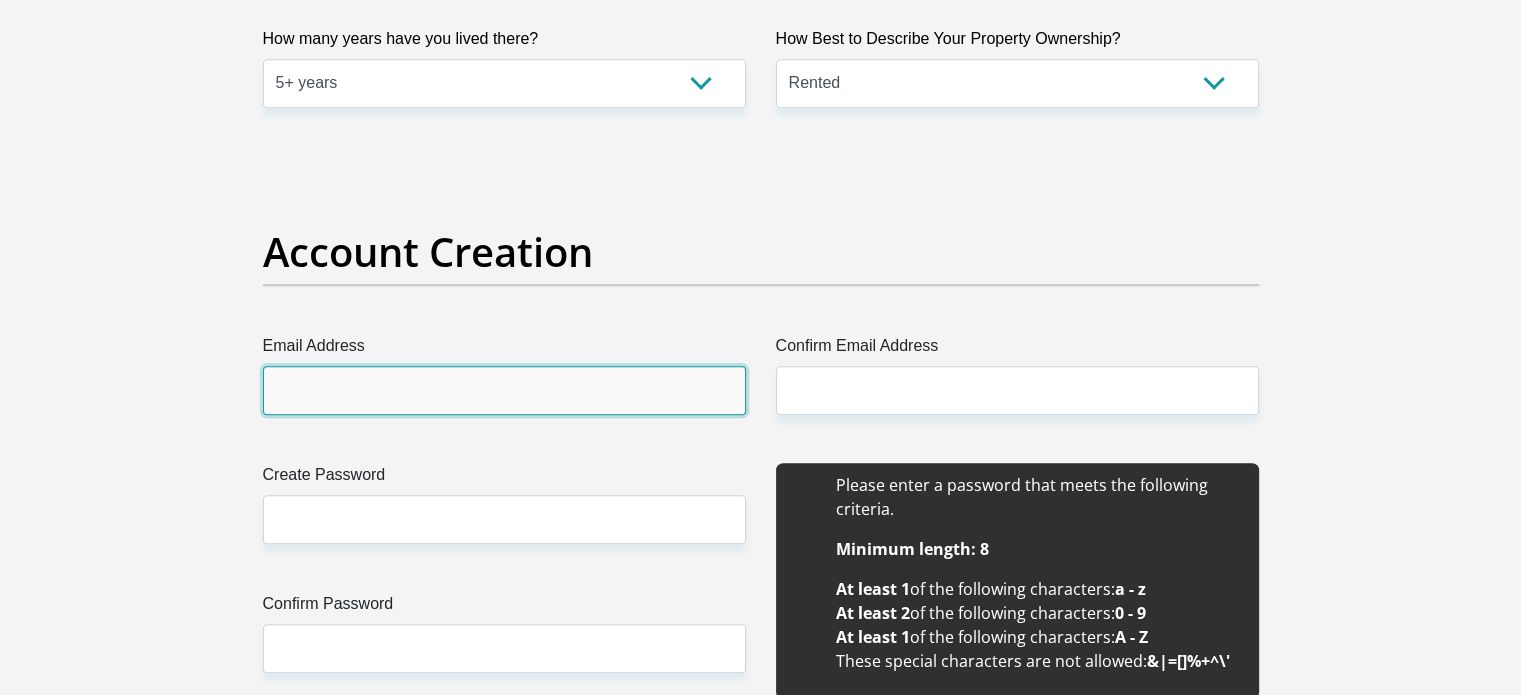 click on "Email Address" at bounding box center (504, 390) 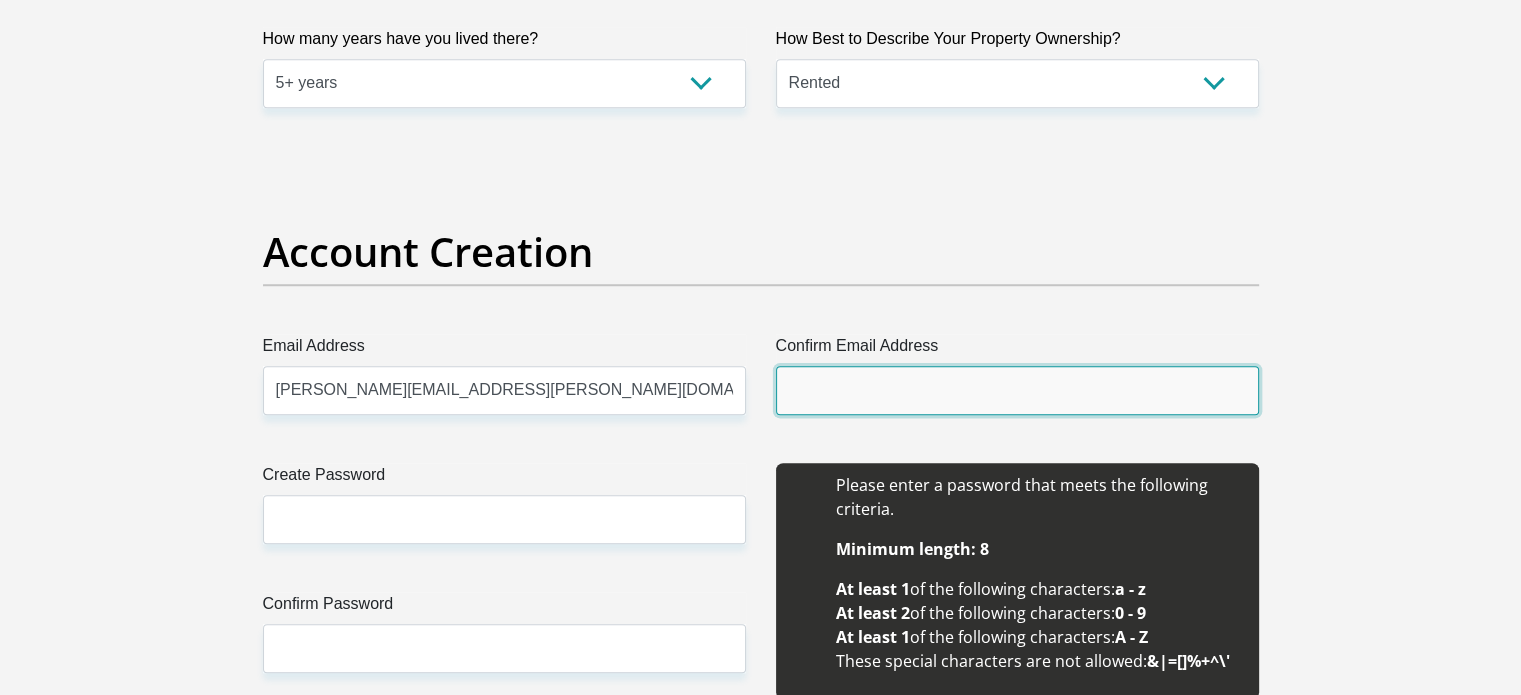 type on "liza.meiklejohn@gmail.com" 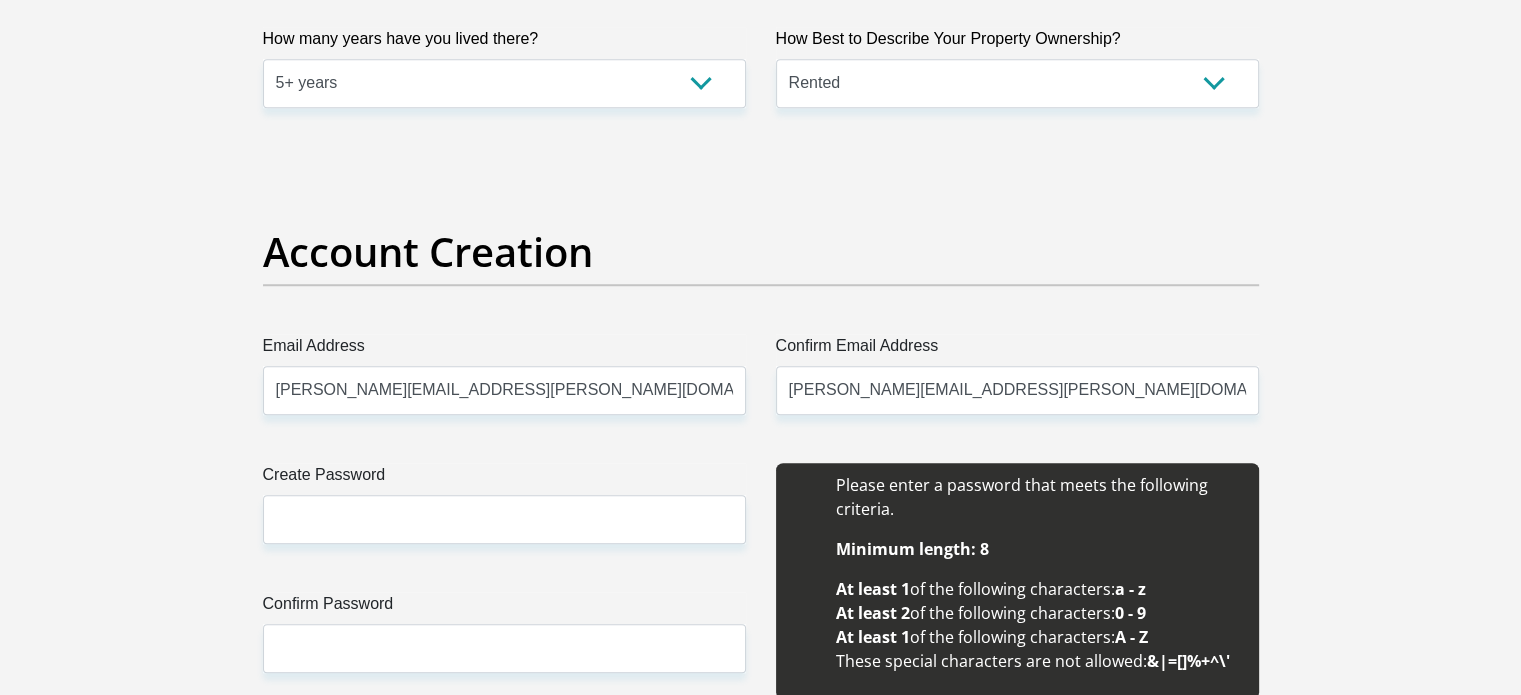 type 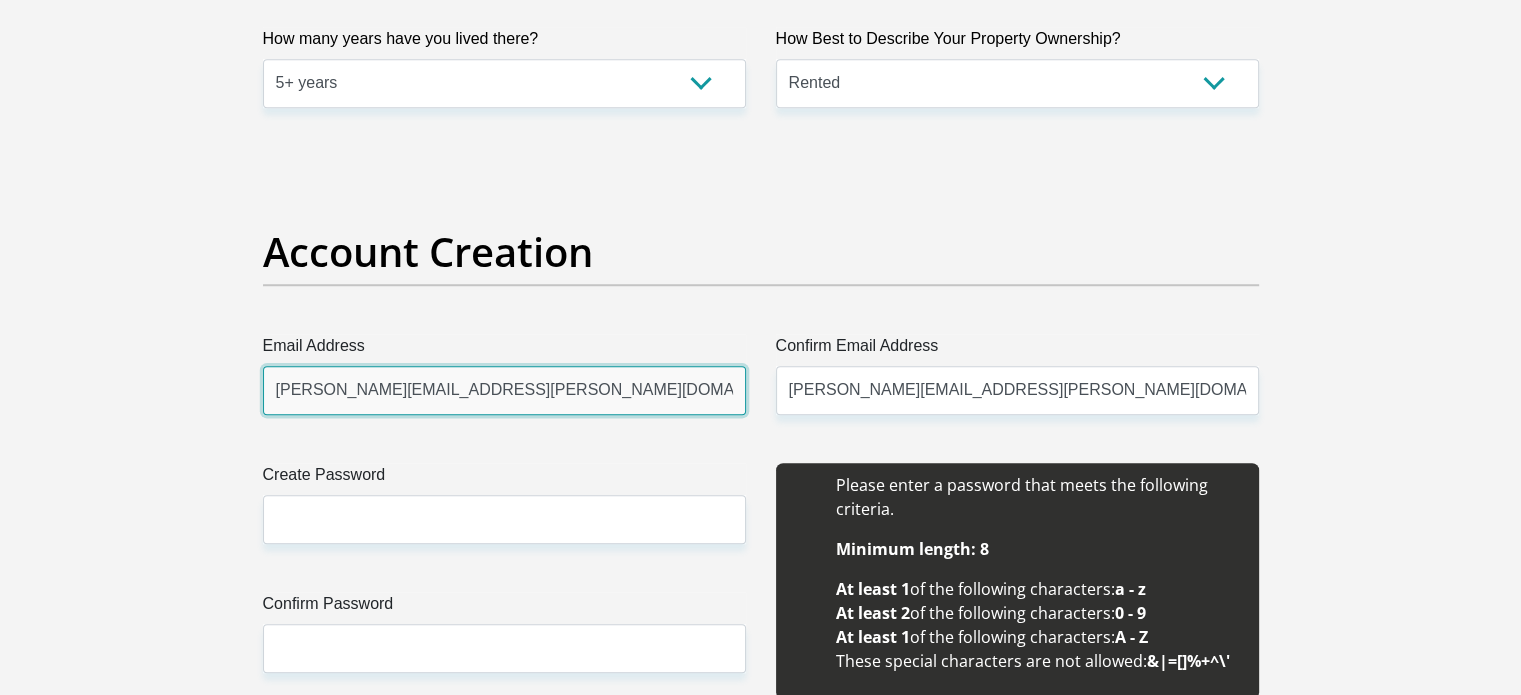 type 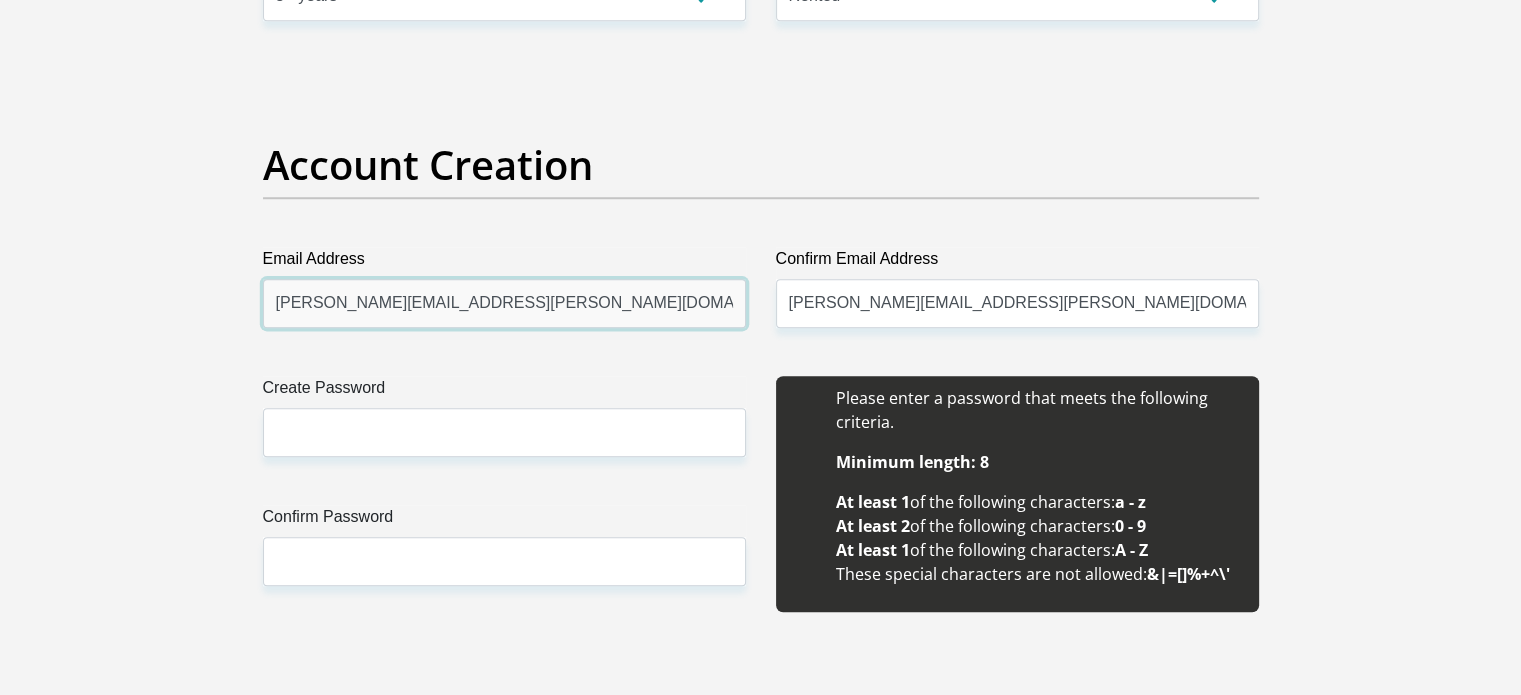 scroll, scrollTop: 1794, scrollLeft: 0, axis: vertical 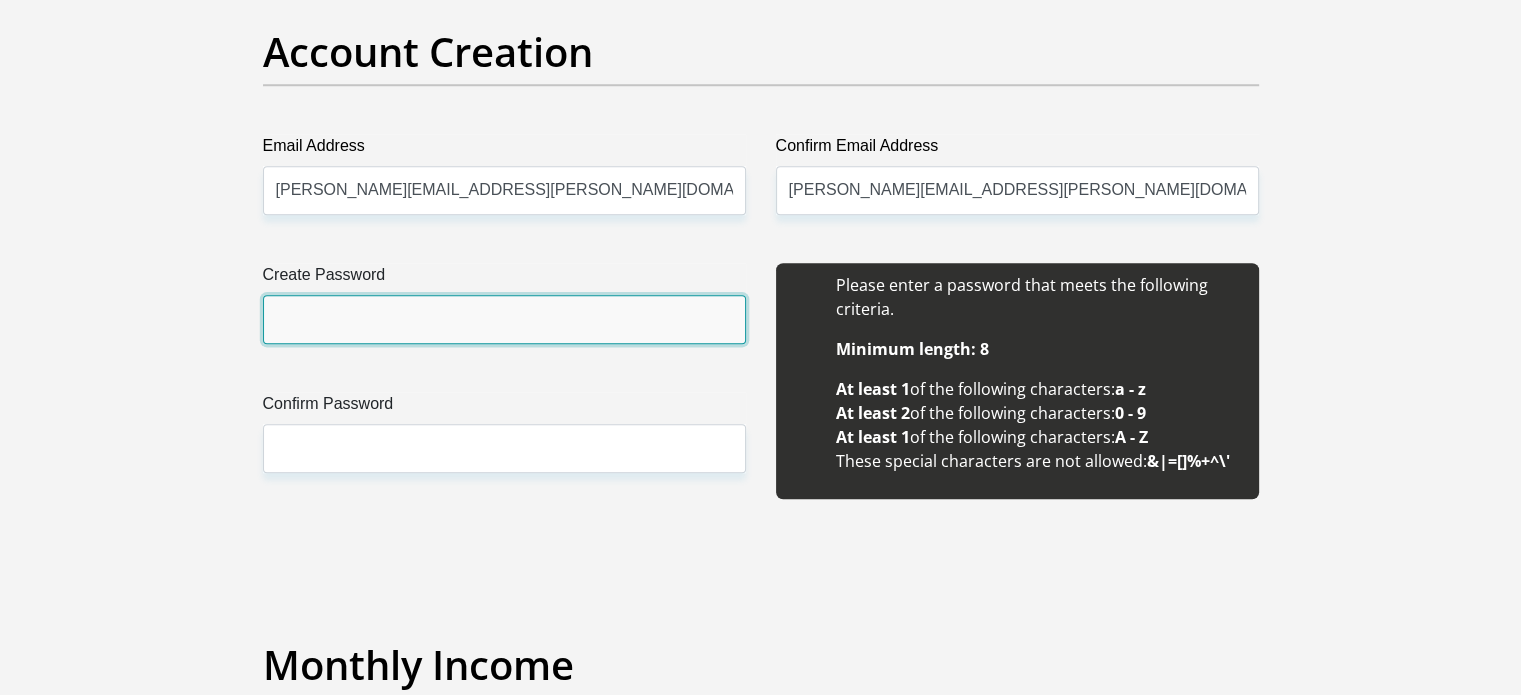 click on "Create Password" at bounding box center [504, 319] 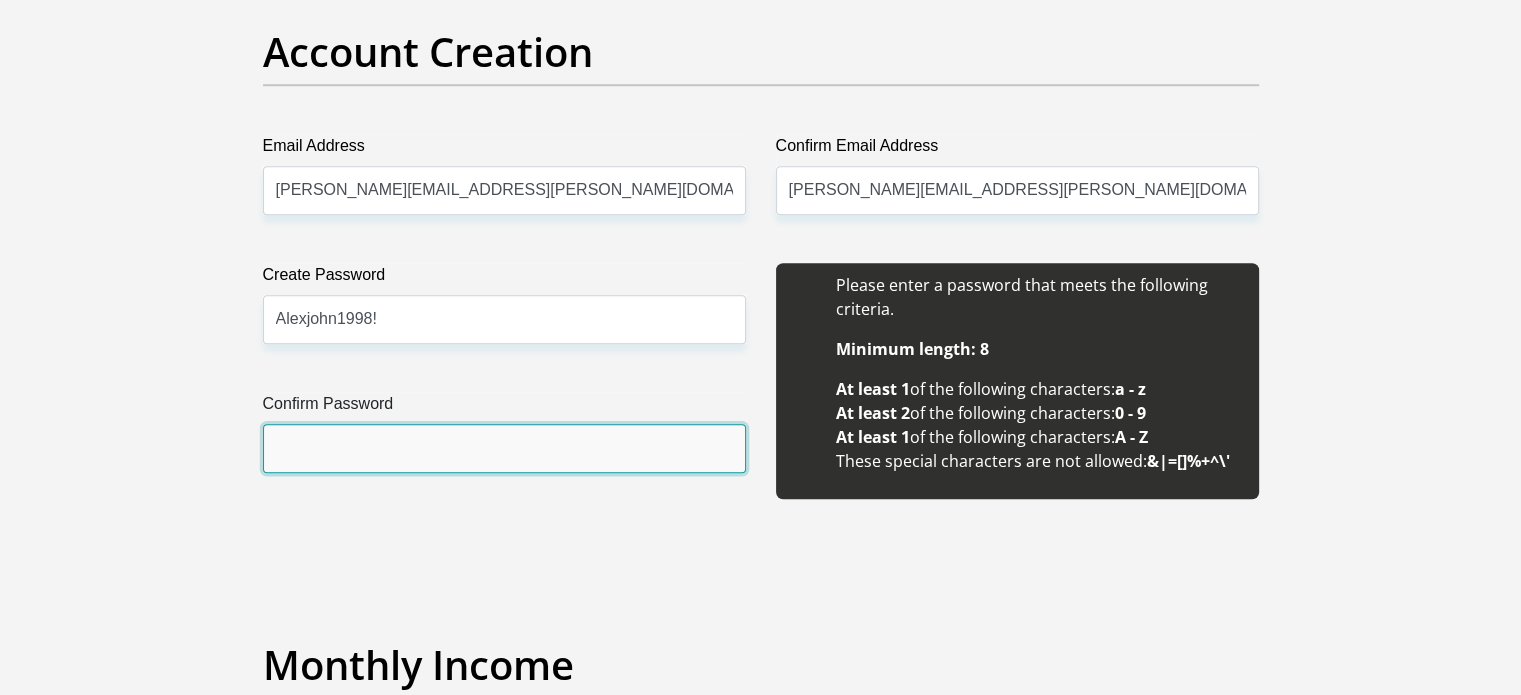 click on "Confirm Password" at bounding box center [504, 448] 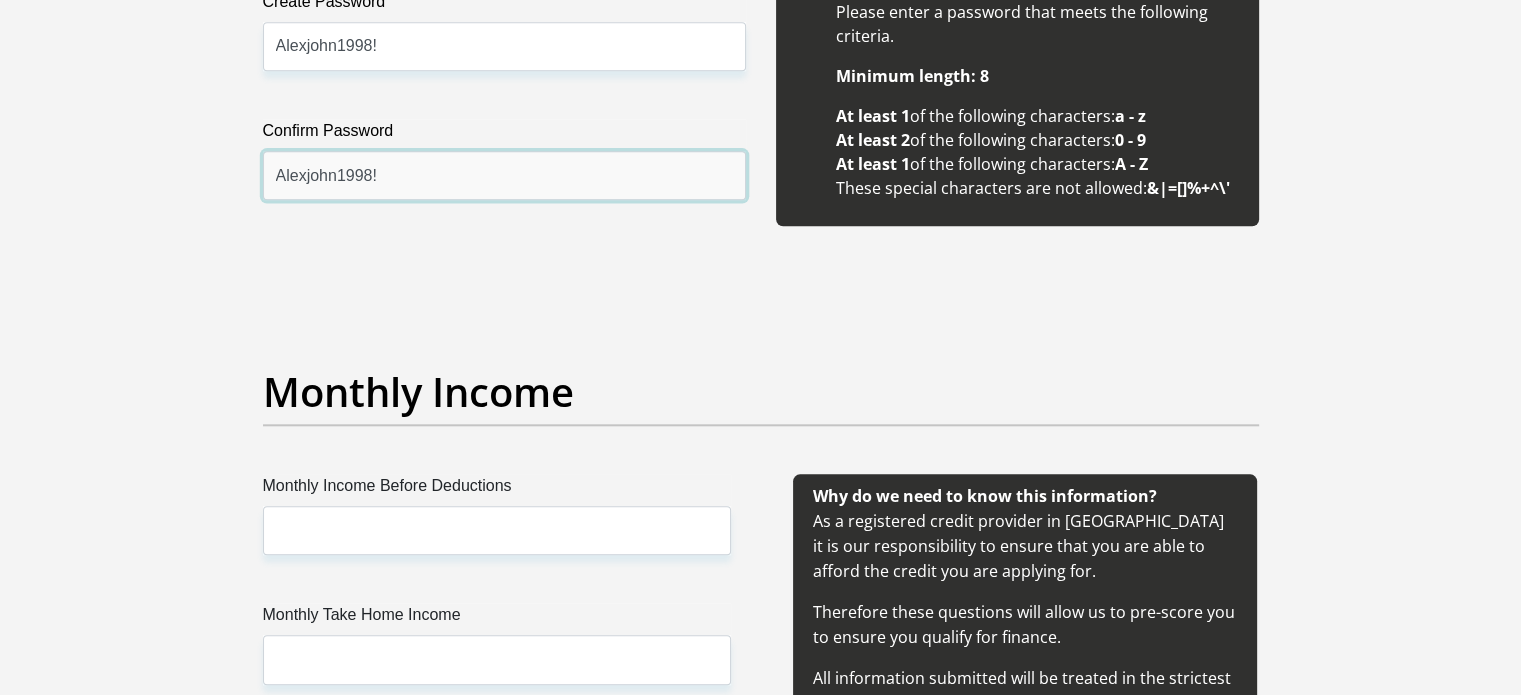 scroll, scrollTop: 2194, scrollLeft: 0, axis: vertical 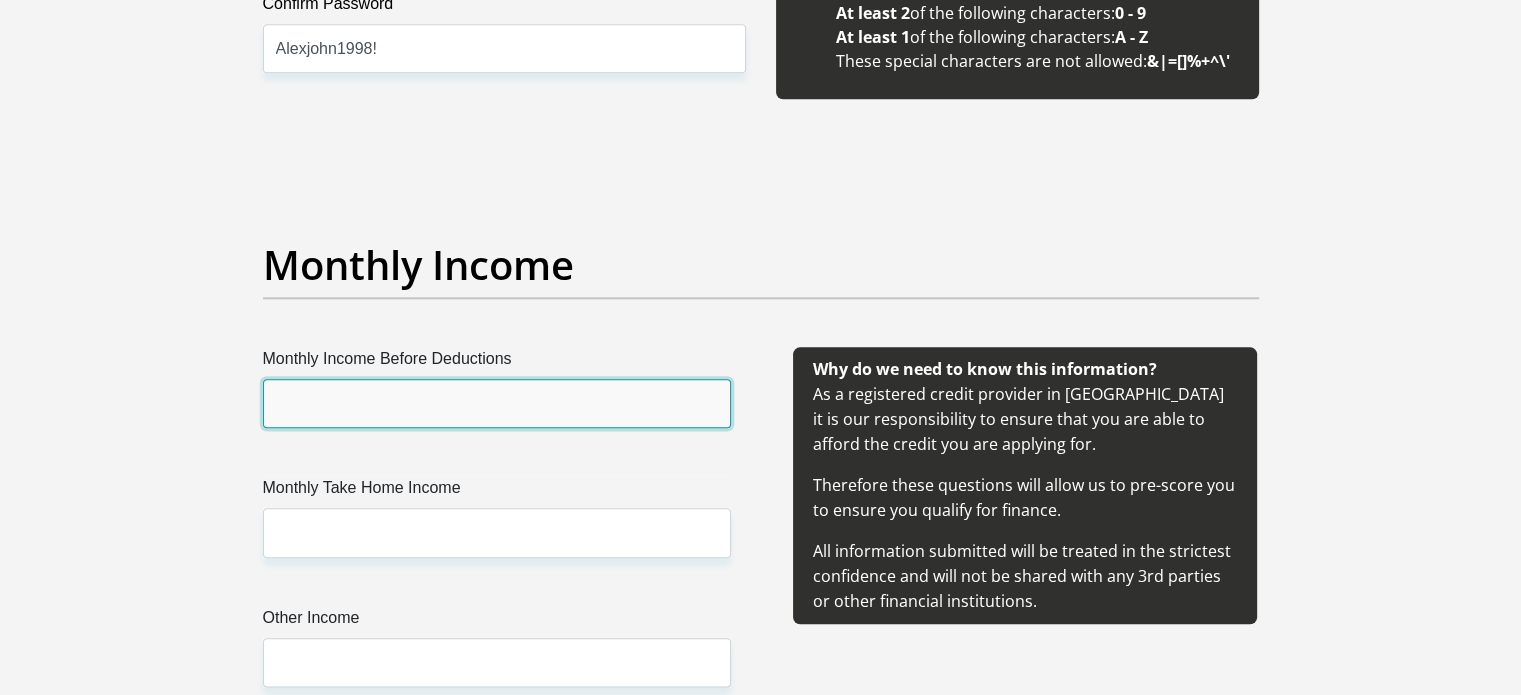 click on "Monthly Income Before Deductions" at bounding box center [497, 403] 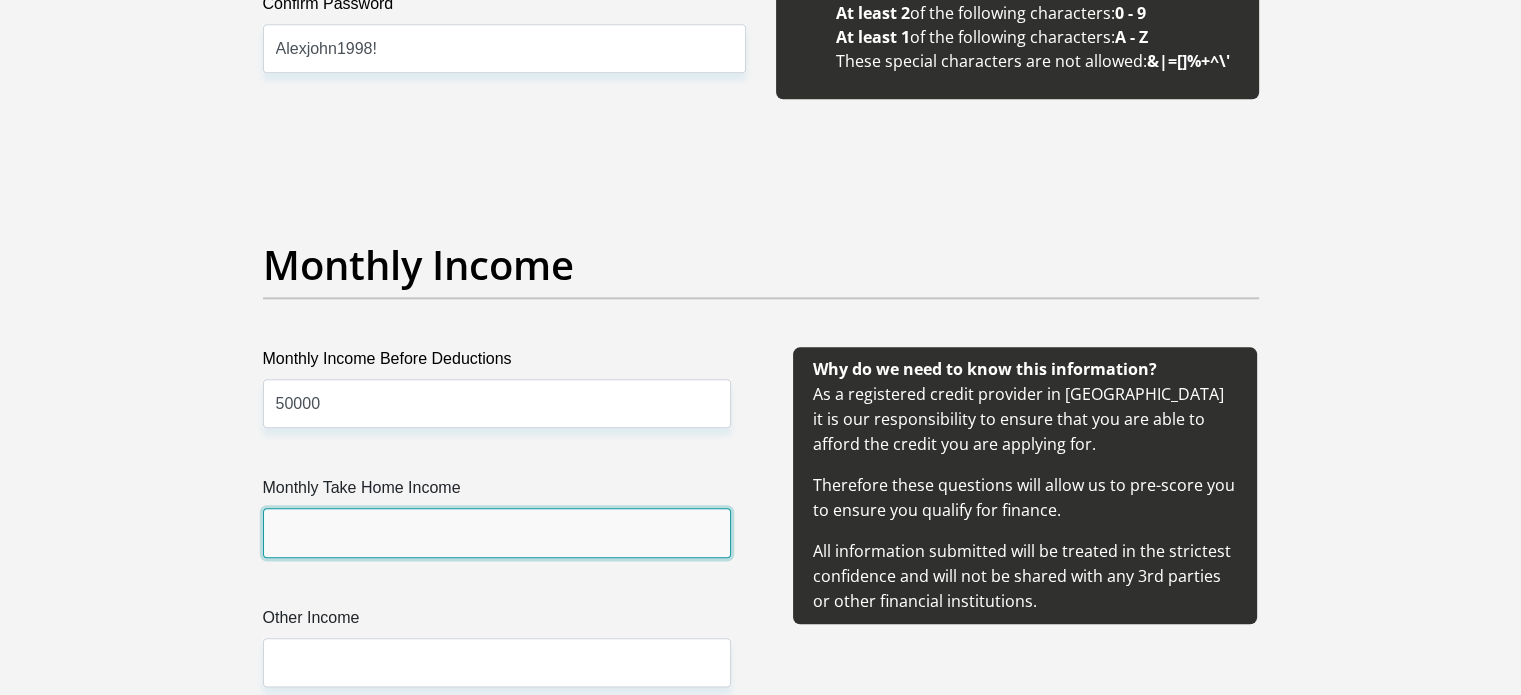 click on "Monthly Take Home Income" at bounding box center [497, 532] 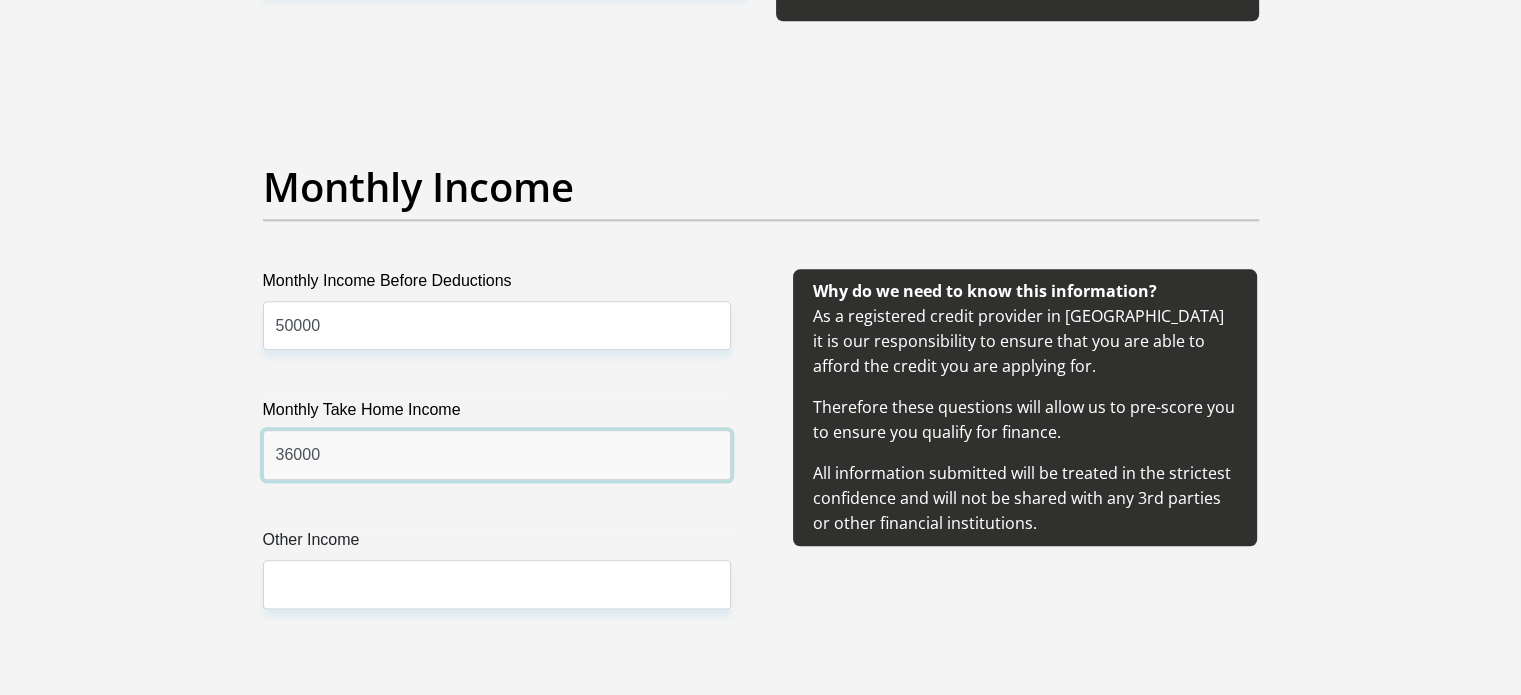 scroll, scrollTop: 2394, scrollLeft: 0, axis: vertical 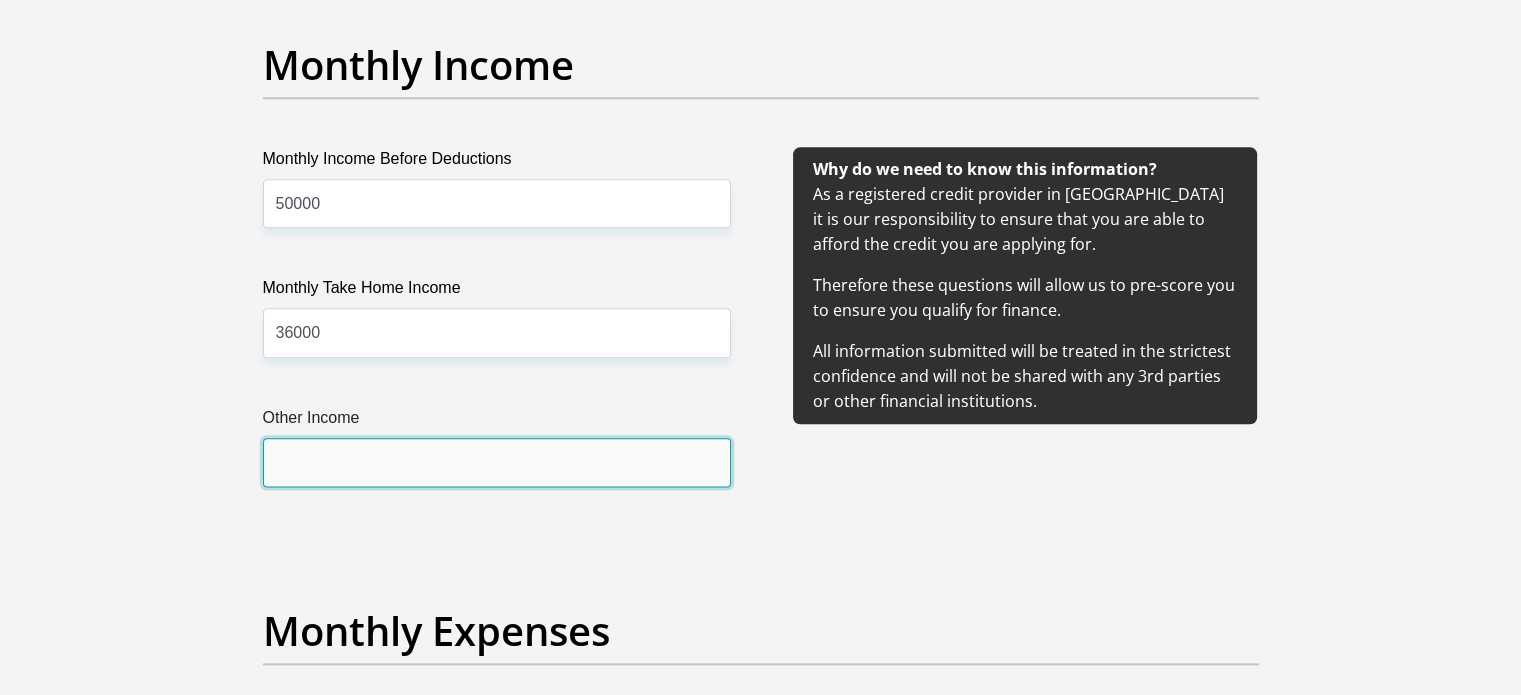 click on "Other Income" at bounding box center (497, 462) 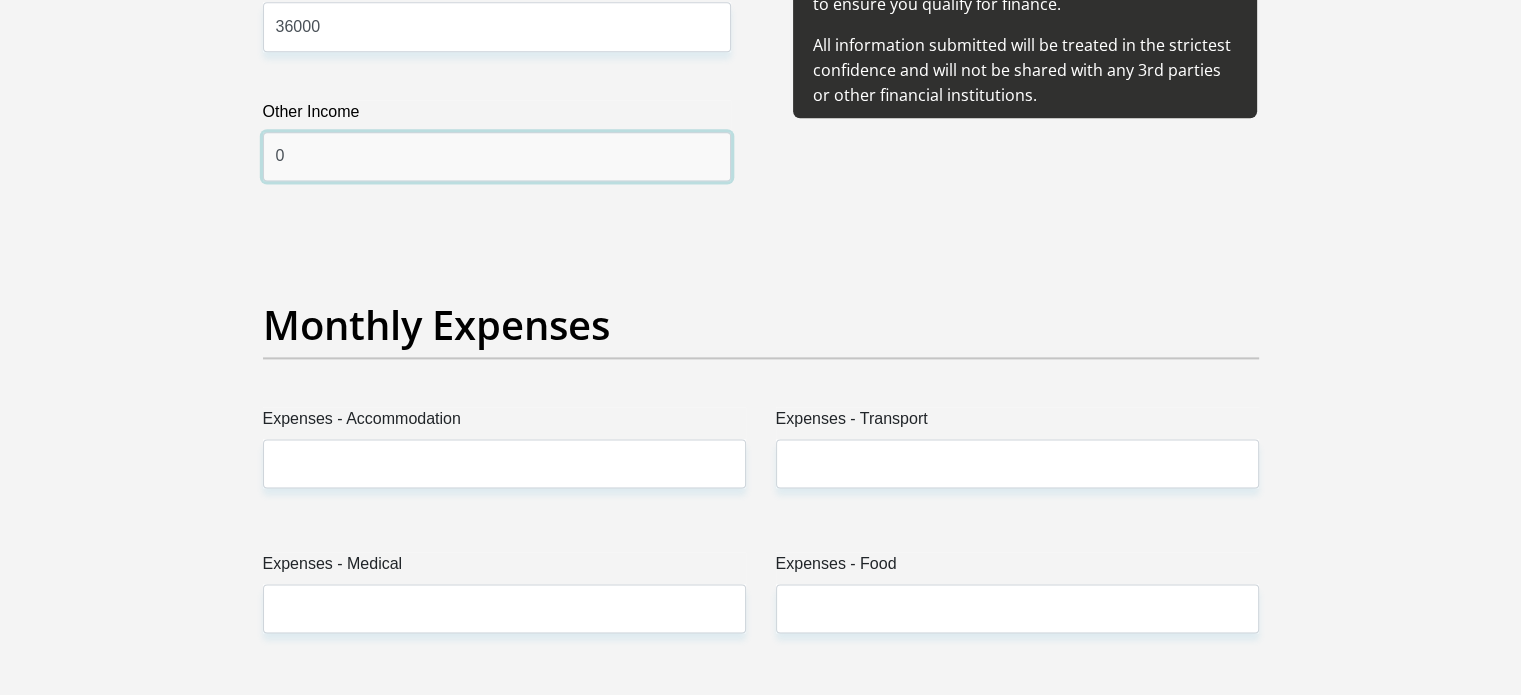 scroll, scrollTop: 2794, scrollLeft: 0, axis: vertical 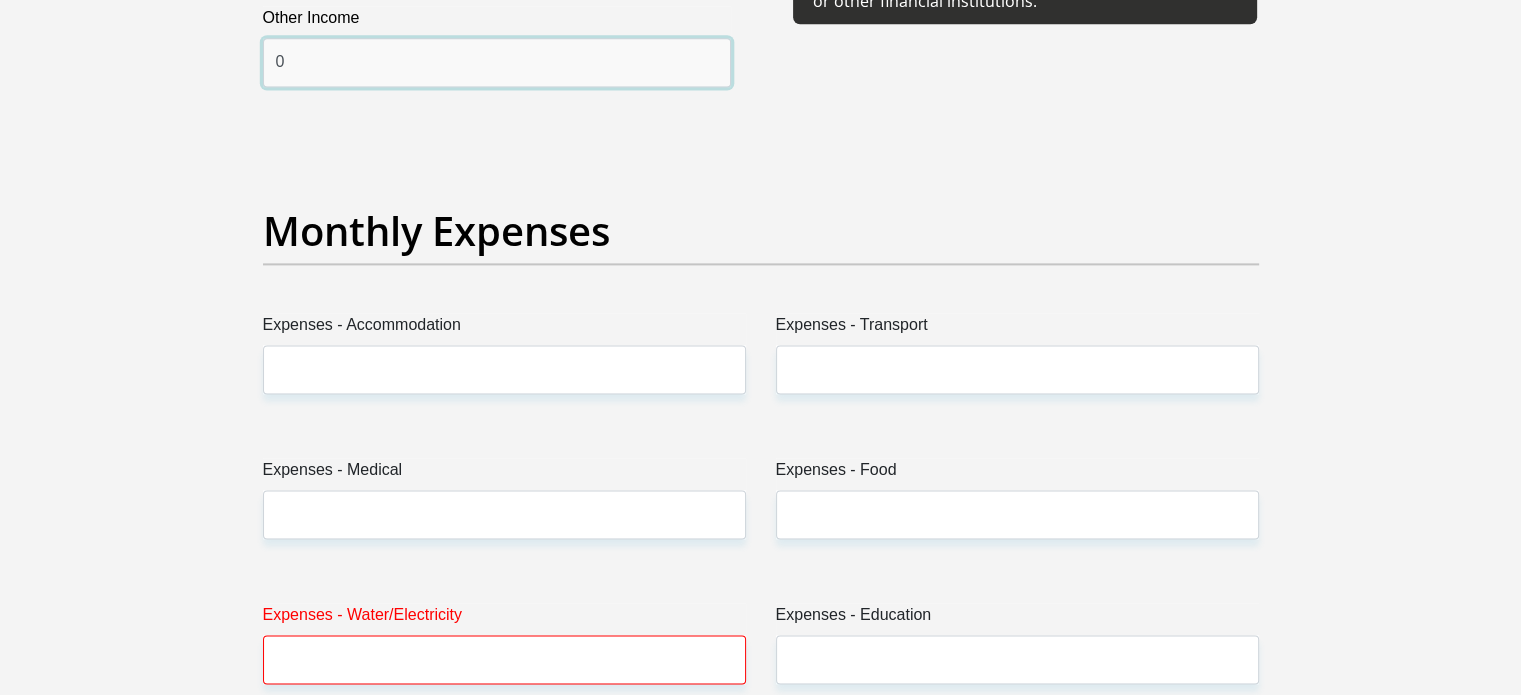 type on "0" 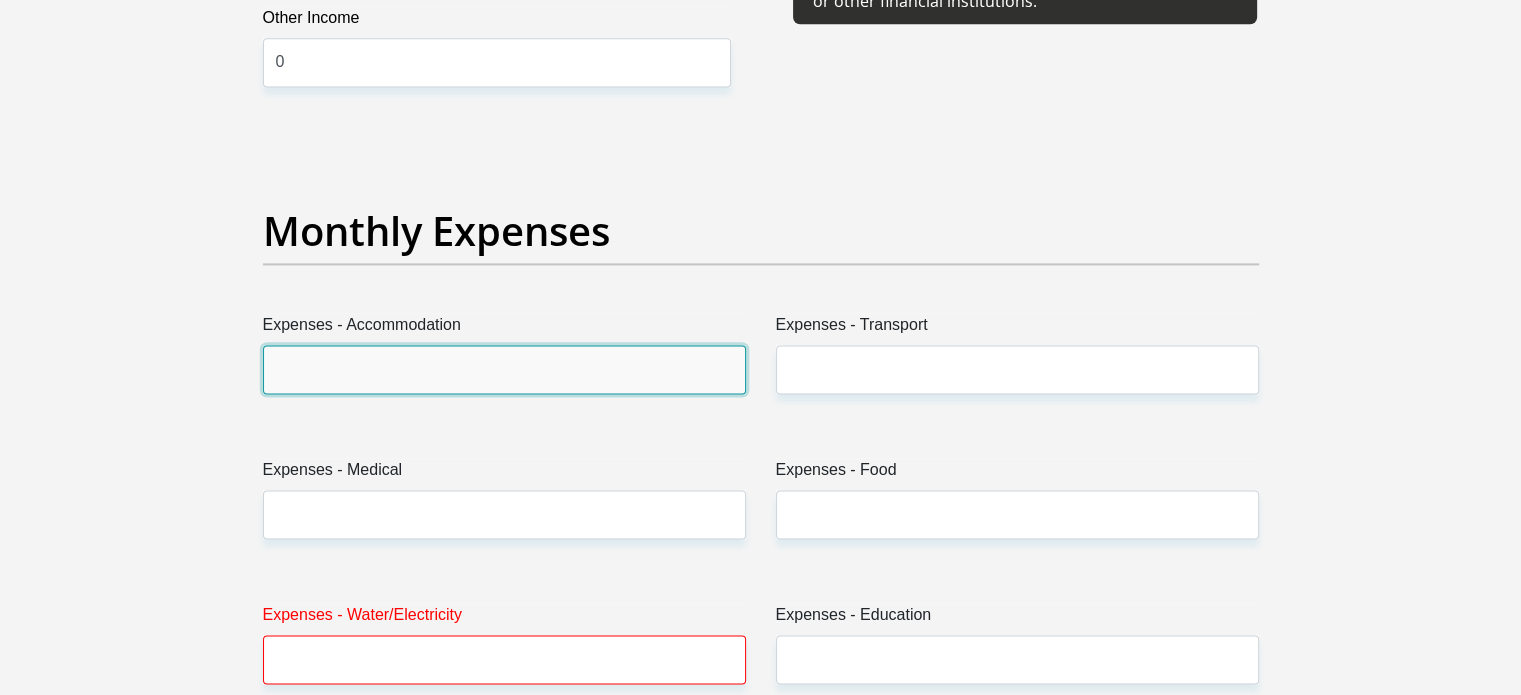 click on "Expenses - Accommodation" at bounding box center (504, 369) 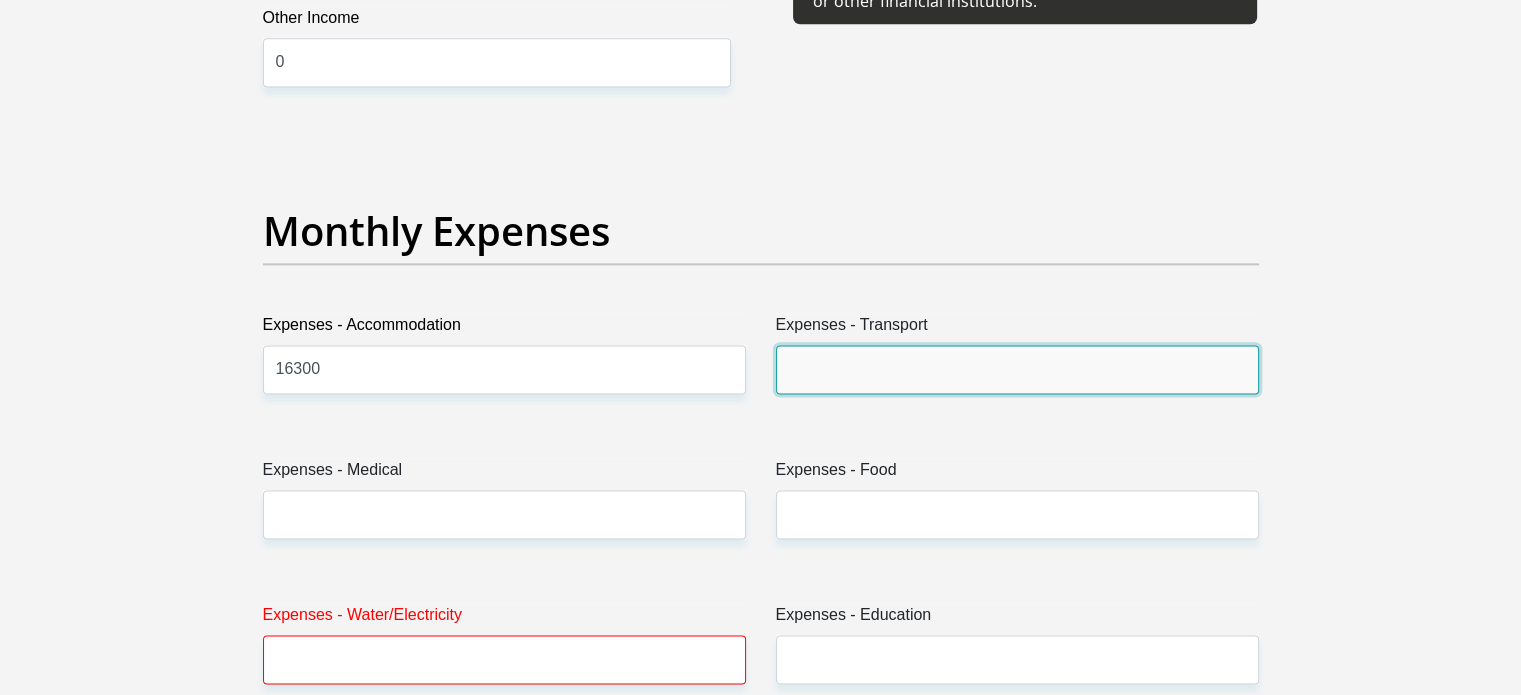 click on "Expenses - Transport" at bounding box center [1017, 369] 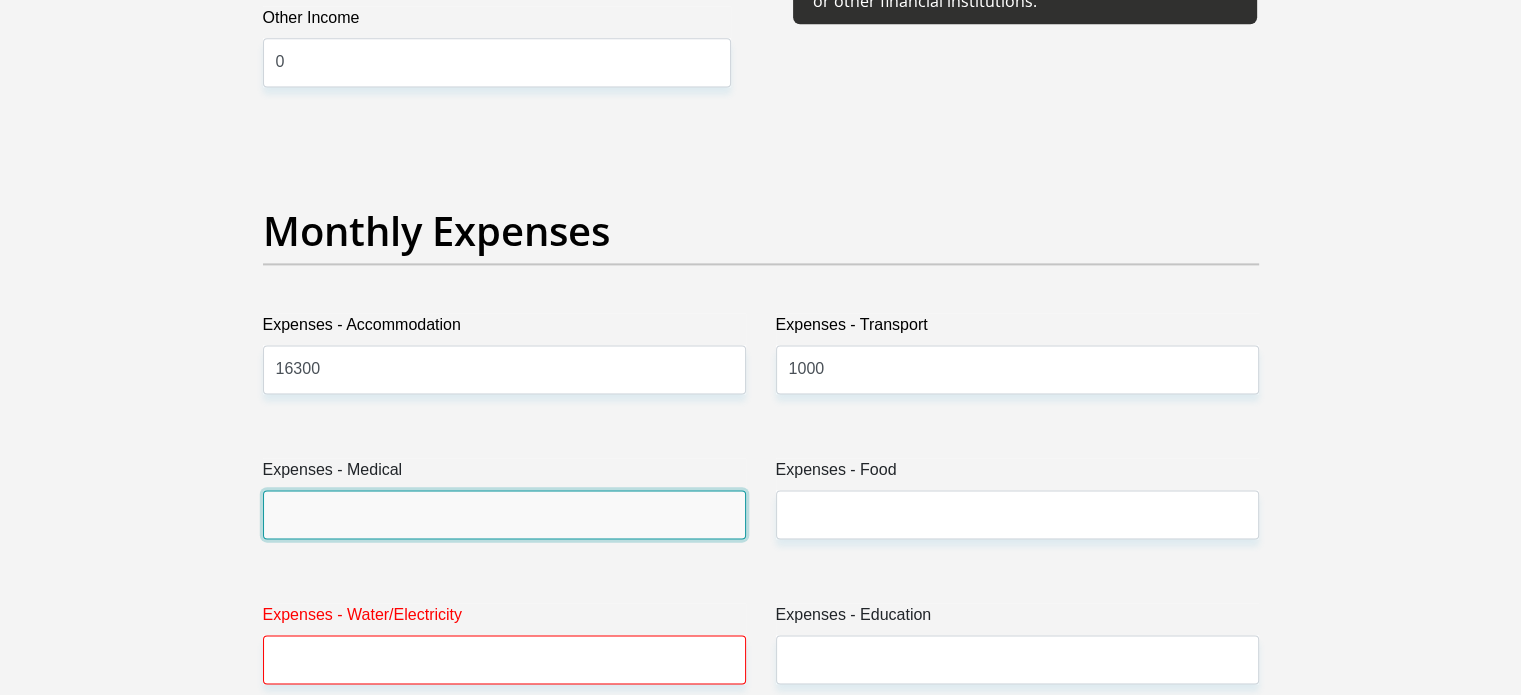 drag, startPoint x: 615, startPoint y: 491, endPoint x: 627, endPoint y: 499, distance: 14.422205 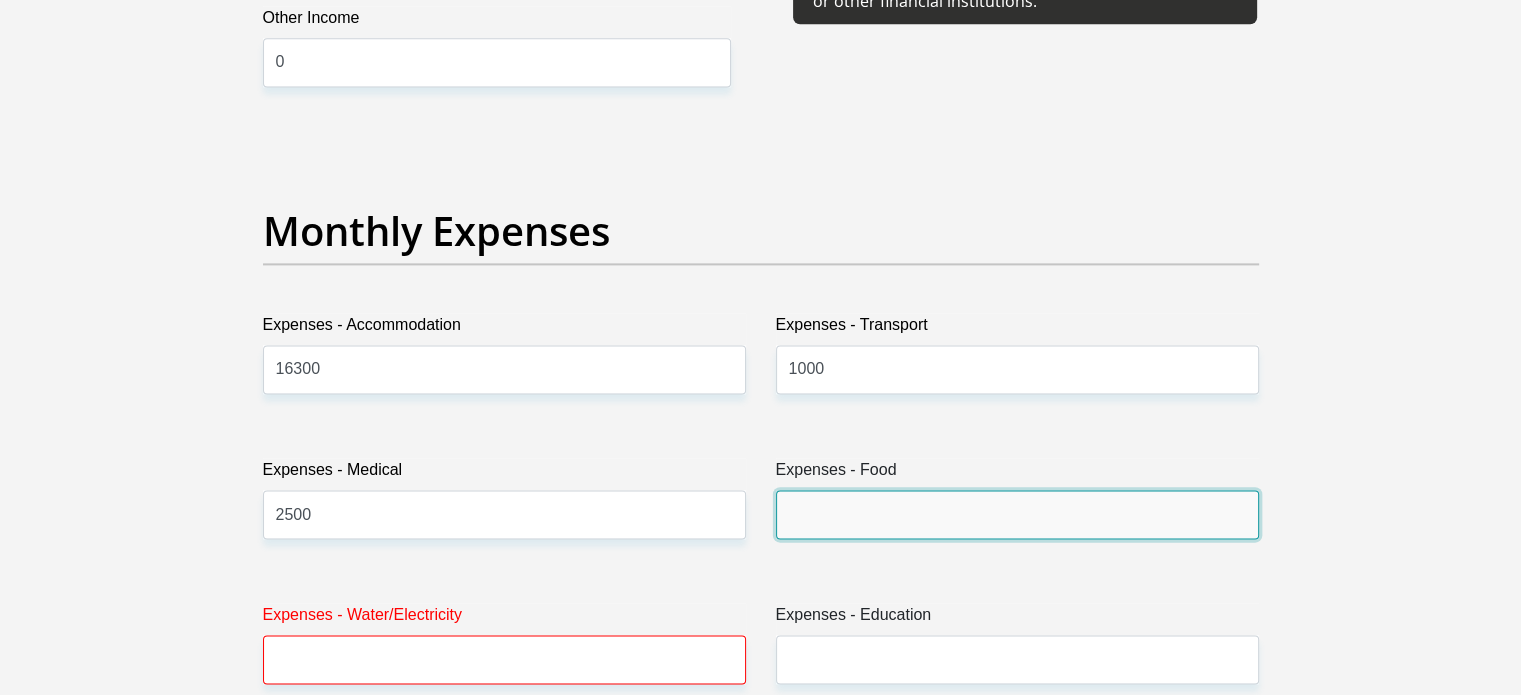 click on "Expenses - Food" at bounding box center (1017, 514) 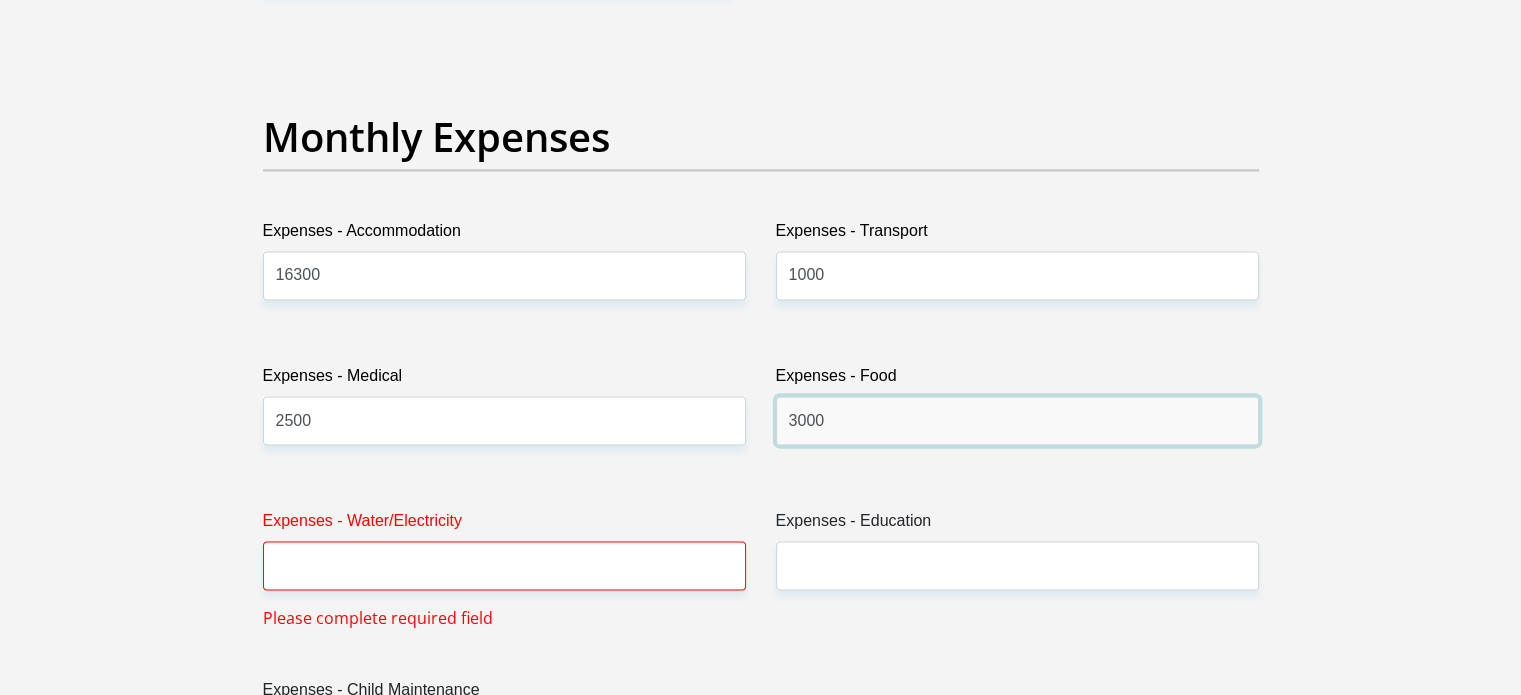 scroll, scrollTop: 3094, scrollLeft: 0, axis: vertical 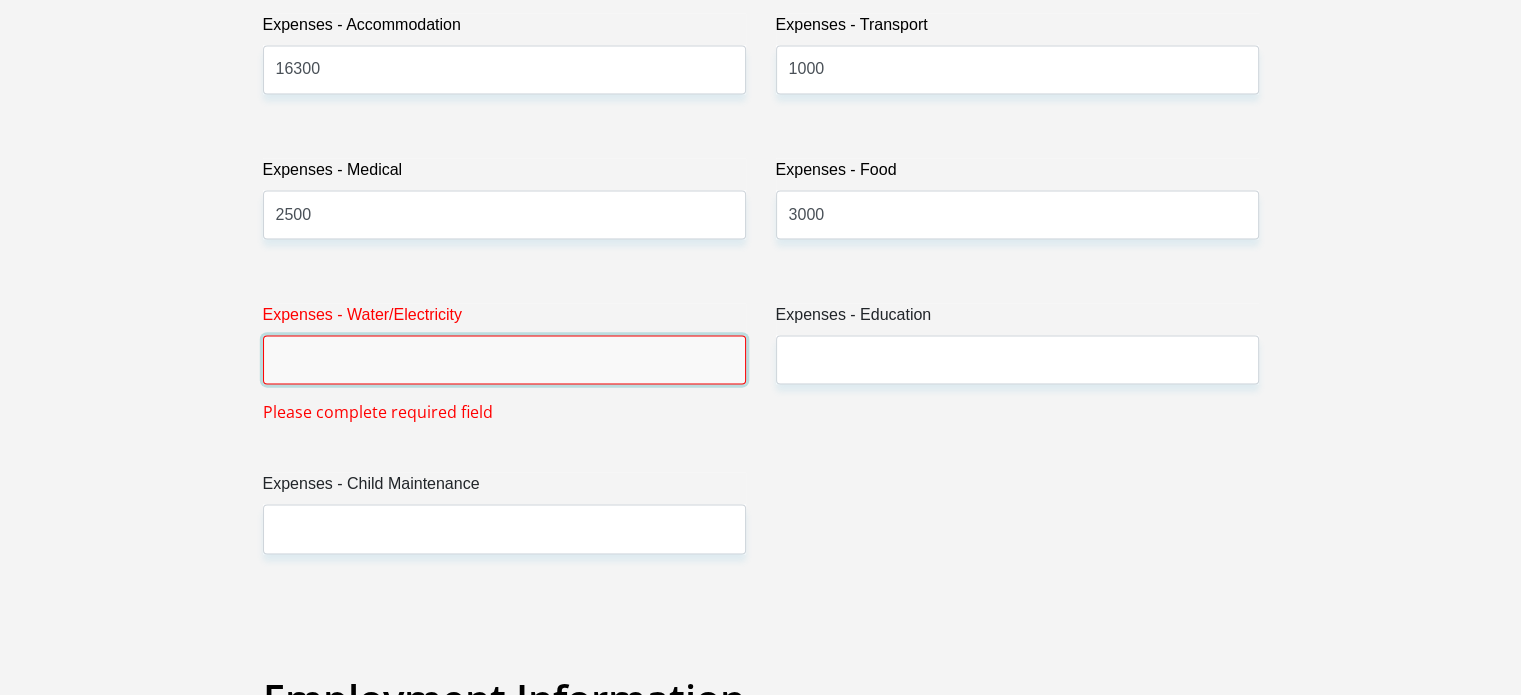 click on "Expenses - Water/Electricity" at bounding box center (504, 359) 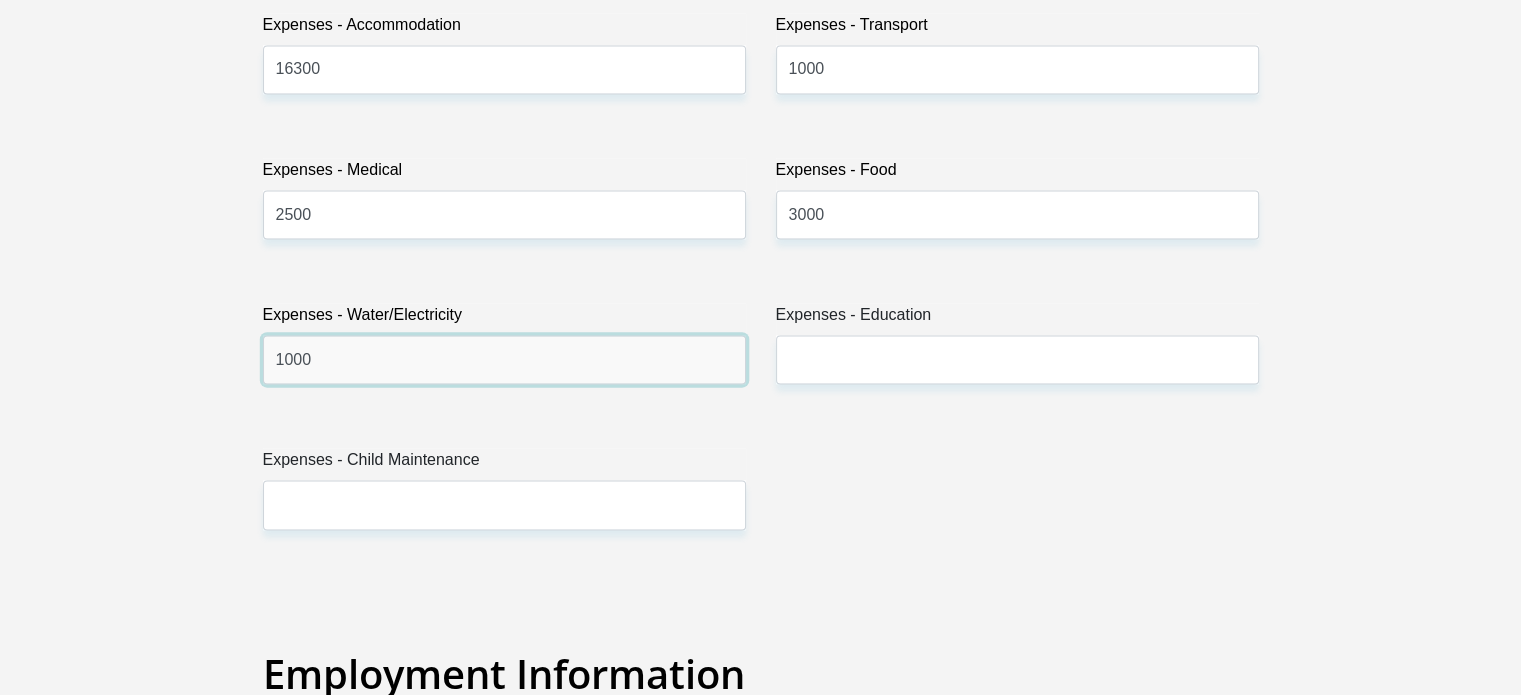 type on "1000" 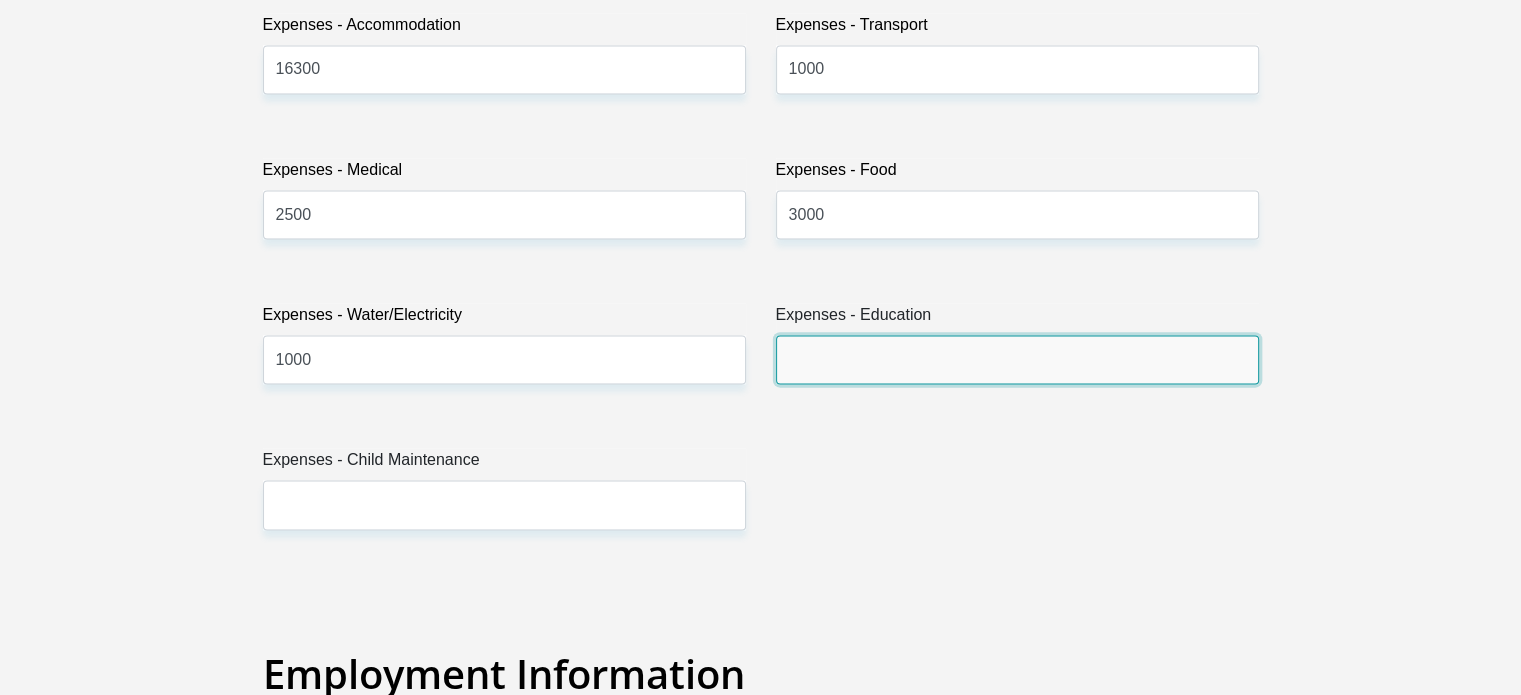 click on "Expenses - Education" at bounding box center (1017, 359) 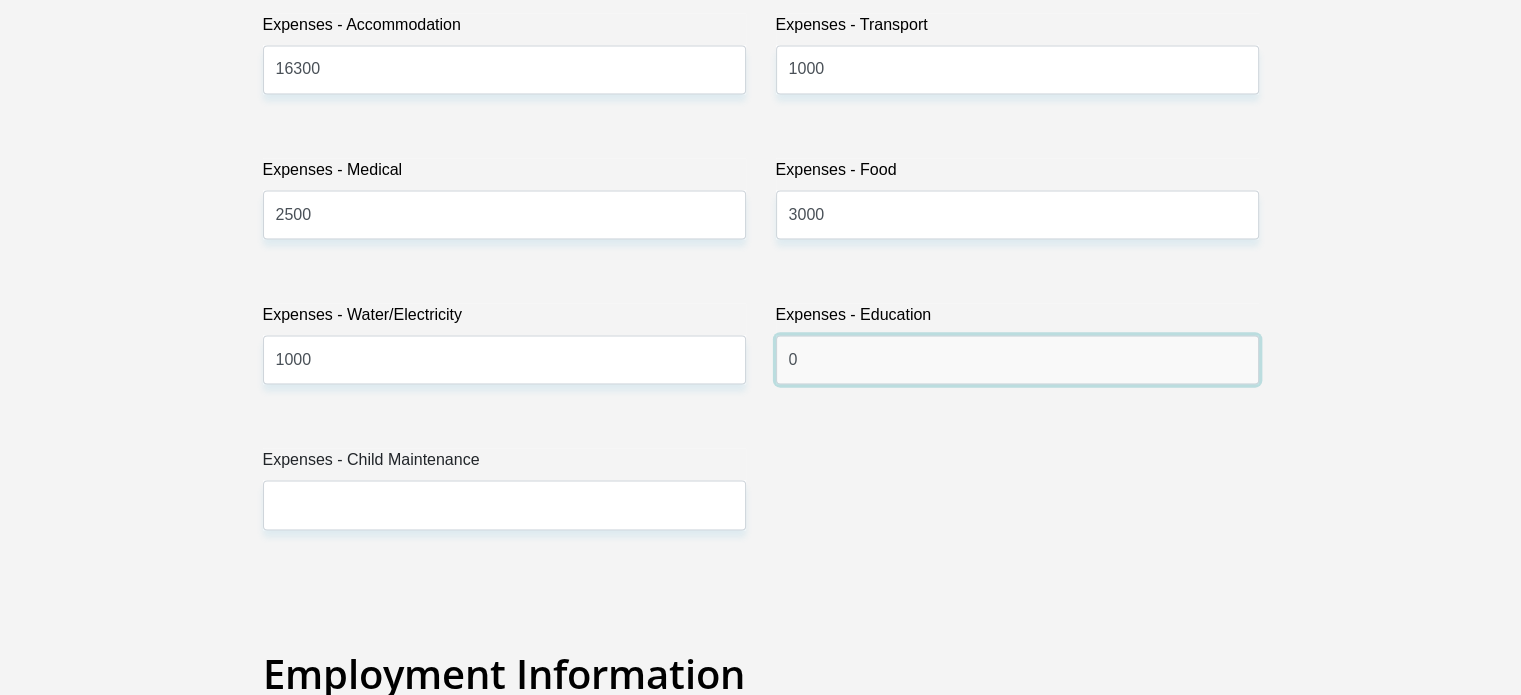 type on "0" 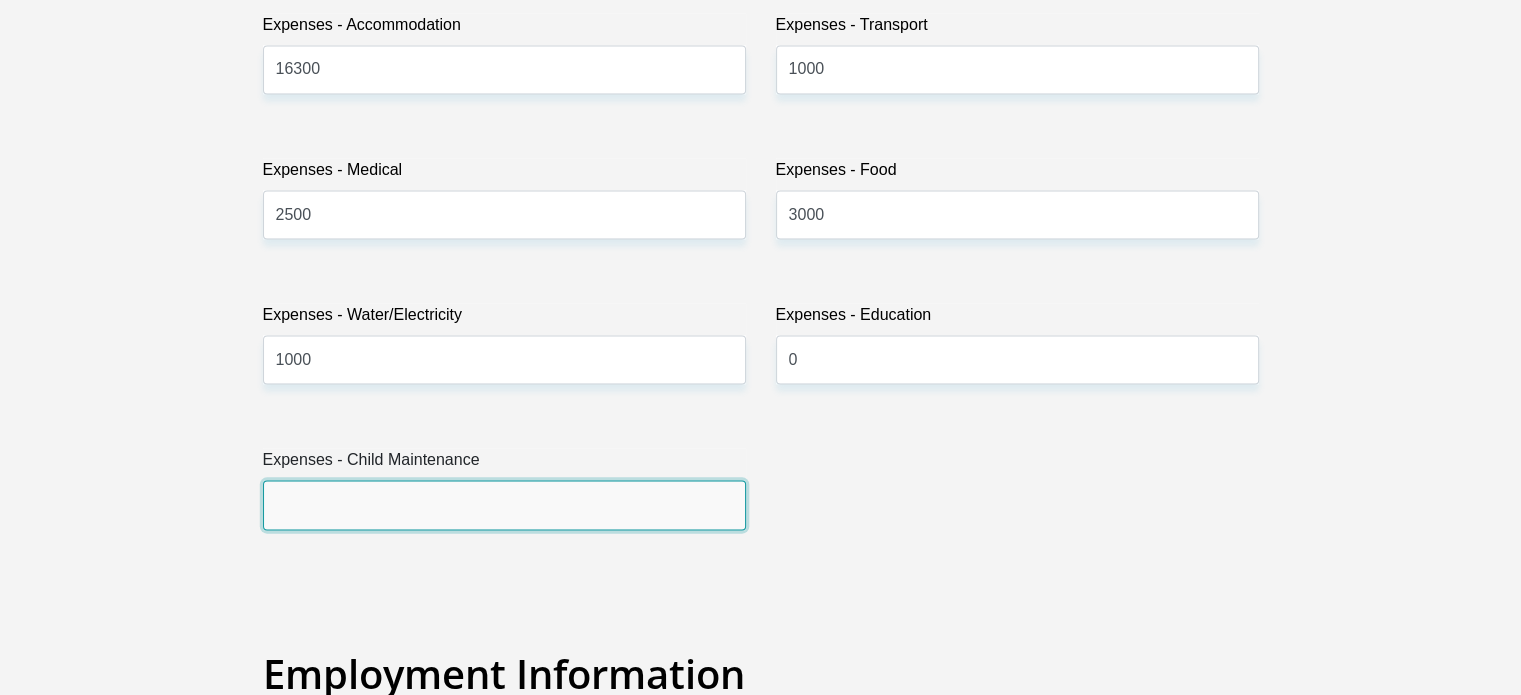 click on "Expenses - Child Maintenance" at bounding box center (504, 504) 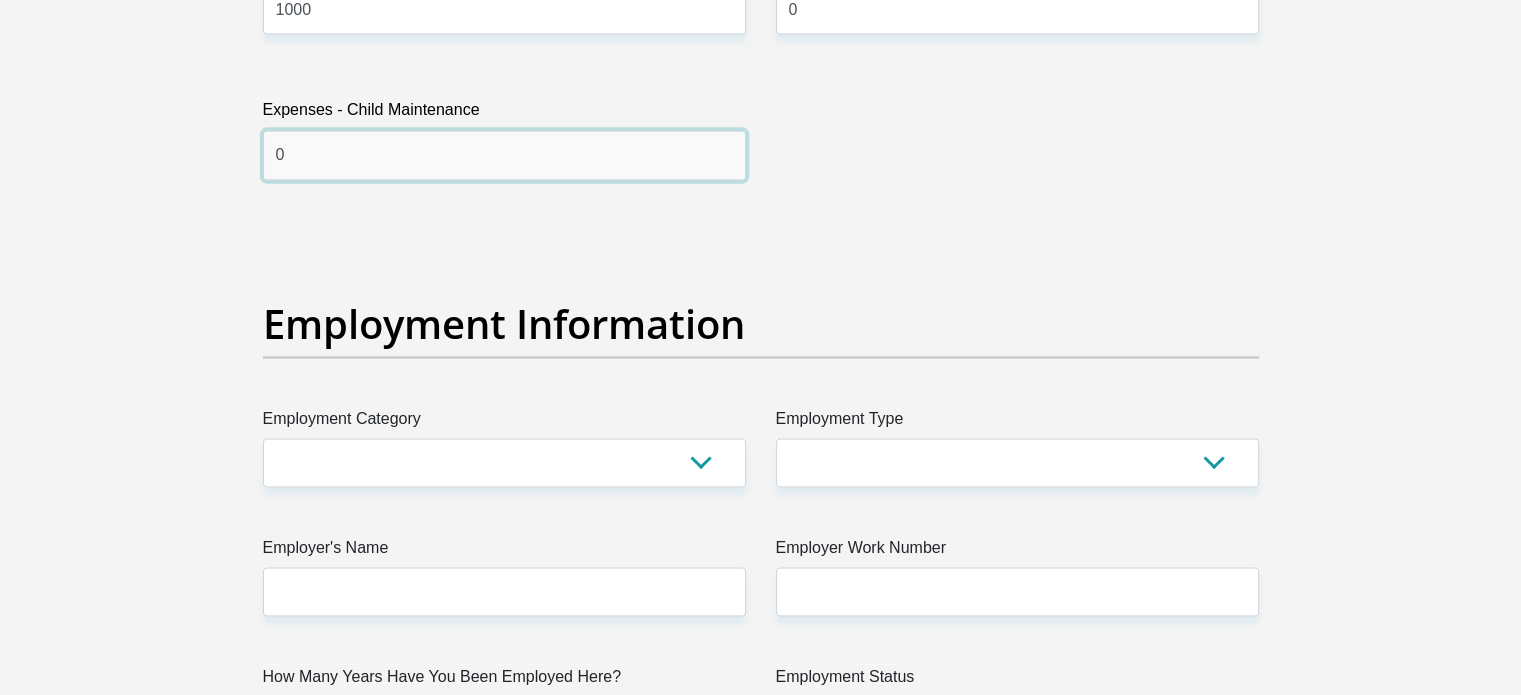 scroll, scrollTop: 3494, scrollLeft: 0, axis: vertical 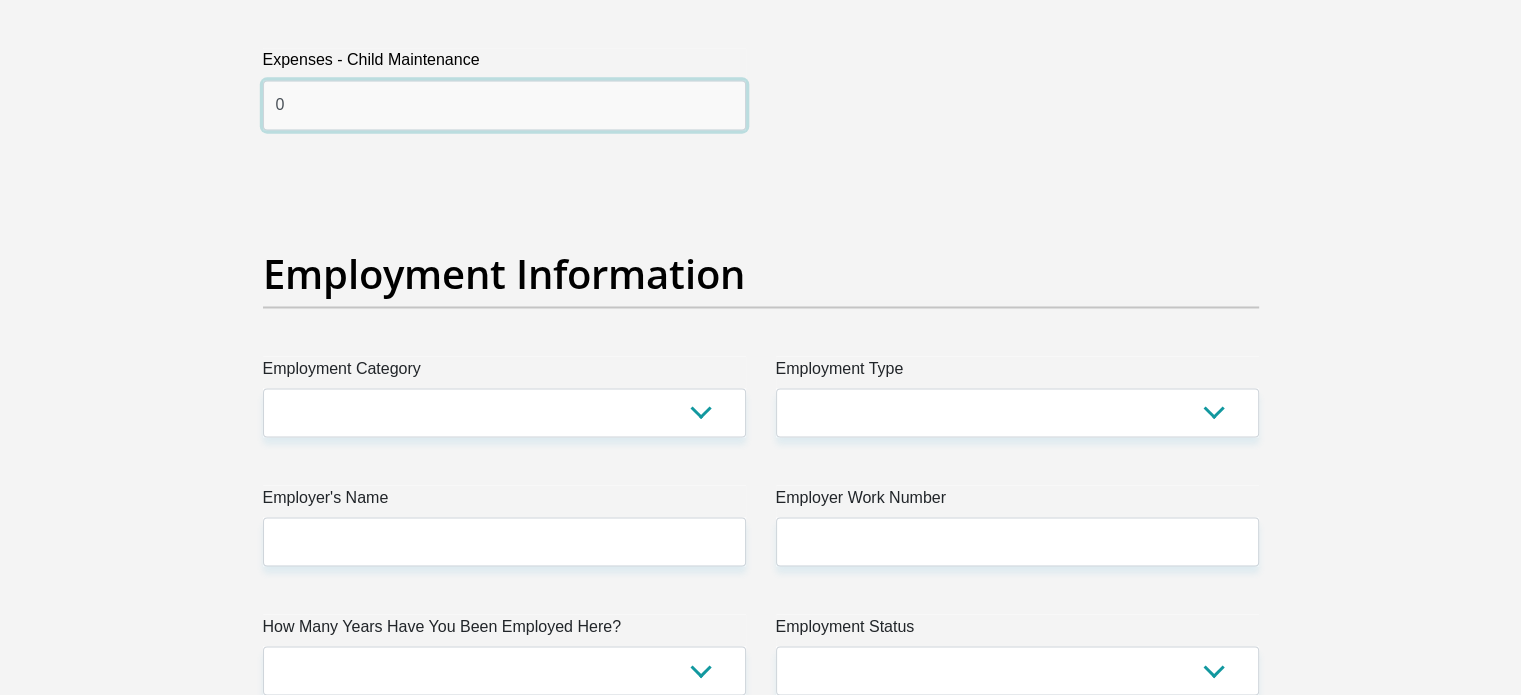 type on "0" 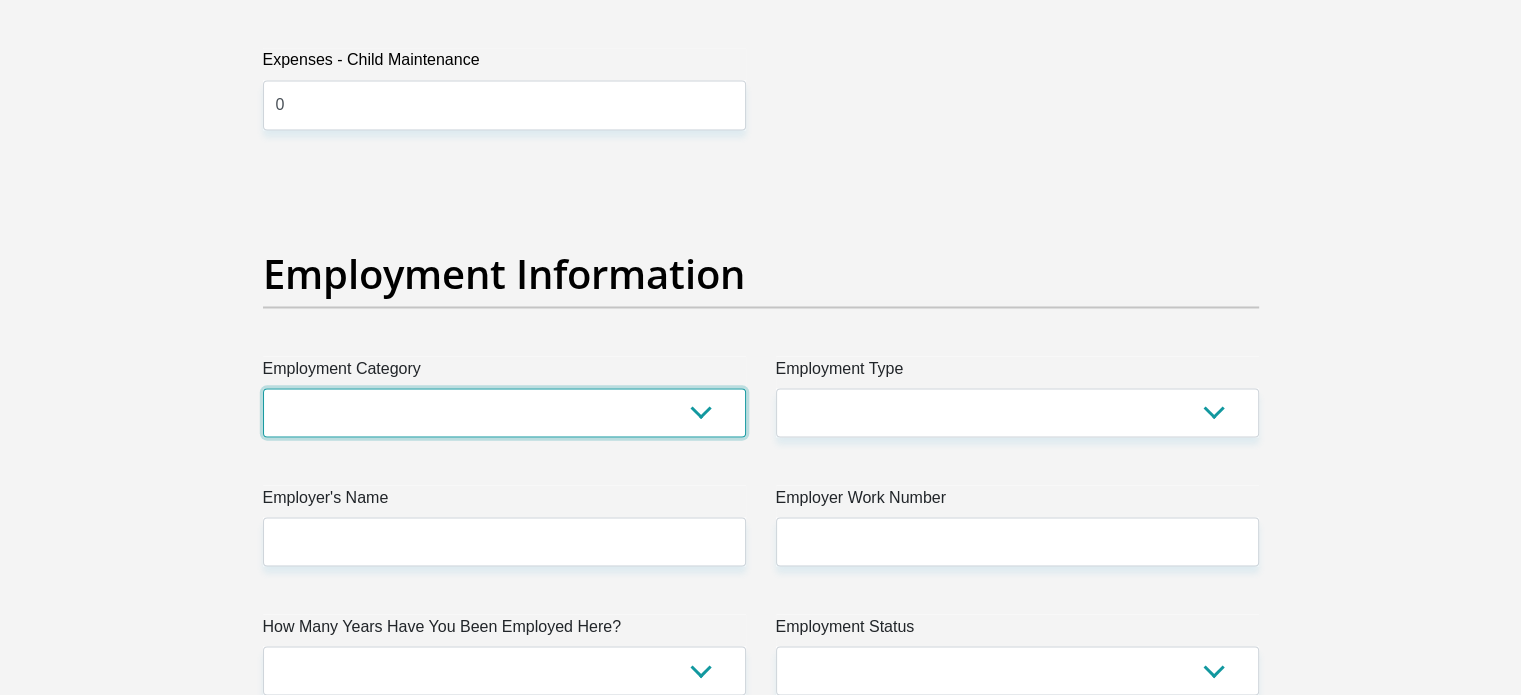 click on "AGRICULTURE
ALCOHOL & TOBACCO
CONSTRUCTION MATERIALS
METALLURGY
EQUIPMENT FOR RENEWABLE ENERGY
SPECIALIZED CONTRACTORS
CAR
GAMING (INCL. INTERNET
OTHER WHOLESALE
UNLICENSED PHARMACEUTICALS
CURRENCY EXCHANGE HOUSES
OTHER FINANCIAL INSTITUTIONS & INSURANCE
REAL ESTATE AGENTS
OIL & GAS
OTHER MATERIALS (E.G. IRON ORE)
PRECIOUS STONES & PRECIOUS METALS
POLITICAL ORGANIZATIONS
RELIGIOUS ORGANIZATIONS(NOT SECTS)
ACTI. HAVING BUSINESS DEAL WITH PUBLIC ADMINISTRATION
LAUNDROMATS" at bounding box center [504, 412] 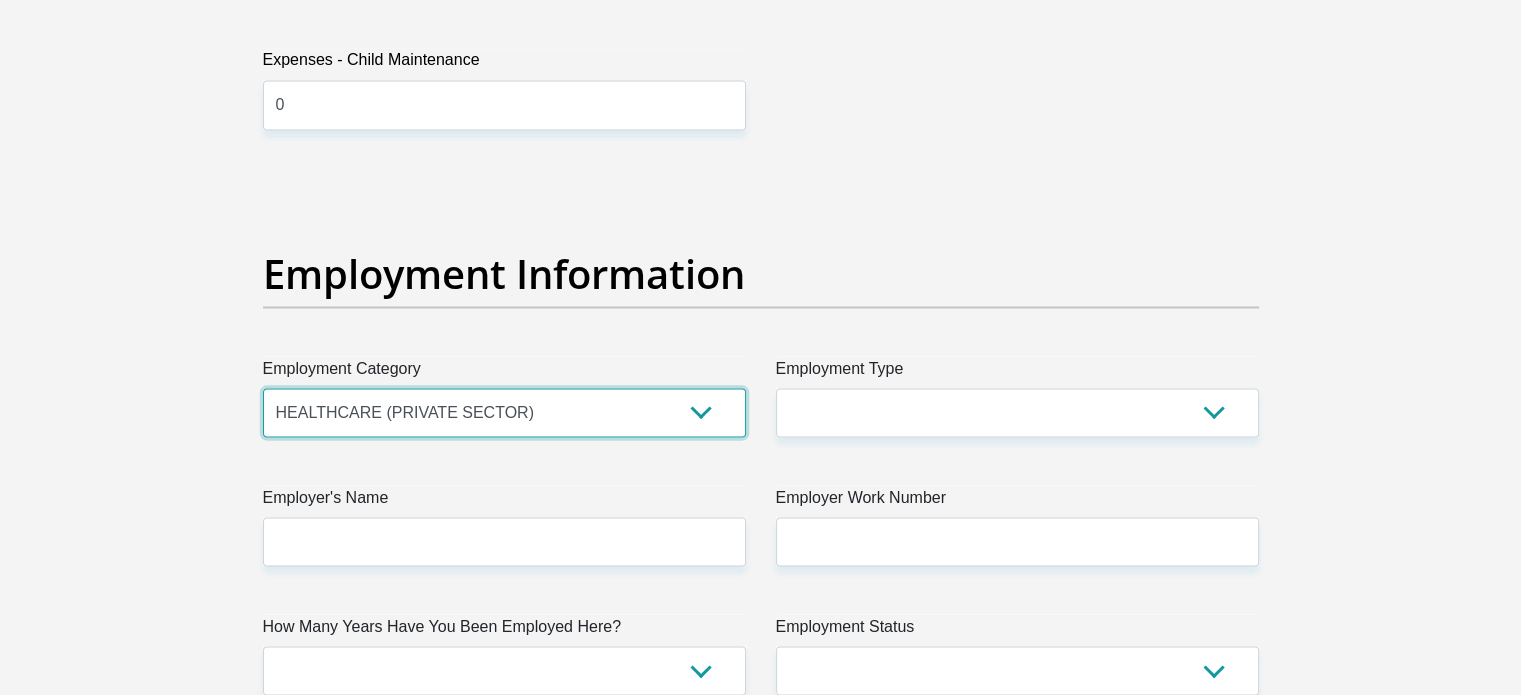 click on "AGRICULTURE
ALCOHOL & TOBACCO
CONSTRUCTION MATERIALS
METALLURGY
EQUIPMENT FOR RENEWABLE ENERGY
SPECIALIZED CONTRACTORS
CAR
GAMING (INCL. INTERNET
OTHER WHOLESALE
UNLICENSED PHARMACEUTICALS
CURRENCY EXCHANGE HOUSES
OTHER FINANCIAL INSTITUTIONS & INSURANCE
REAL ESTATE AGENTS
OIL & GAS
OTHER MATERIALS (E.G. IRON ORE)
PRECIOUS STONES & PRECIOUS METALS
POLITICAL ORGANIZATIONS
RELIGIOUS ORGANIZATIONS(NOT SECTS)
ACTI. HAVING BUSINESS DEAL WITH PUBLIC ADMINISTRATION
LAUNDROMATS" at bounding box center [504, 412] 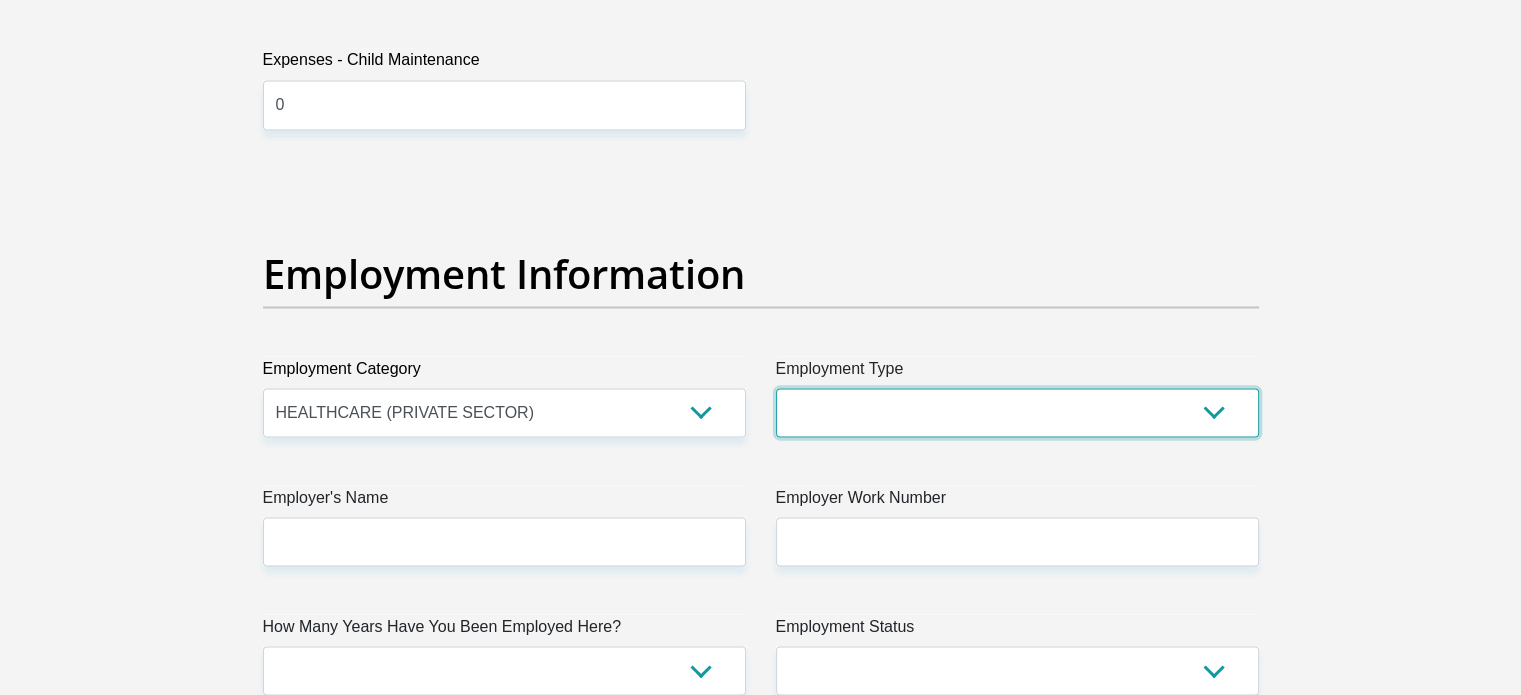 click on "College/Lecturer
Craft Seller
Creative
Driver
Executive
Farmer
Forces - Non Commissioned
Forces - Officer
Hawker
Housewife
Labourer
Licenced Professional
Manager
Miner
Non Licenced Professional
Office Staff/Clerk
Outside Worker
Pensioner
Permanent Teacher
Production/Manufacturing
Sales
Self-Employed
Semi-Professional Worker
Service Industry  Social Worker  Student" at bounding box center (1017, 412) 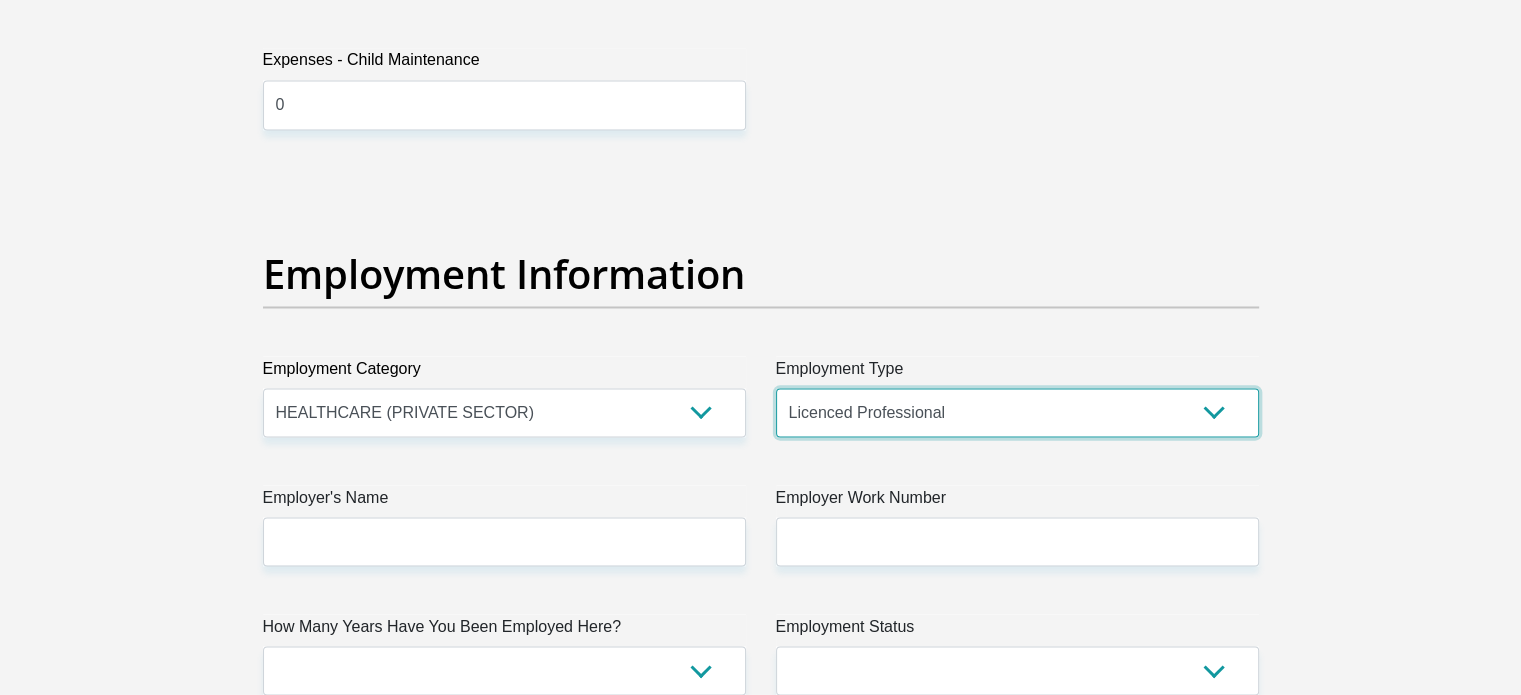 click on "College/Lecturer
Craft Seller
Creative
Driver
Executive
Farmer
Forces - Non Commissioned
Forces - Officer
Hawker
Housewife
Labourer
Licenced Professional
Manager
Miner
Non Licenced Professional
Office Staff/Clerk
Outside Worker
Pensioner
Permanent Teacher
Production/Manufacturing
Sales
Self-Employed
Semi-Professional Worker
Service Industry  Social Worker  Student" at bounding box center (1017, 412) 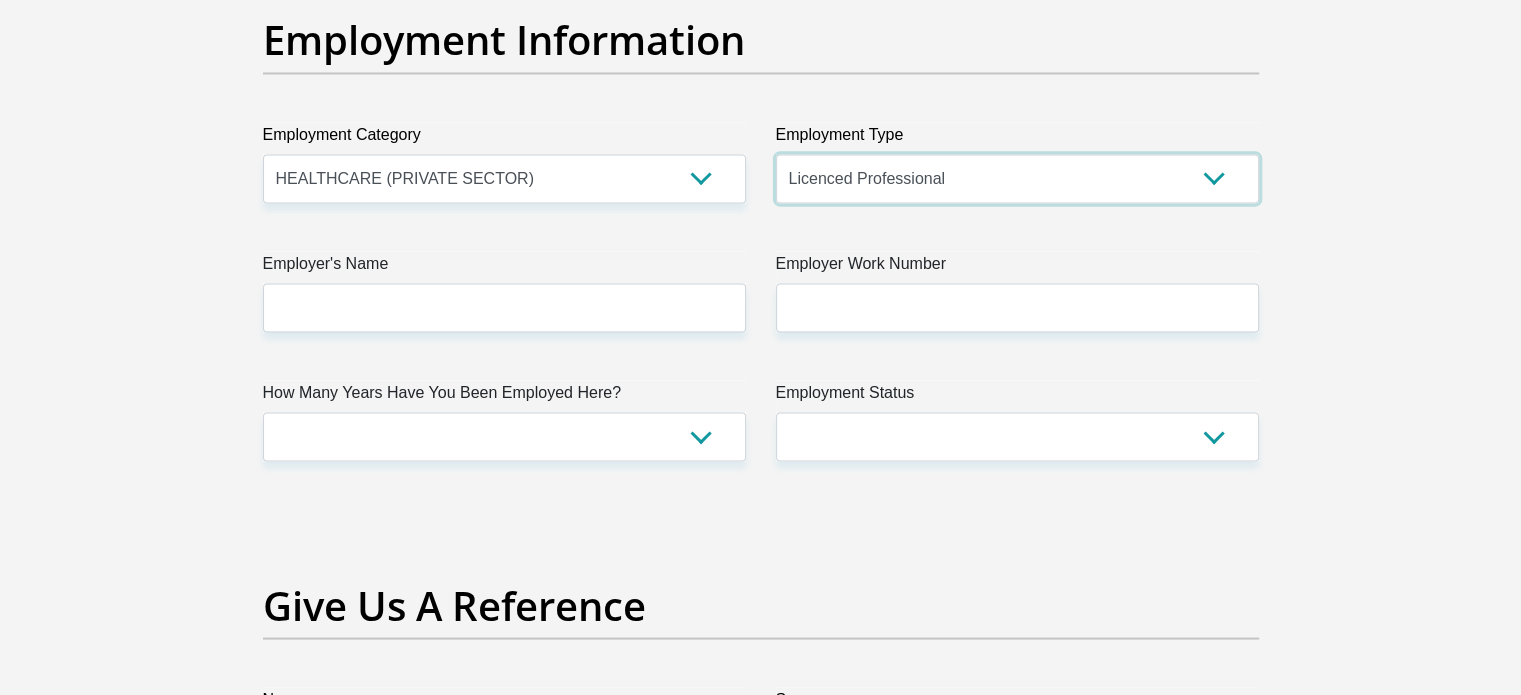scroll, scrollTop: 3794, scrollLeft: 0, axis: vertical 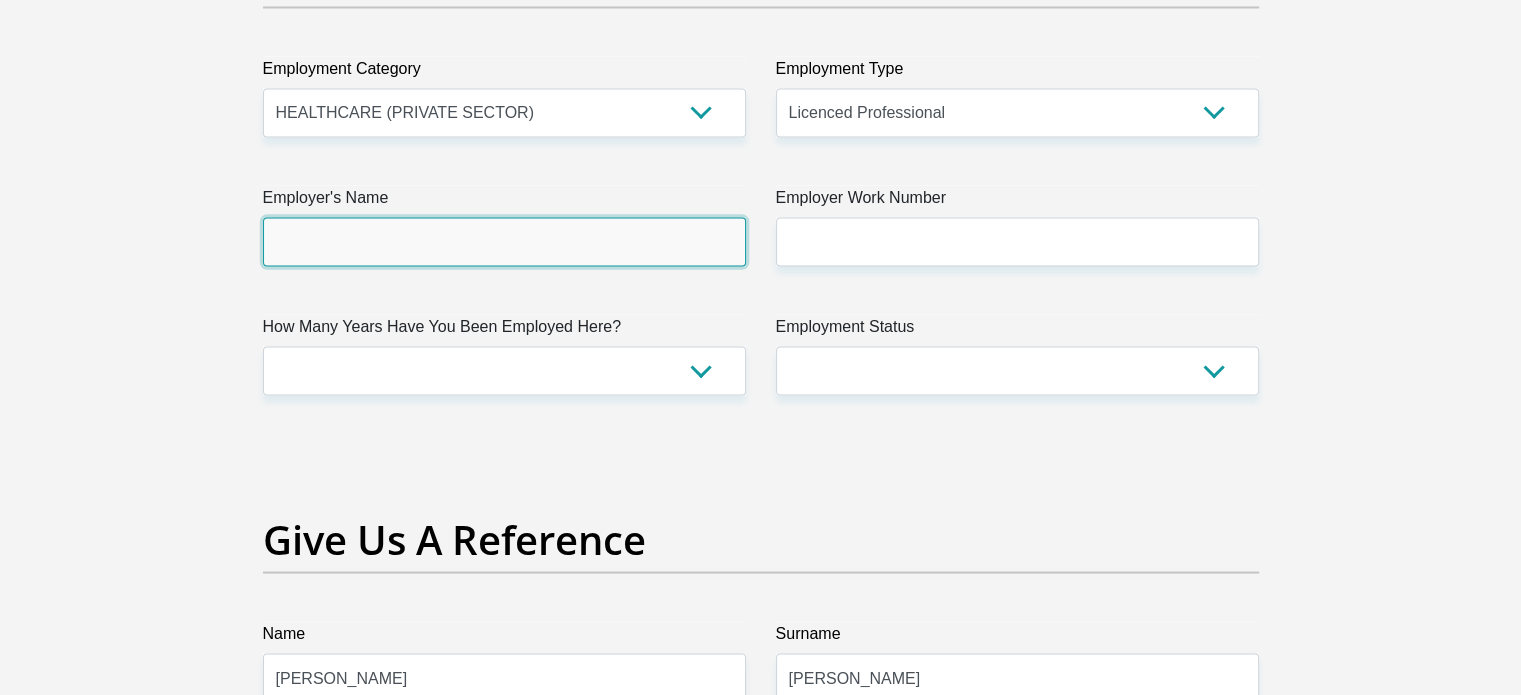 click on "Employer's Name" at bounding box center [504, 241] 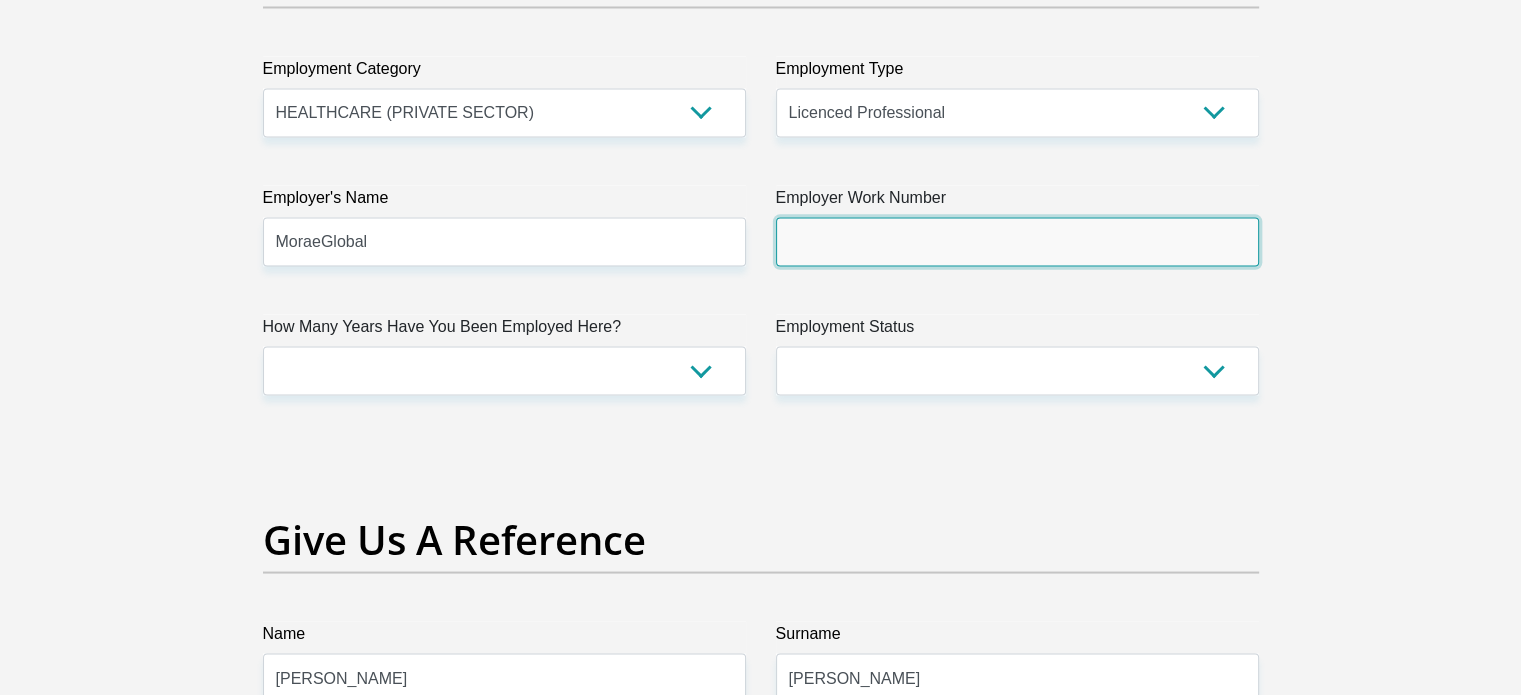 click on "Employer Work Number" at bounding box center [1017, 241] 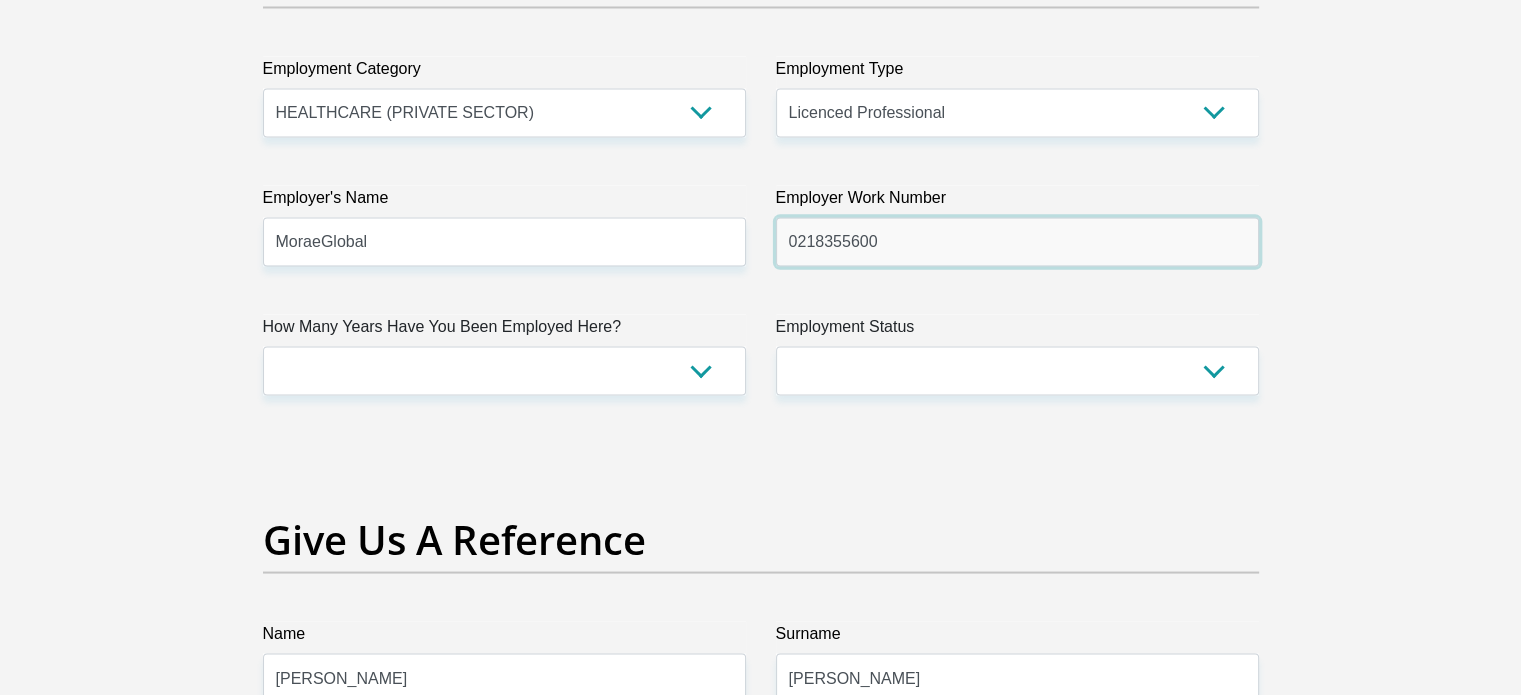 type on "0218355600" 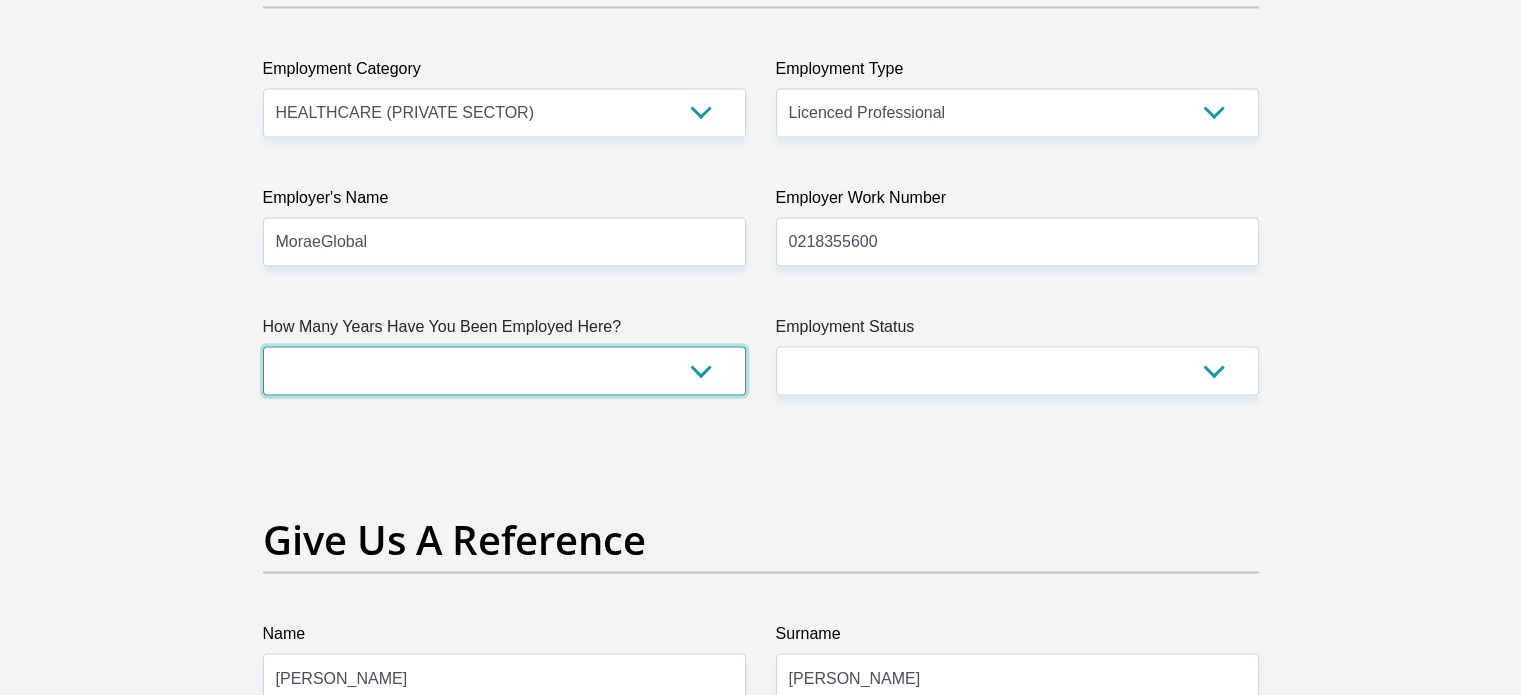 click on "less than 1 year
1-3 years
3-5 years
5+ years" at bounding box center (504, 370) 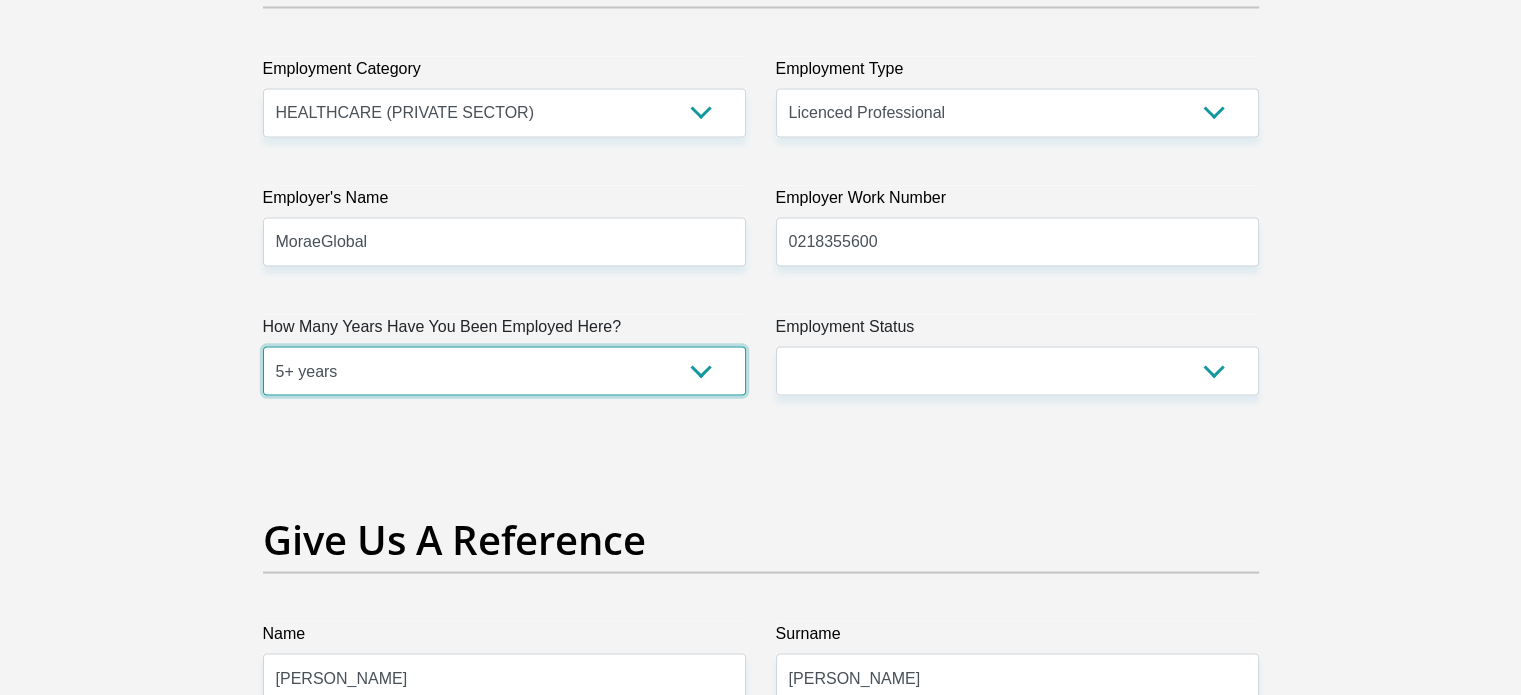 click on "less than 1 year
1-3 years
3-5 years
5+ years" at bounding box center [504, 370] 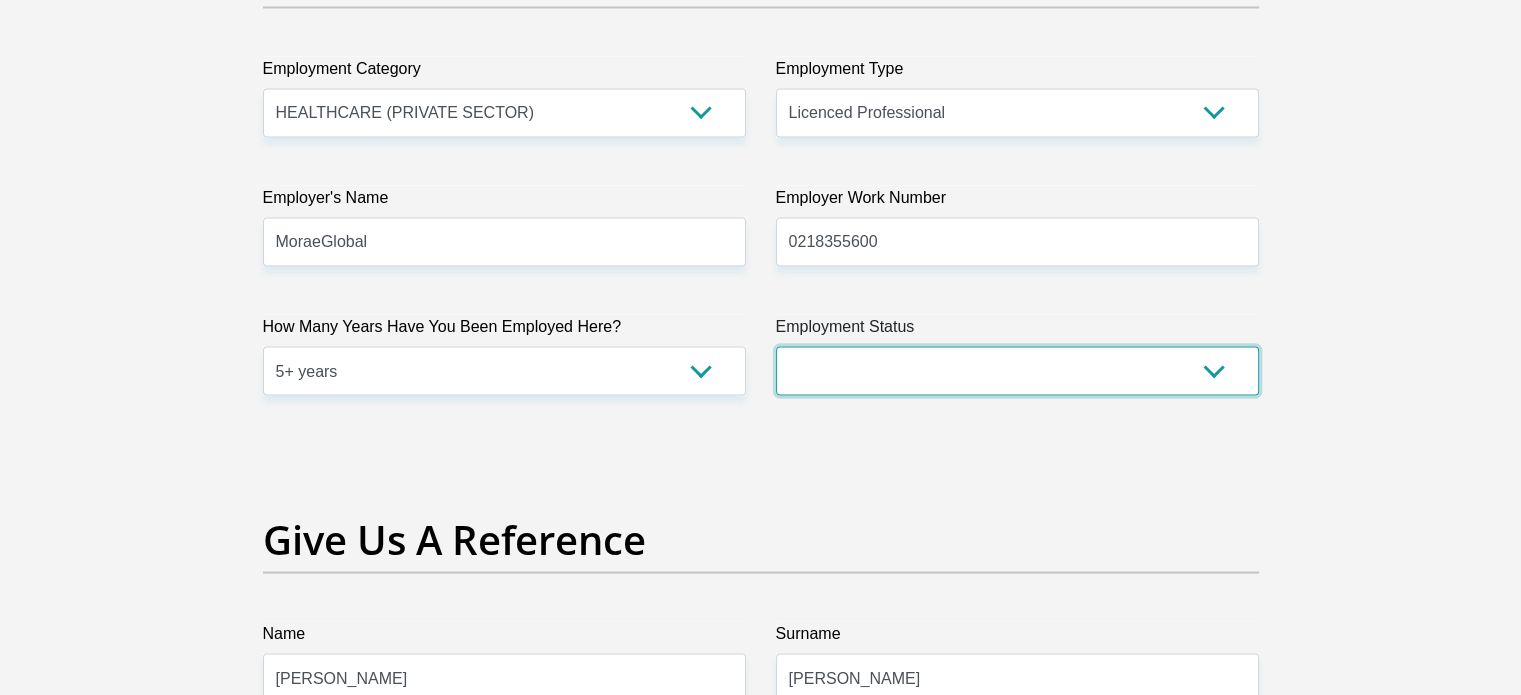 click on "Permanent/Full-time
Part-time/Casual
Contract Worker
Self-Employed
Housewife
Retired
Student
Medically Boarded
Disability
Unemployed" at bounding box center [1017, 370] 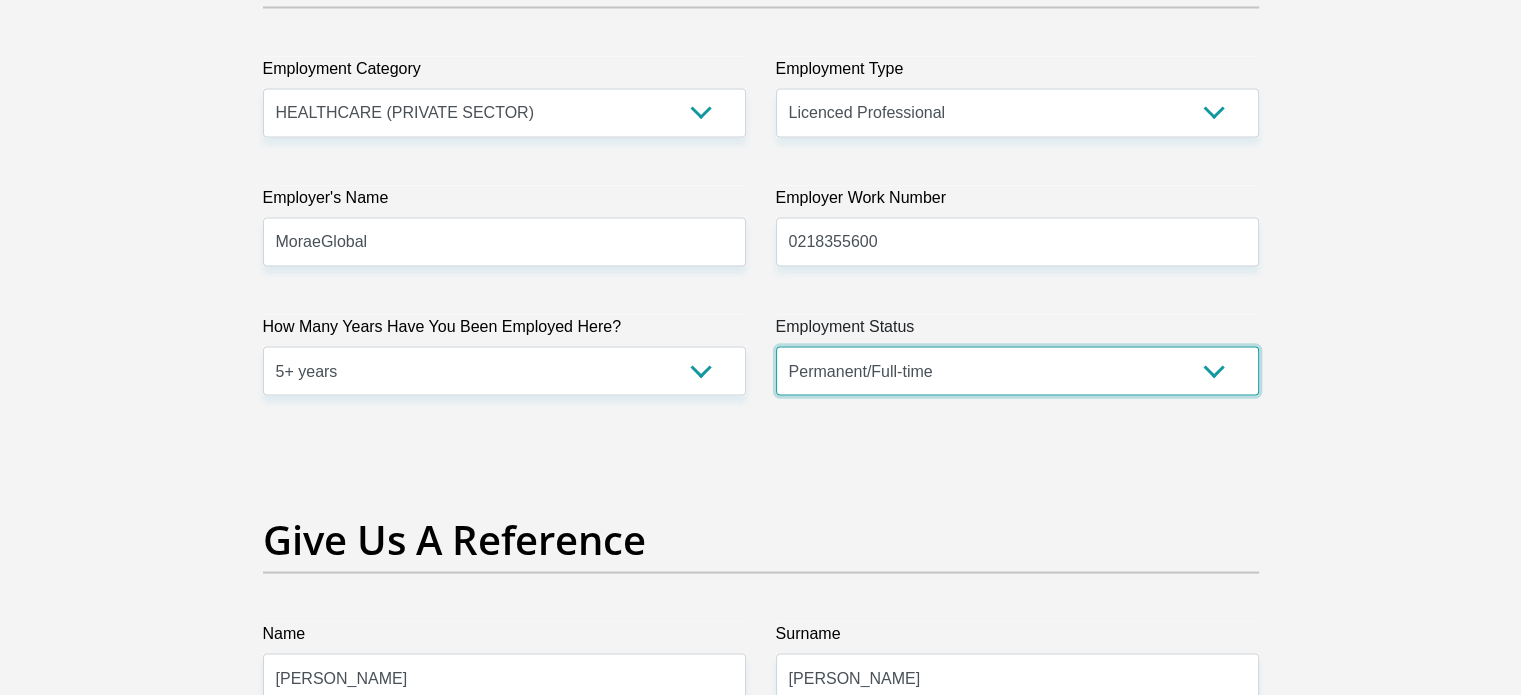 click on "Permanent/Full-time
Part-time/Casual
Contract Worker
Self-Employed
Housewife
Retired
Student
Medically Boarded
Disability
Unemployed" at bounding box center [1017, 370] 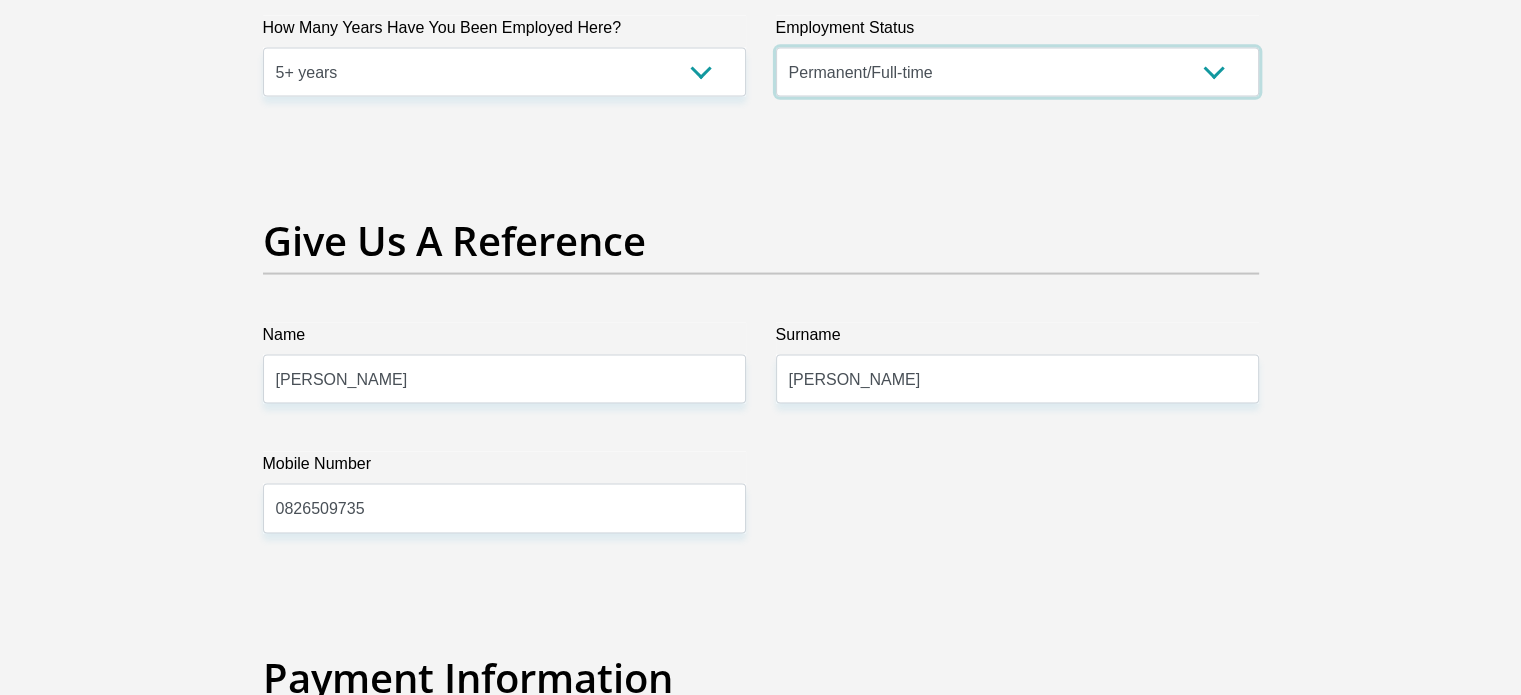 scroll, scrollTop: 4094, scrollLeft: 0, axis: vertical 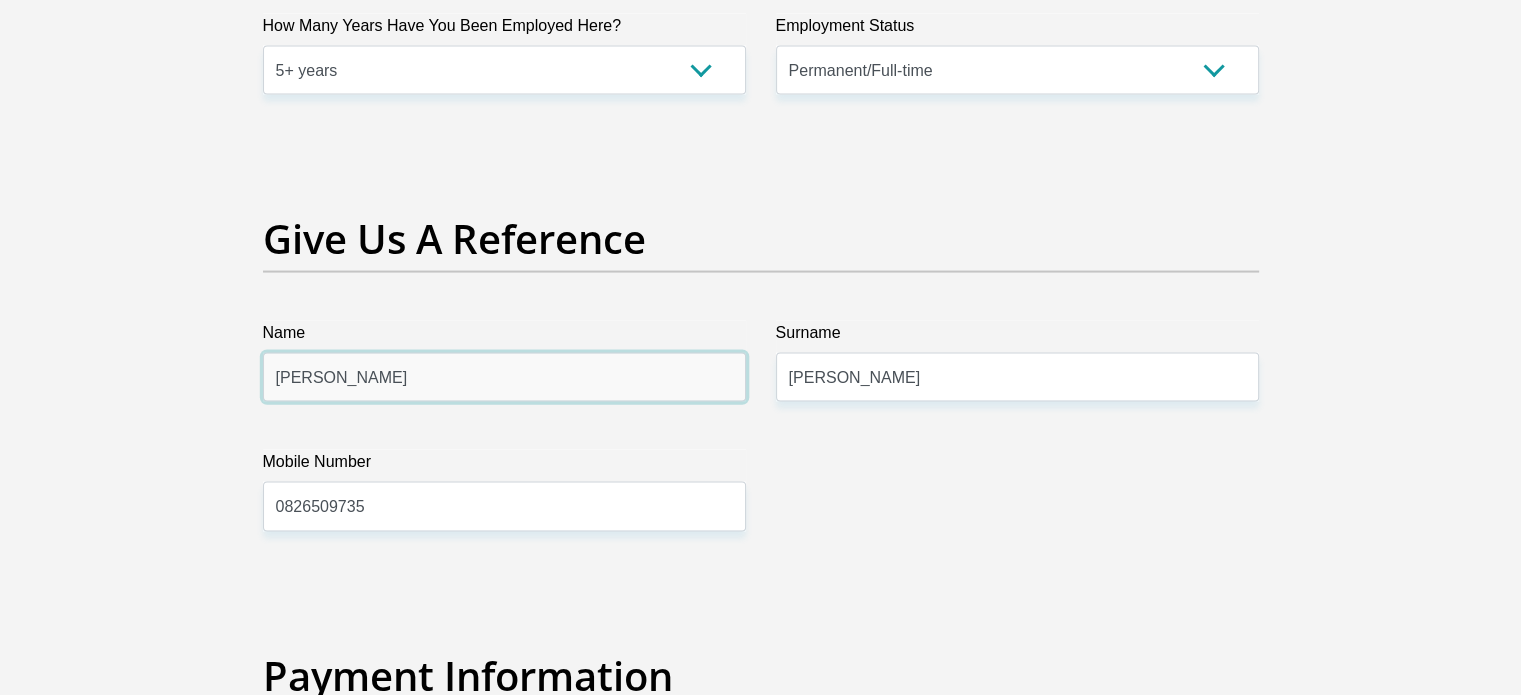 drag, startPoint x: 306, startPoint y: 372, endPoint x: 243, endPoint y: 372, distance: 63 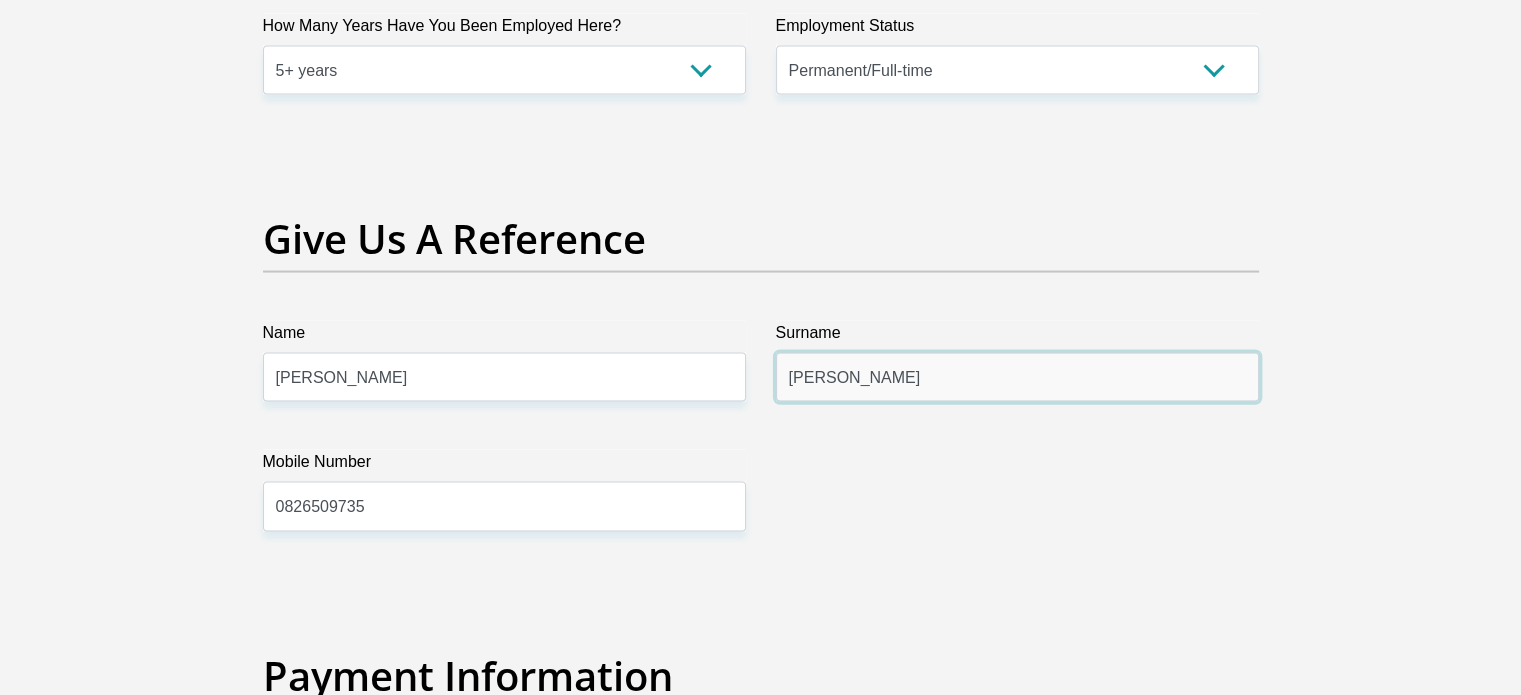 drag, startPoint x: 863, startPoint y: 379, endPoint x: 750, endPoint y: 375, distance: 113.07078 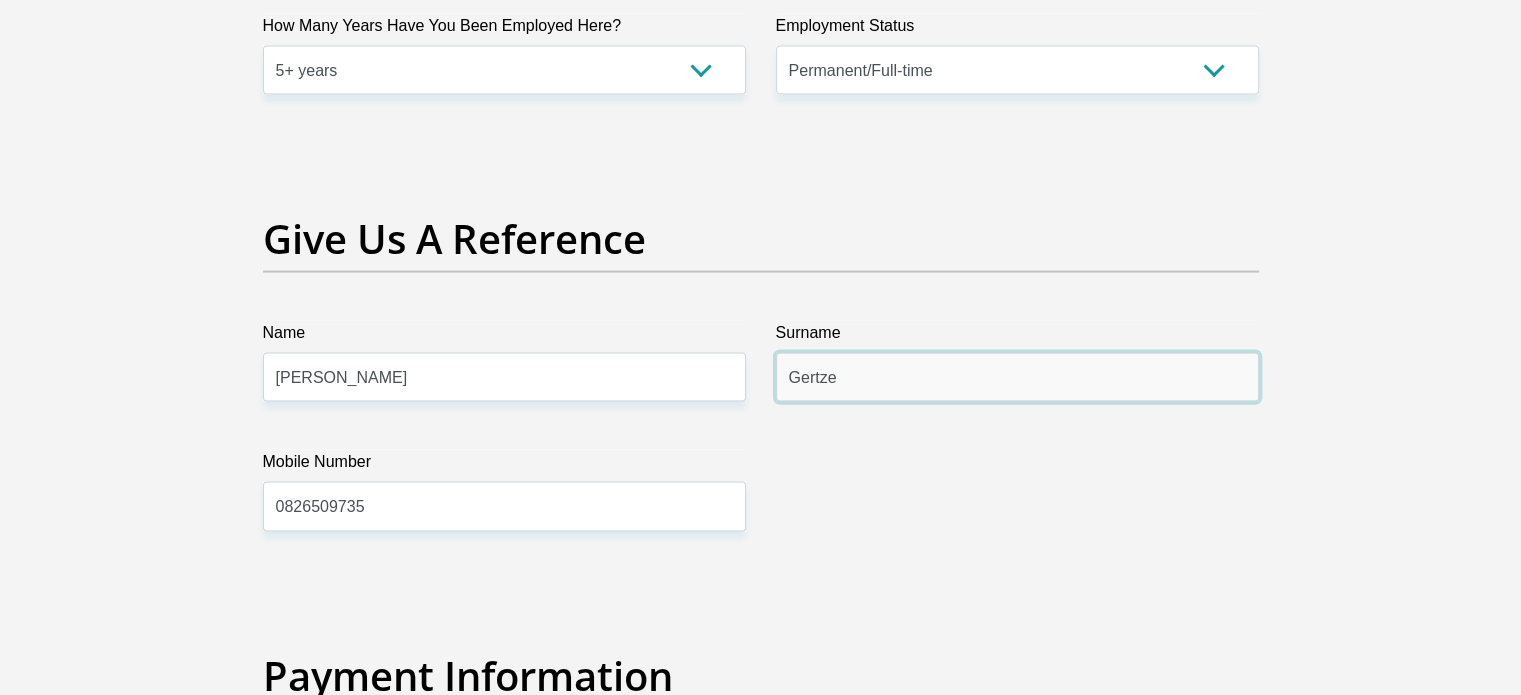 type on "Gertze" 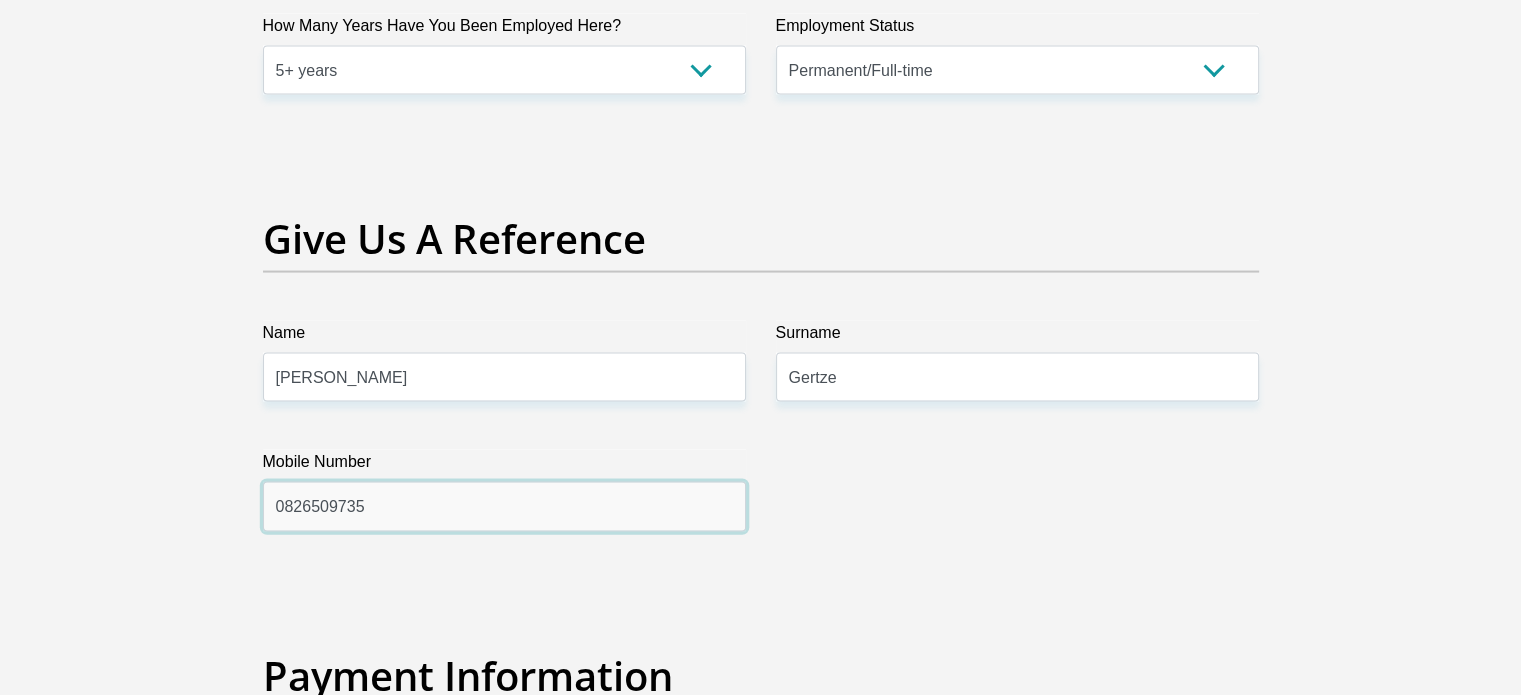 drag, startPoint x: 335, startPoint y: 506, endPoint x: 240, endPoint y: 506, distance: 95 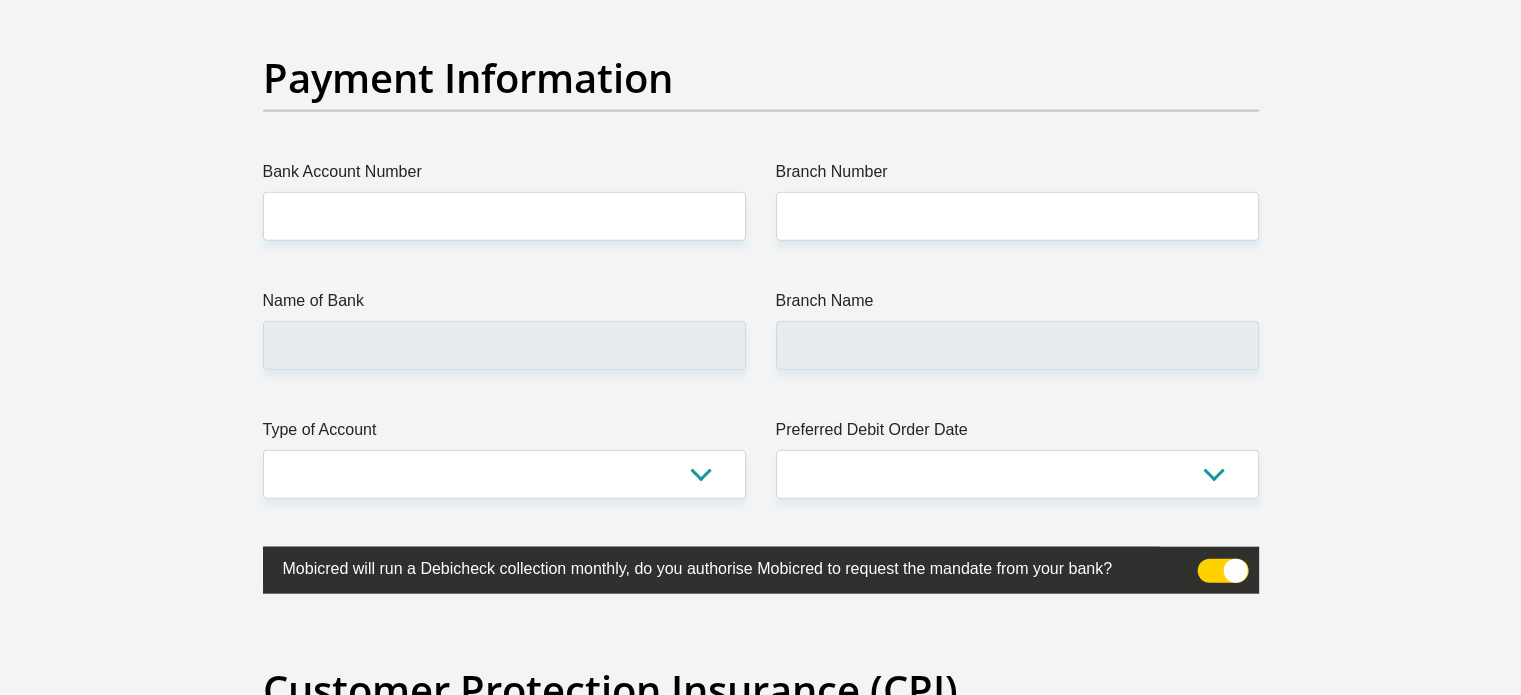 scroll, scrollTop: 4694, scrollLeft: 0, axis: vertical 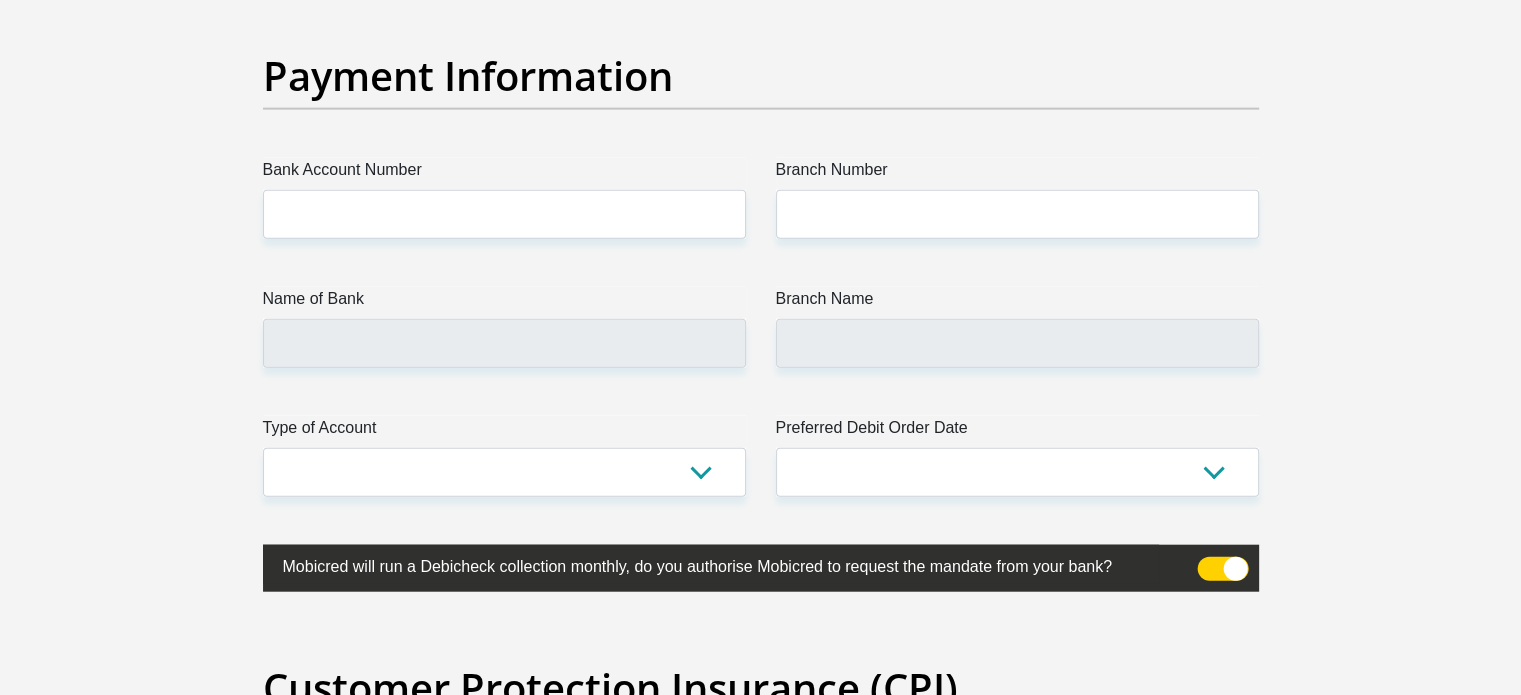 type on "0218355600" 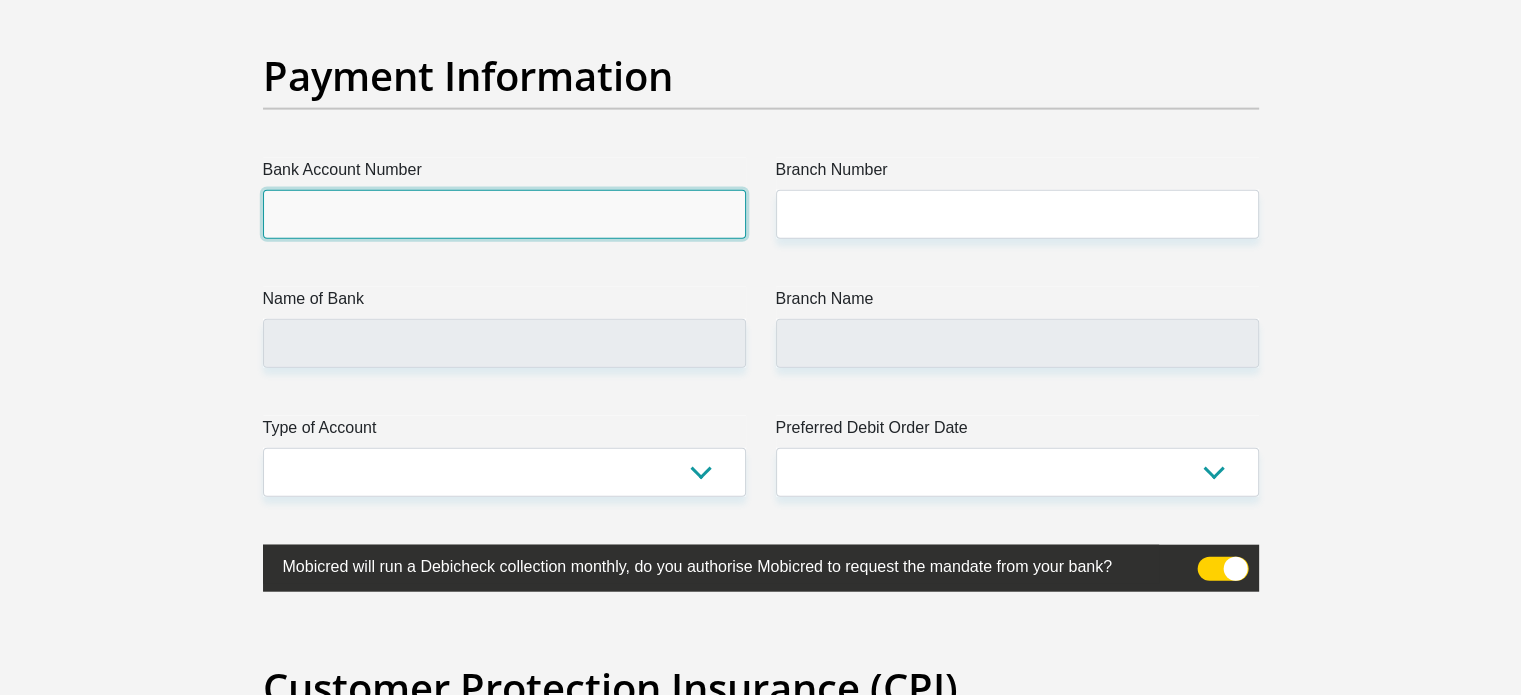 click on "Bank Account Number" at bounding box center (504, 214) 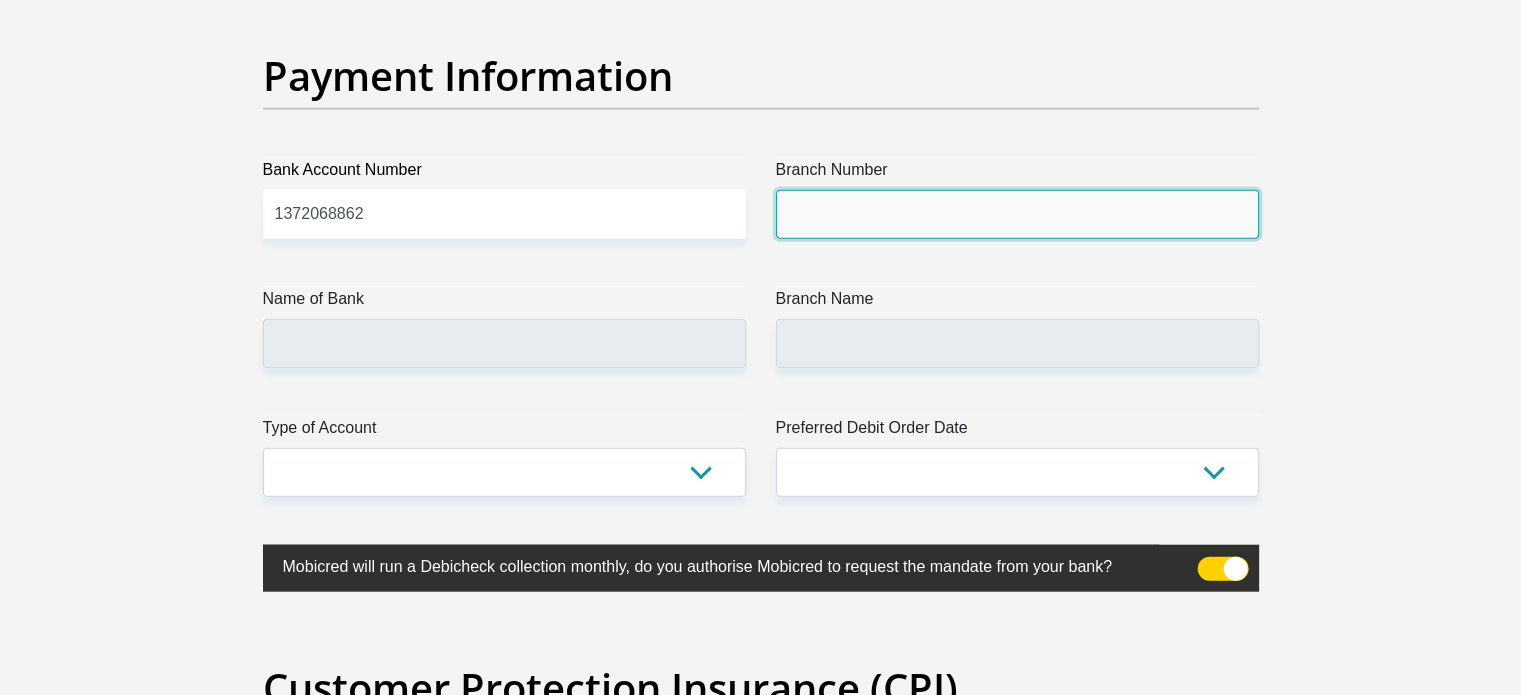 click on "Branch Number" at bounding box center (1017, 214) 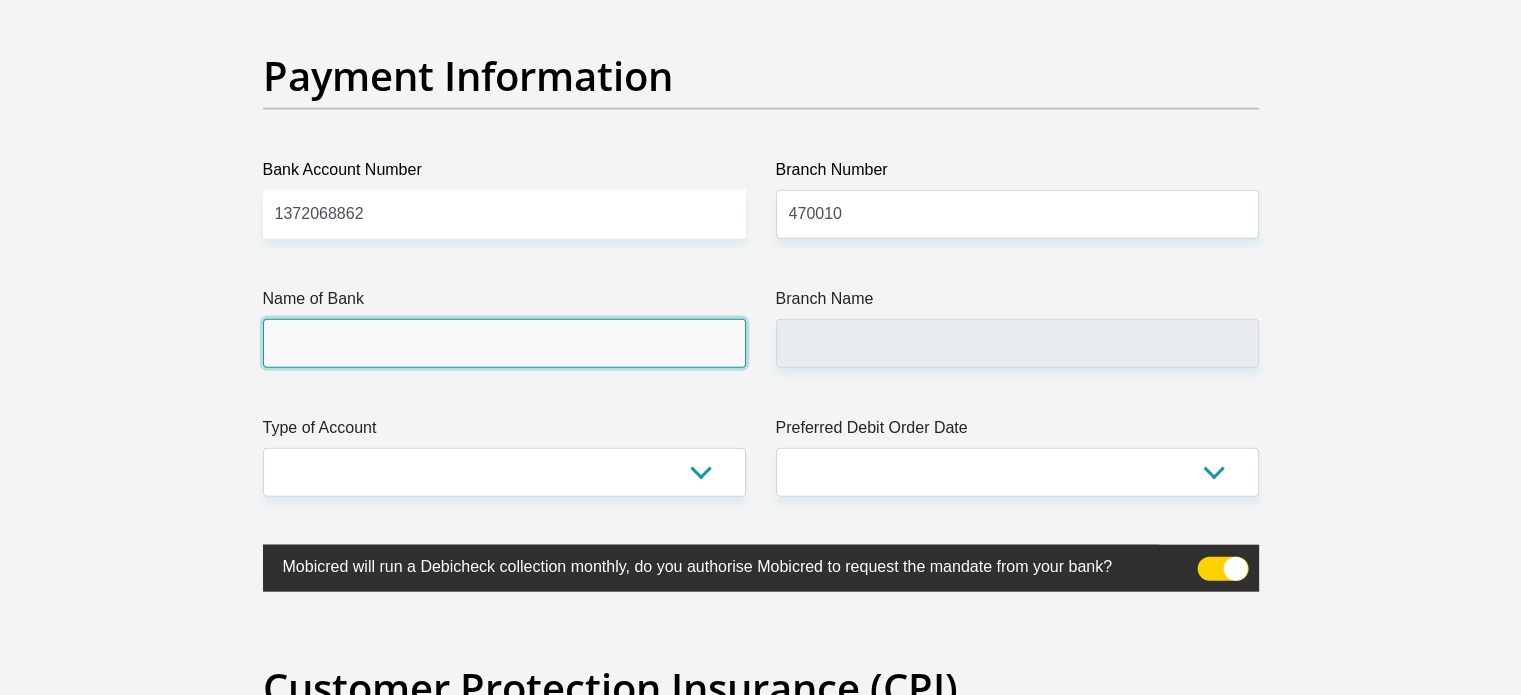 click on "Name of Bank" at bounding box center (504, 343) 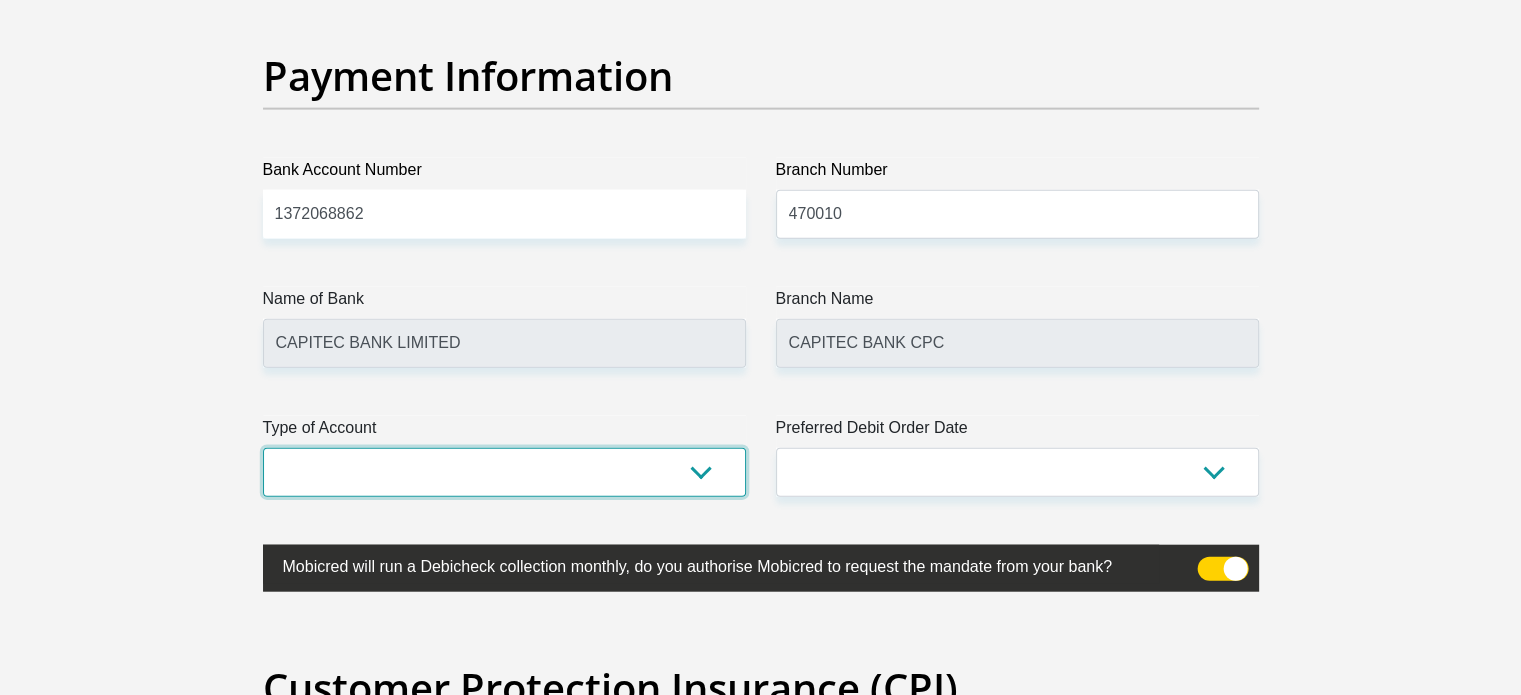 click on "Cheque
Savings" at bounding box center [504, 472] 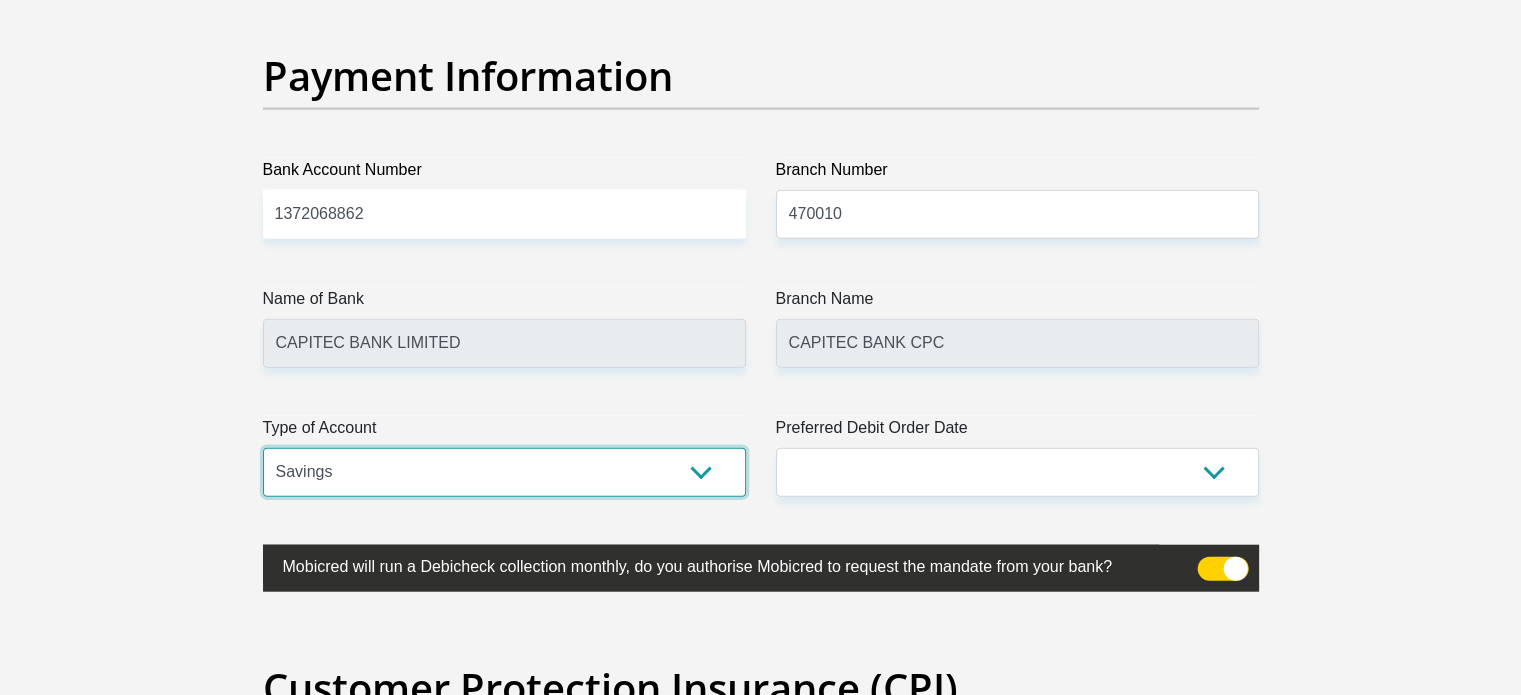 click on "Cheque
Savings" at bounding box center [504, 472] 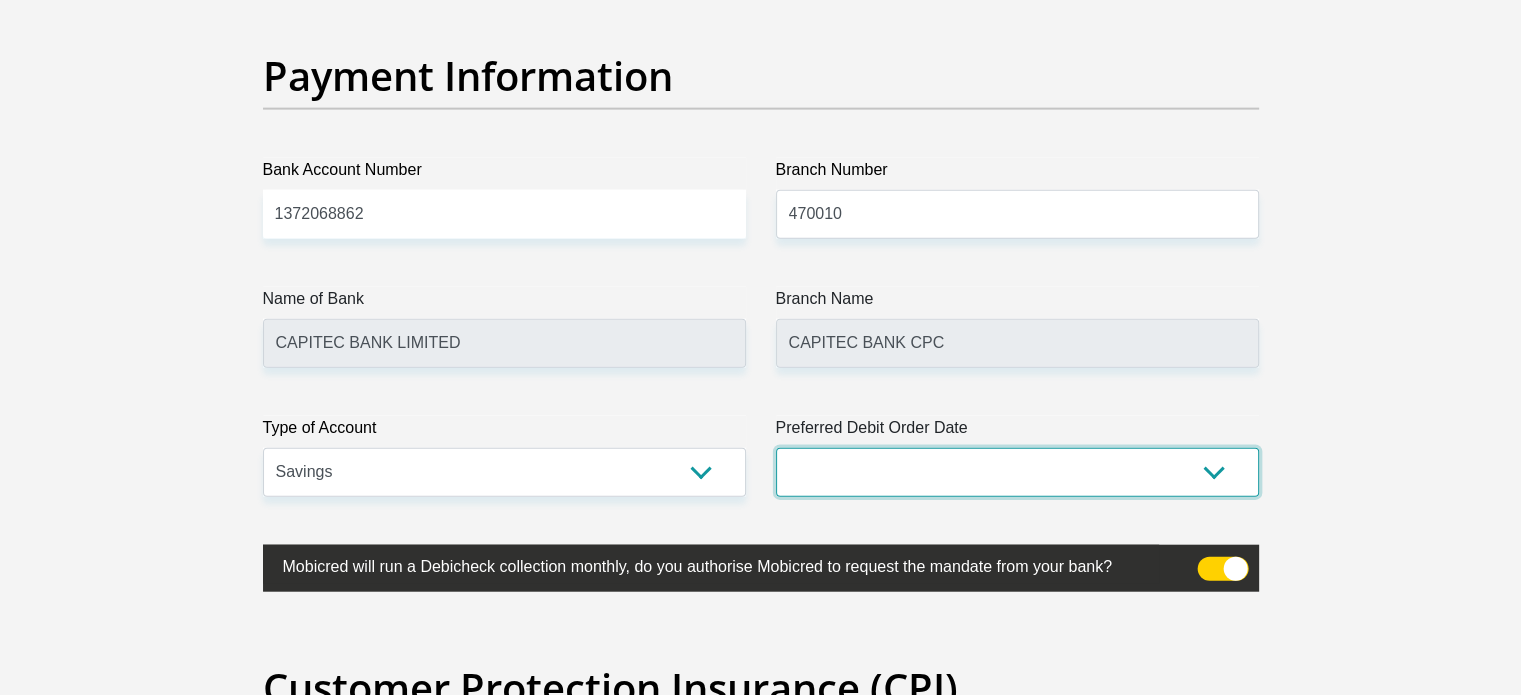 click on "1st
2nd
3rd
4th
5th
7th
18th
19th
20th
21st
22nd
23rd
24th
25th
26th
27th
28th
29th
30th" at bounding box center [1017, 472] 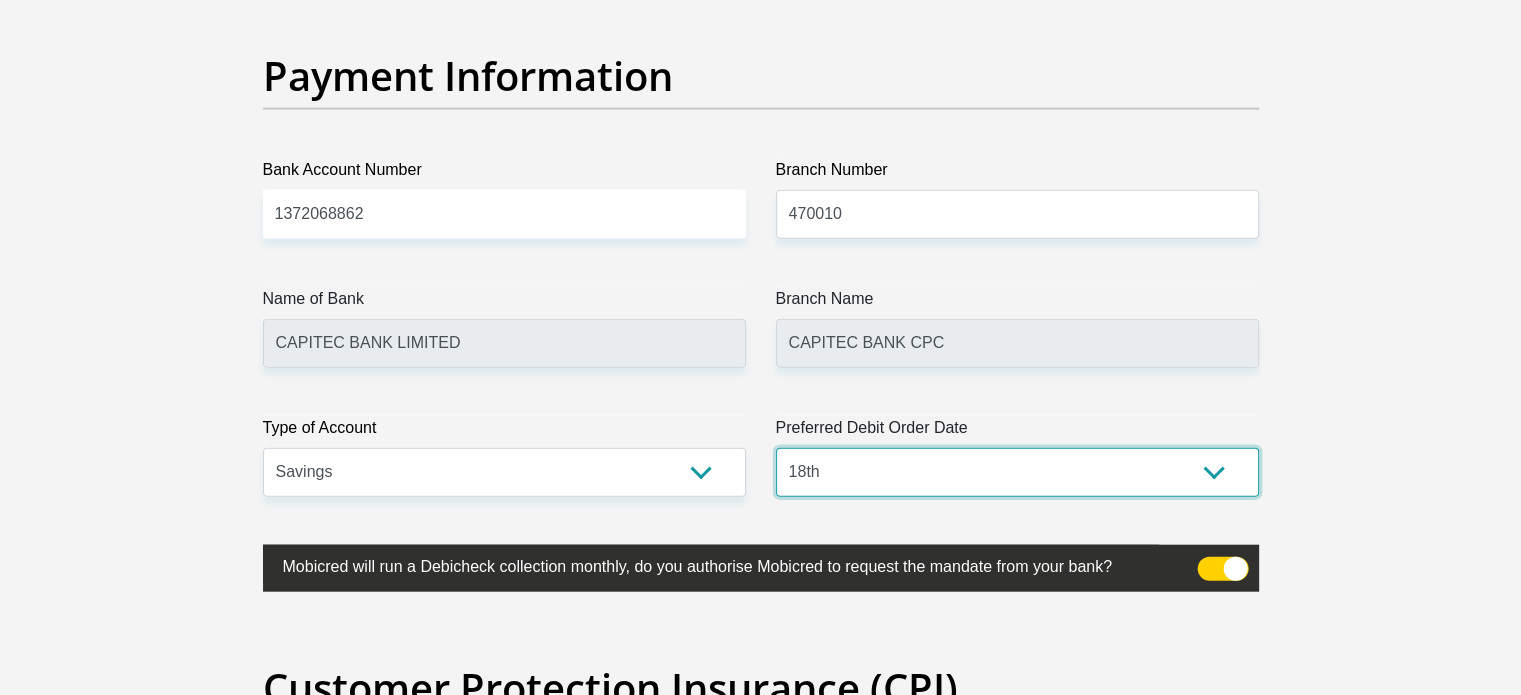 click on "1st
2nd
3rd
4th
5th
7th
18th
19th
20th
21st
22nd
23rd
24th
25th
26th
27th
28th
29th
30th" at bounding box center [1017, 472] 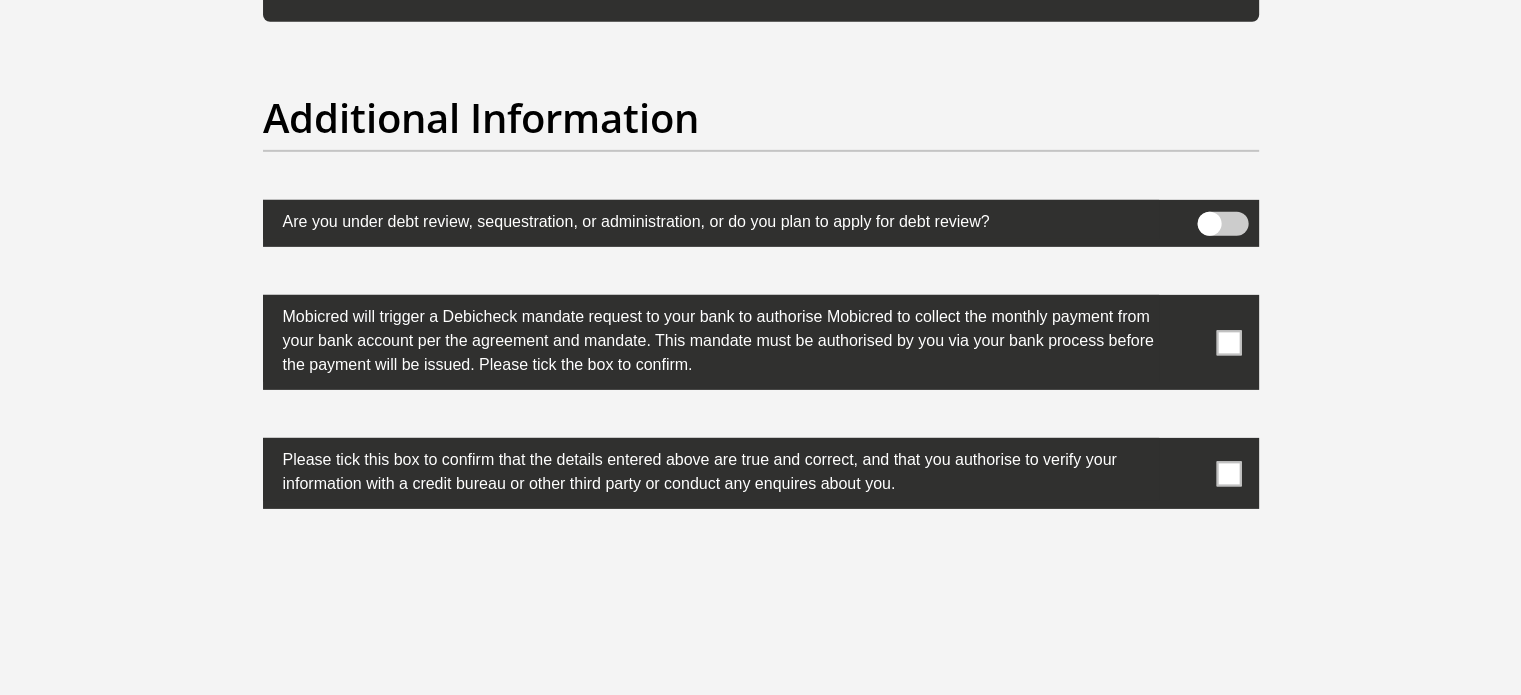 scroll, scrollTop: 6394, scrollLeft: 0, axis: vertical 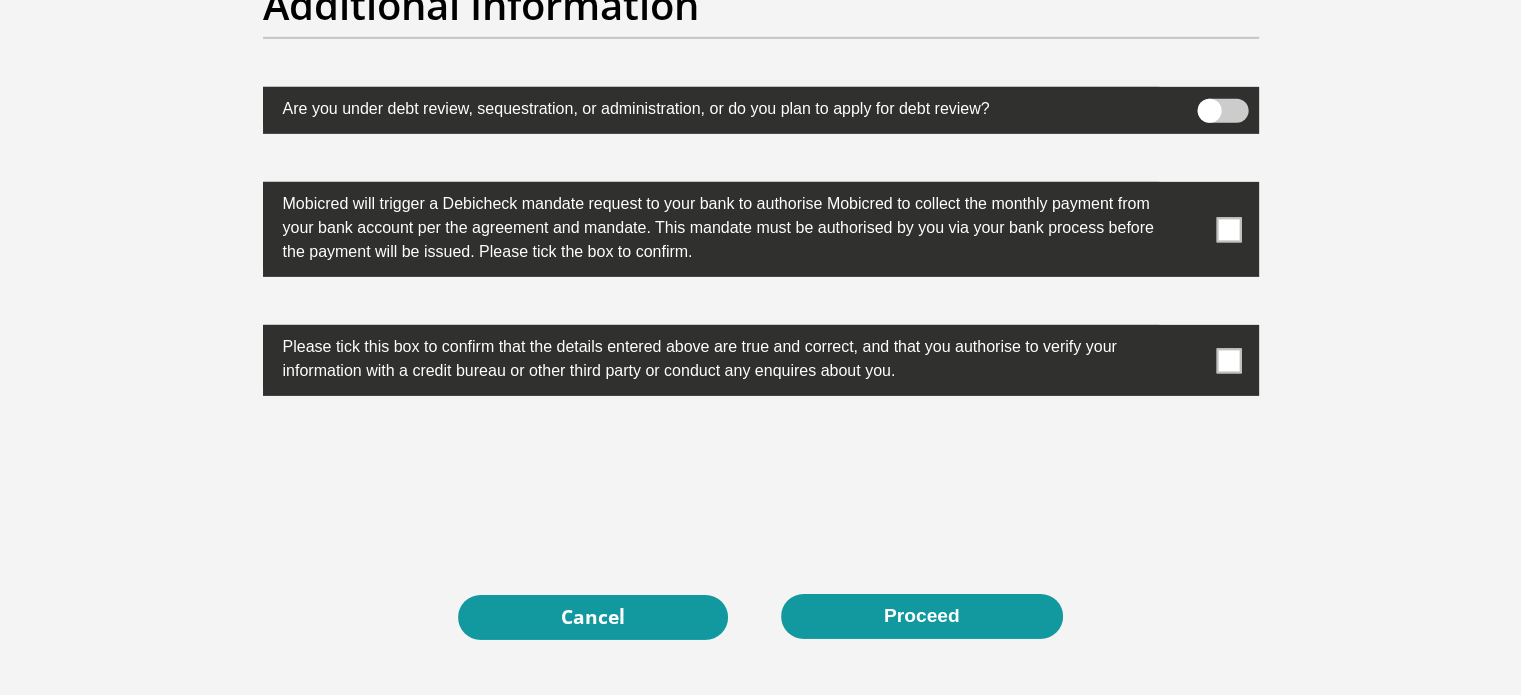 click at bounding box center [1228, 229] 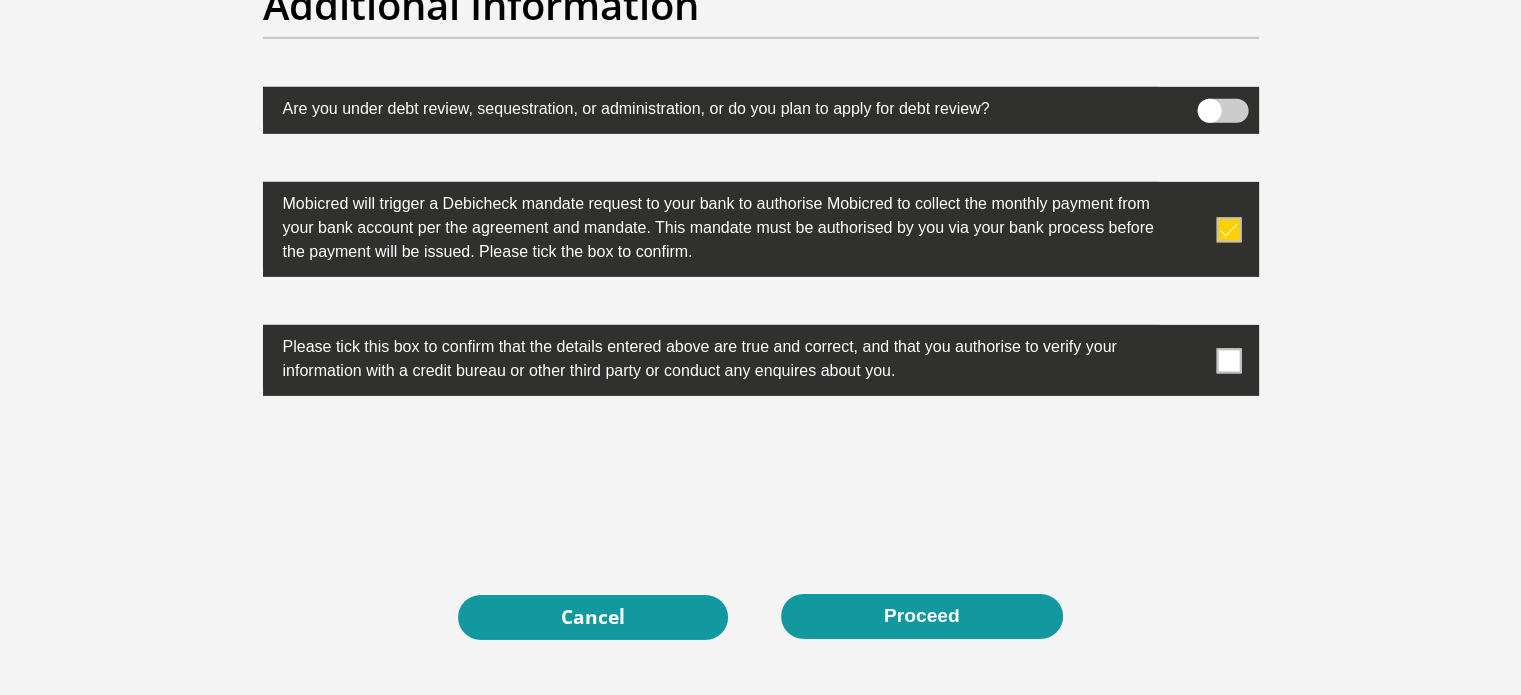 click at bounding box center [1228, 360] 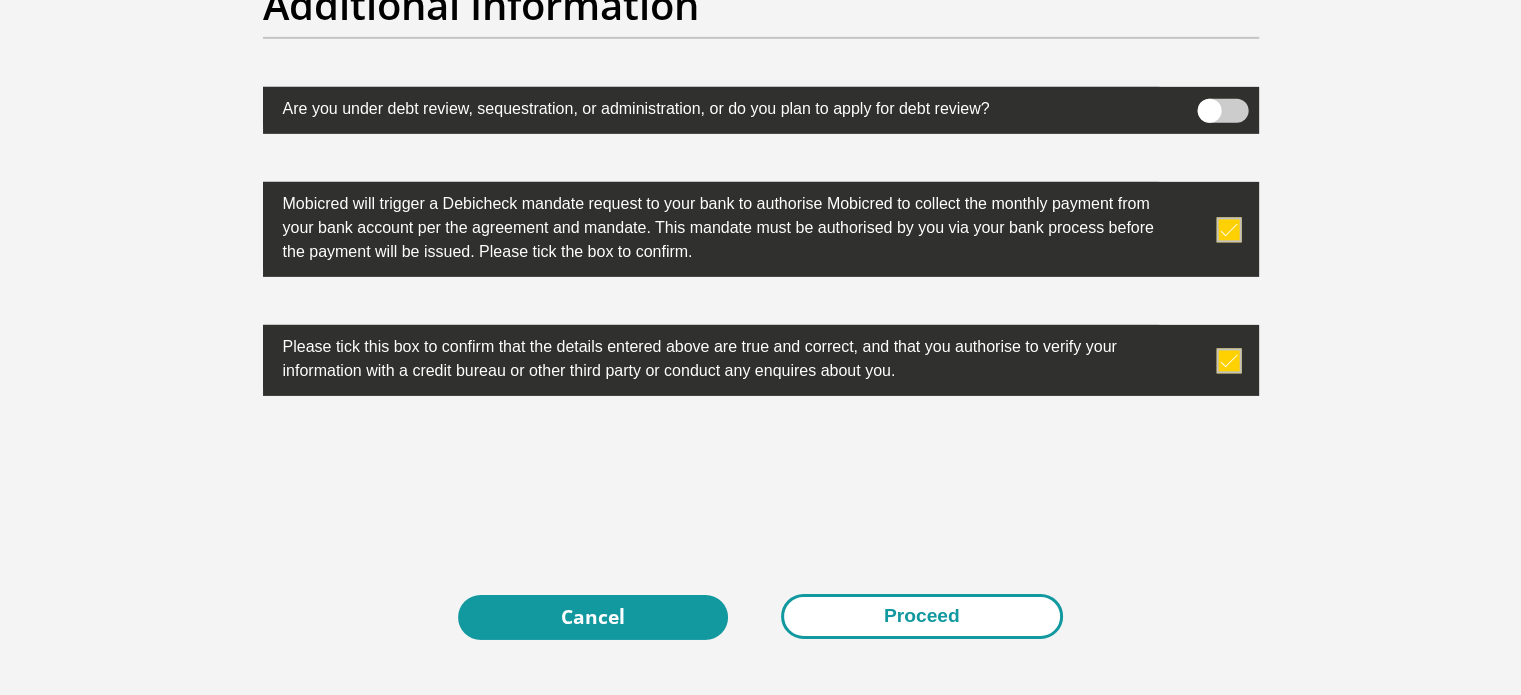 drag, startPoint x: 938, startPoint y: 614, endPoint x: 972, endPoint y: 609, distance: 34.36568 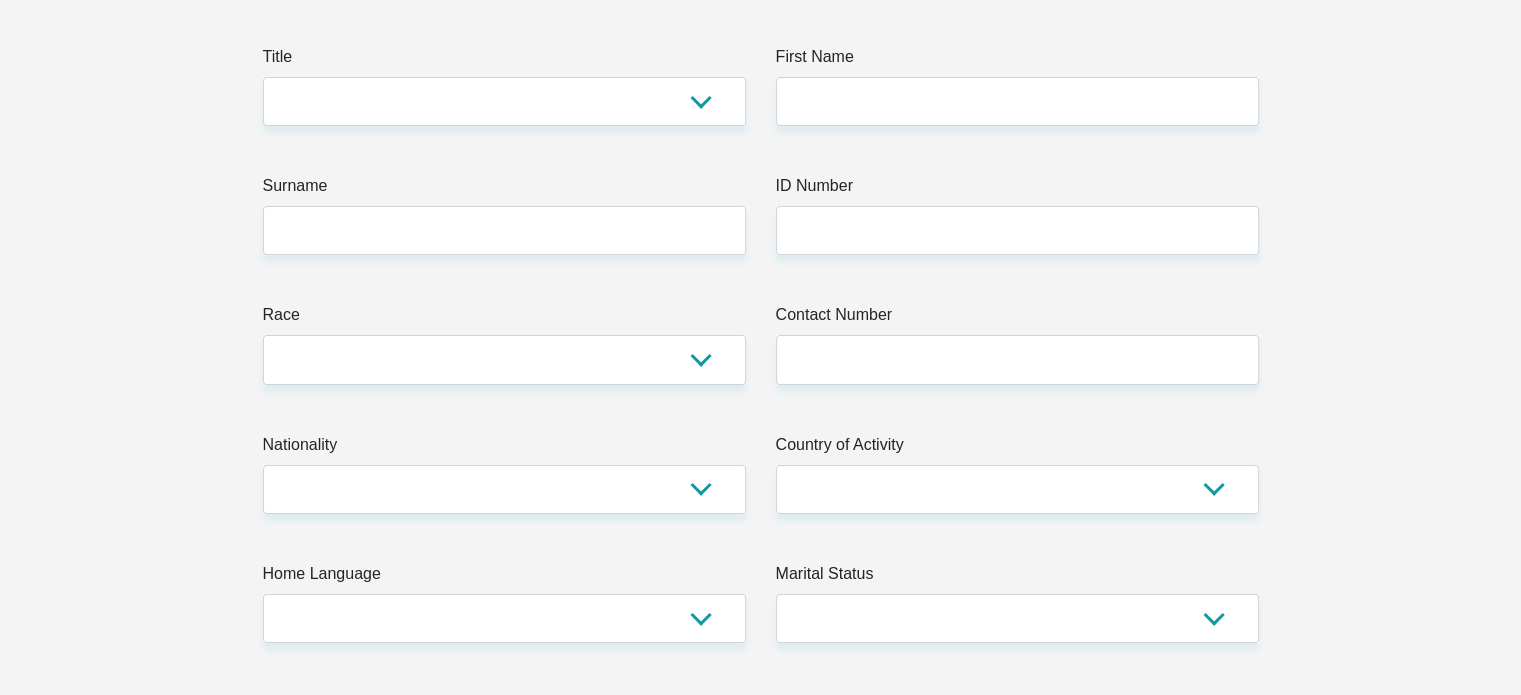 scroll, scrollTop: 0, scrollLeft: 0, axis: both 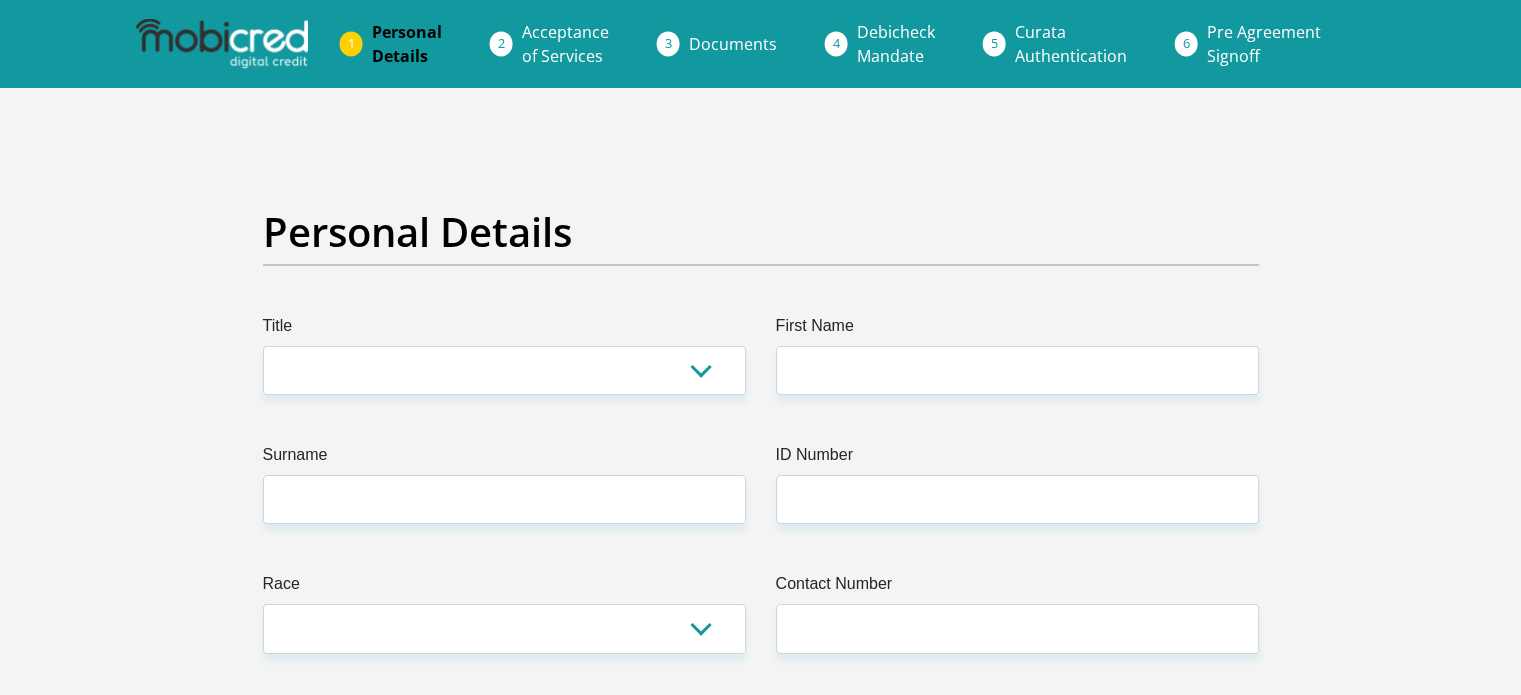 click on "Acceptance  of Services" at bounding box center [565, 44] 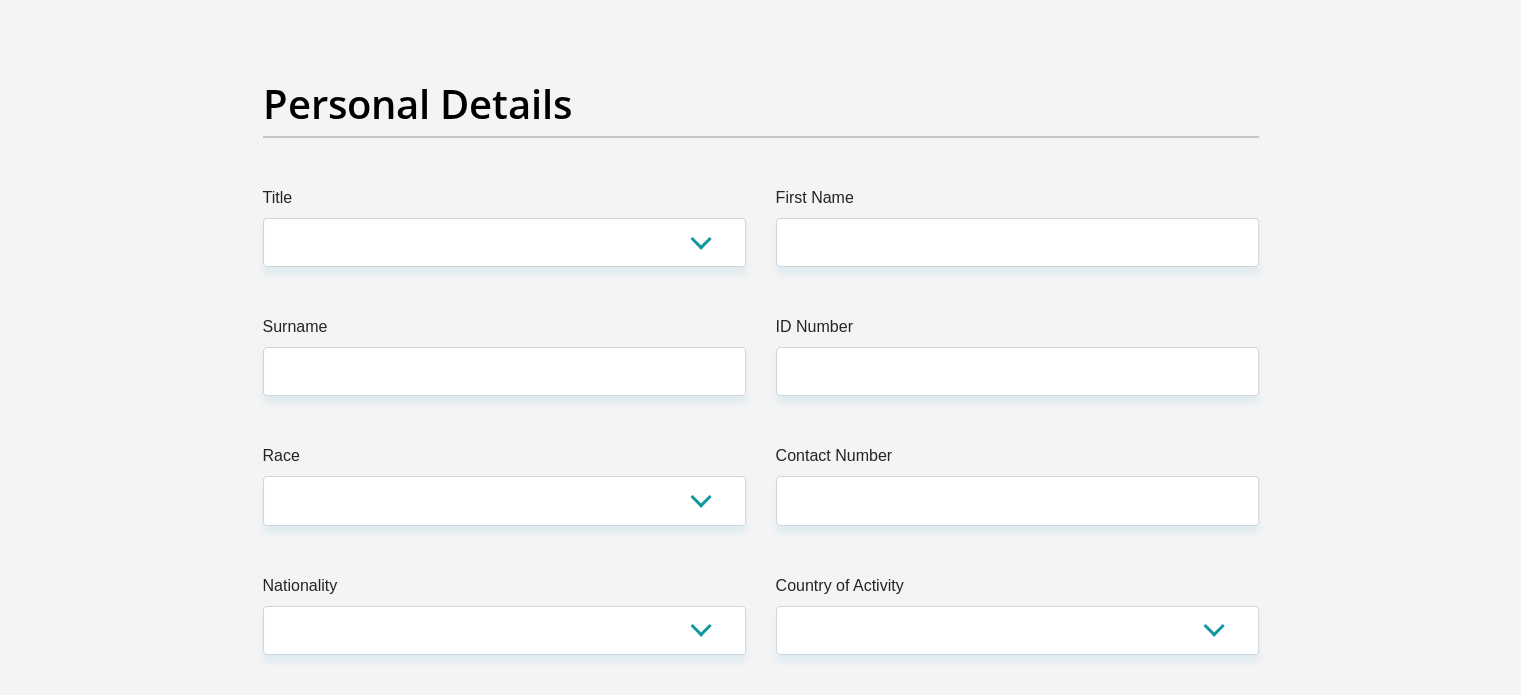scroll, scrollTop: 0, scrollLeft: 0, axis: both 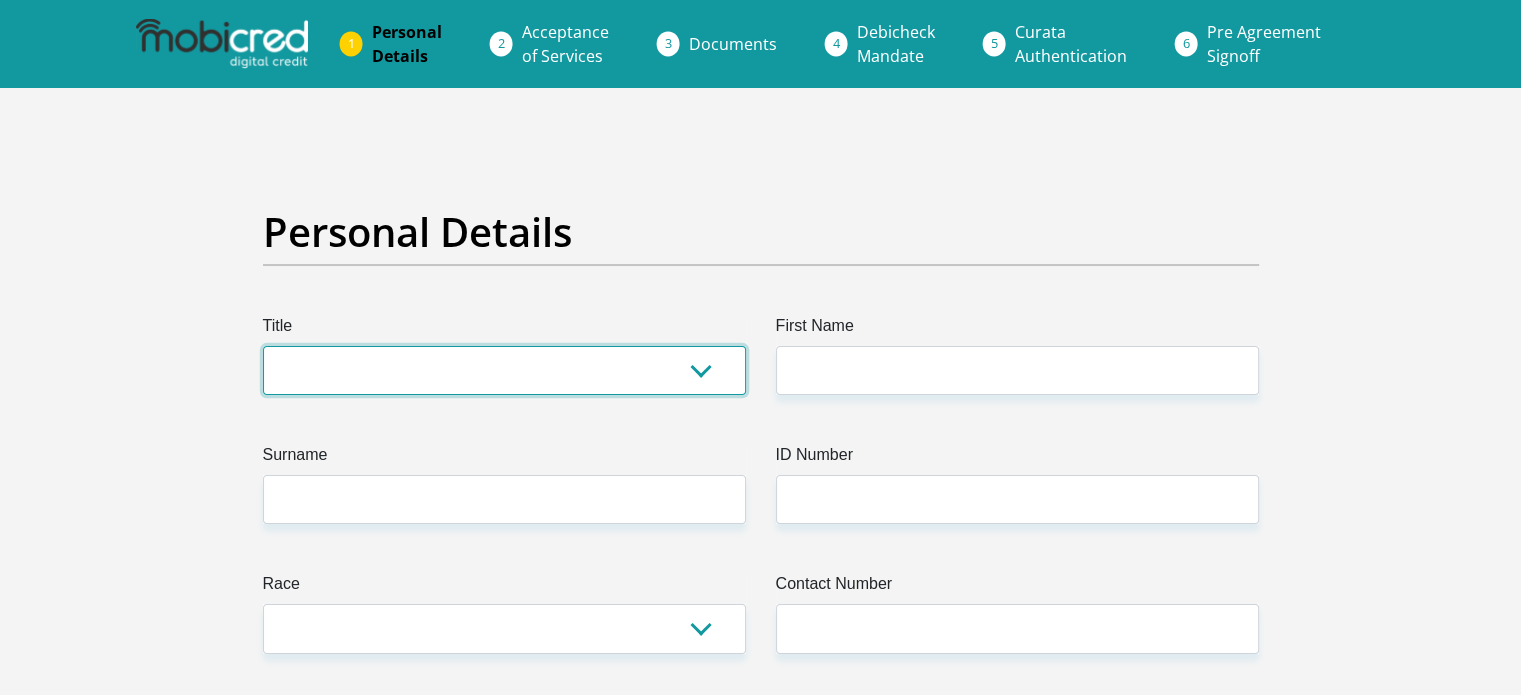 click on "Mr
Ms
Mrs
Dr
[PERSON_NAME]" at bounding box center [504, 370] 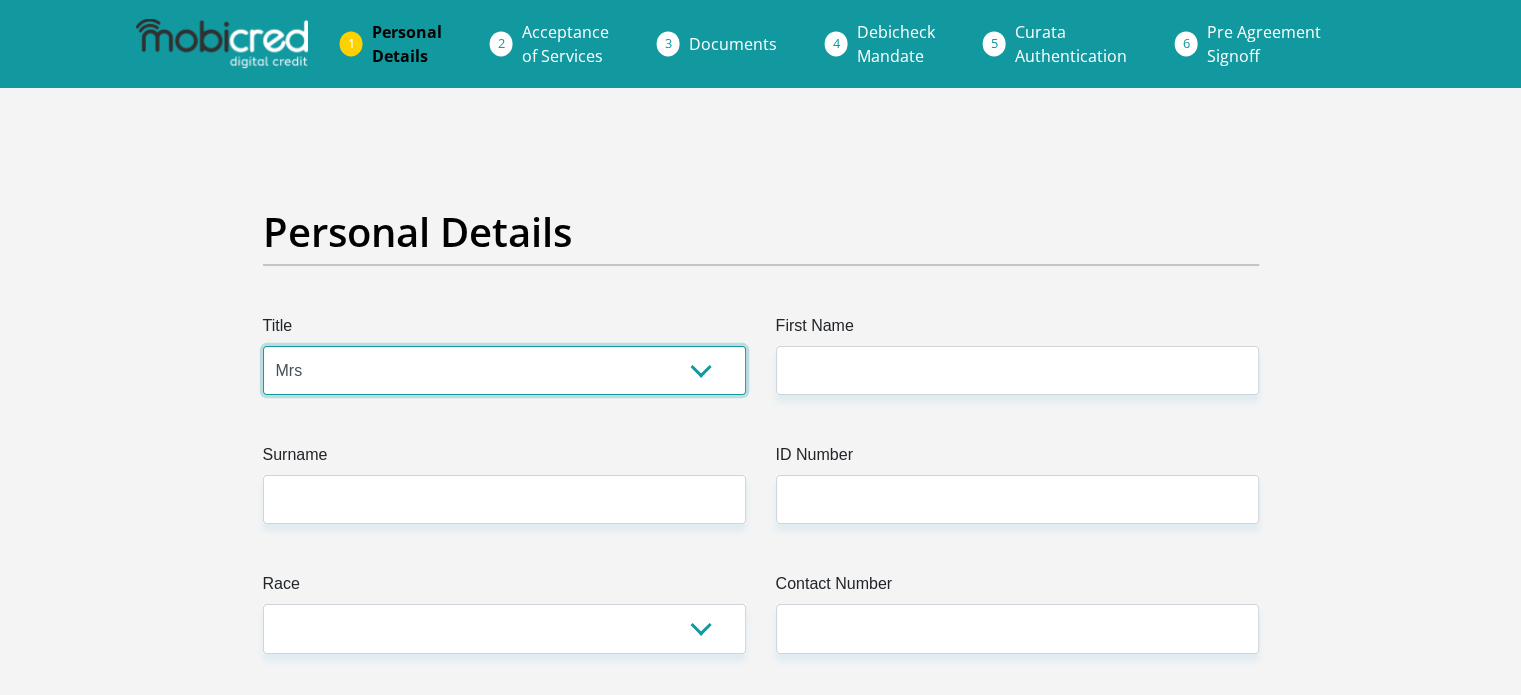 click on "Mr
Ms
Mrs
Dr
[PERSON_NAME]" at bounding box center (504, 370) 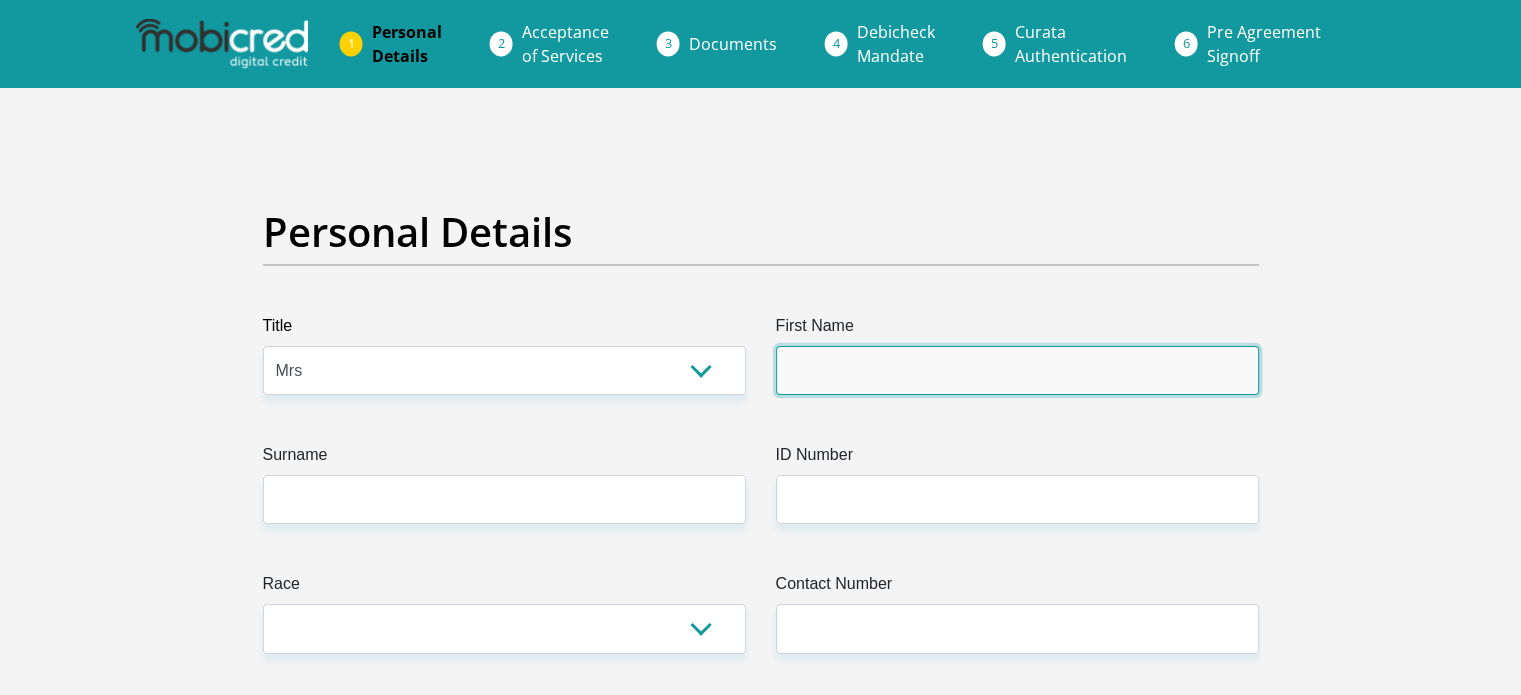click on "First Name" at bounding box center (1017, 370) 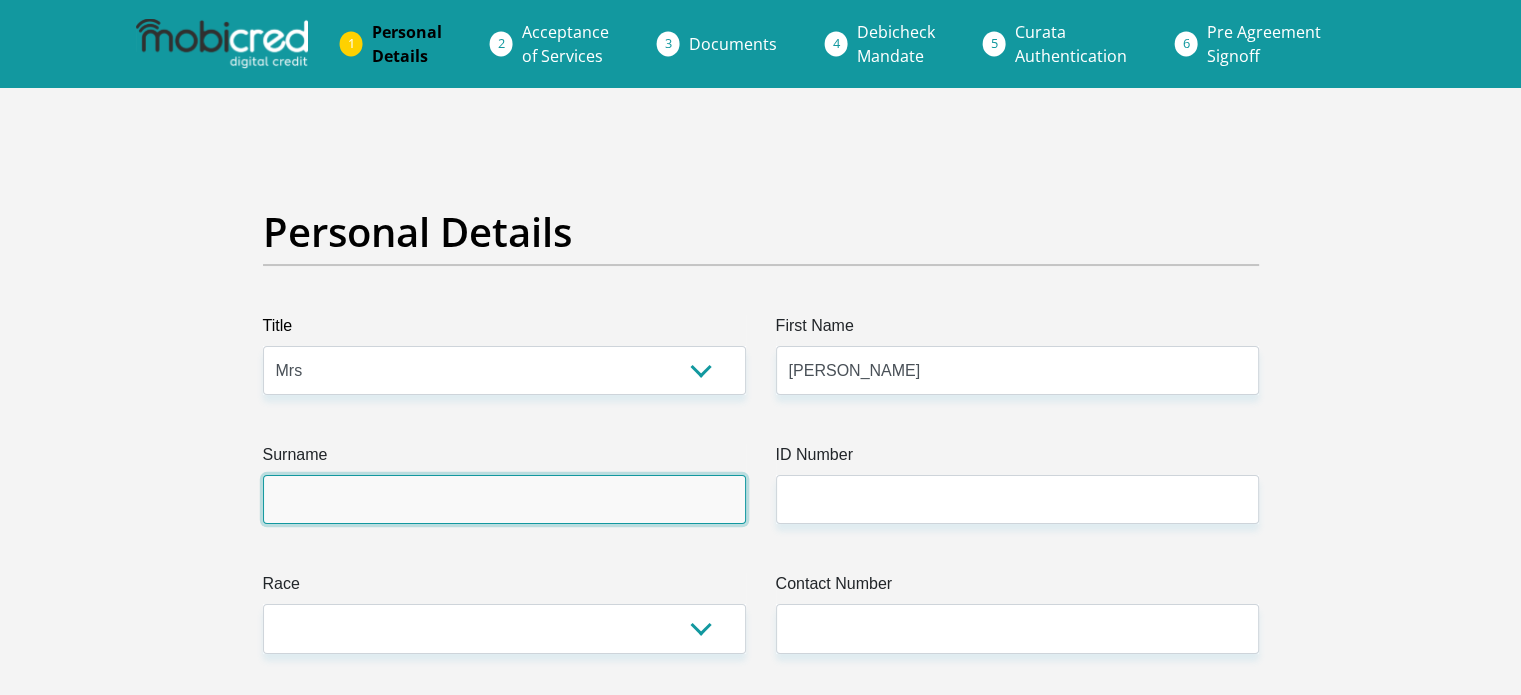 type on "[PERSON_NAME]" 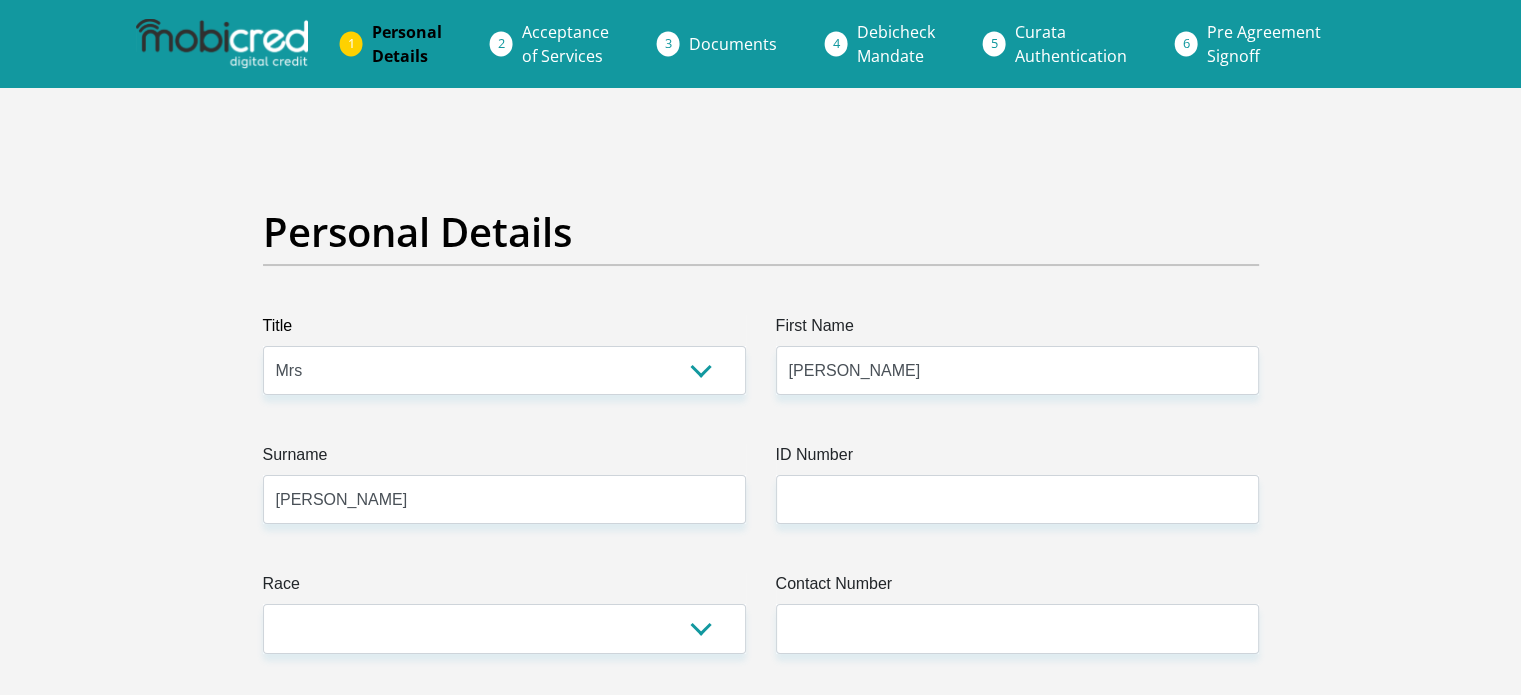 type on "0826509735" 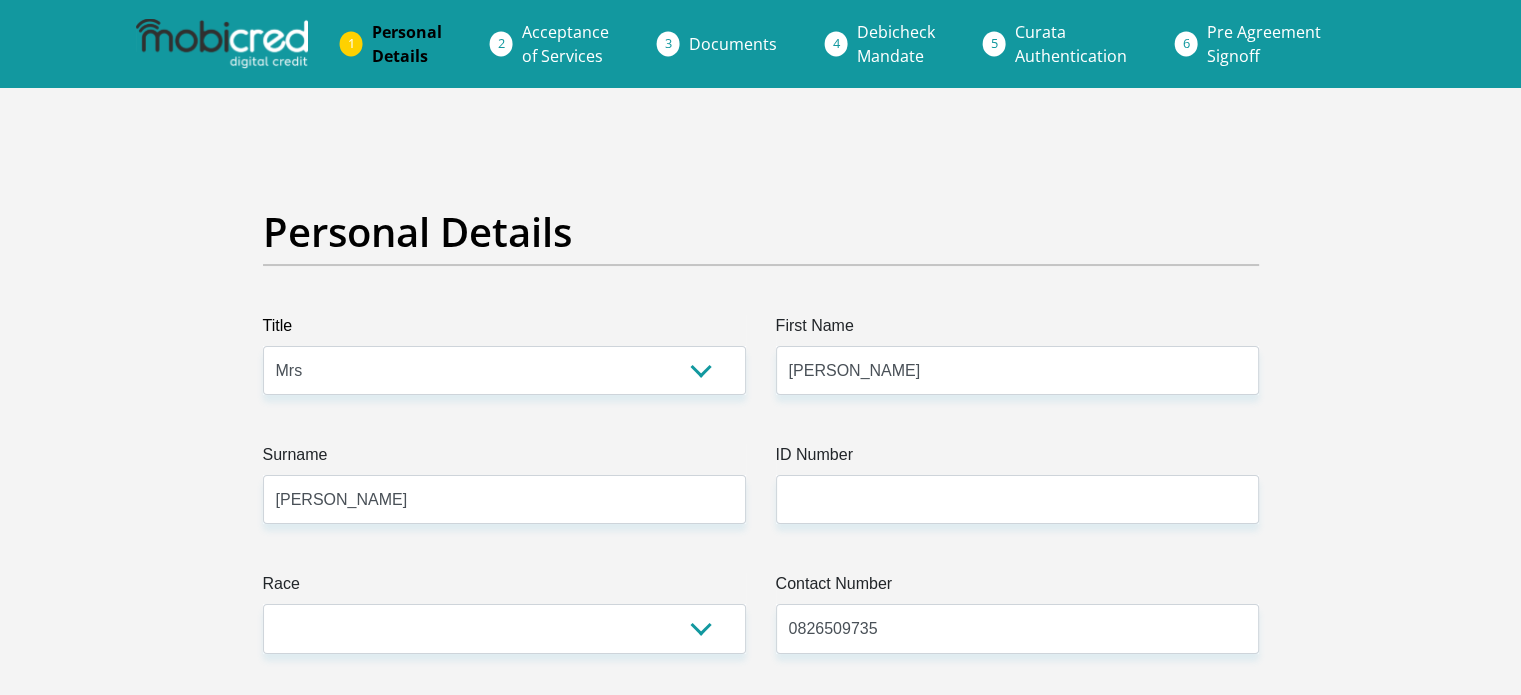 select on "ZAF" 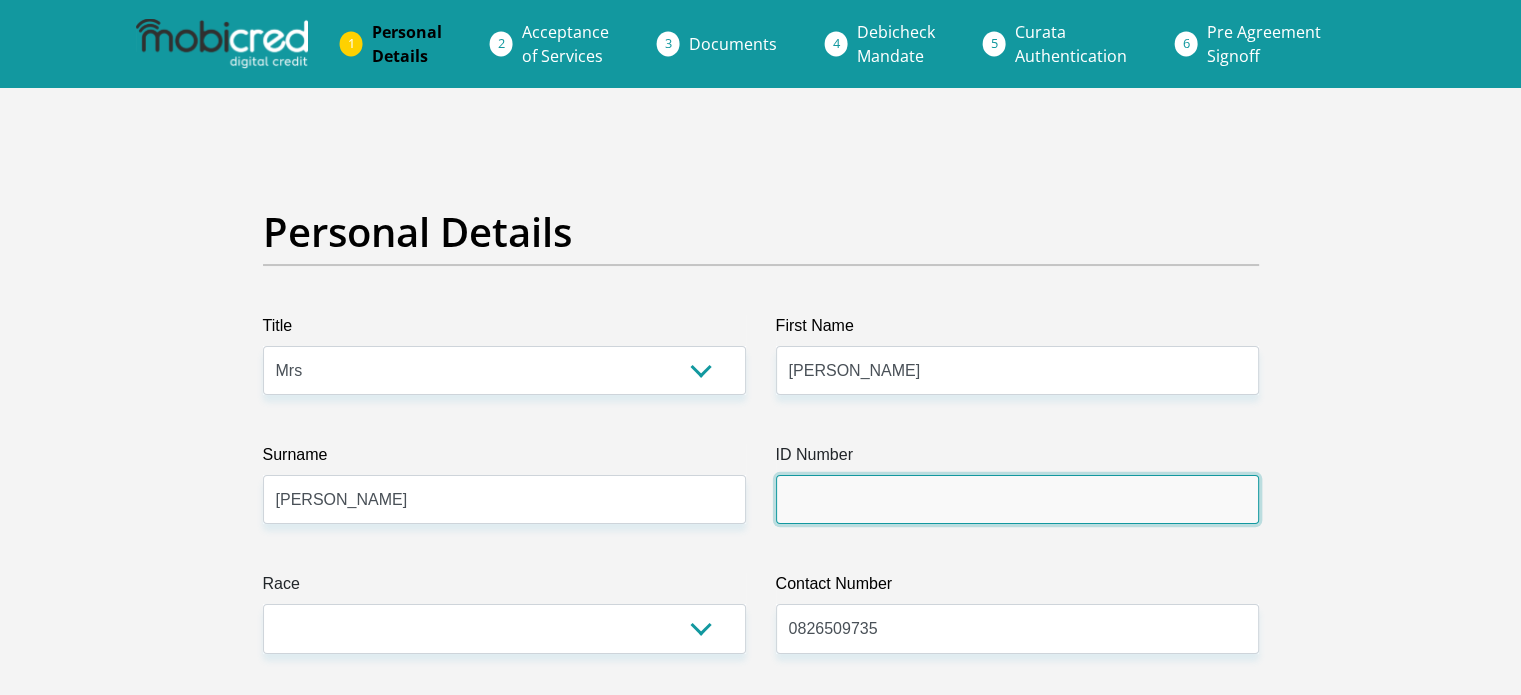 click on "ID Number" at bounding box center (1017, 499) 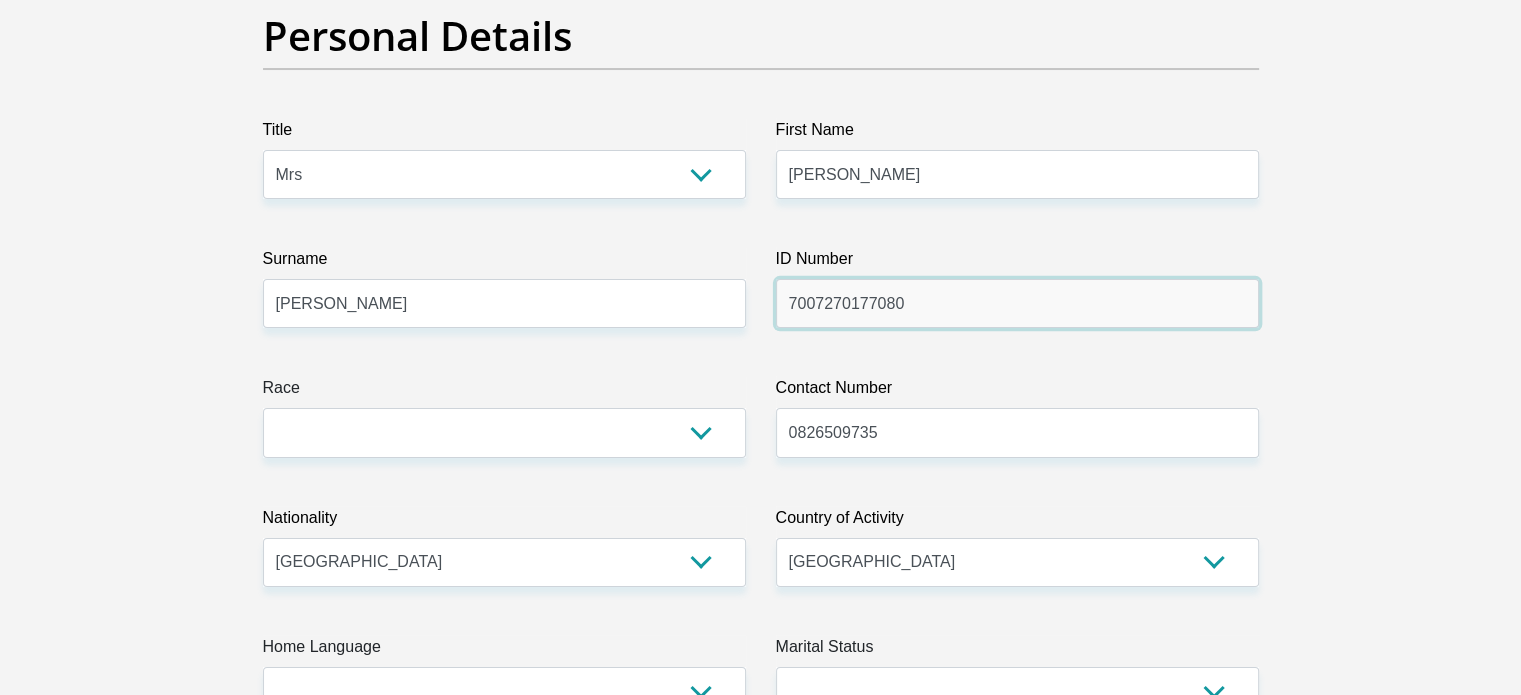 scroll, scrollTop: 200, scrollLeft: 0, axis: vertical 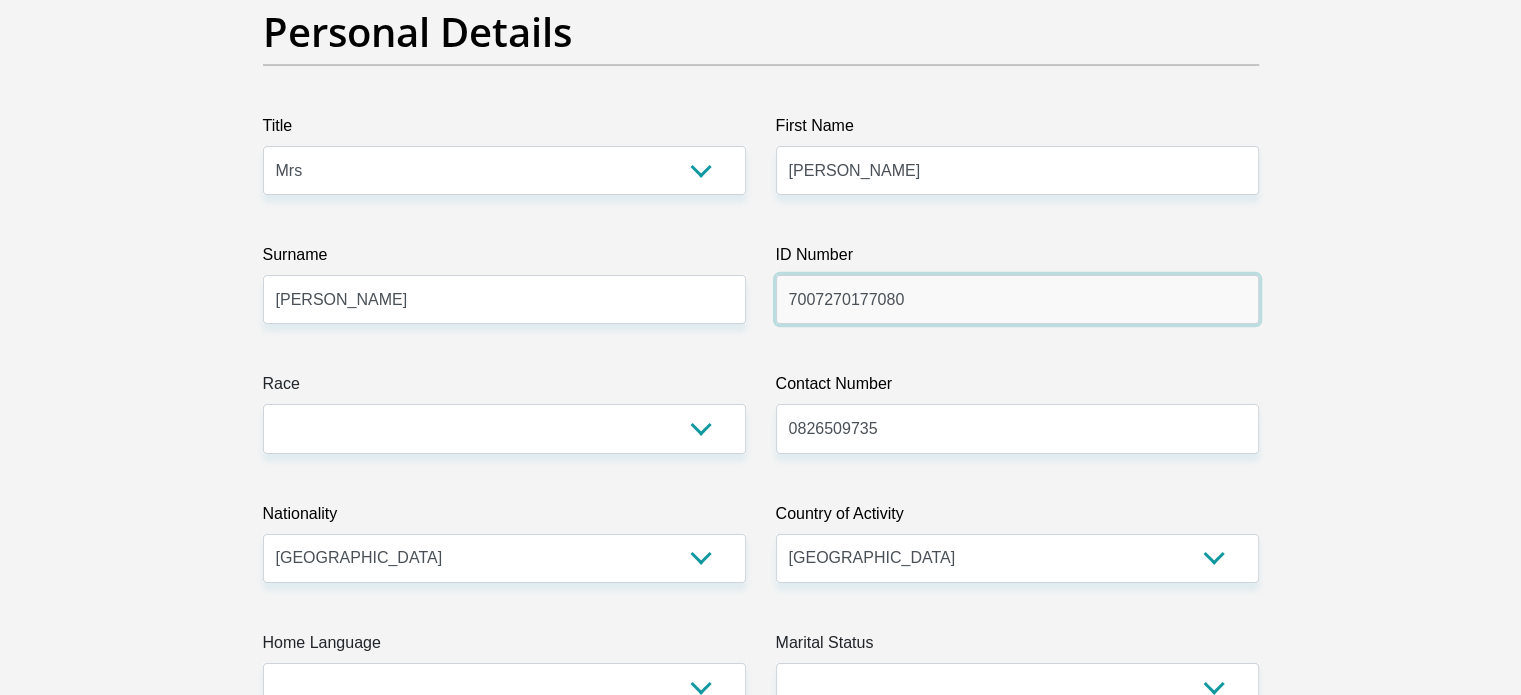 type on "7007270177080" 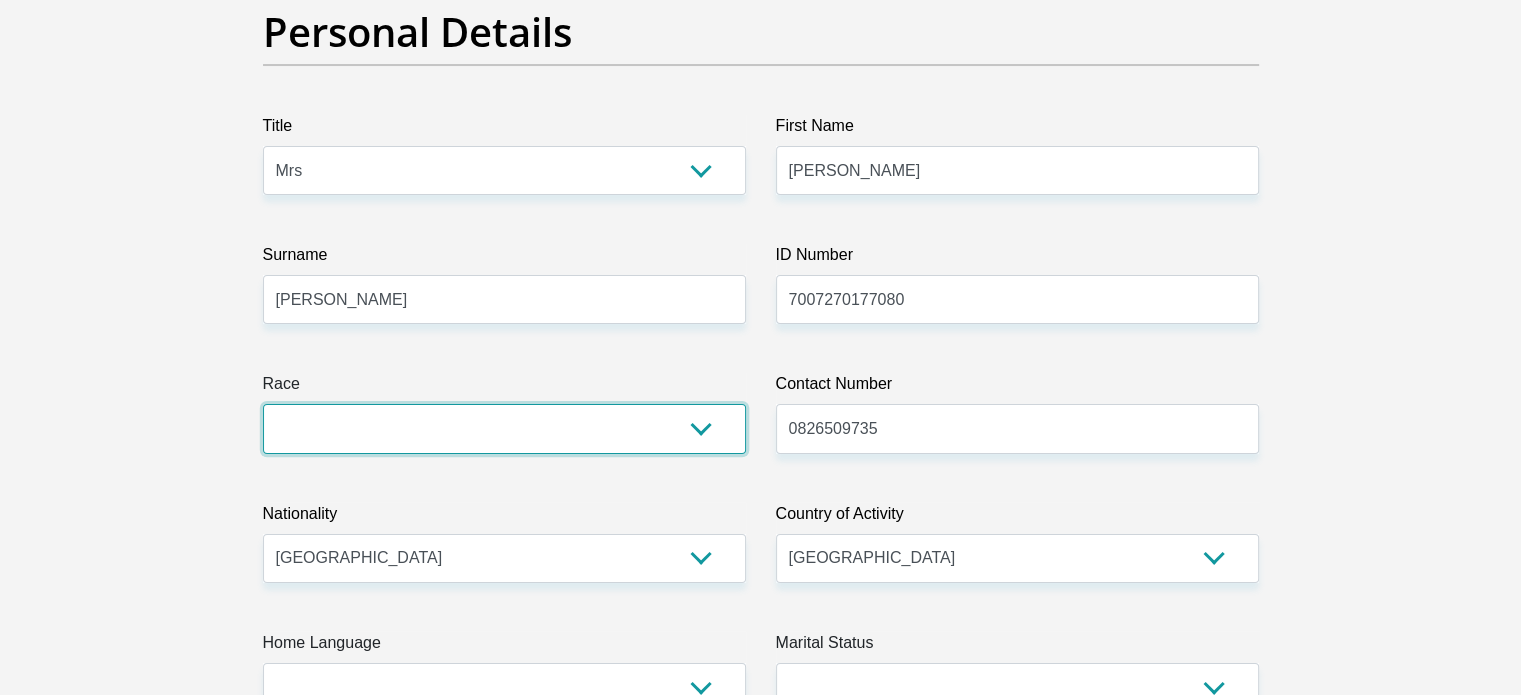 click on "Black
Coloured
Indian
White
Other" at bounding box center (504, 428) 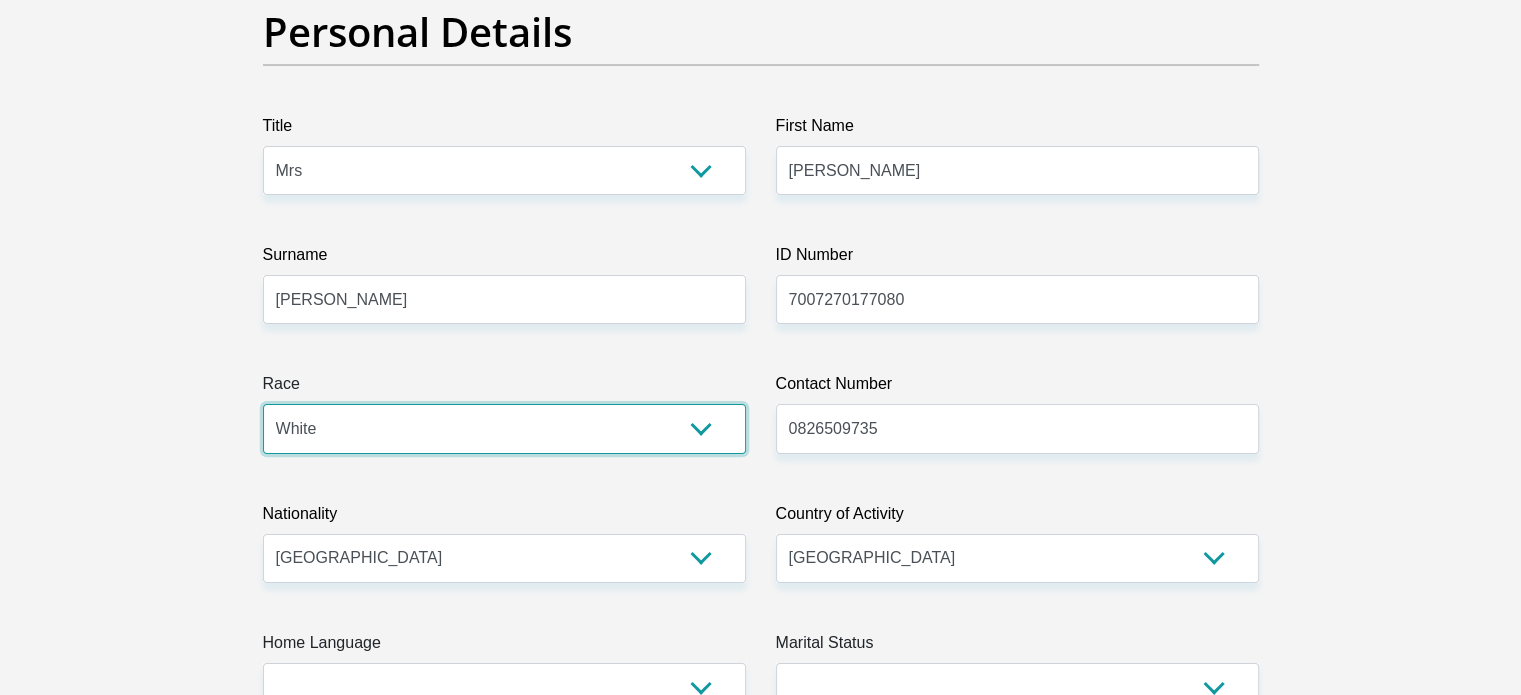 click on "Black
Coloured
Indian
White
Other" at bounding box center [504, 428] 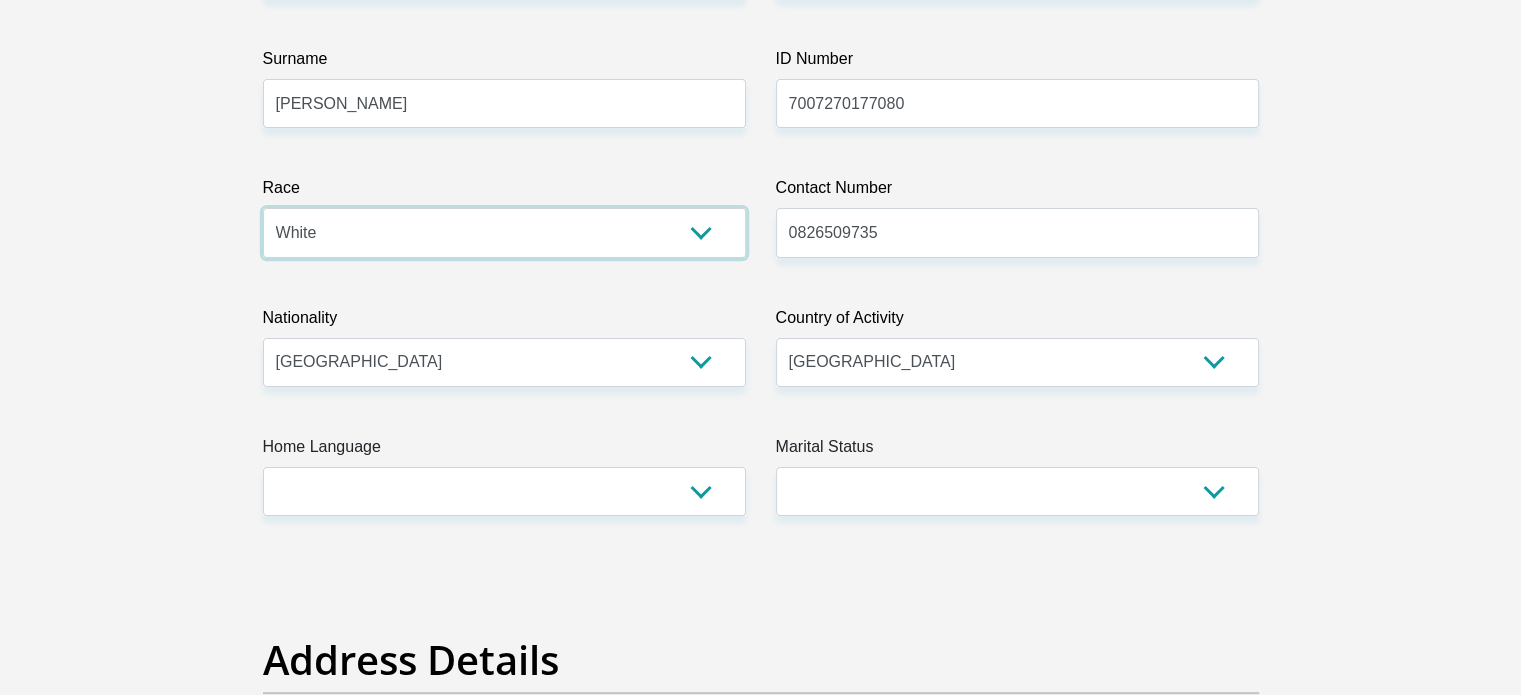 scroll, scrollTop: 400, scrollLeft: 0, axis: vertical 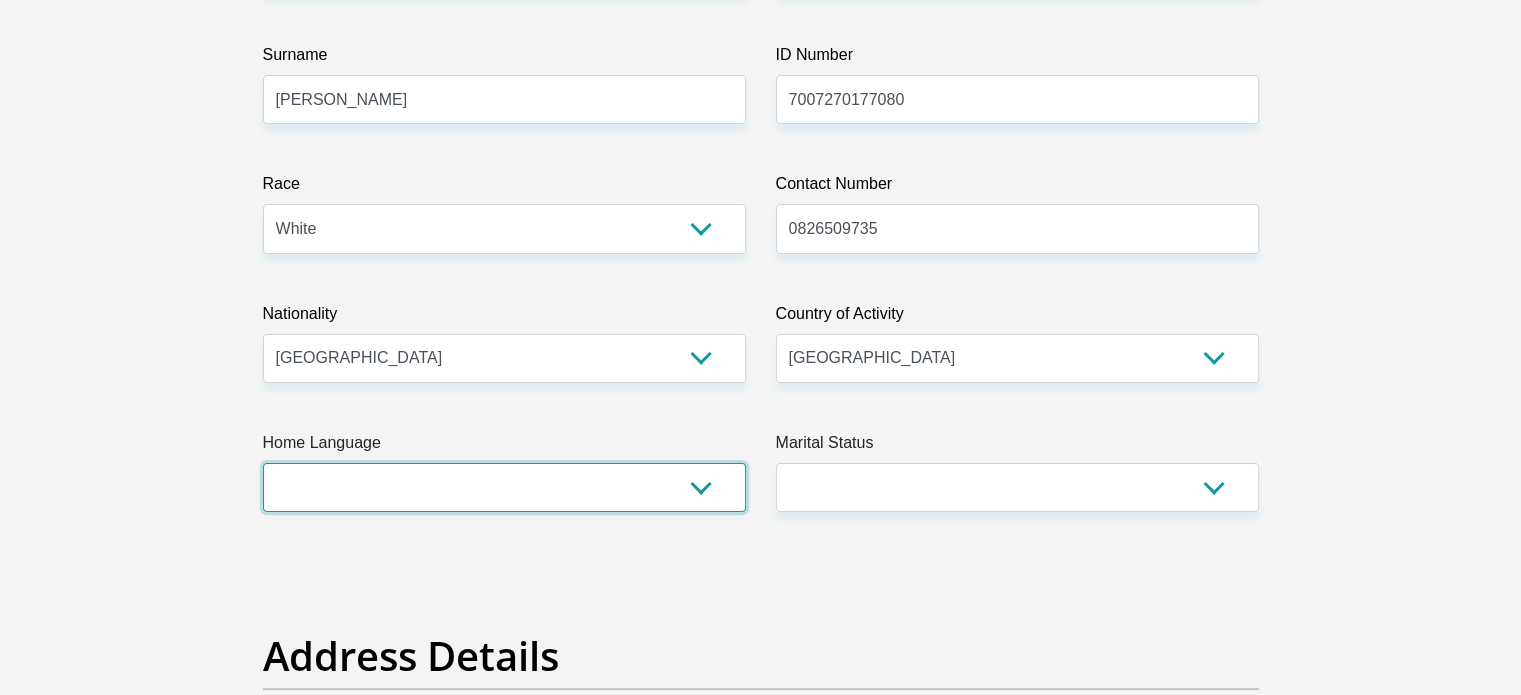 click on "Afrikaans
English
Sepedi
South Ndebele
Southern Sotho
Swati
Tsonga
Tswana
Venda
Xhosa
Zulu
Other" at bounding box center (504, 487) 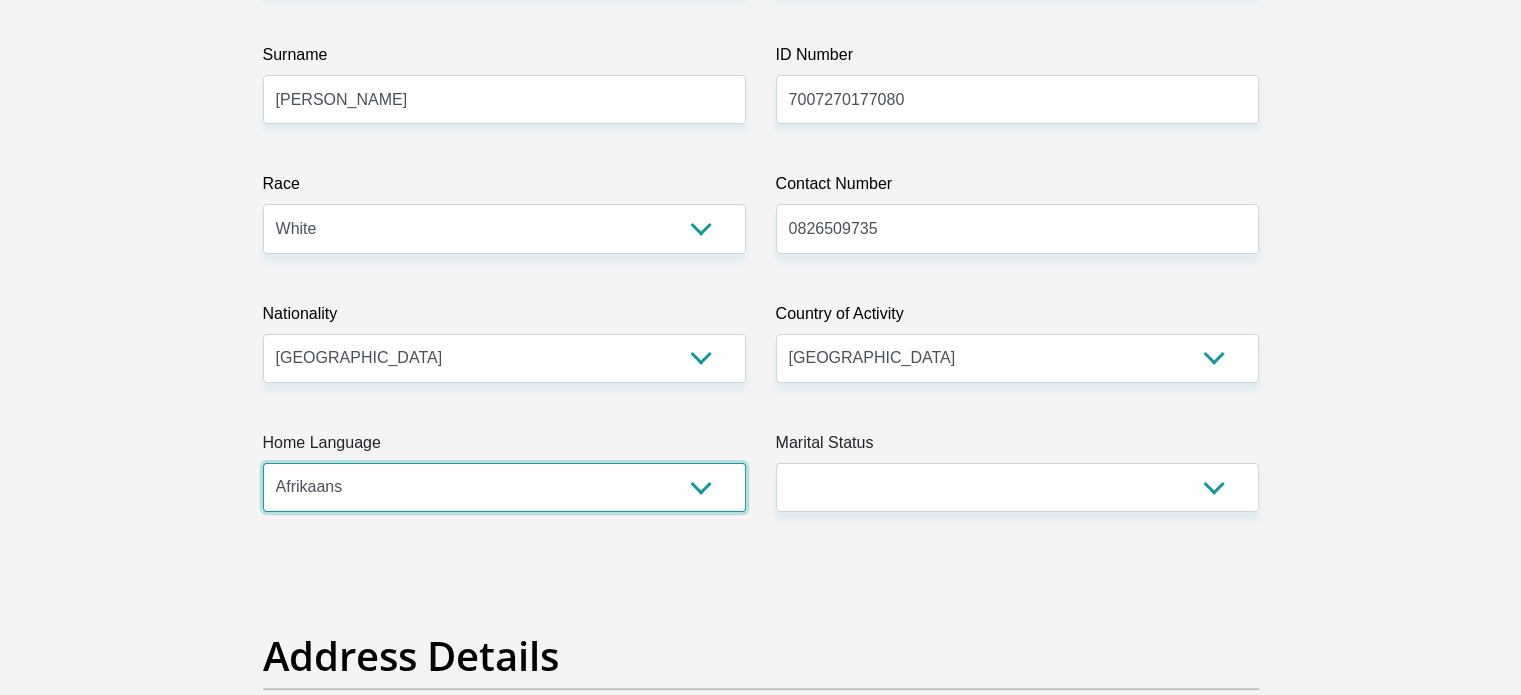 click on "Afrikaans
English
Sepedi
South Ndebele
Southern Sotho
Swati
Tsonga
Tswana
Venda
Xhosa
Zulu
Other" at bounding box center [504, 487] 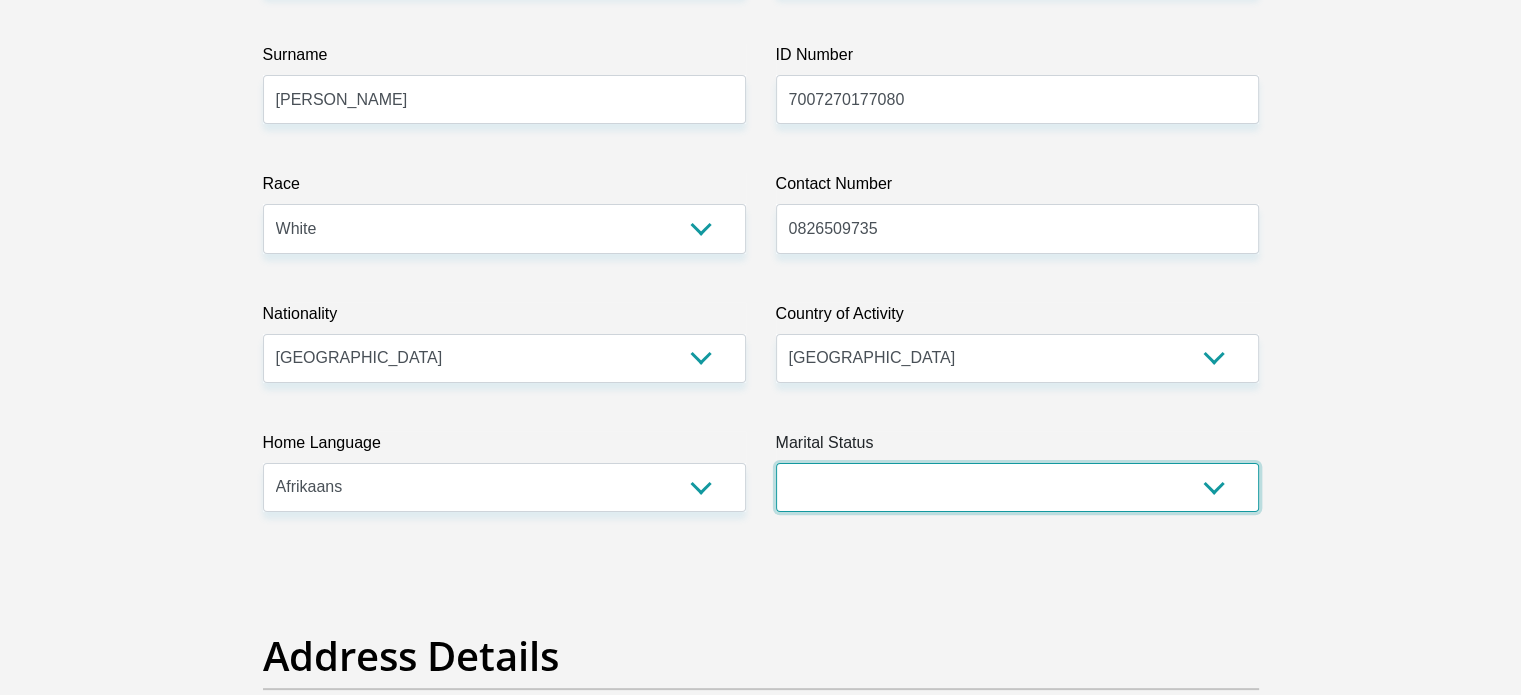 click on "Married ANC
Single
Divorced
Widowed
Married COP or Customary Law" at bounding box center [1017, 487] 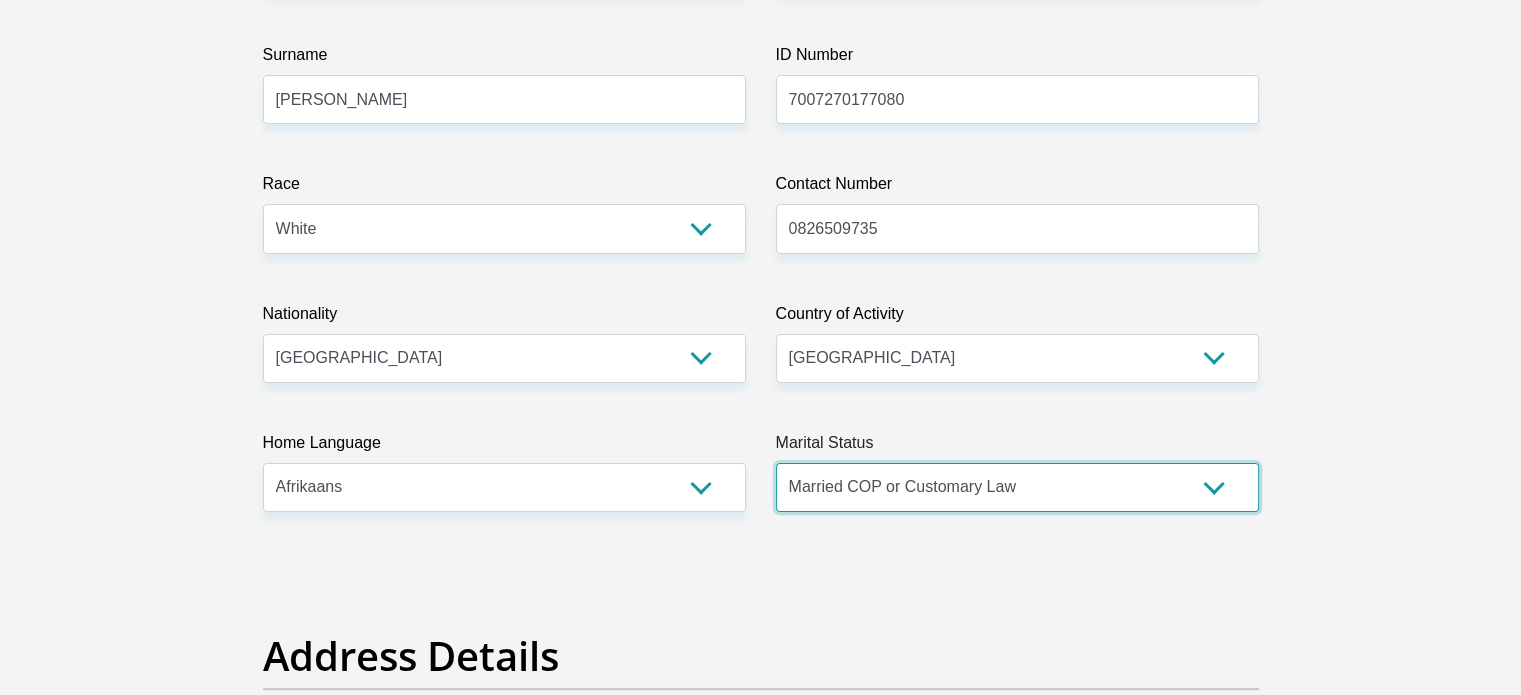 click on "Married ANC
Single
Divorced
Widowed
Married COP or Customary Law" at bounding box center [1017, 487] 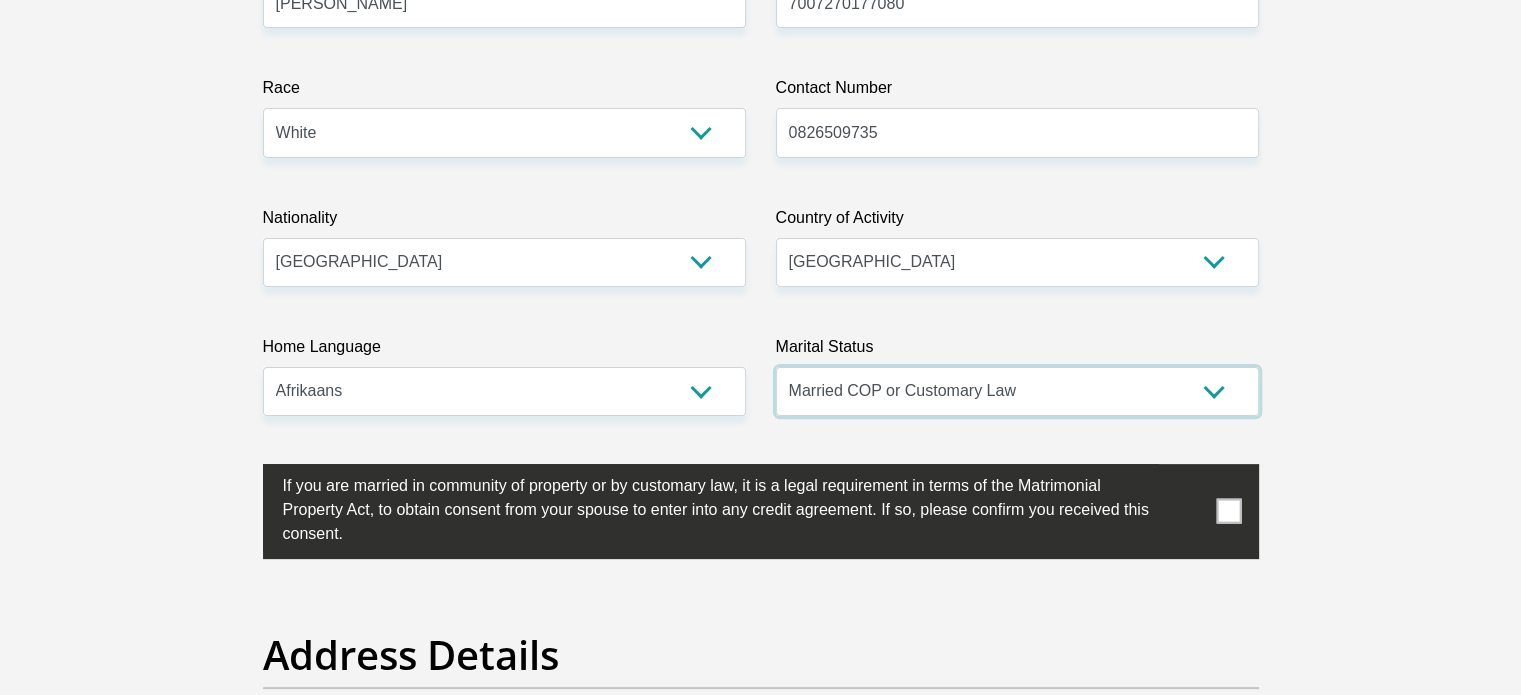 scroll, scrollTop: 500, scrollLeft: 0, axis: vertical 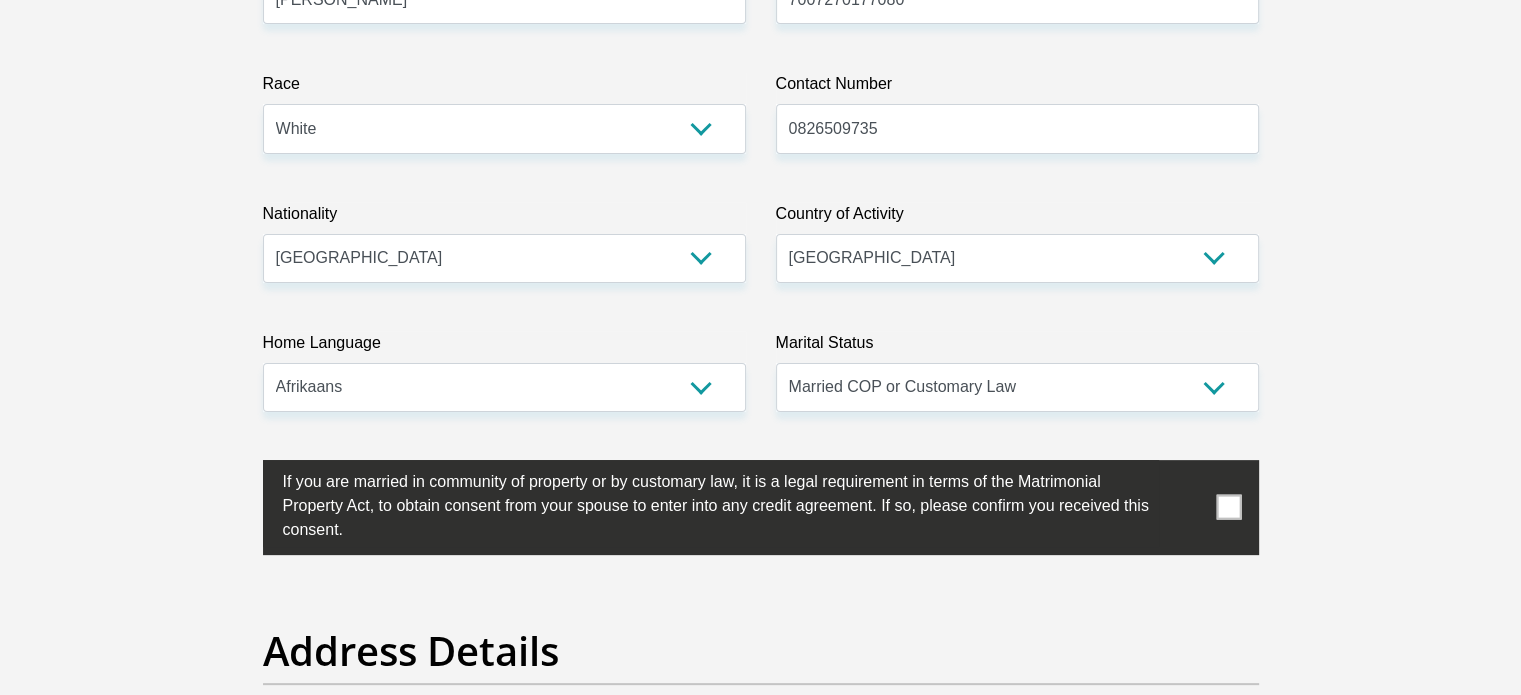 click at bounding box center [1228, 507] 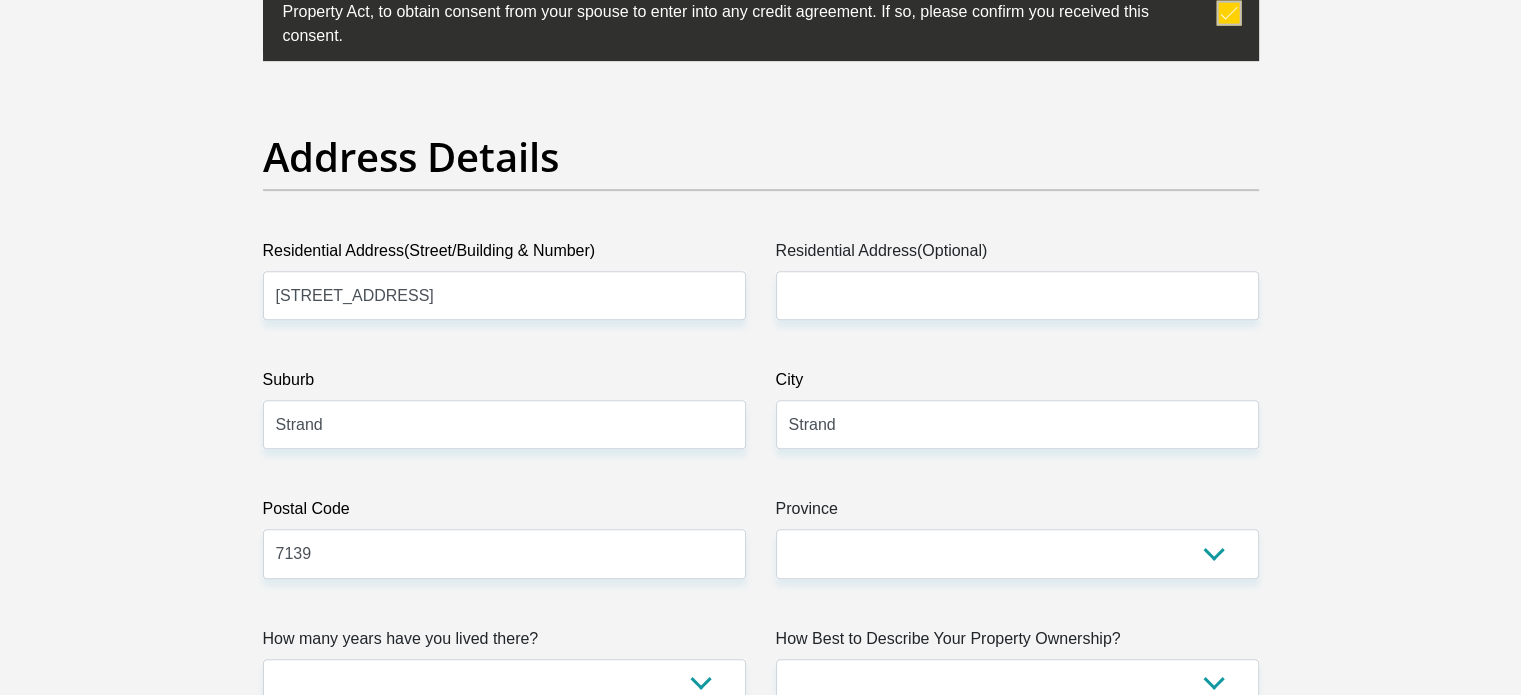 scroll, scrollTop: 1000, scrollLeft: 0, axis: vertical 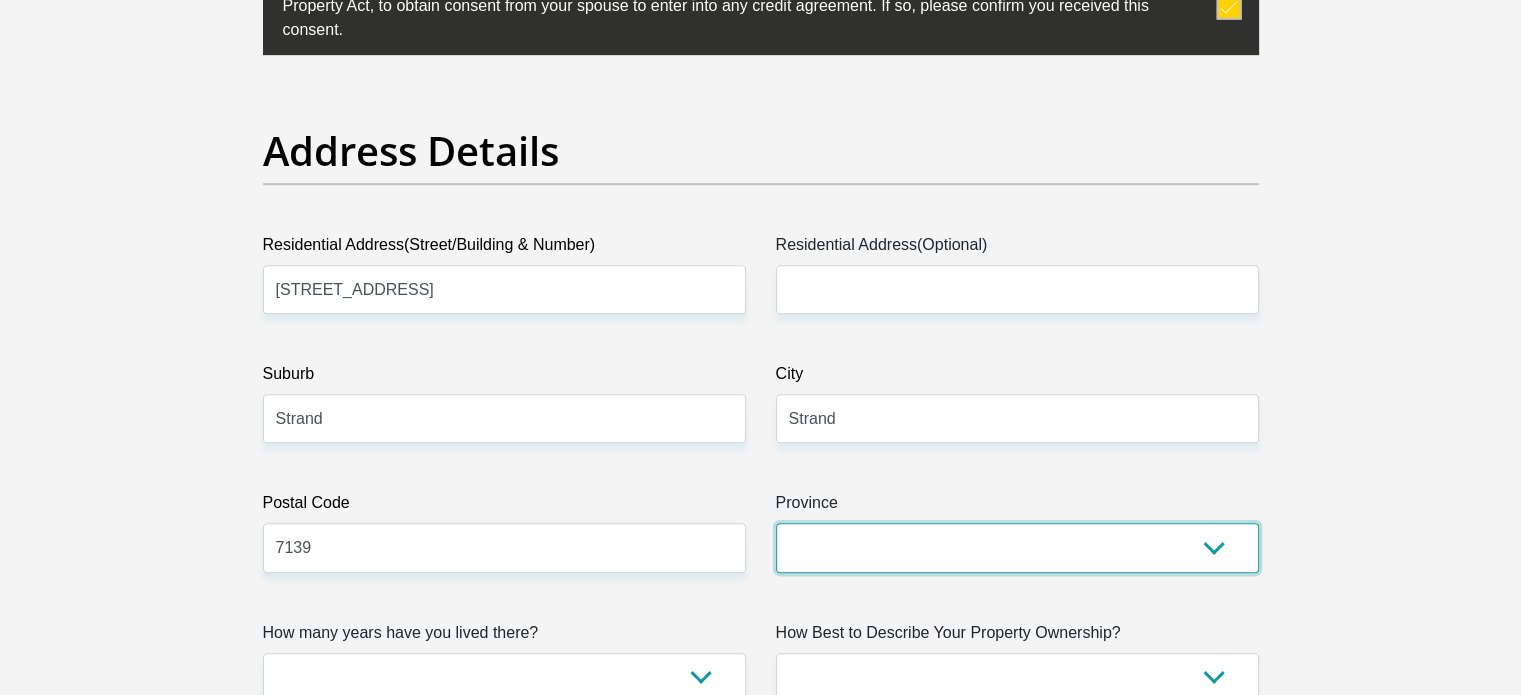 click on "Eastern Cape
Free State
Gauteng
KwaZulu-Natal
Limpopo
Mpumalanga
Northern Cape
North West
Western Cape" at bounding box center [1017, 547] 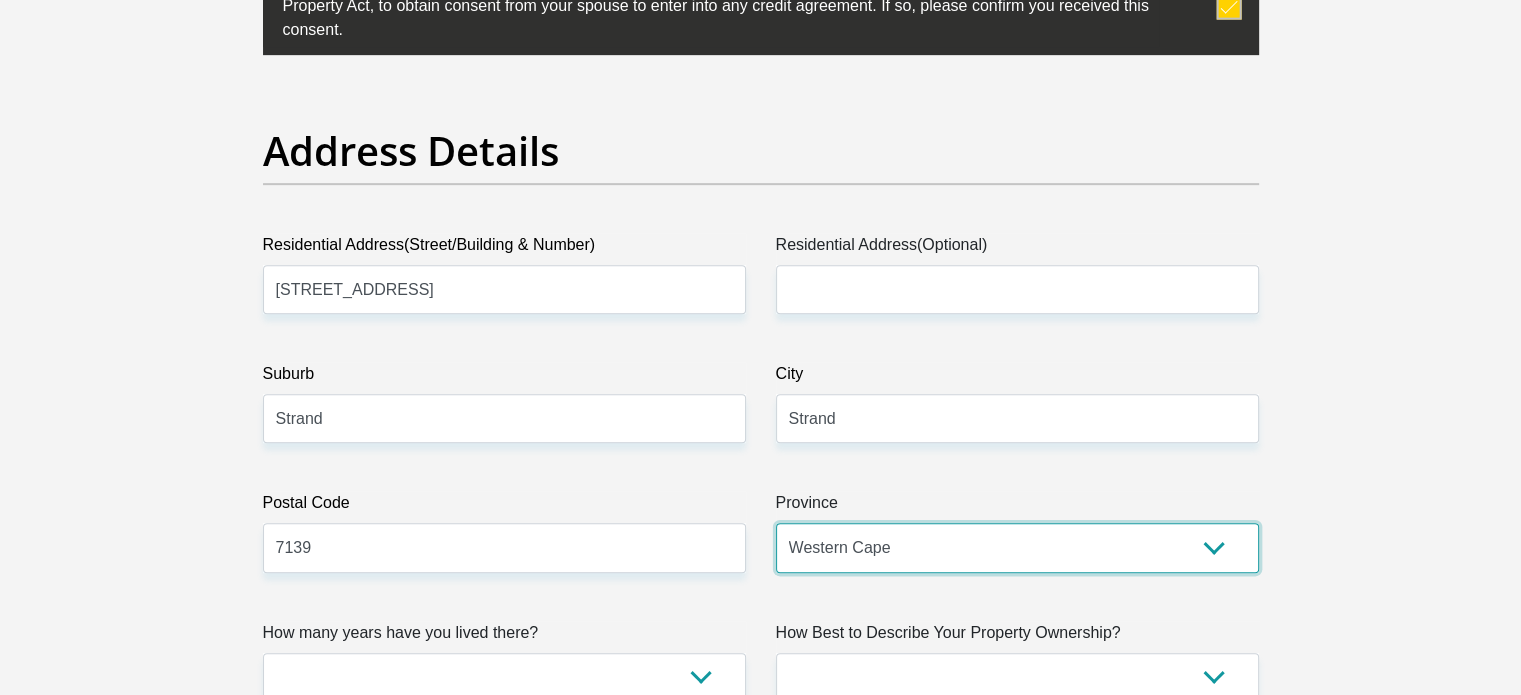 click on "Eastern Cape
Free State
Gauteng
KwaZulu-Natal
Limpopo
Mpumalanga
Northern Cape
North West
Western Cape" at bounding box center (1017, 547) 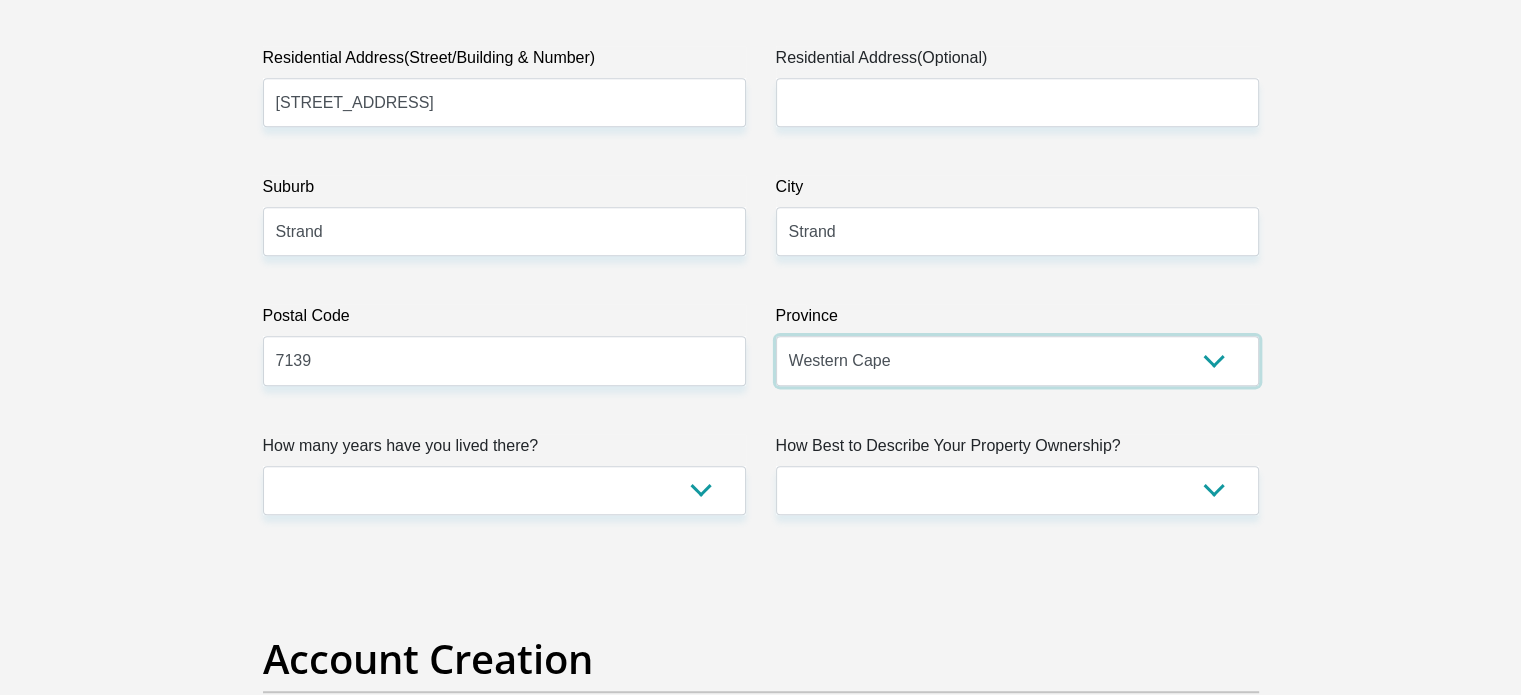 scroll, scrollTop: 1300, scrollLeft: 0, axis: vertical 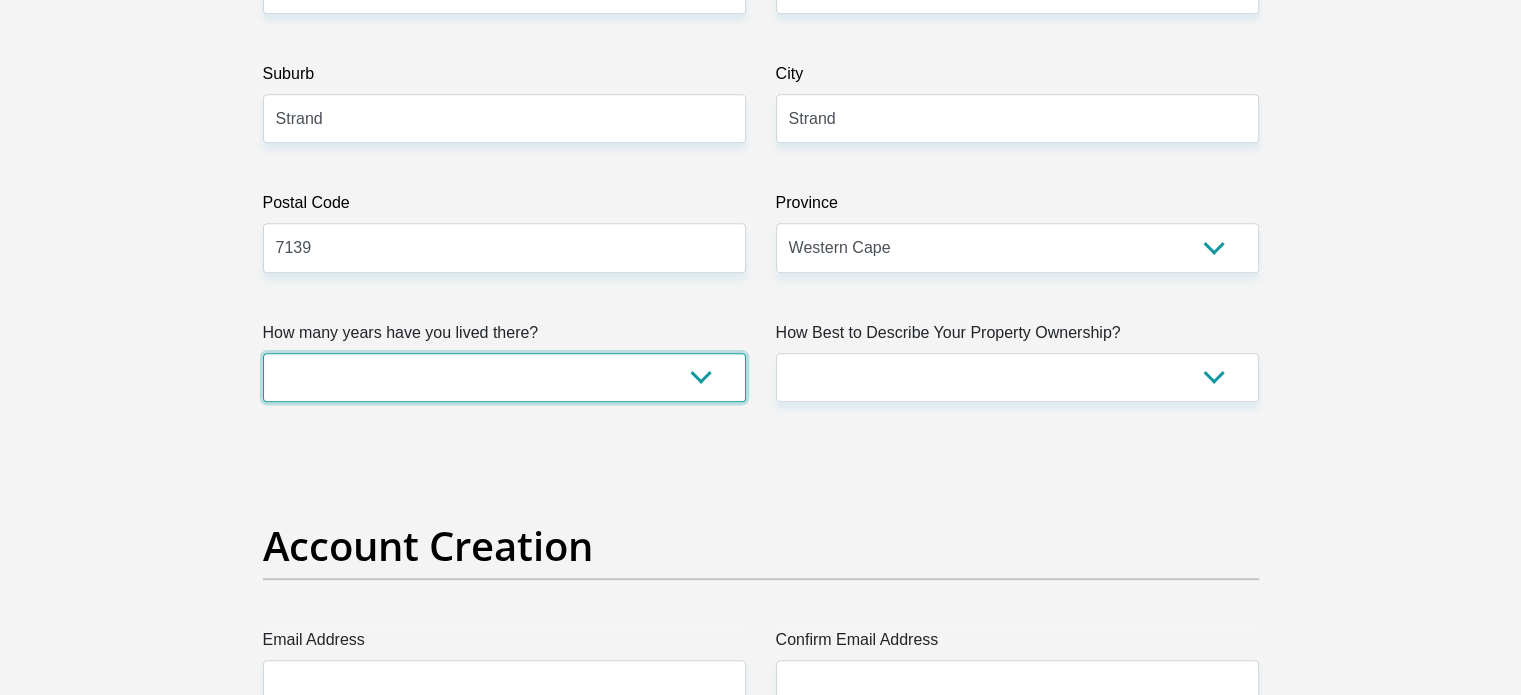 click on "less than 1 year
1-3 years
3-5 years
5+ years" at bounding box center [504, 377] 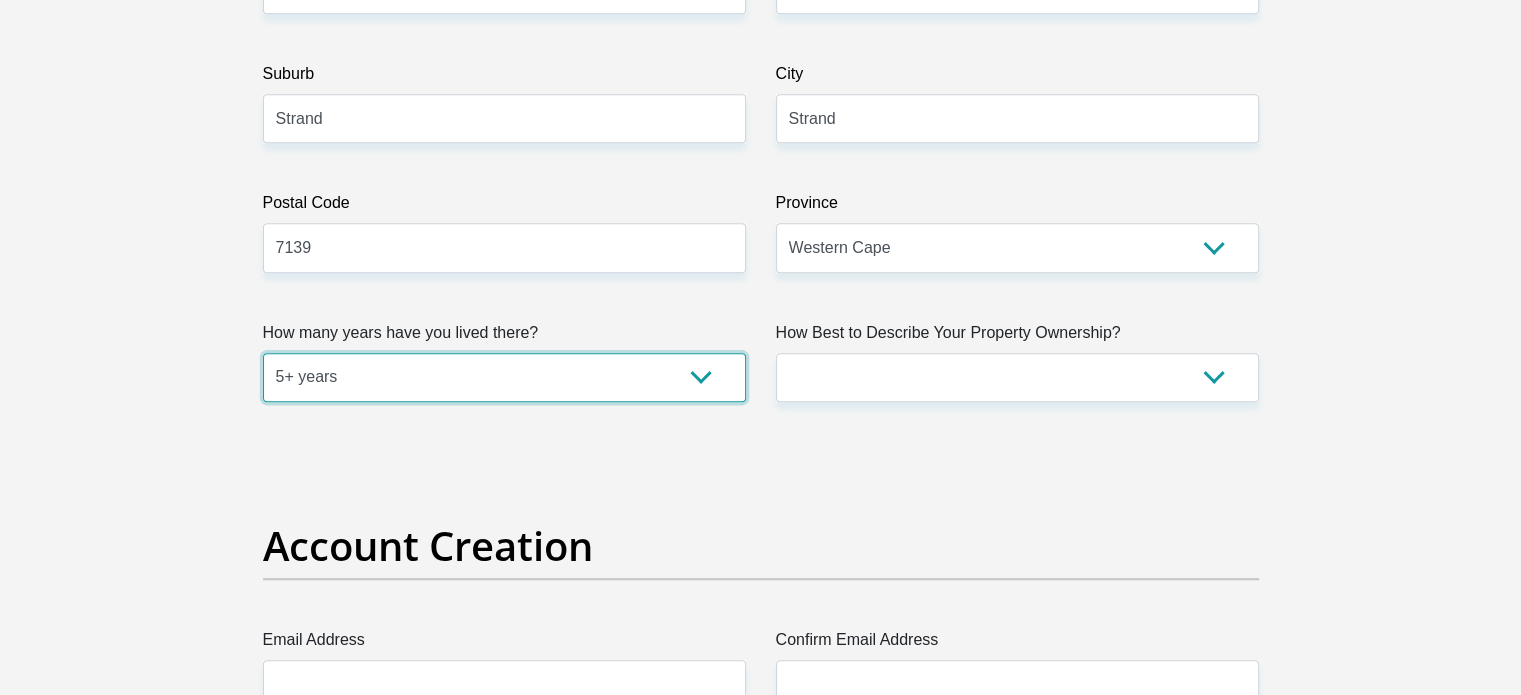 click on "less than 1 year
1-3 years
3-5 years
5+ years" at bounding box center (504, 377) 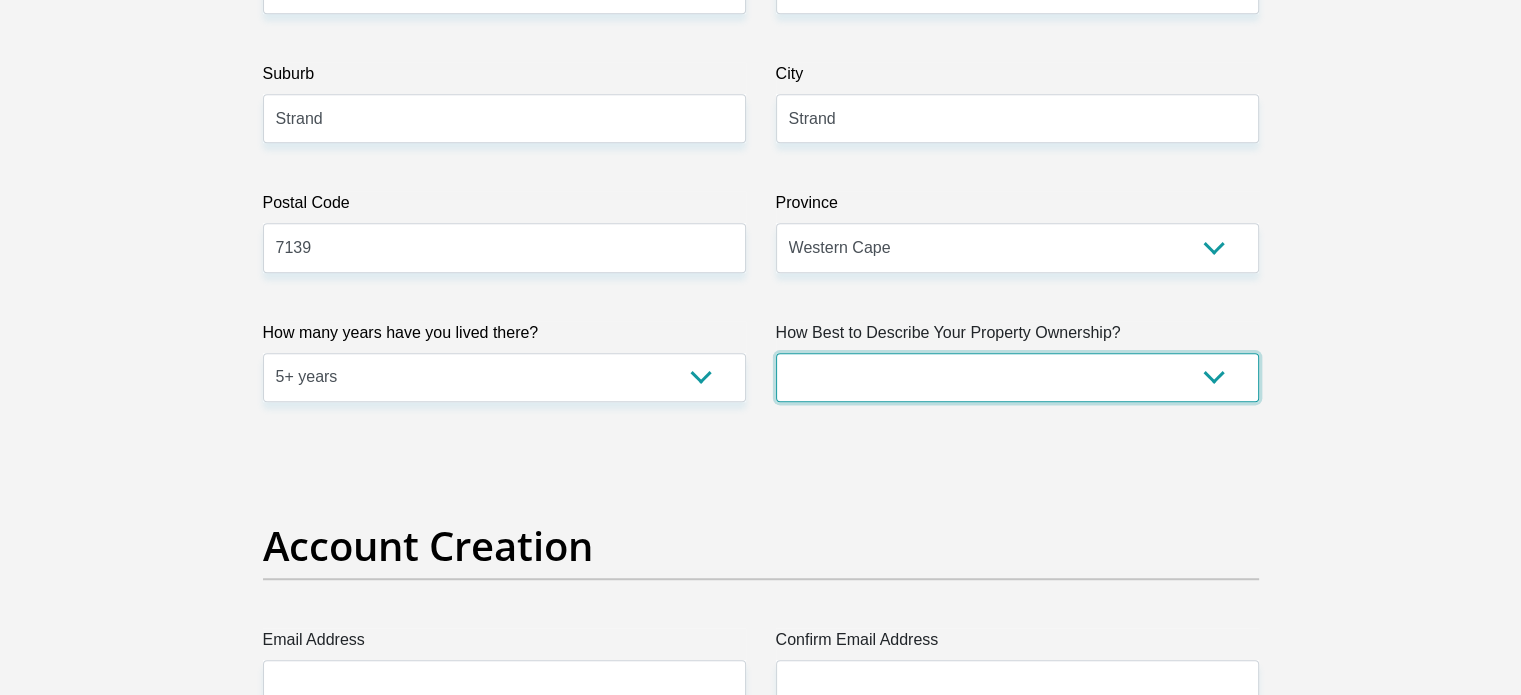 drag, startPoint x: 1215, startPoint y: 370, endPoint x: 1208, endPoint y: 378, distance: 10.630146 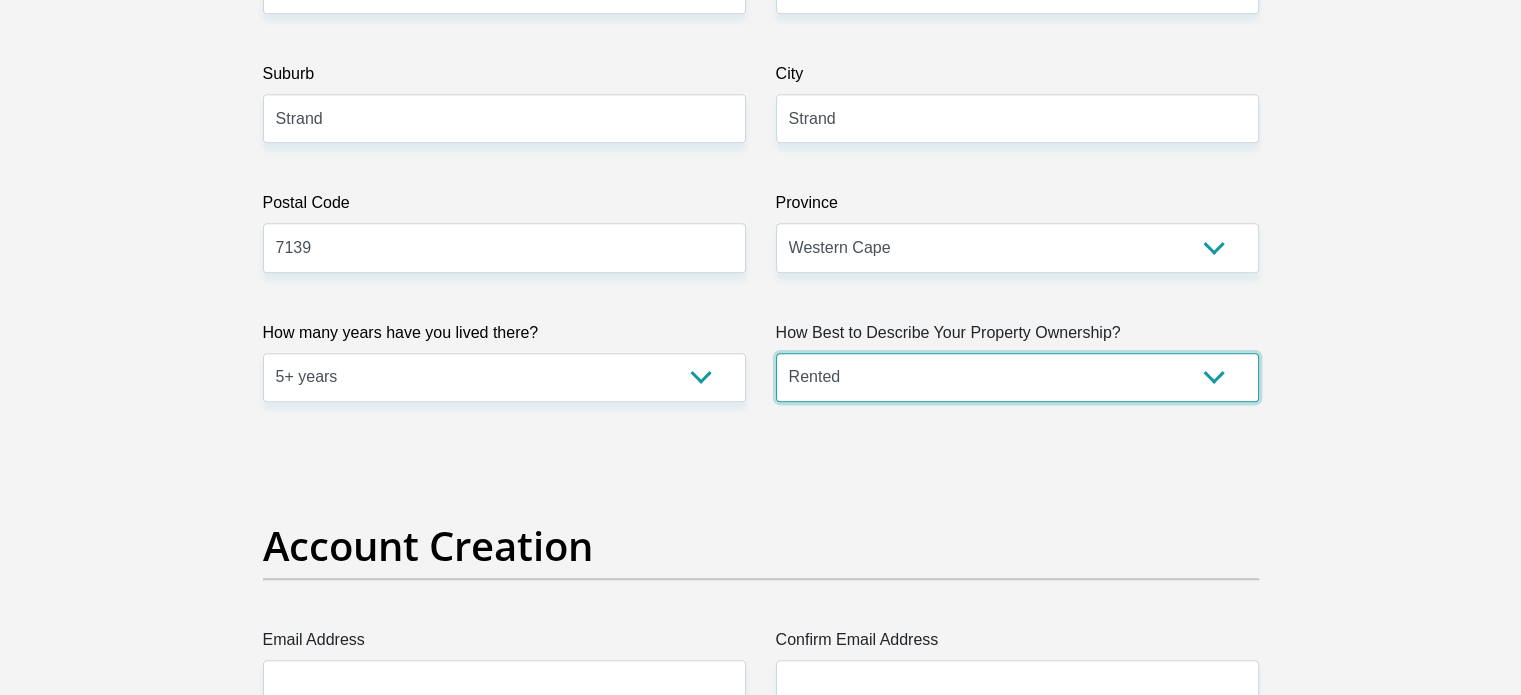 click on "Owned
Rented
Family Owned
Company Dwelling" at bounding box center (1017, 377) 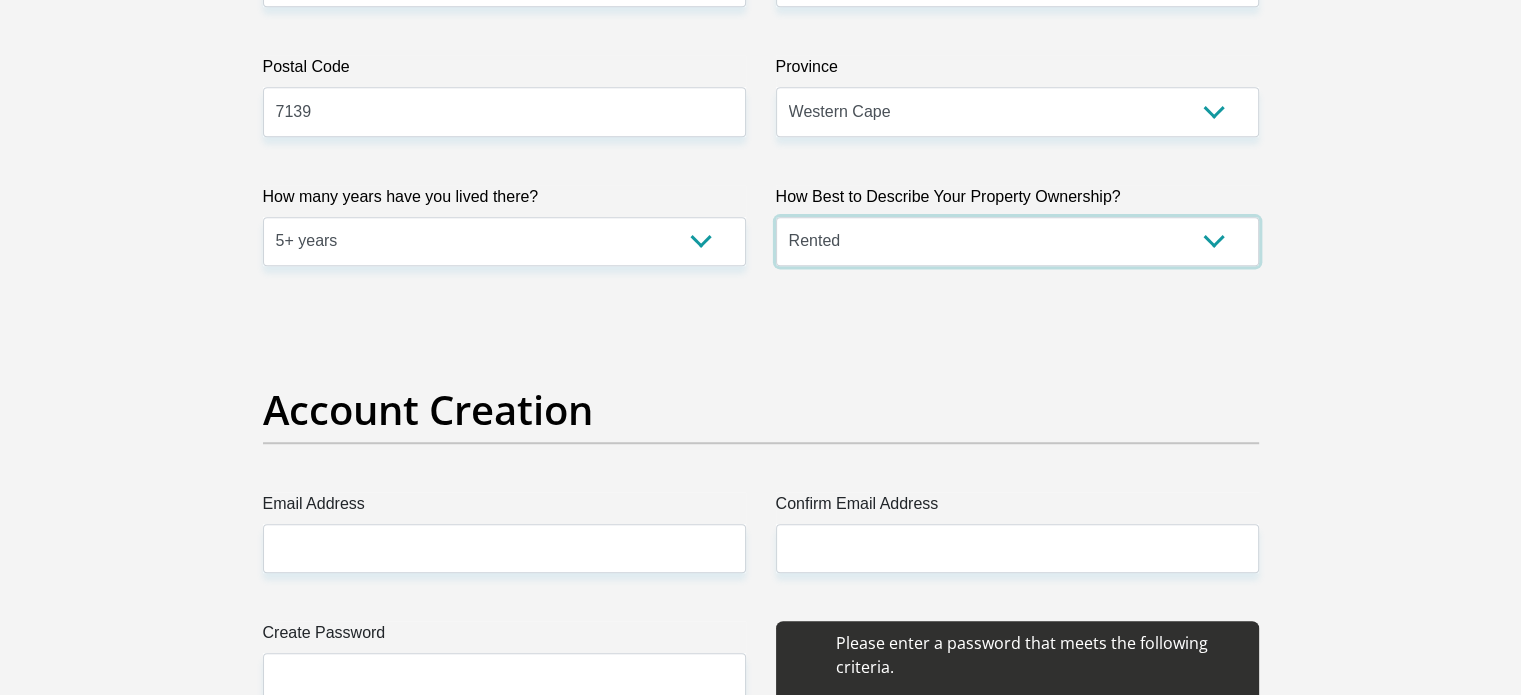scroll, scrollTop: 1700, scrollLeft: 0, axis: vertical 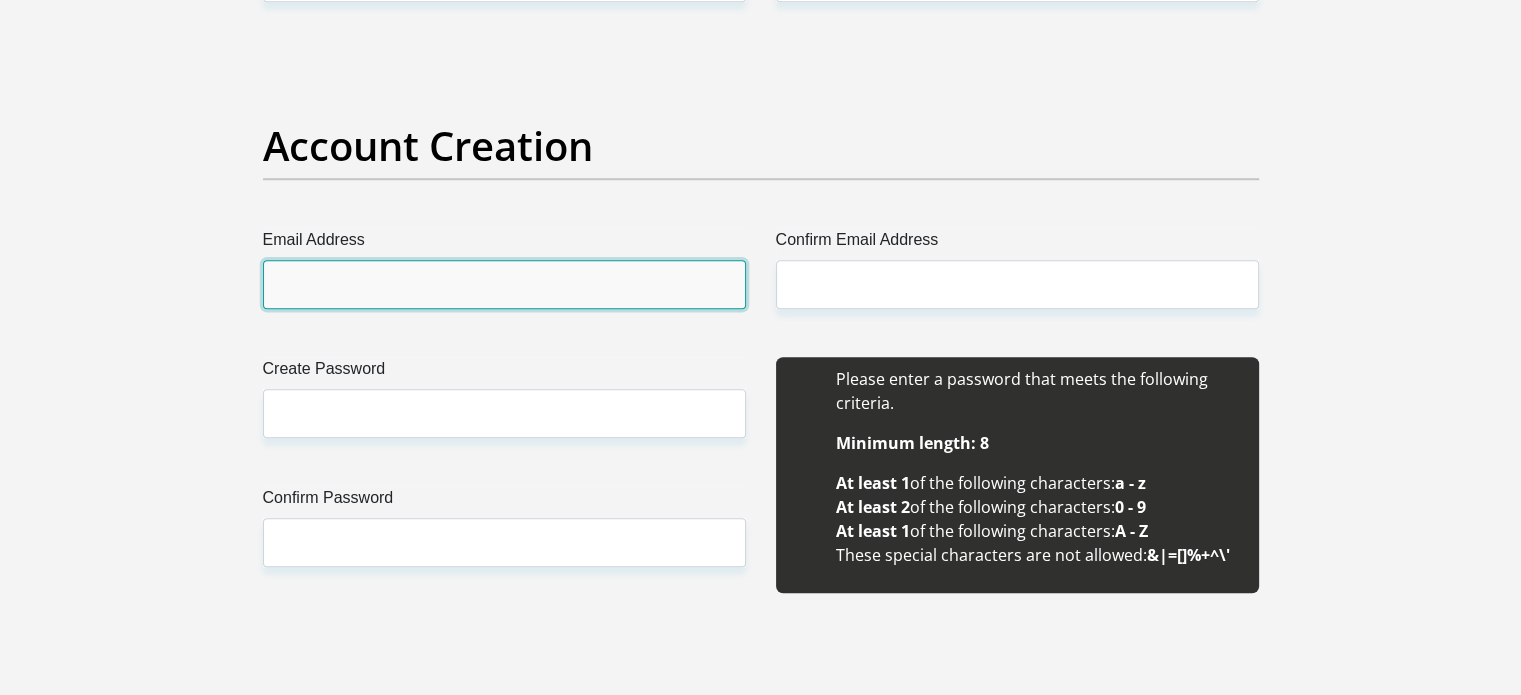 click on "Email Address" at bounding box center [504, 284] 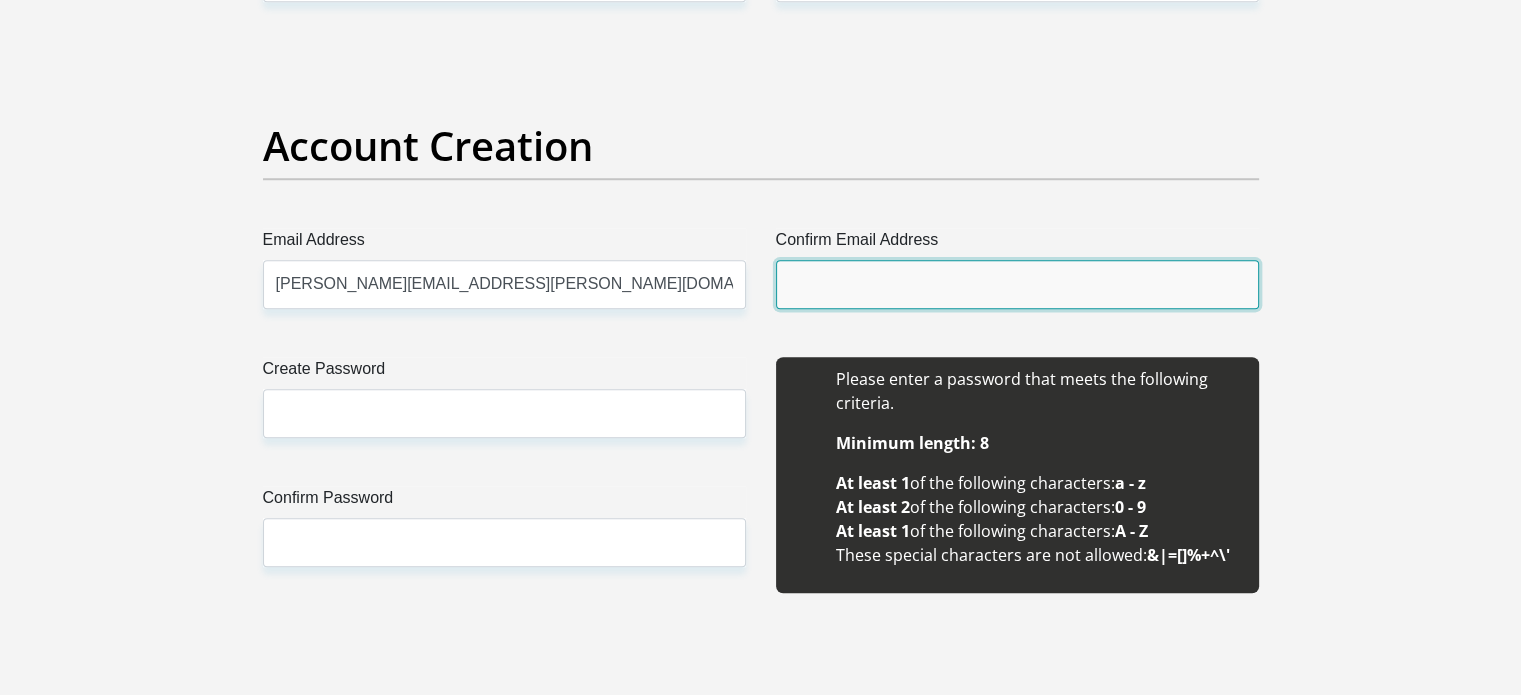 type on "[PERSON_NAME][EMAIL_ADDRESS][PERSON_NAME][DOMAIN_NAME]" 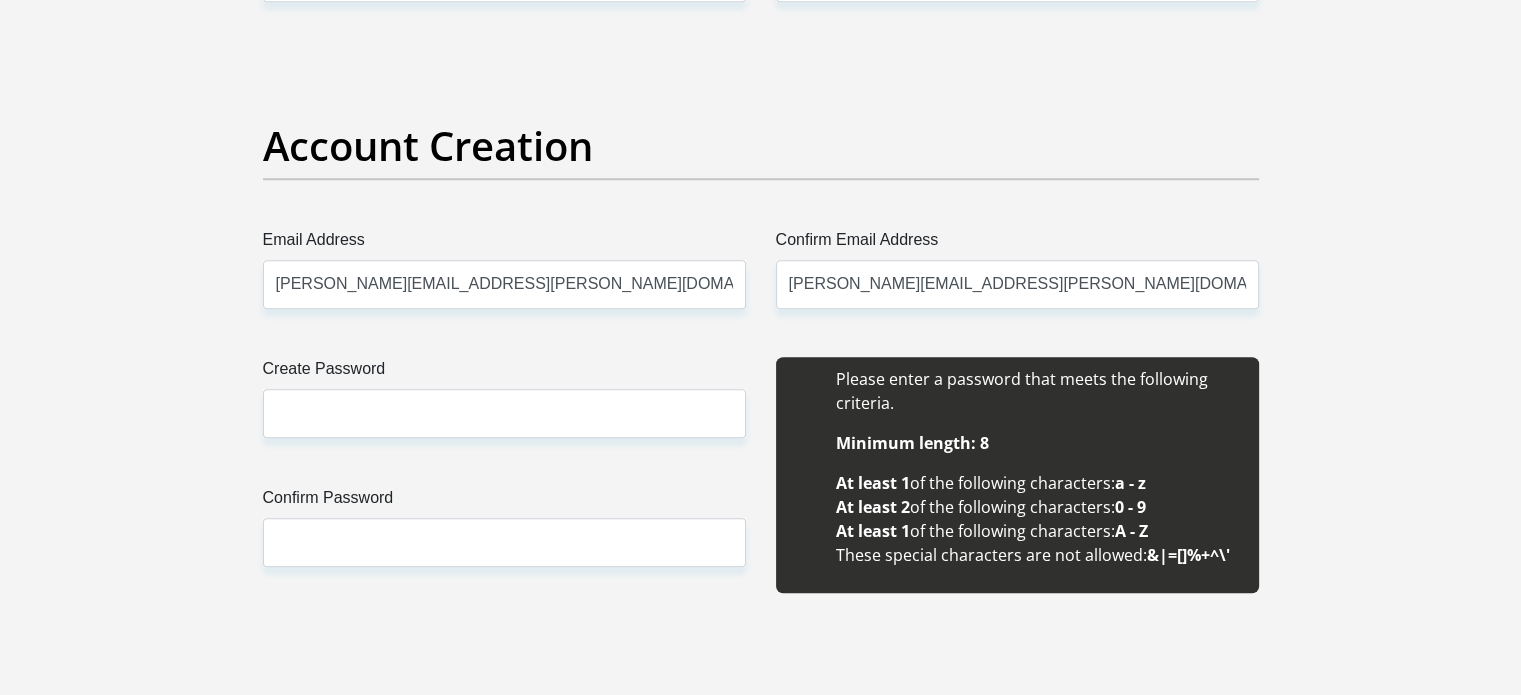 type 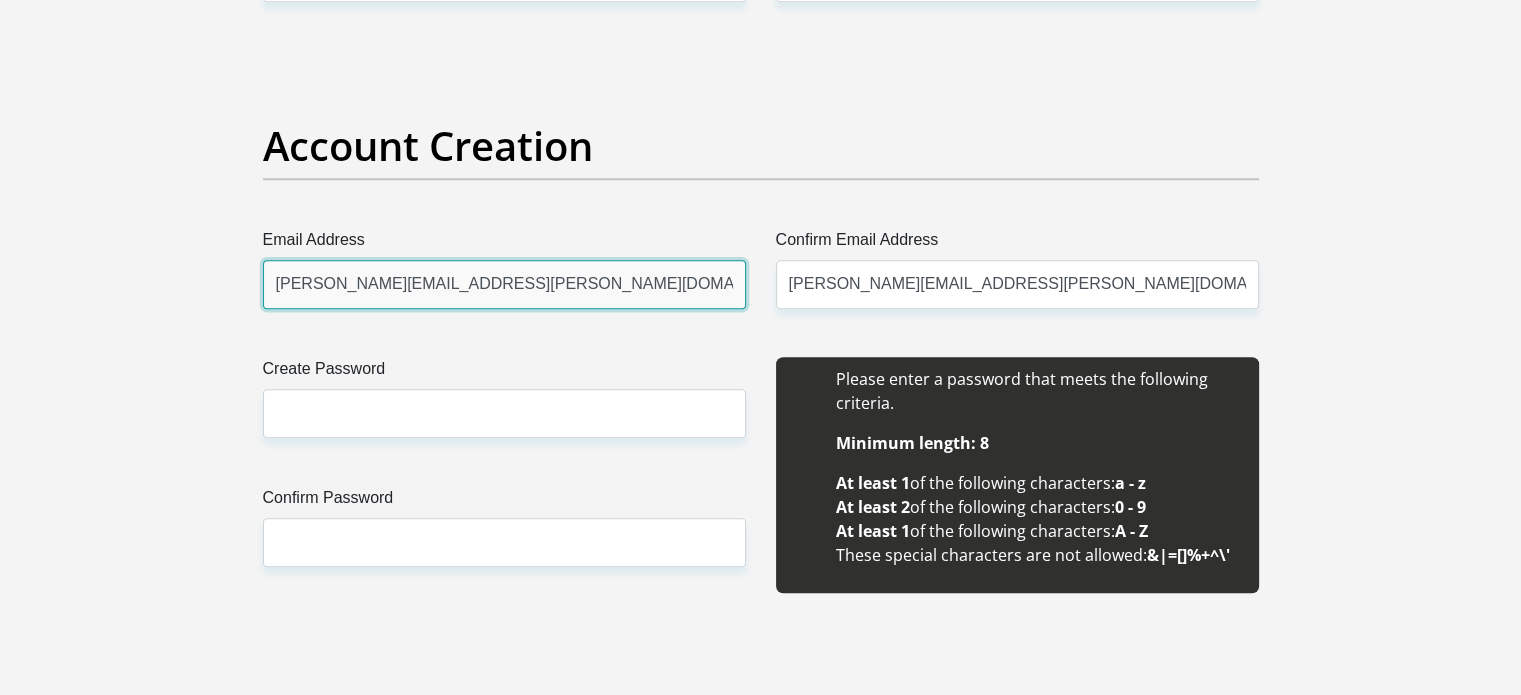 type 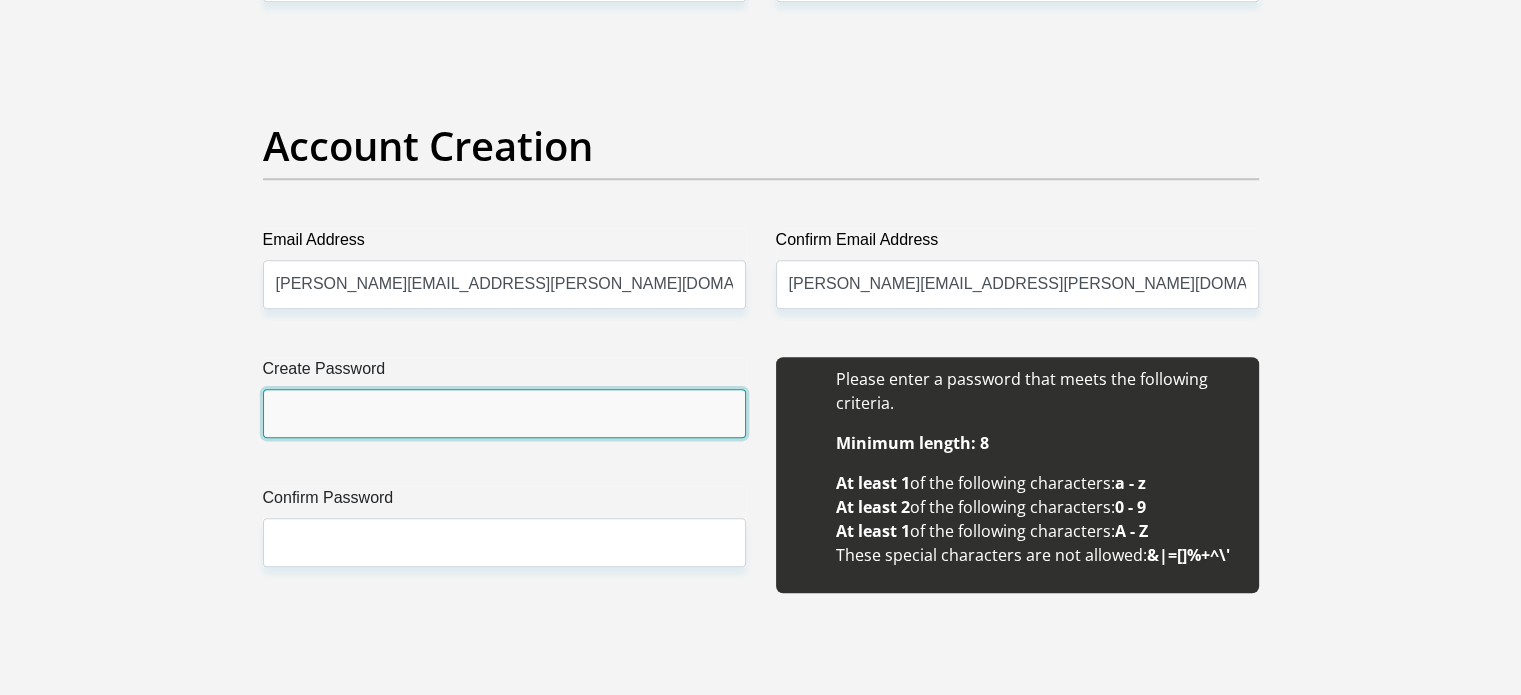 click on "Create Password" at bounding box center (504, 413) 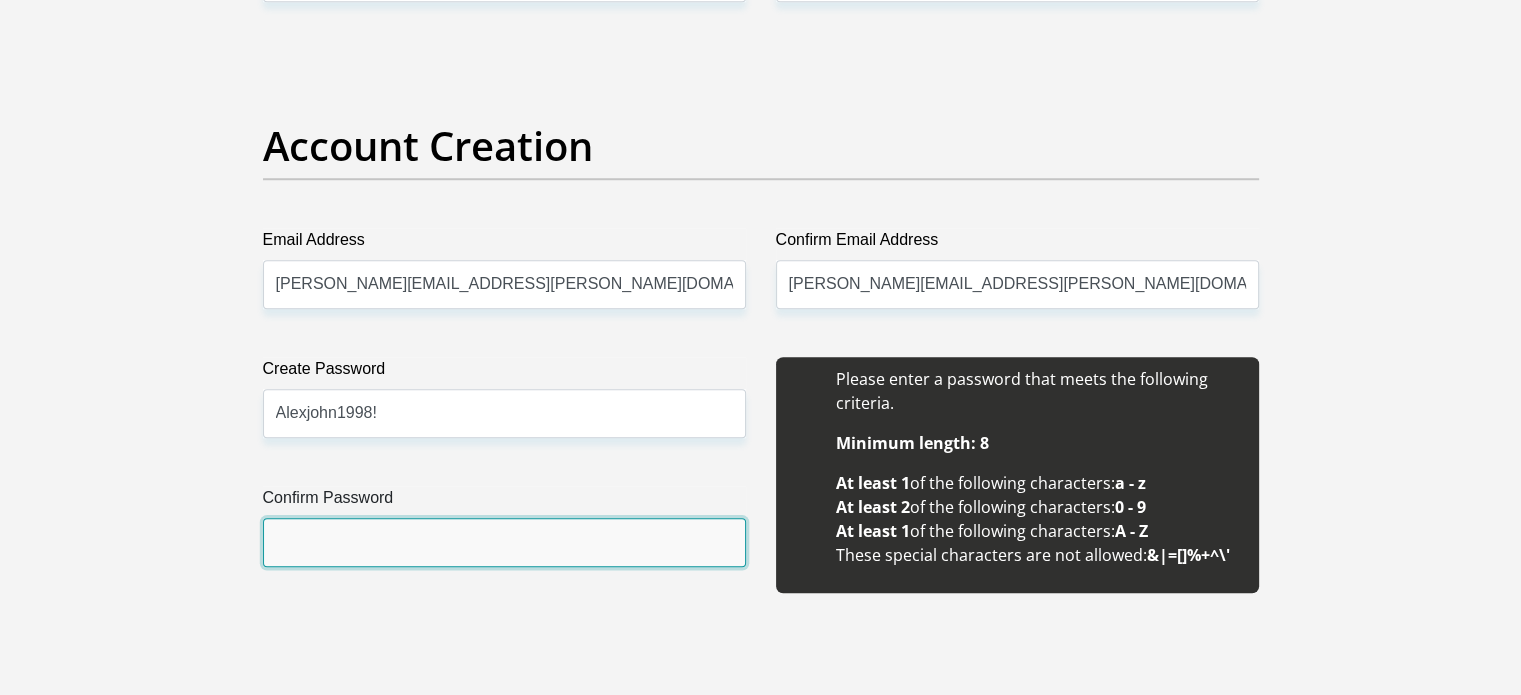 click on "Confirm Password" at bounding box center [504, 542] 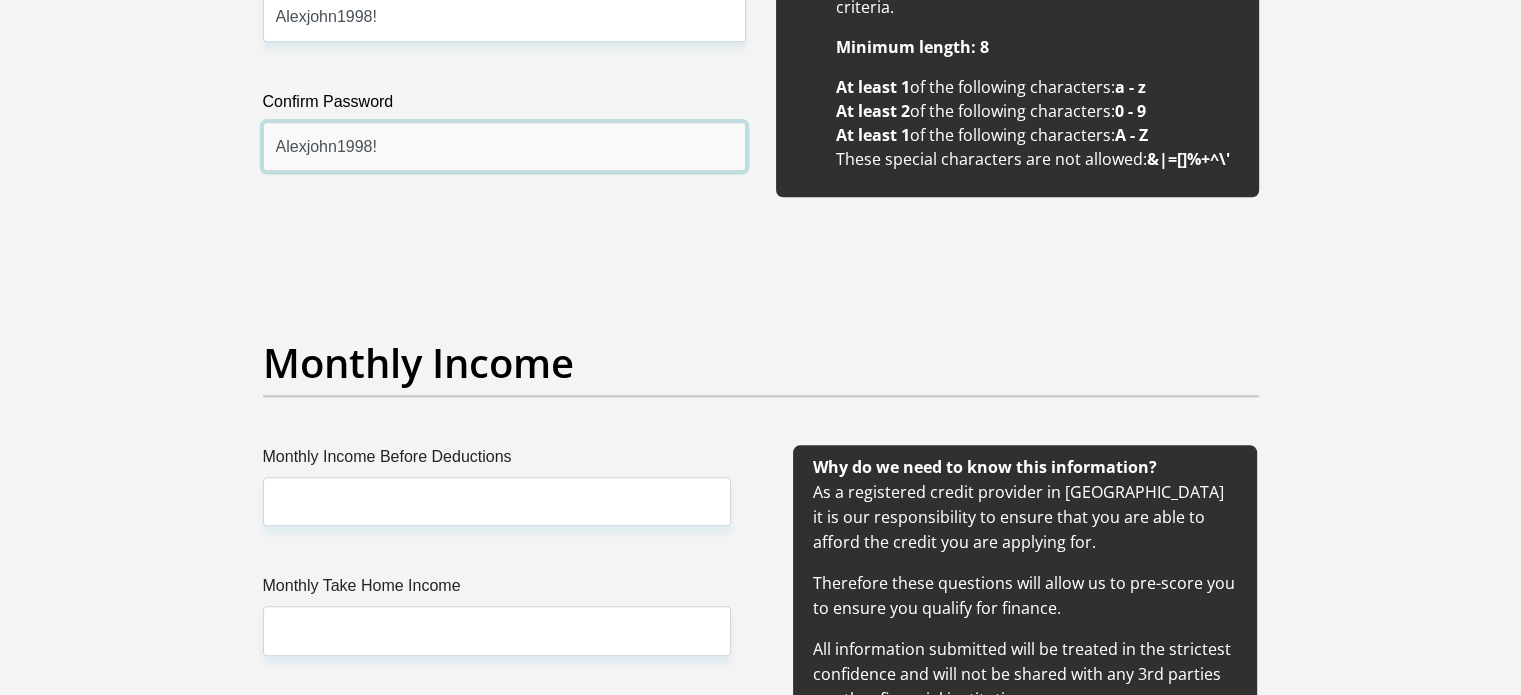 scroll, scrollTop: 2100, scrollLeft: 0, axis: vertical 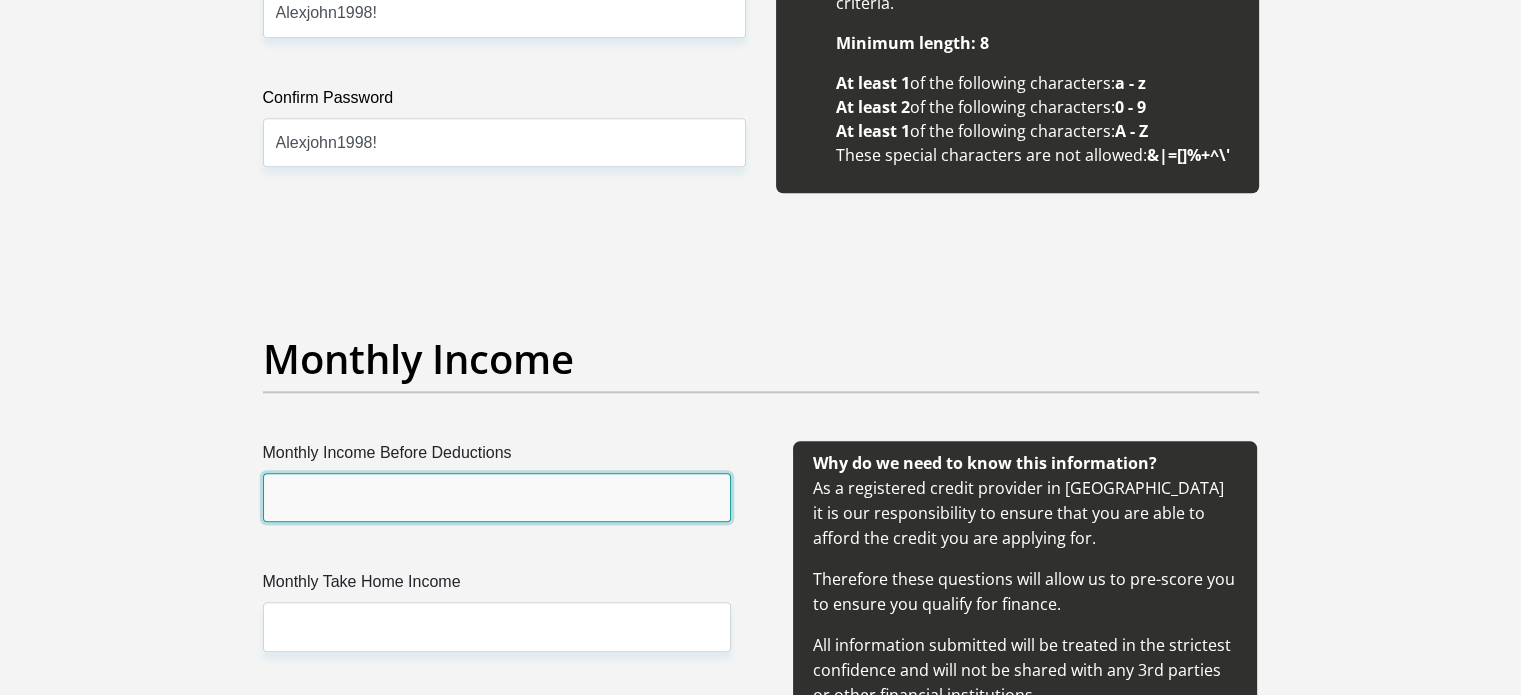 click on "Monthly Income Before Deductions" at bounding box center (497, 497) 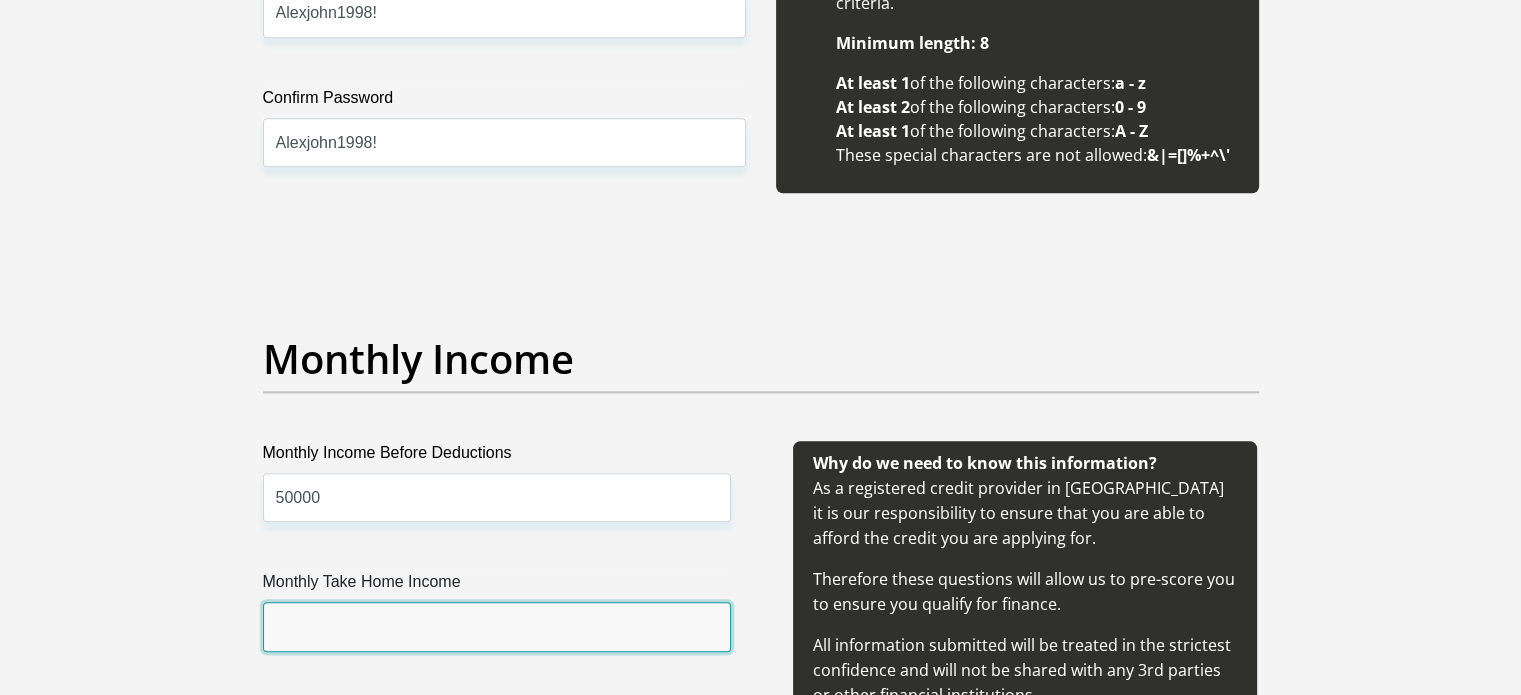 click on "Monthly Take Home Income" at bounding box center (497, 626) 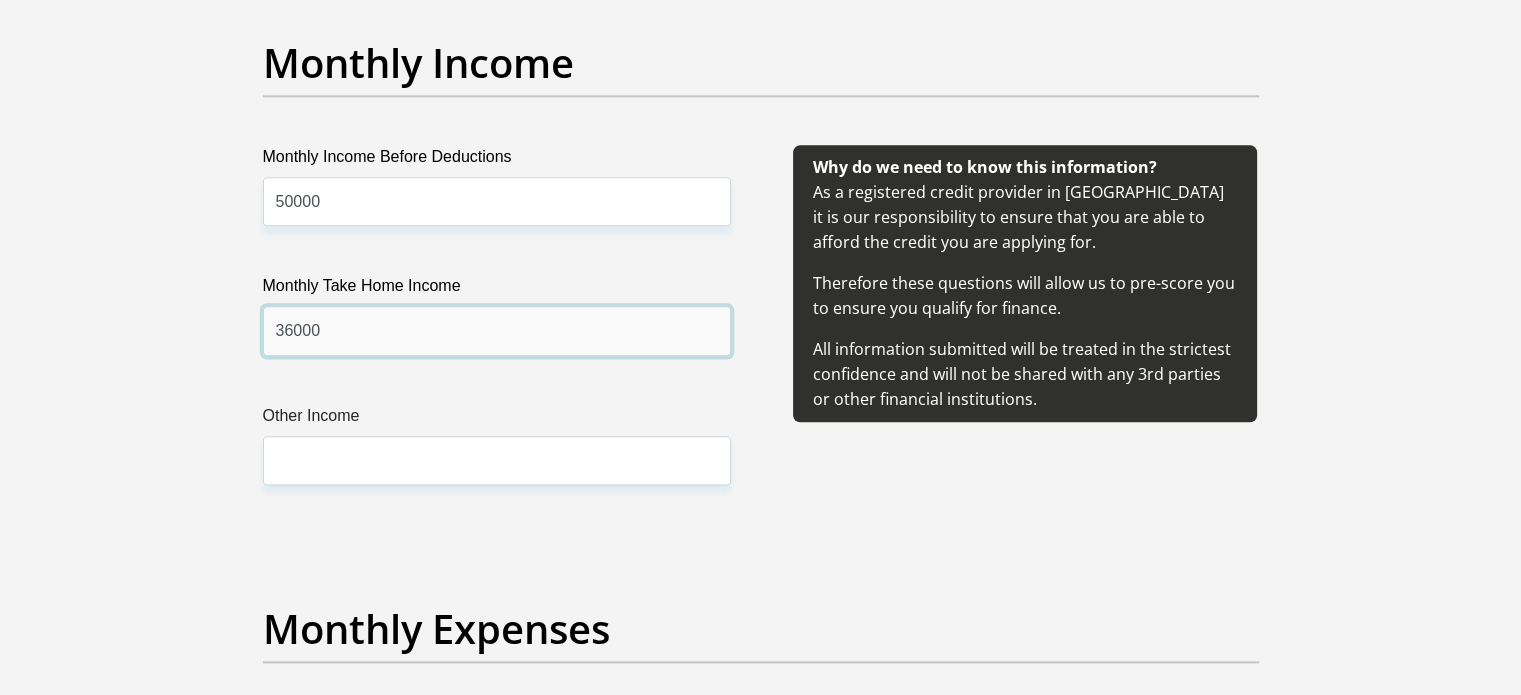 scroll, scrollTop: 2500, scrollLeft: 0, axis: vertical 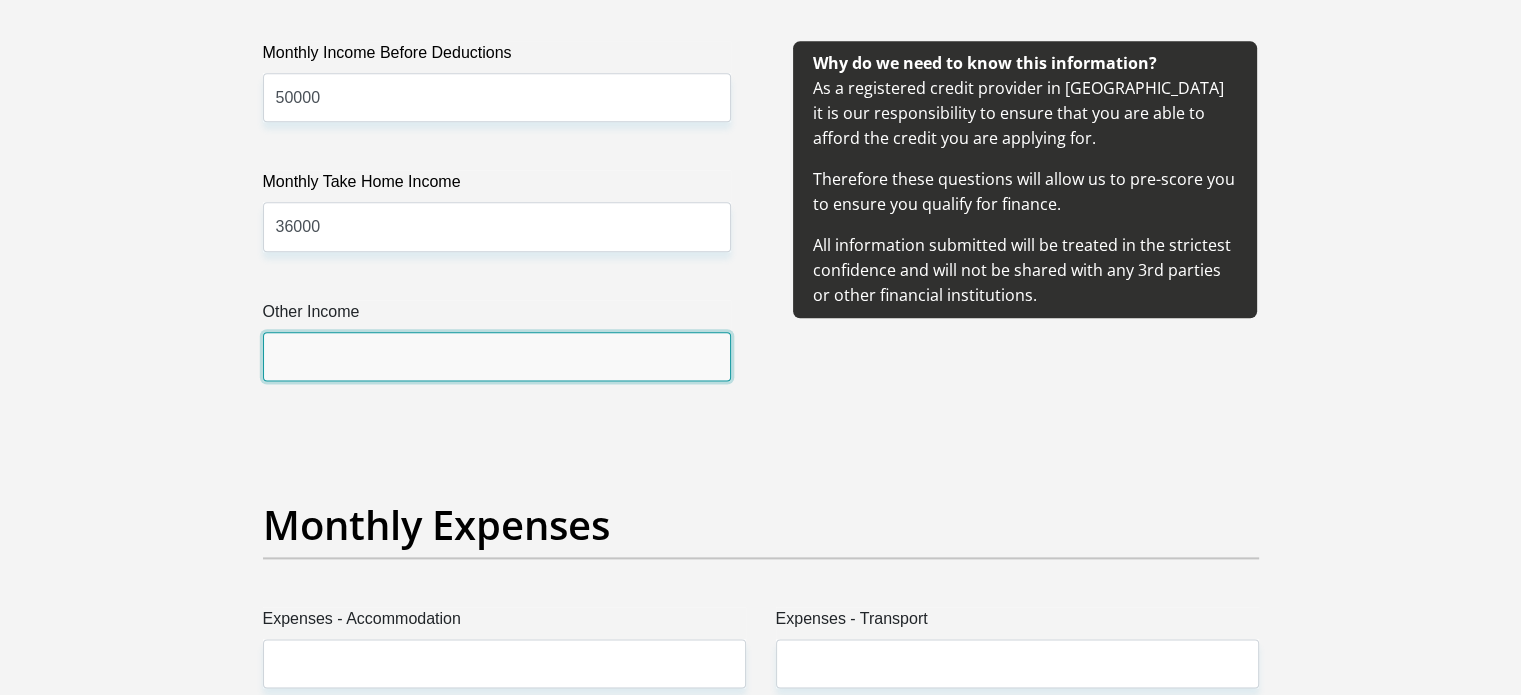 click on "Other Income" at bounding box center (497, 356) 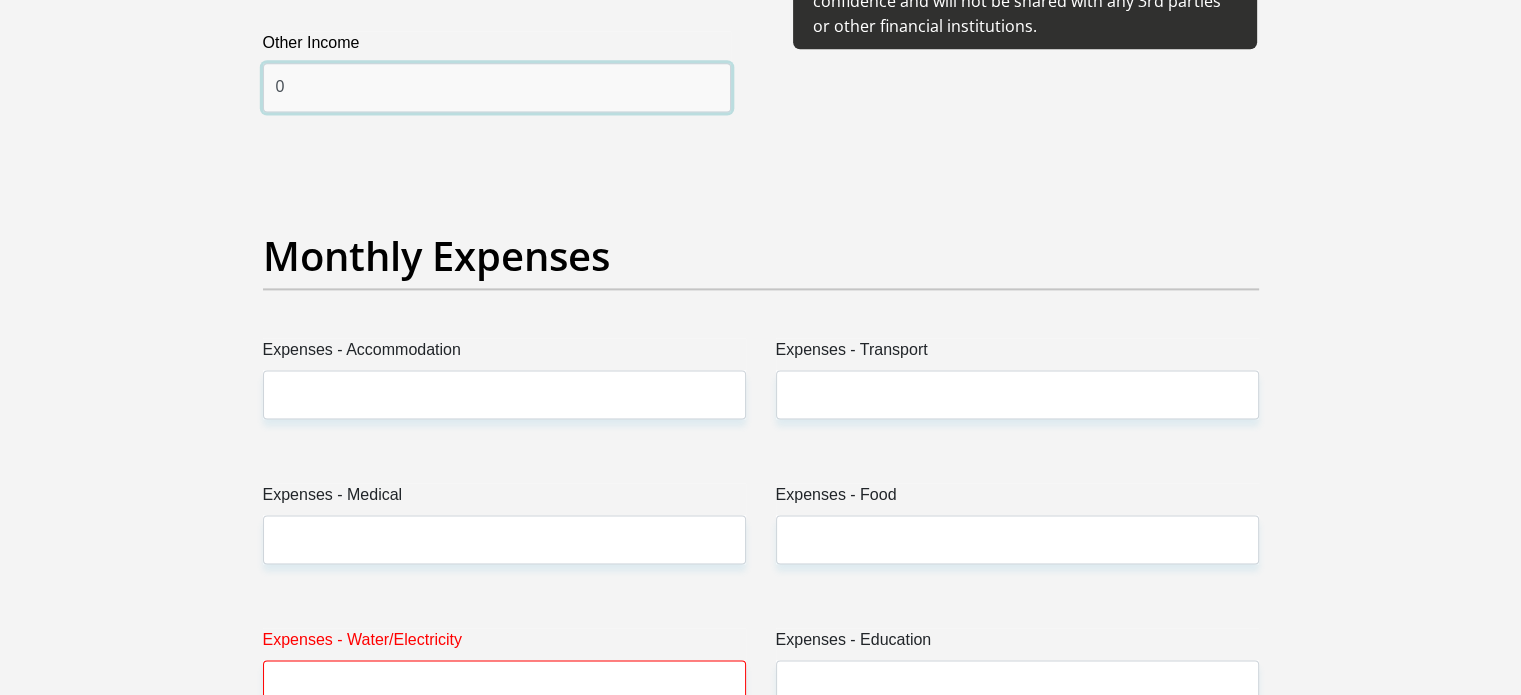 scroll, scrollTop: 2800, scrollLeft: 0, axis: vertical 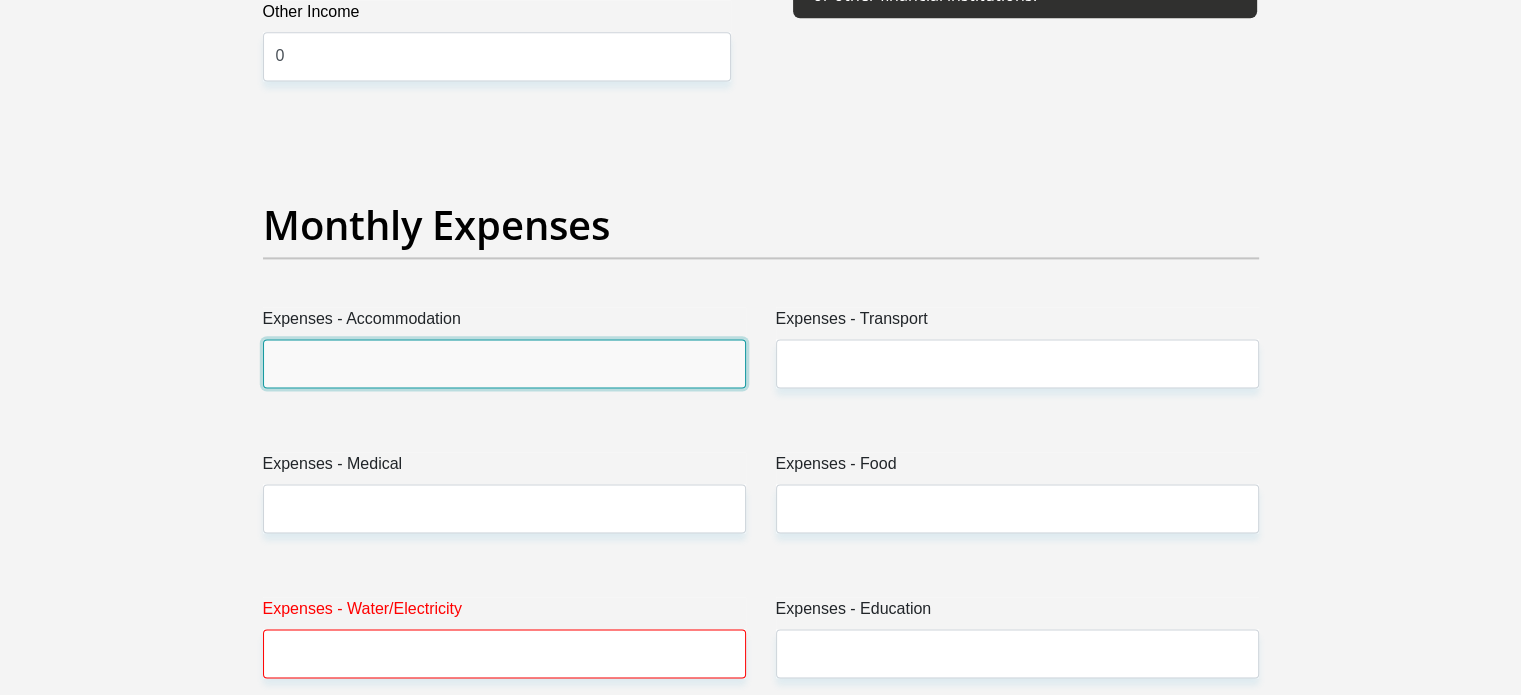 click on "Expenses - Accommodation" at bounding box center [504, 363] 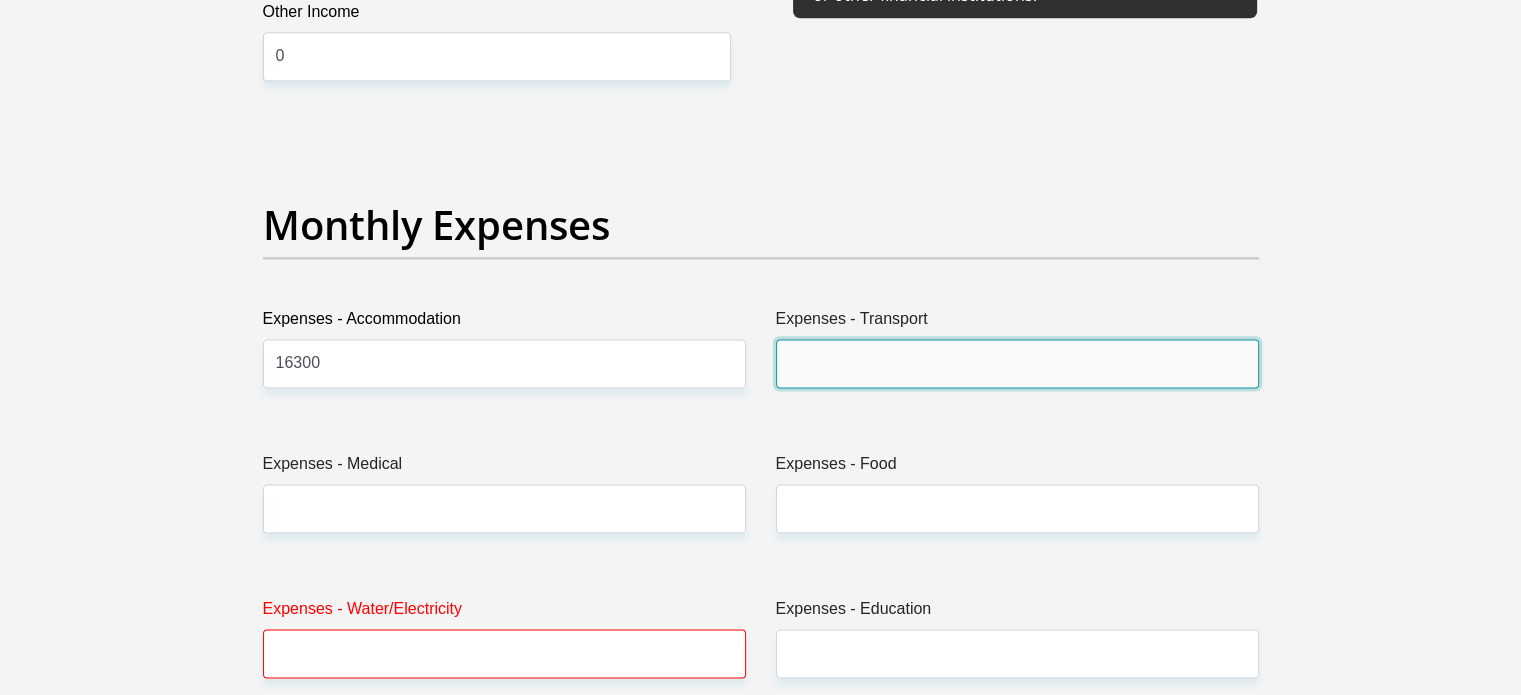 click on "Expenses - Transport" at bounding box center [1017, 363] 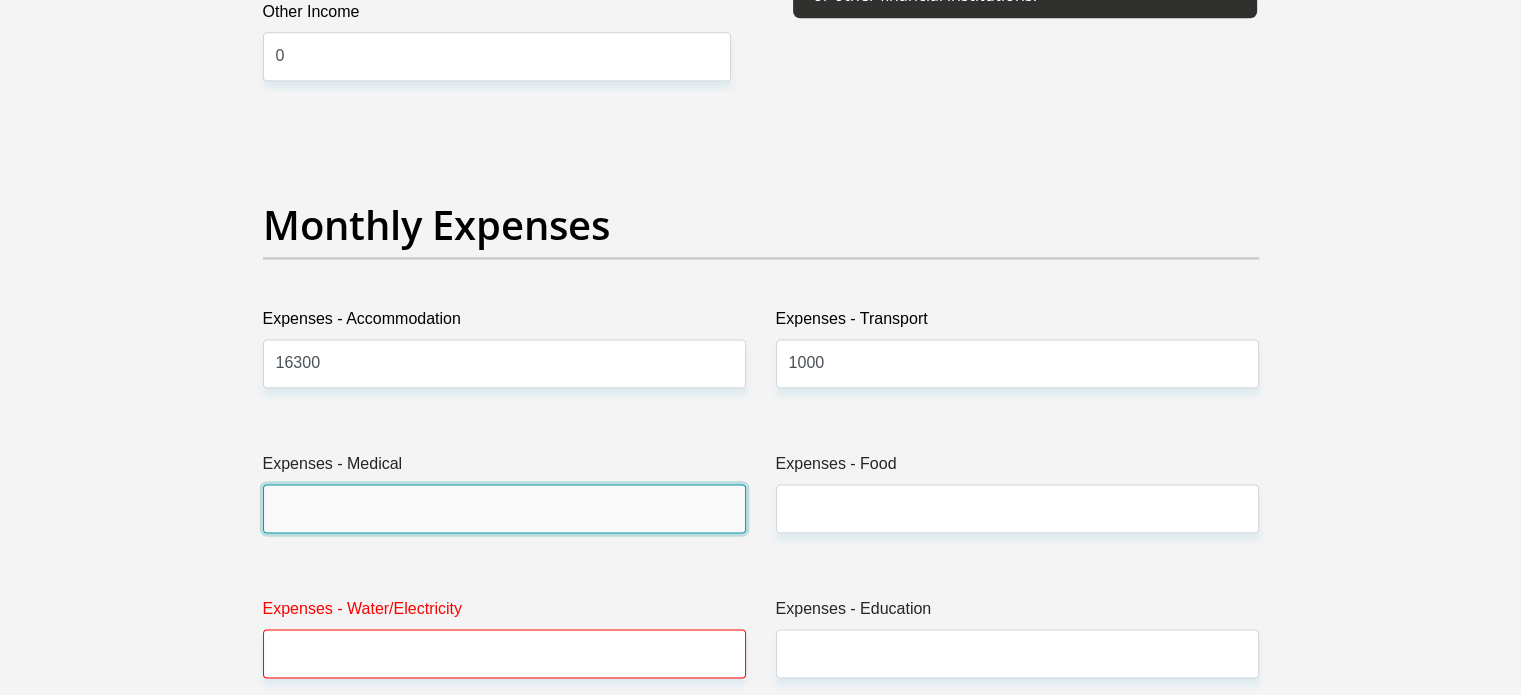 click on "Expenses - Medical" at bounding box center (504, 508) 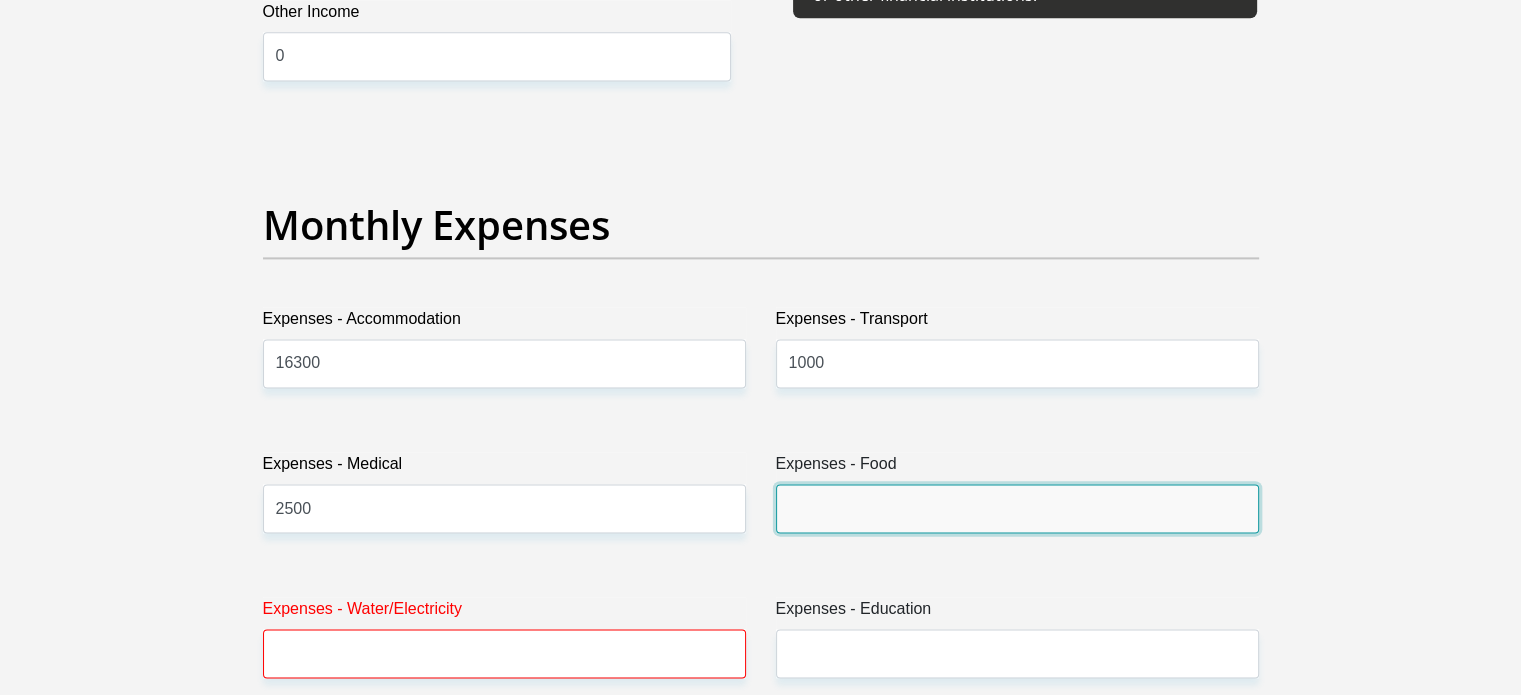 click on "Expenses - Food" at bounding box center [1017, 508] 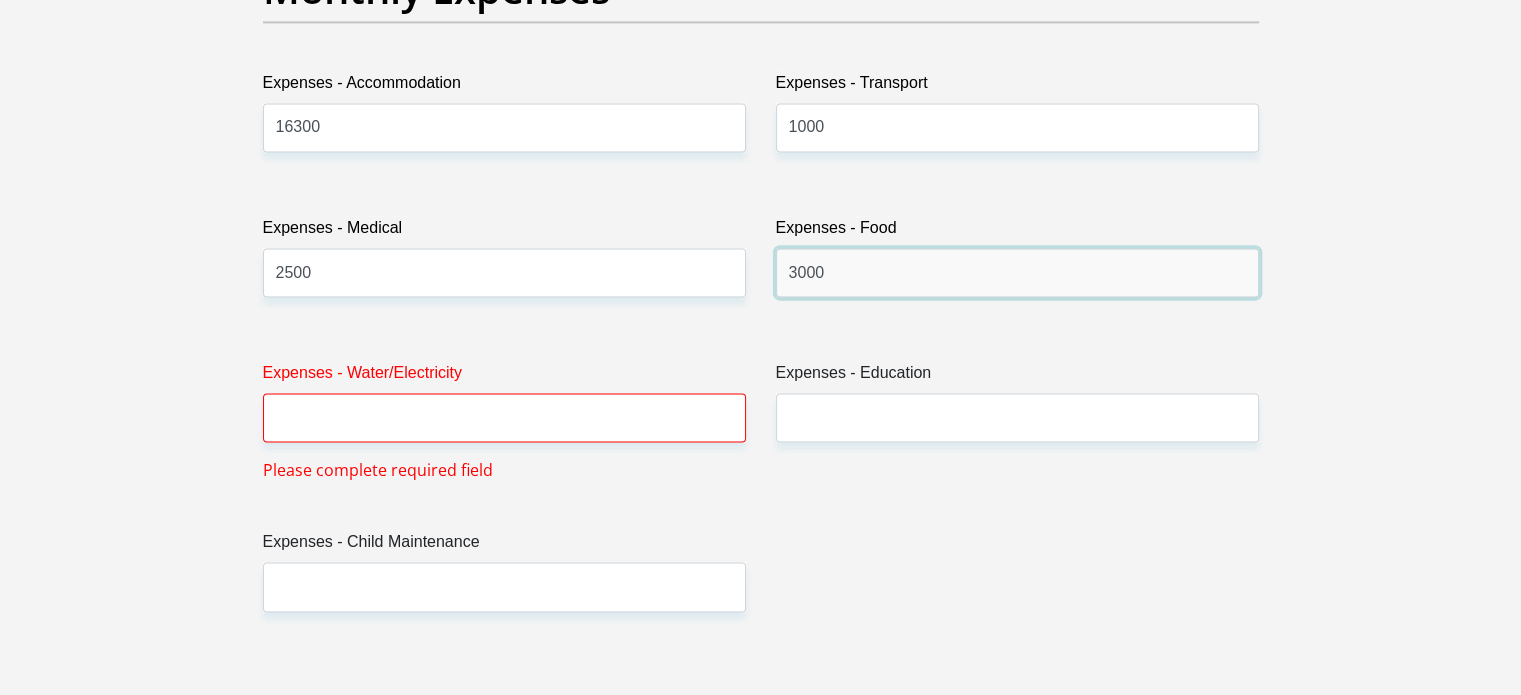 scroll, scrollTop: 3100, scrollLeft: 0, axis: vertical 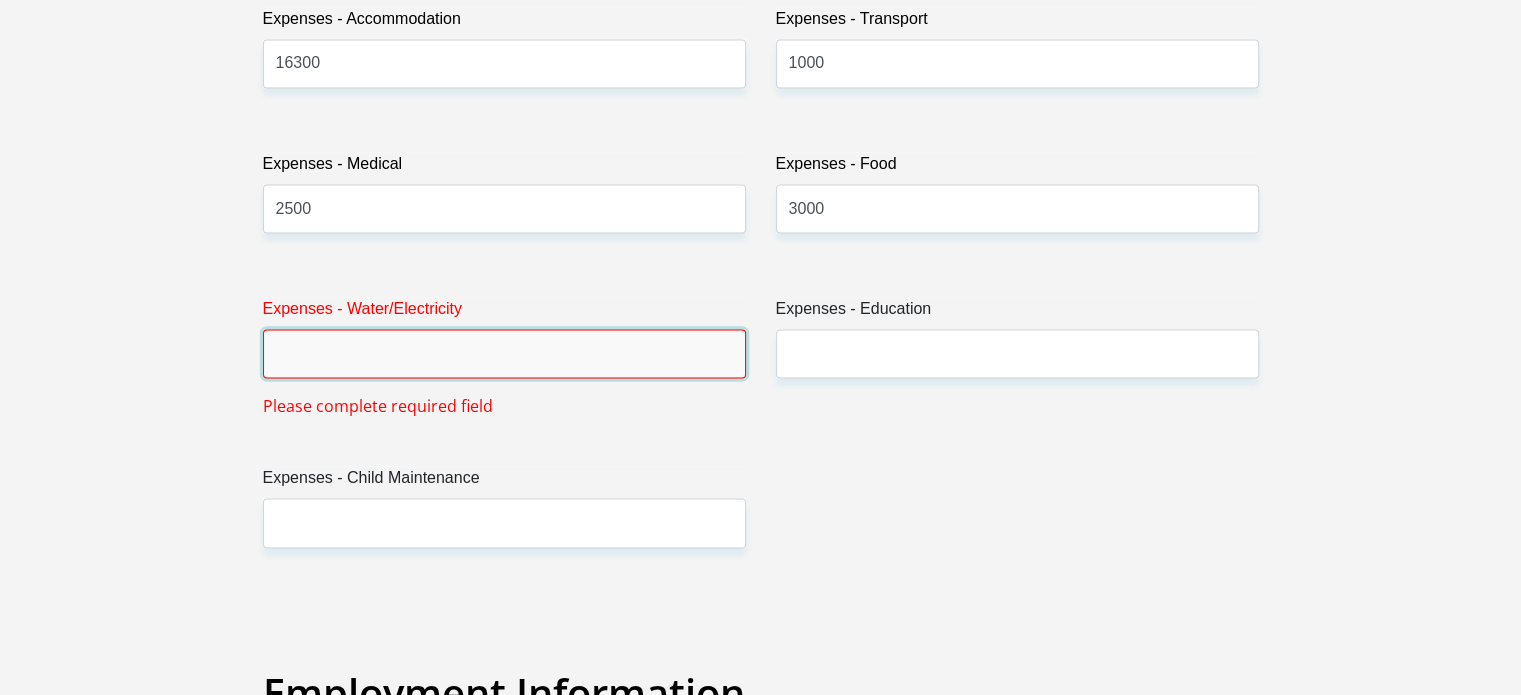 click on "Expenses - Water/Electricity" at bounding box center (504, 353) 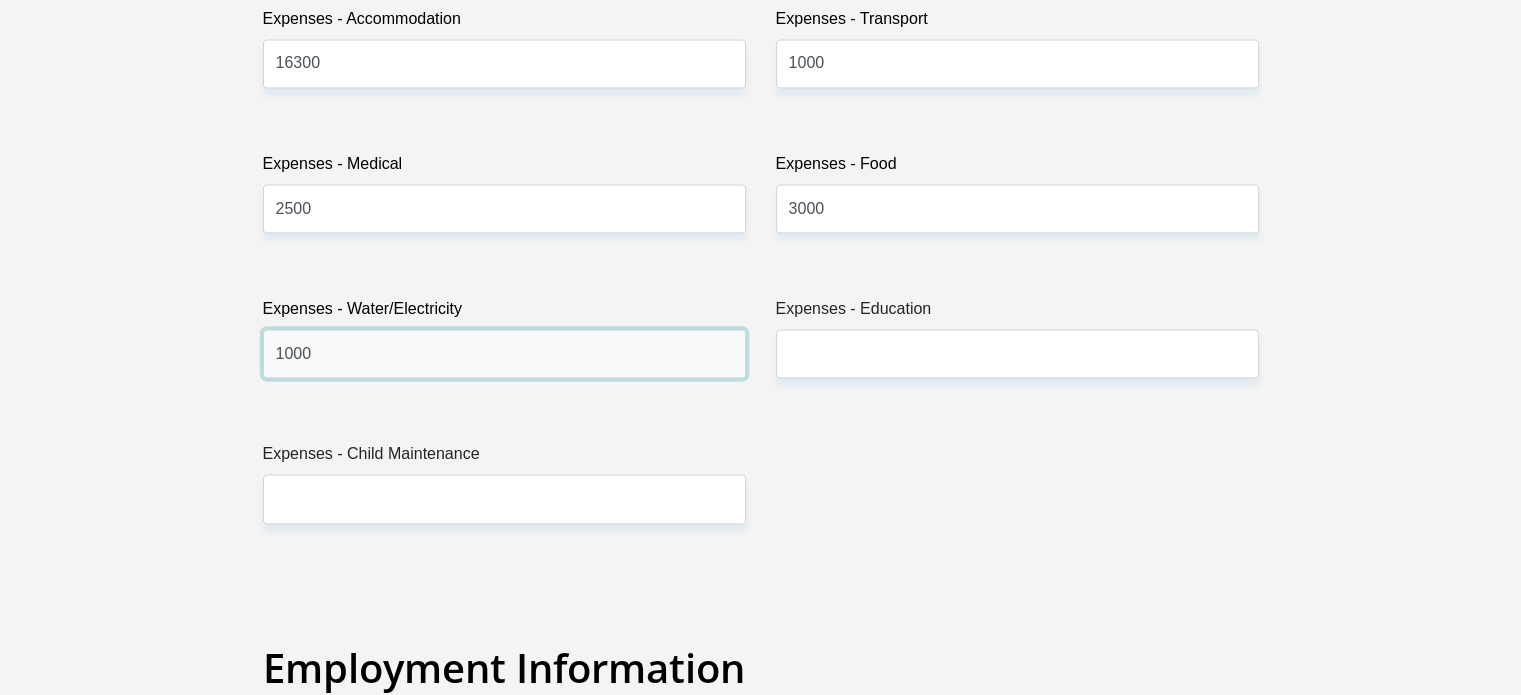 type on "1000" 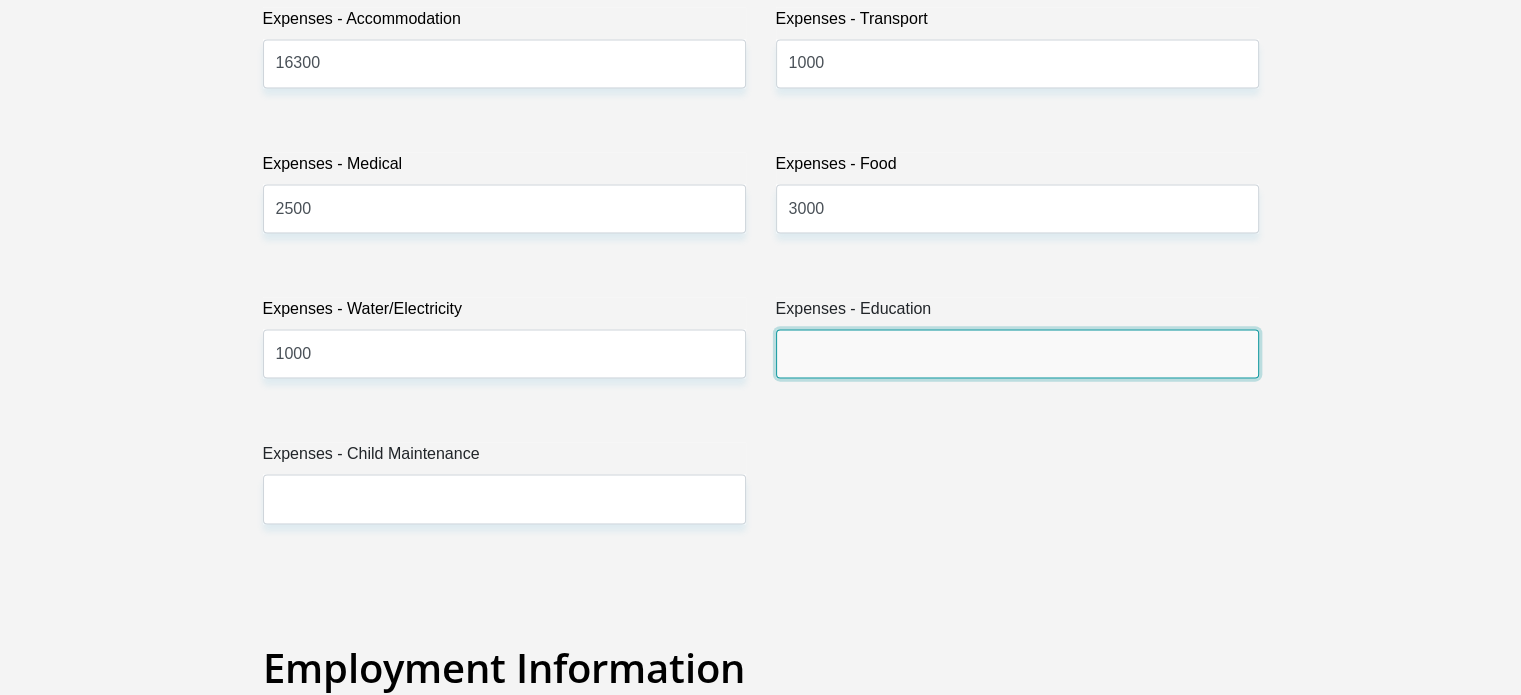 click on "Expenses - Education" at bounding box center [1017, 353] 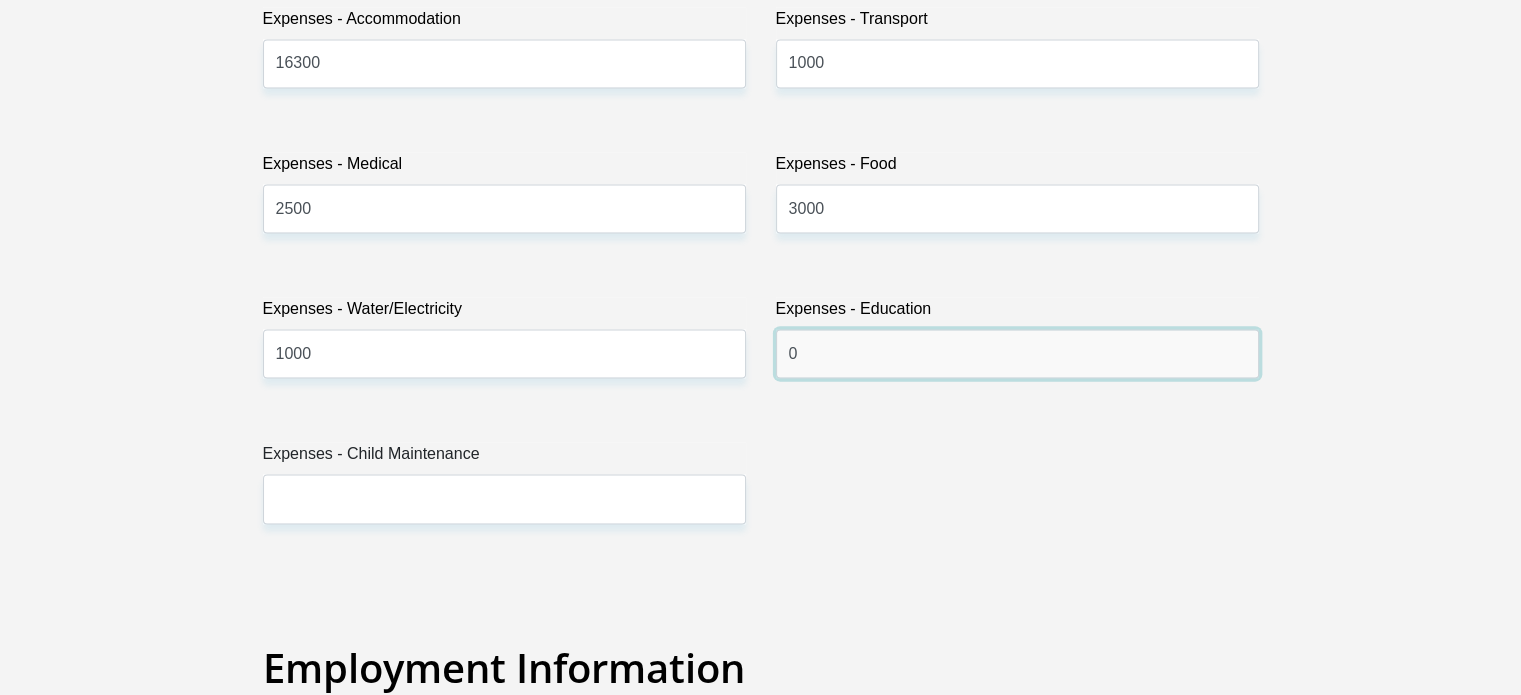type on "0" 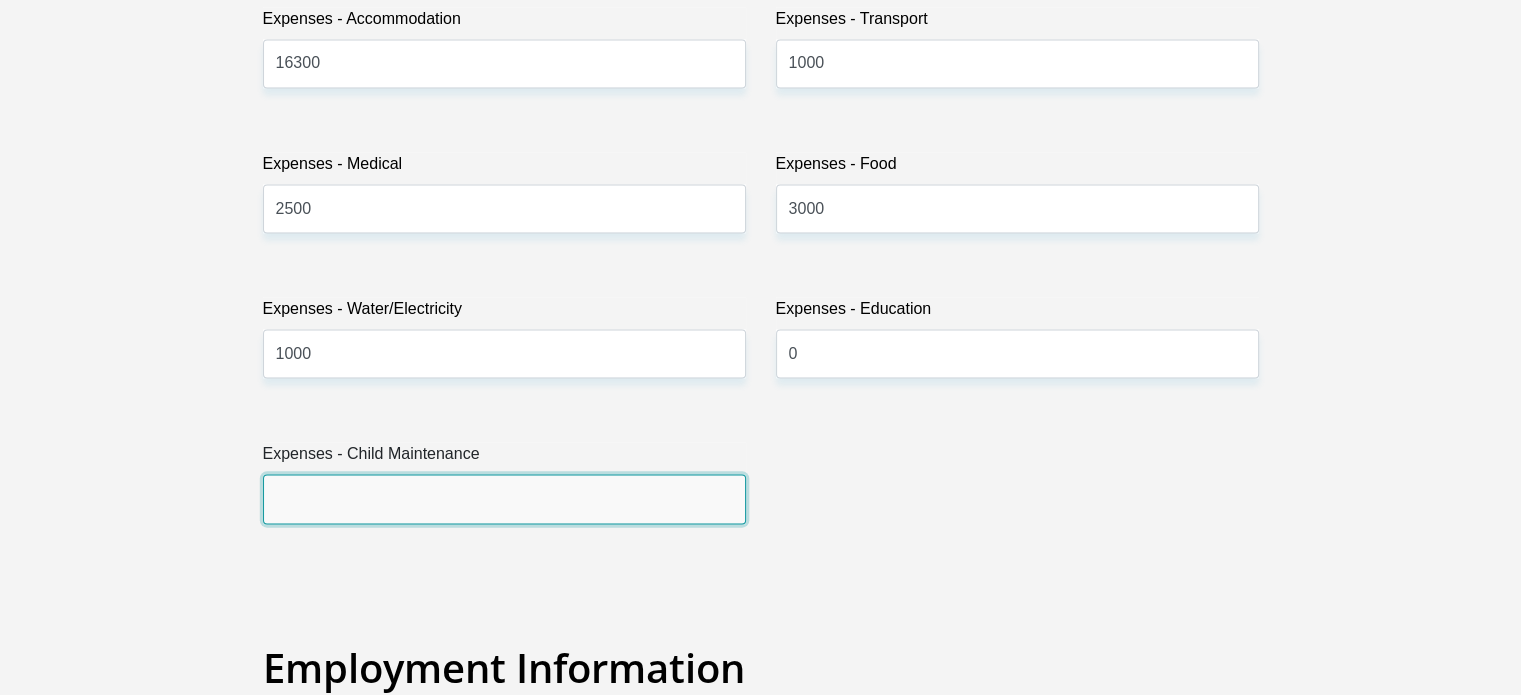 click on "Expenses - Child Maintenance" at bounding box center (504, 498) 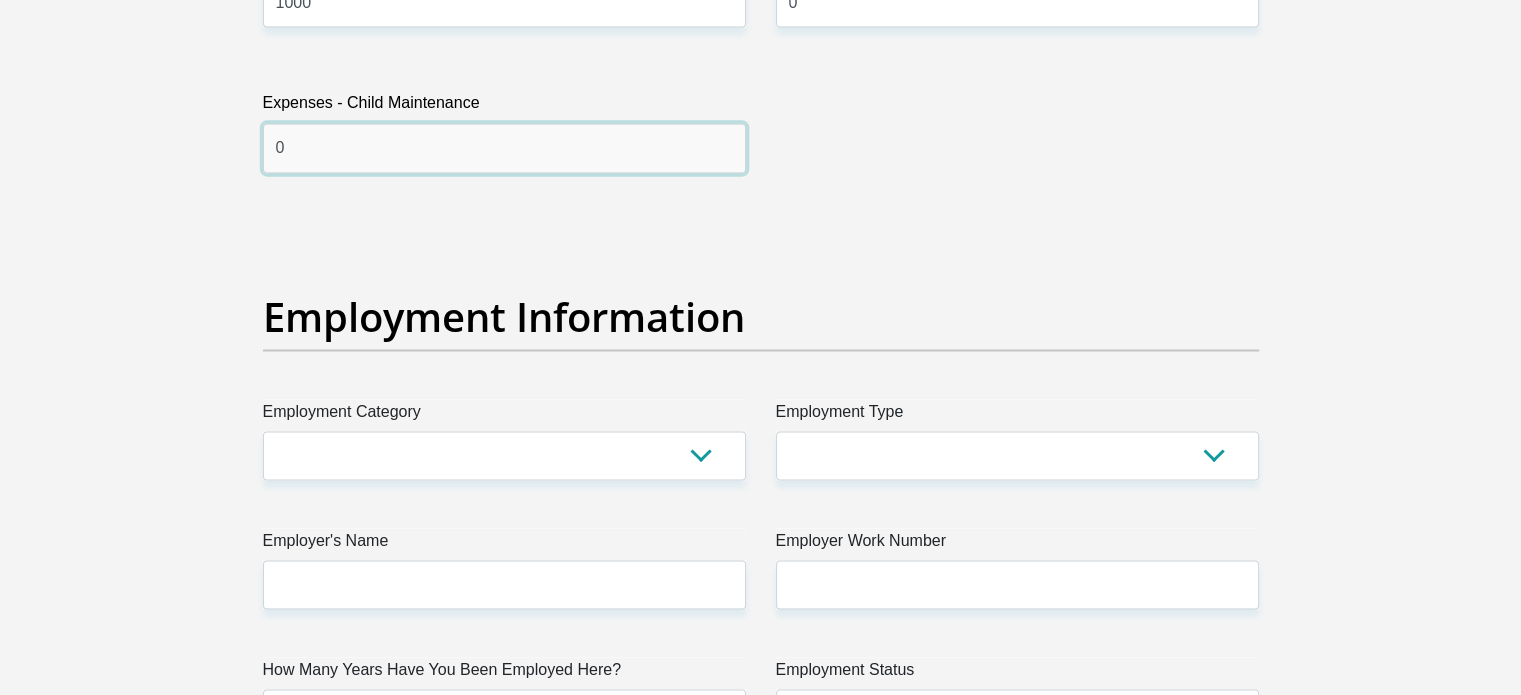 scroll, scrollTop: 3500, scrollLeft: 0, axis: vertical 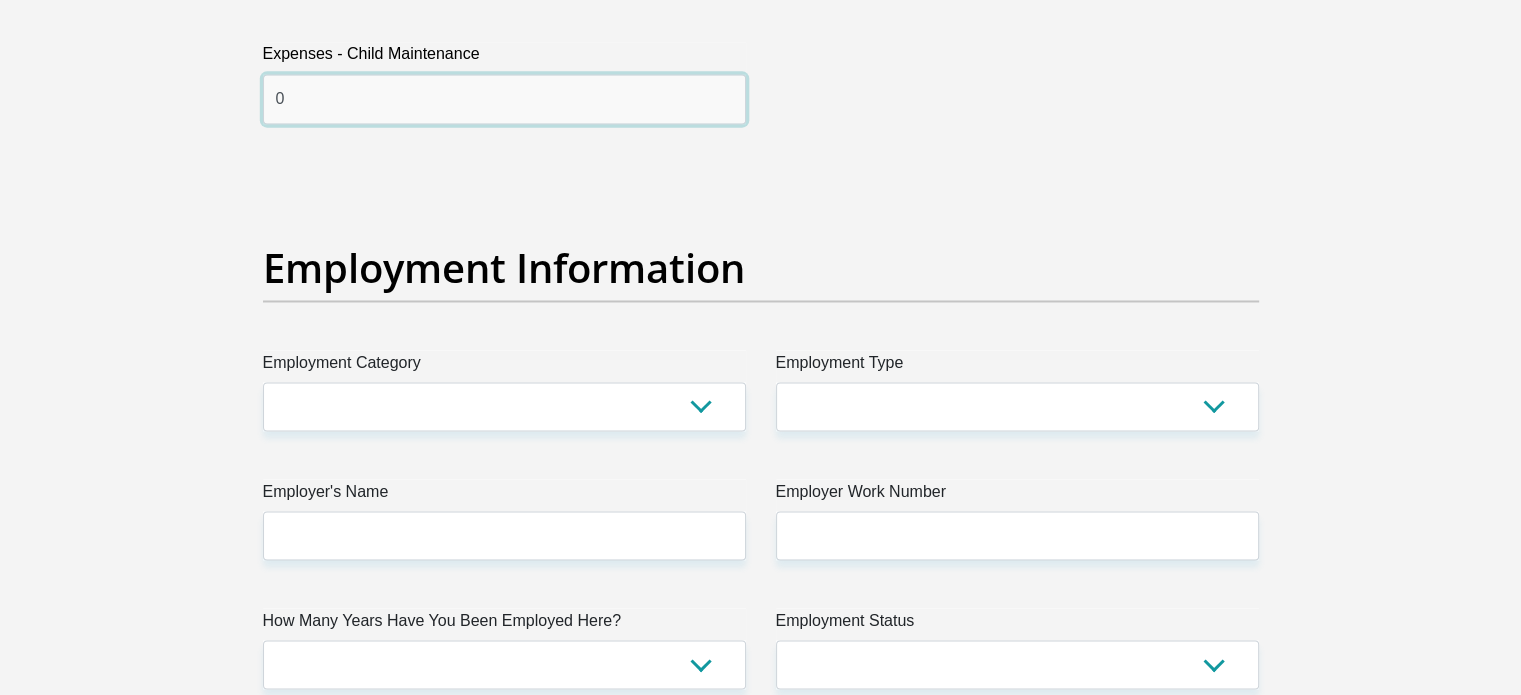 type on "0" 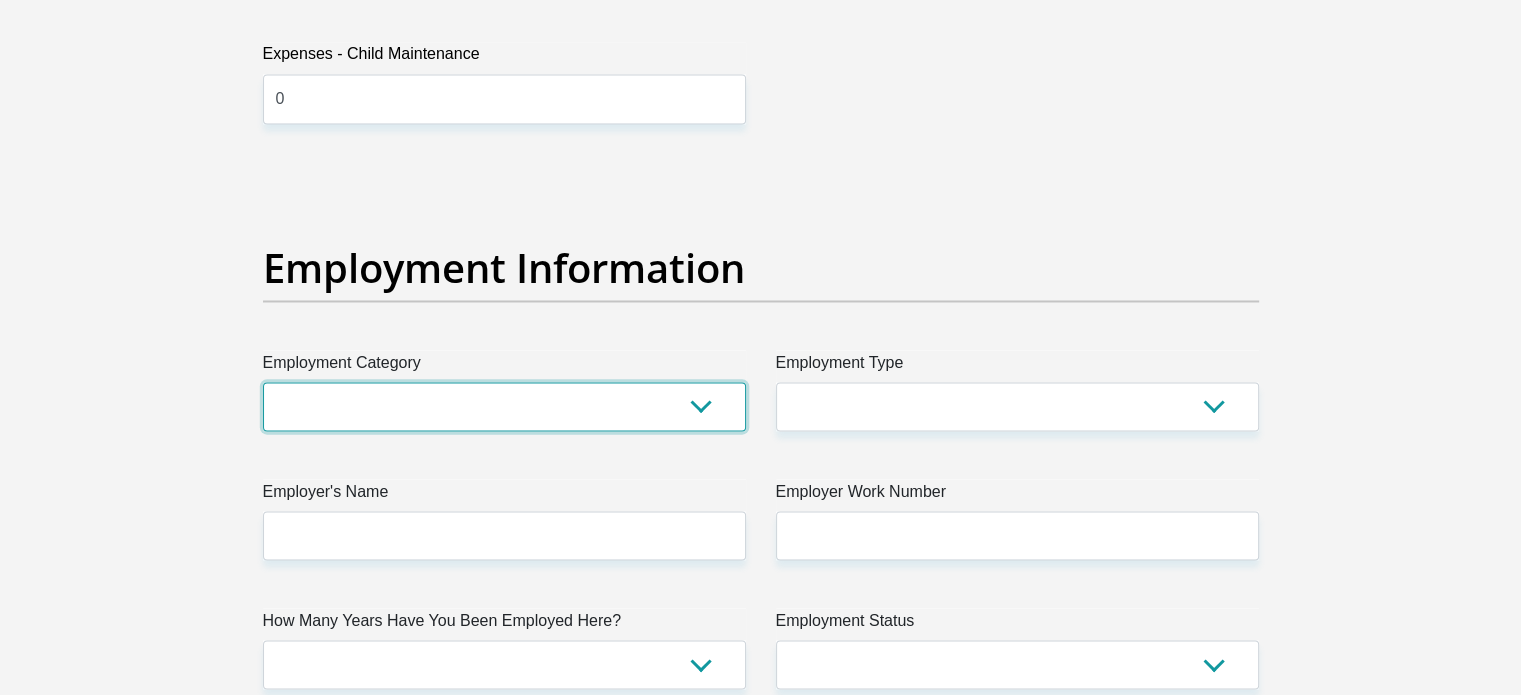 click on "AGRICULTURE
ALCOHOL & TOBACCO
CONSTRUCTION MATERIALS
METALLURGY
EQUIPMENT FOR RENEWABLE ENERGY
SPECIALIZED CONTRACTORS
CAR
GAMING (INCL. INTERNET
OTHER WHOLESALE
UNLICENSED PHARMACEUTICALS
CURRENCY EXCHANGE HOUSES
OTHER FINANCIAL INSTITUTIONS & INSURANCE
REAL ESTATE AGENTS
OIL & GAS
OTHER MATERIALS (E.G. IRON ORE)
PRECIOUS STONES & PRECIOUS METALS
POLITICAL ORGANIZATIONS
RELIGIOUS ORGANIZATIONS(NOT SECTS)
ACTI. HAVING BUSINESS DEAL WITH PUBLIC ADMINISTRATION
LAUNDROMATS" at bounding box center (504, 406) 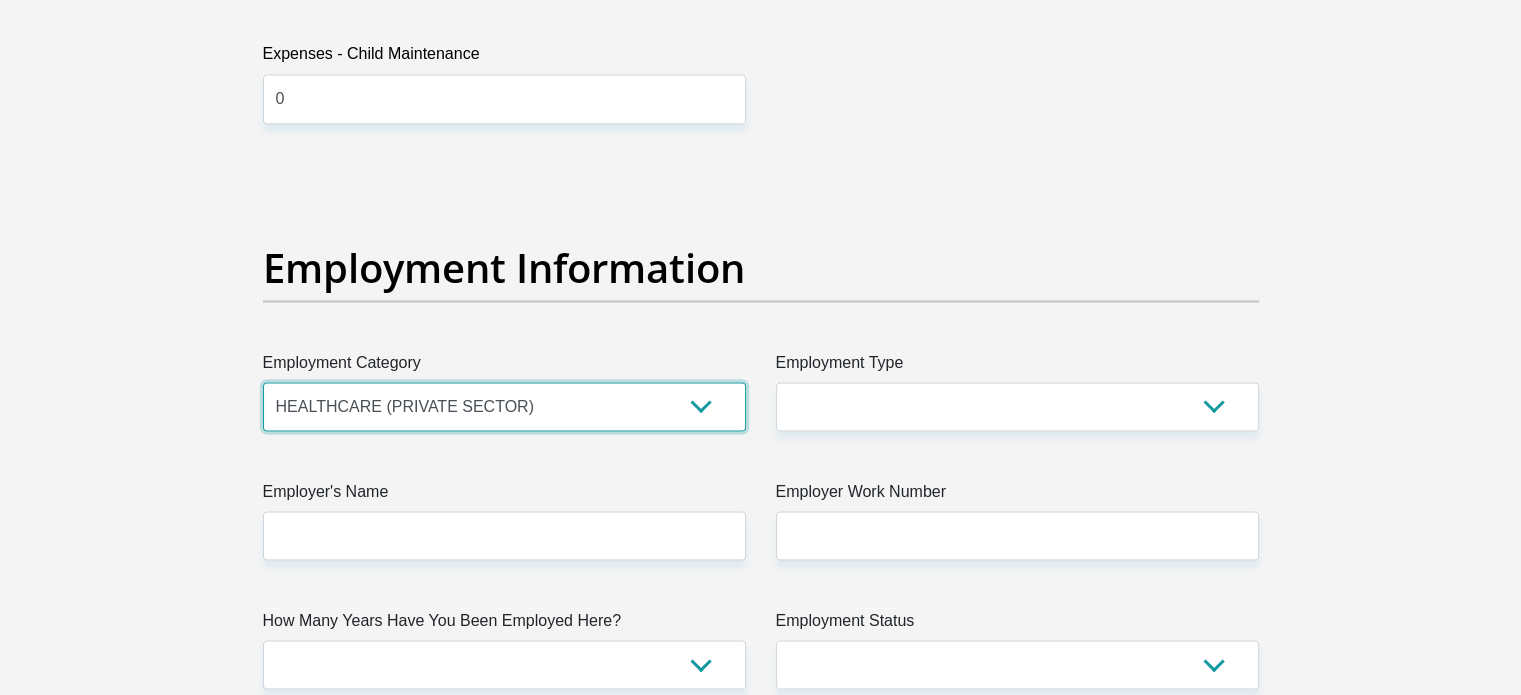 click on "AGRICULTURE
ALCOHOL & TOBACCO
CONSTRUCTION MATERIALS
METALLURGY
EQUIPMENT FOR RENEWABLE ENERGY
SPECIALIZED CONTRACTORS
CAR
GAMING (INCL. INTERNET
OTHER WHOLESALE
UNLICENSED PHARMACEUTICALS
CURRENCY EXCHANGE HOUSES
OTHER FINANCIAL INSTITUTIONS & INSURANCE
REAL ESTATE AGENTS
OIL & GAS
OTHER MATERIALS (E.G. IRON ORE)
PRECIOUS STONES & PRECIOUS METALS
POLITICAL ORGANIZATIONS
RELIGIOUS ORGANIZATIONS(NOT SECTS)
ACTI. HAVING BUSINESS DEAL WITH PUBLIC ADMINISTRATION
LAUNDROMATS" at bounding box center [504, 406] 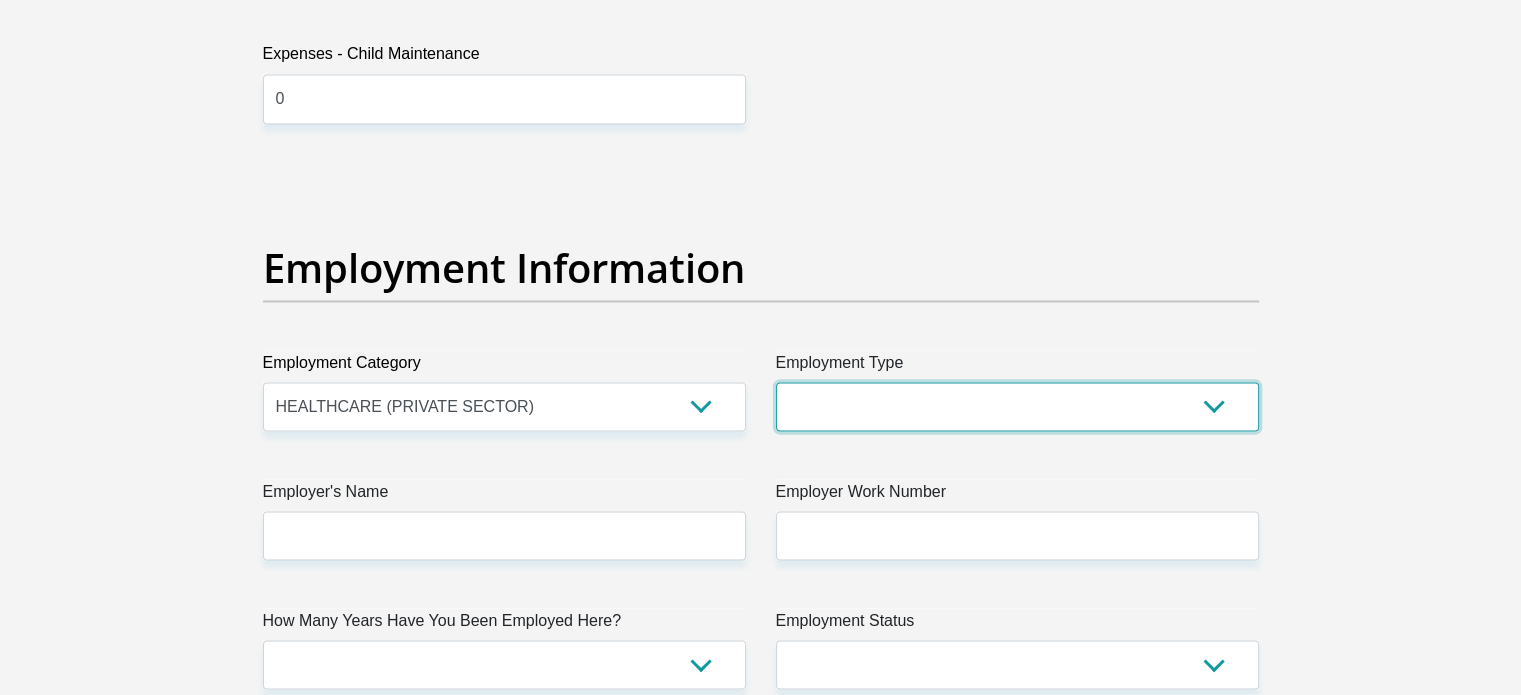 click on "College/Lecturer
Craft Seller
Creative
Driver
Executive
Farmer
Forces - Non Commissioned
Forces - Officer
Hawker
Housewife
Labourer
Licenced Professional
Manager
Miner
Non Licenced Professional
Office Staff/Clerk
Outside Worker
Pensioner
Permanent Teacher
Production/Manufacturing
Sales
Self-Employed
Semi-Professional Worker
Service Industry  Social Worker  Student" at bounding box center [1017, 406] 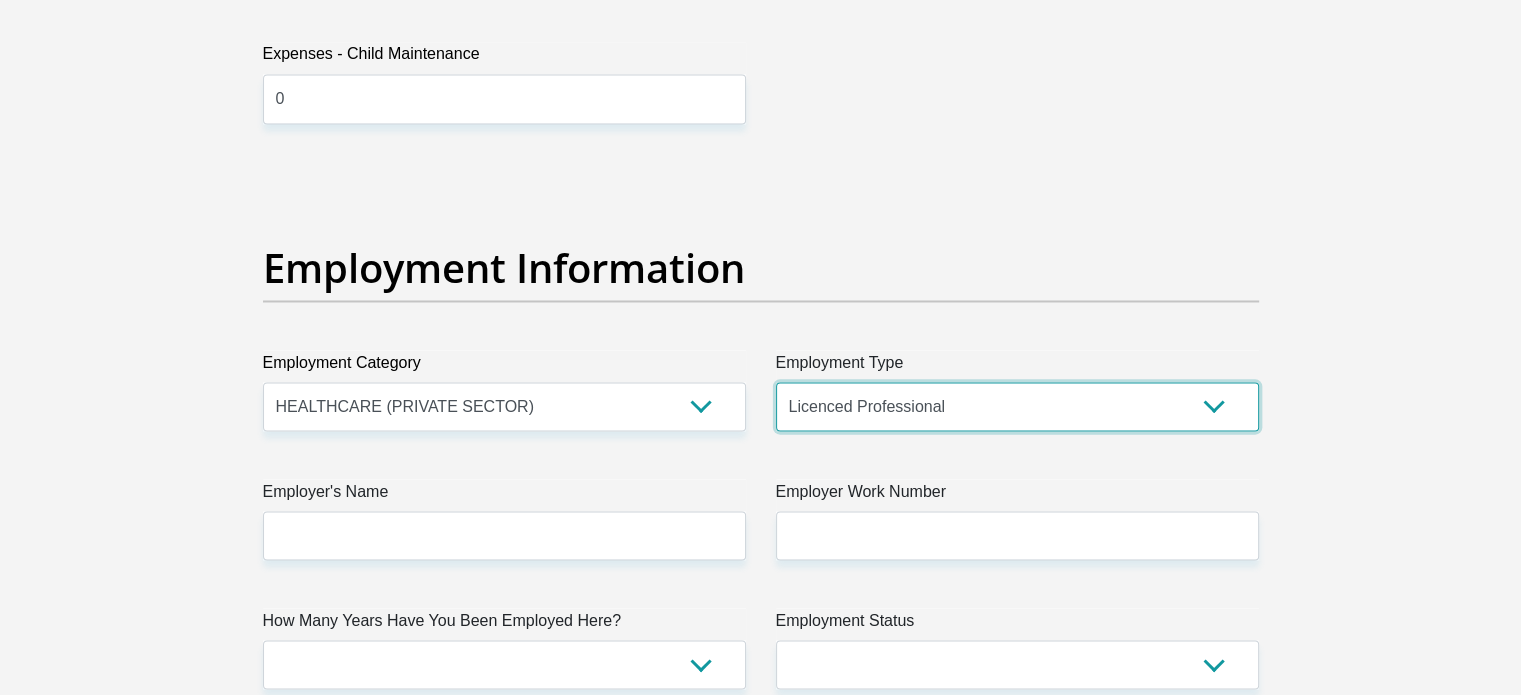 click on "College/Lecturer
Craft Seller
Creative
Driver
Executive
Farmer
Forces - Non Commissioned
Forces - Officer
Hawker
Housewife
Labourer
Licenced Professional
Manager
Miner
Non Licenced Professional
Office Staff/Clerk
Outside Worker
Pensioner
Permanent Teacher
Production/Manufacturing
Sales
Self-Employed
Semi-Professional Worker
Service Industry  Social Worker  Student" at bounding box center (1017, 406) 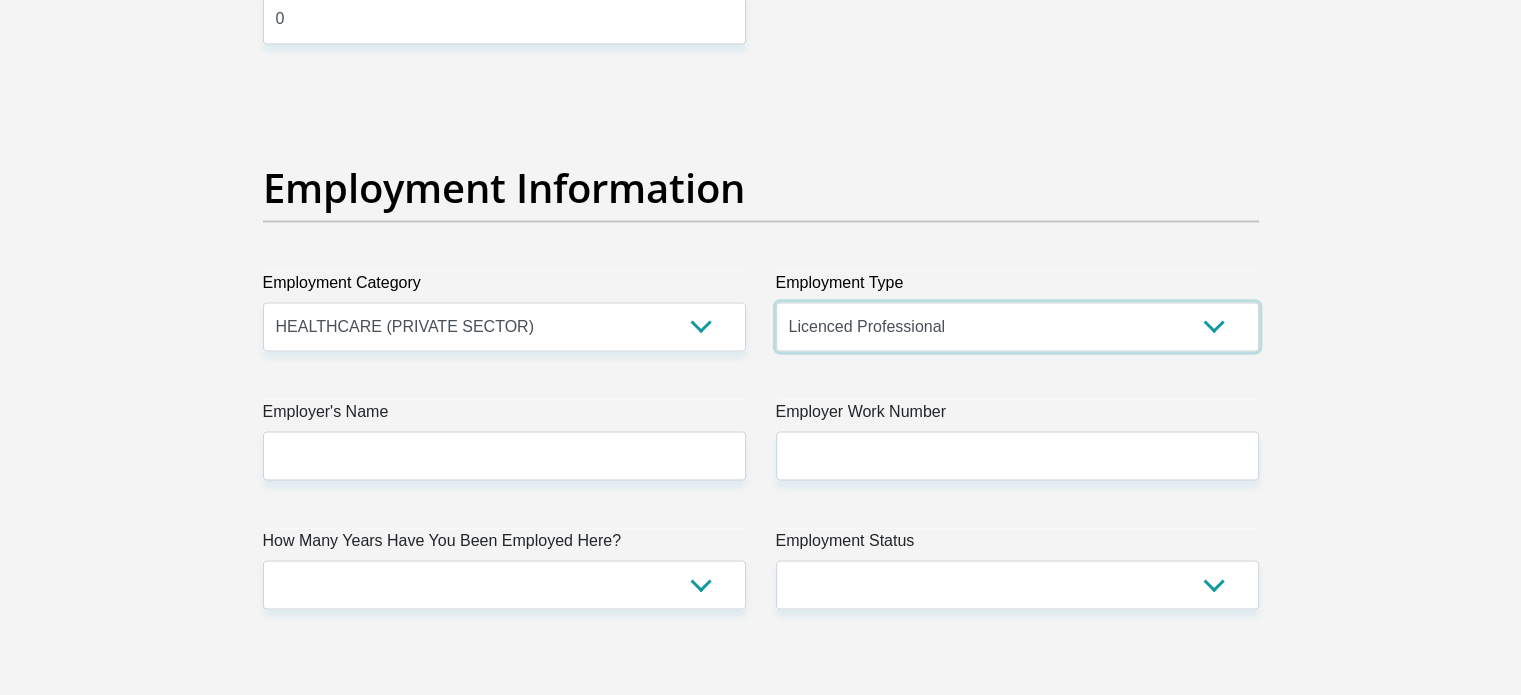 scroll, scrollTop: 3700, scrollLeft: 0, axis: vertical 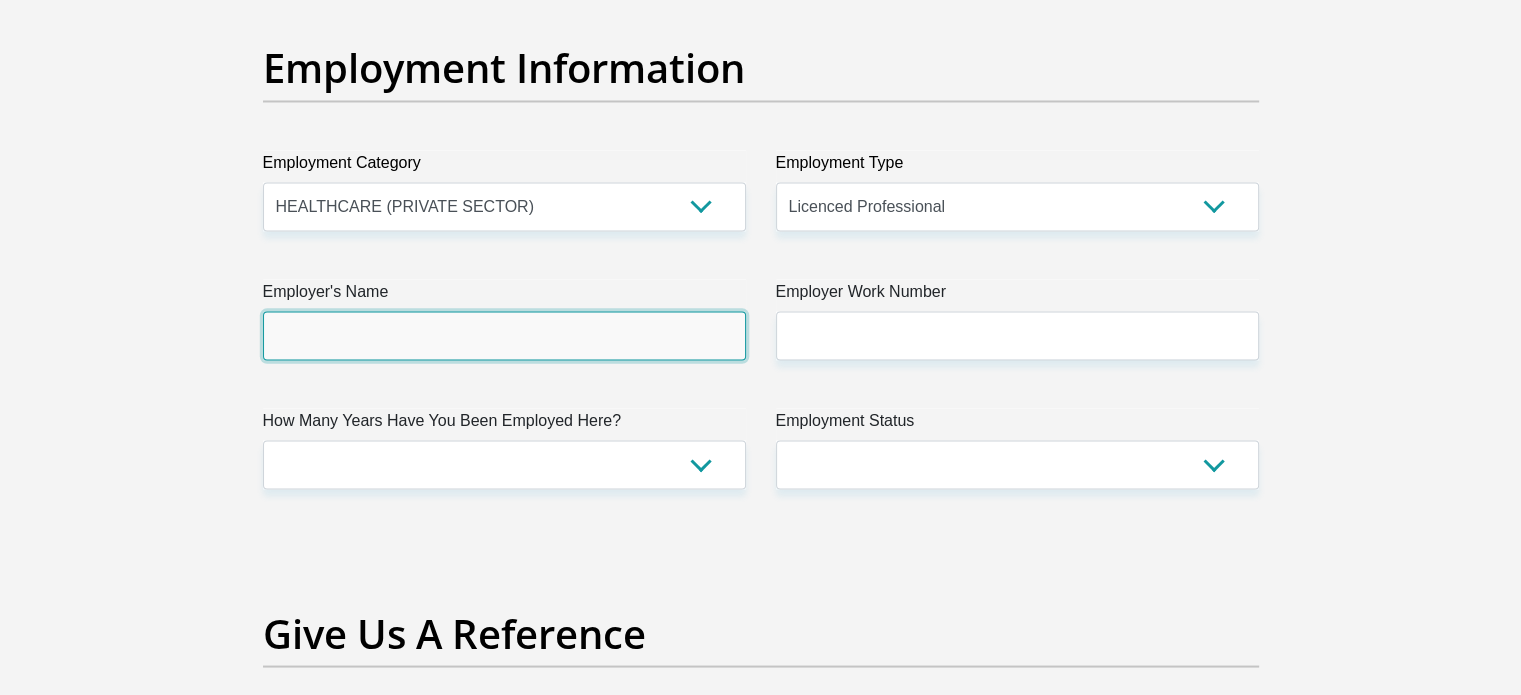 click on "Employer's Name" at bounding box center [504, 335] 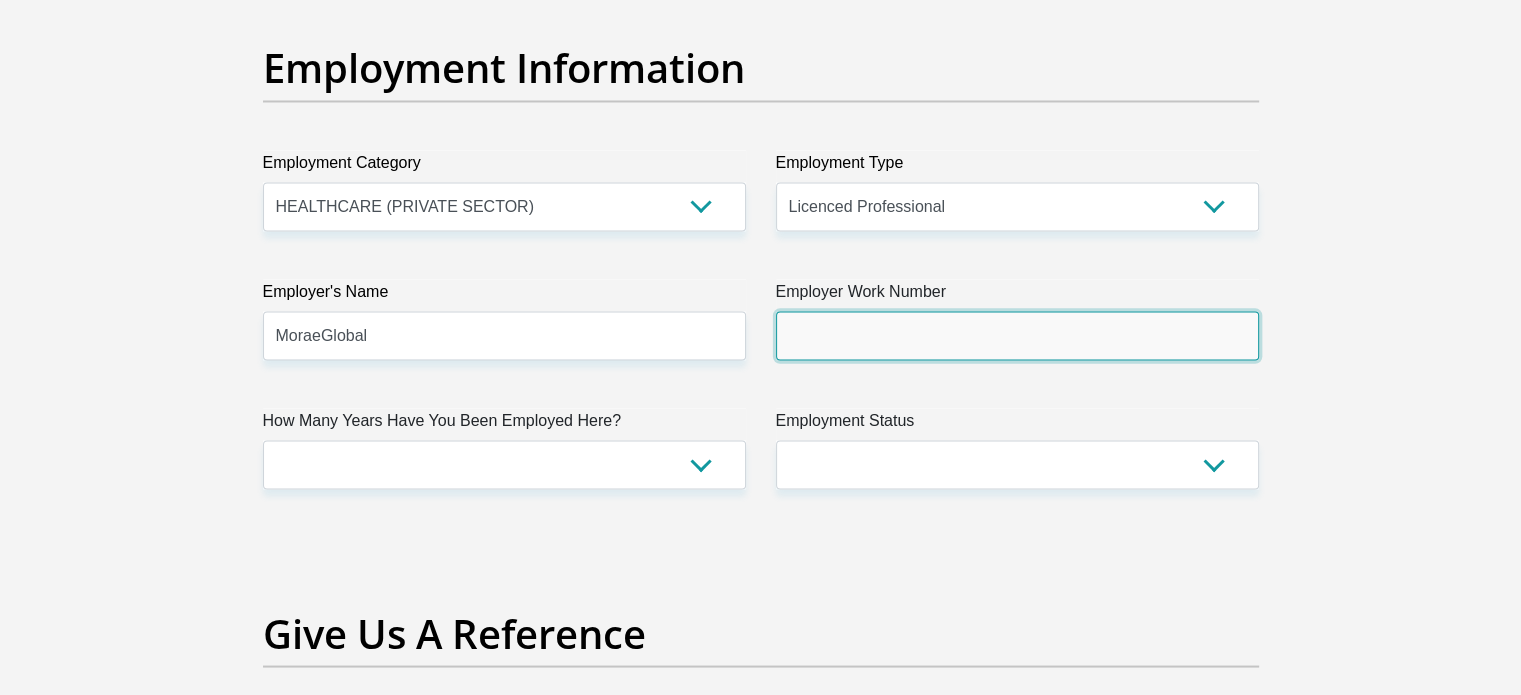 click on "Employer Work Number" at bounding box center [1017, 335] 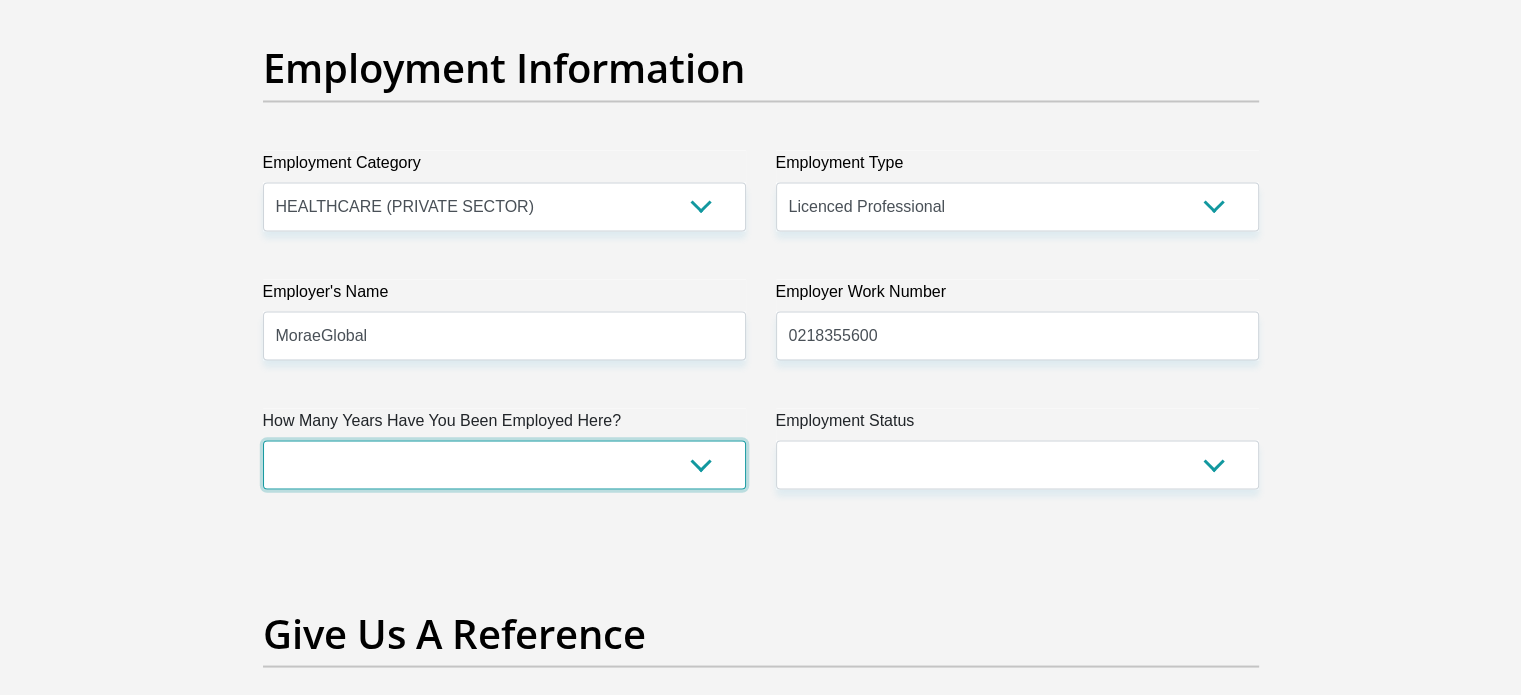 click on "less than 1 year
1-3 years
3-5 years
5+ years" at bounding box center [504, 464] 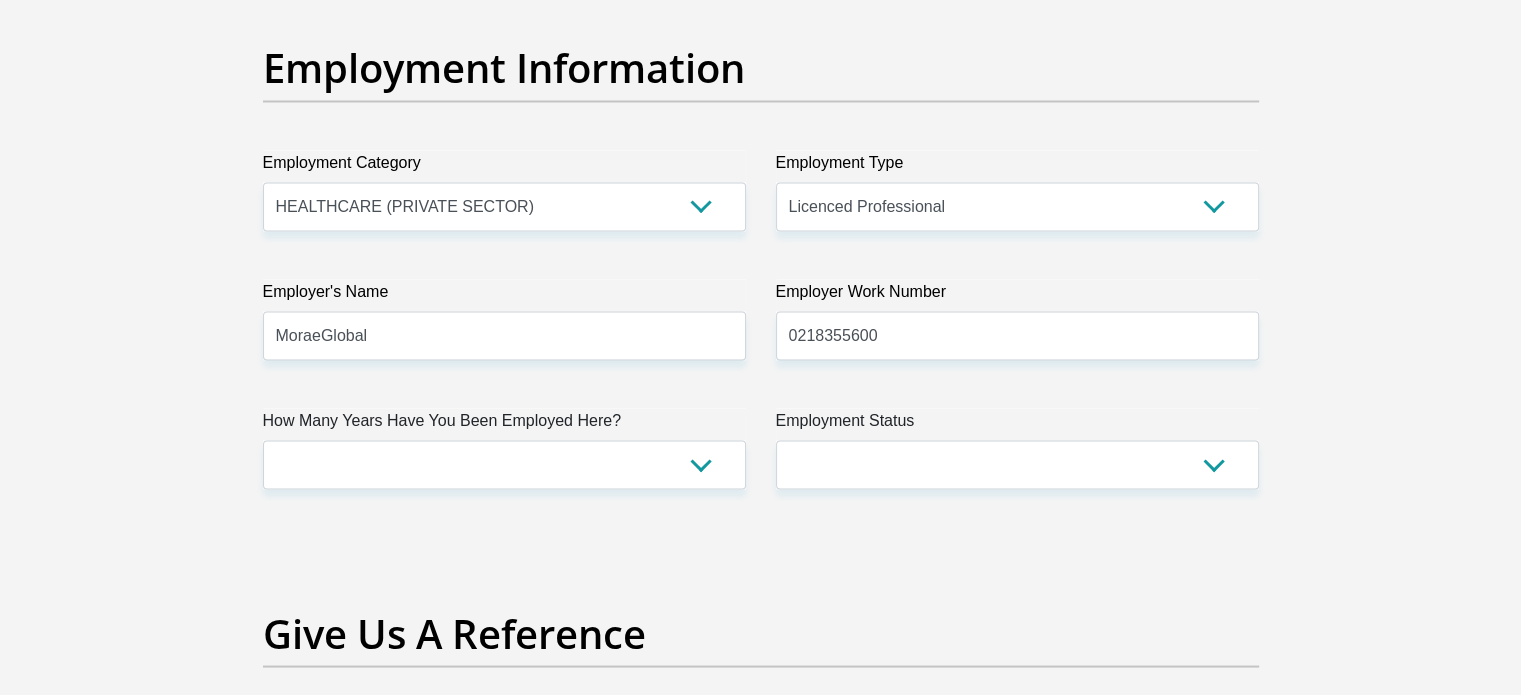 drag, startPoint x: 412, startPoint y: 632, endPoint x: 424, endPoint y: 623, distance: 15 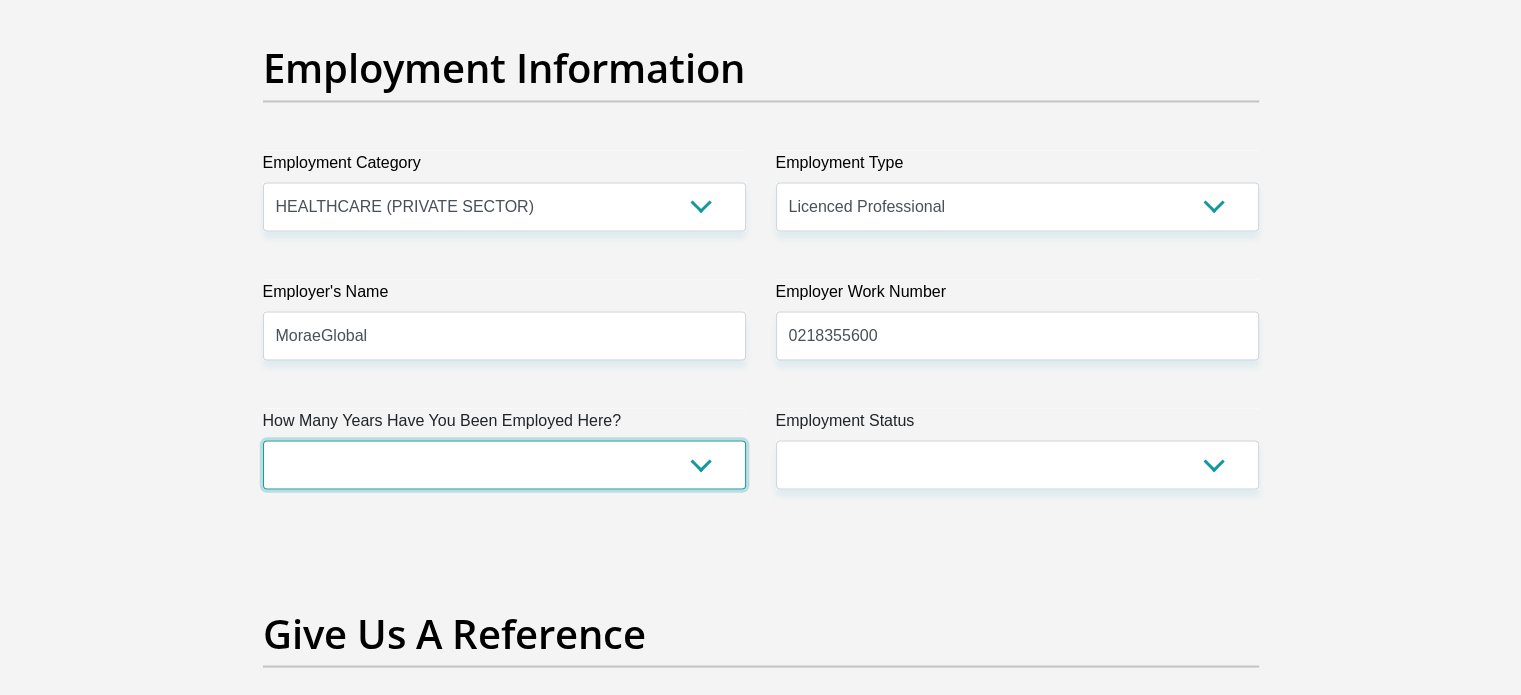 click on "less than 1 year
1-3 years
3-5 years
5+ years" at bounding box center (504, 464) 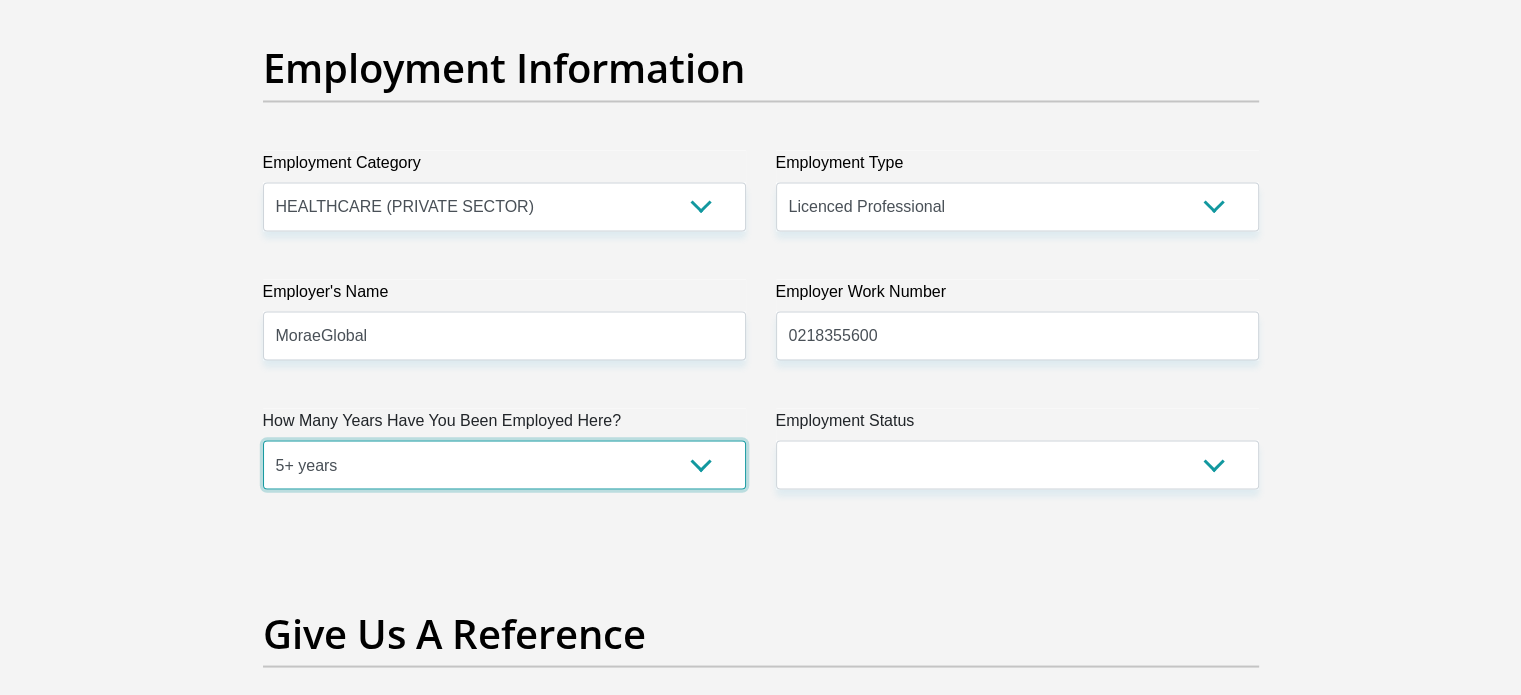 click on "less than 1 year
1-3 years
3-5 years
5+ years" at bounding box center [504, 464] 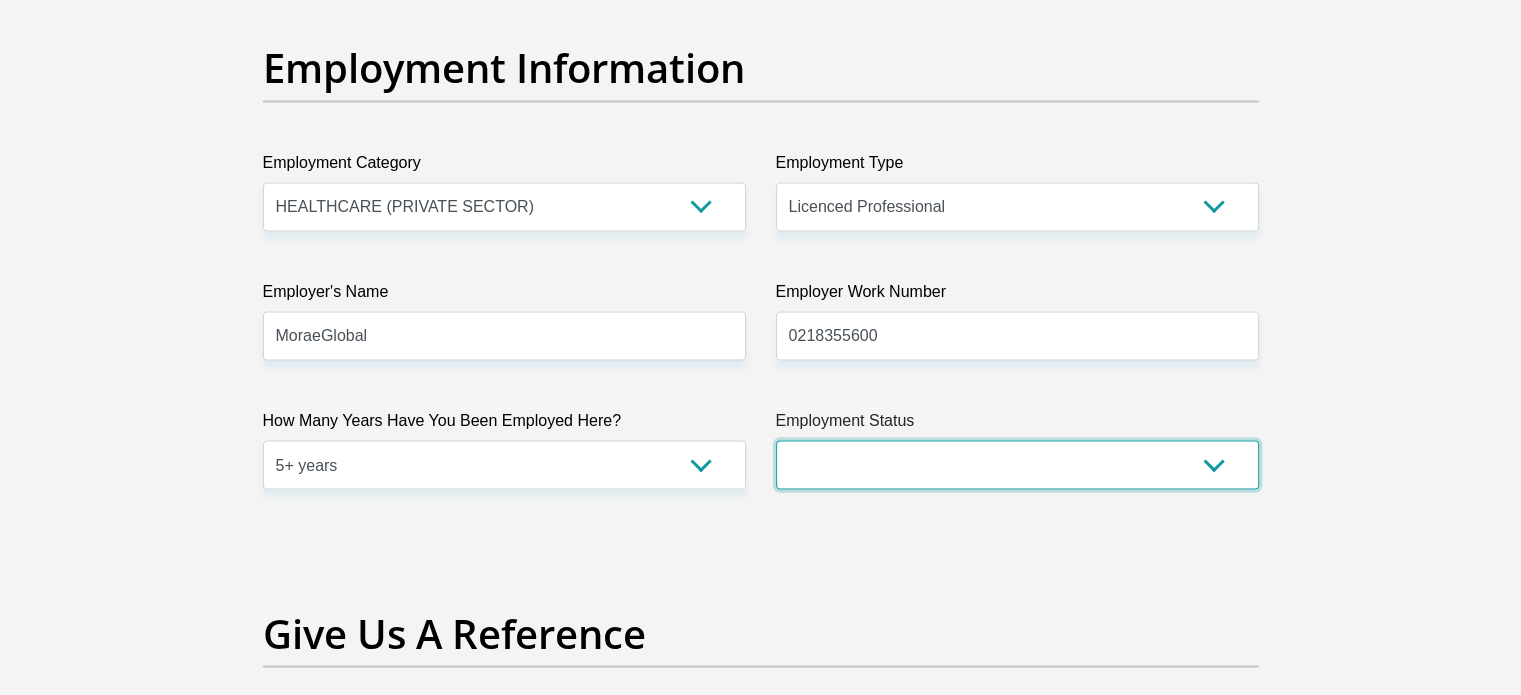 click on "Permanent/Full-time
Part-time/Casual
Contract Worker
Self-Employed
Housewife
Retired
Student
Medically Boarded
Disability
Unemployed" at bounding box center [1017, 464] 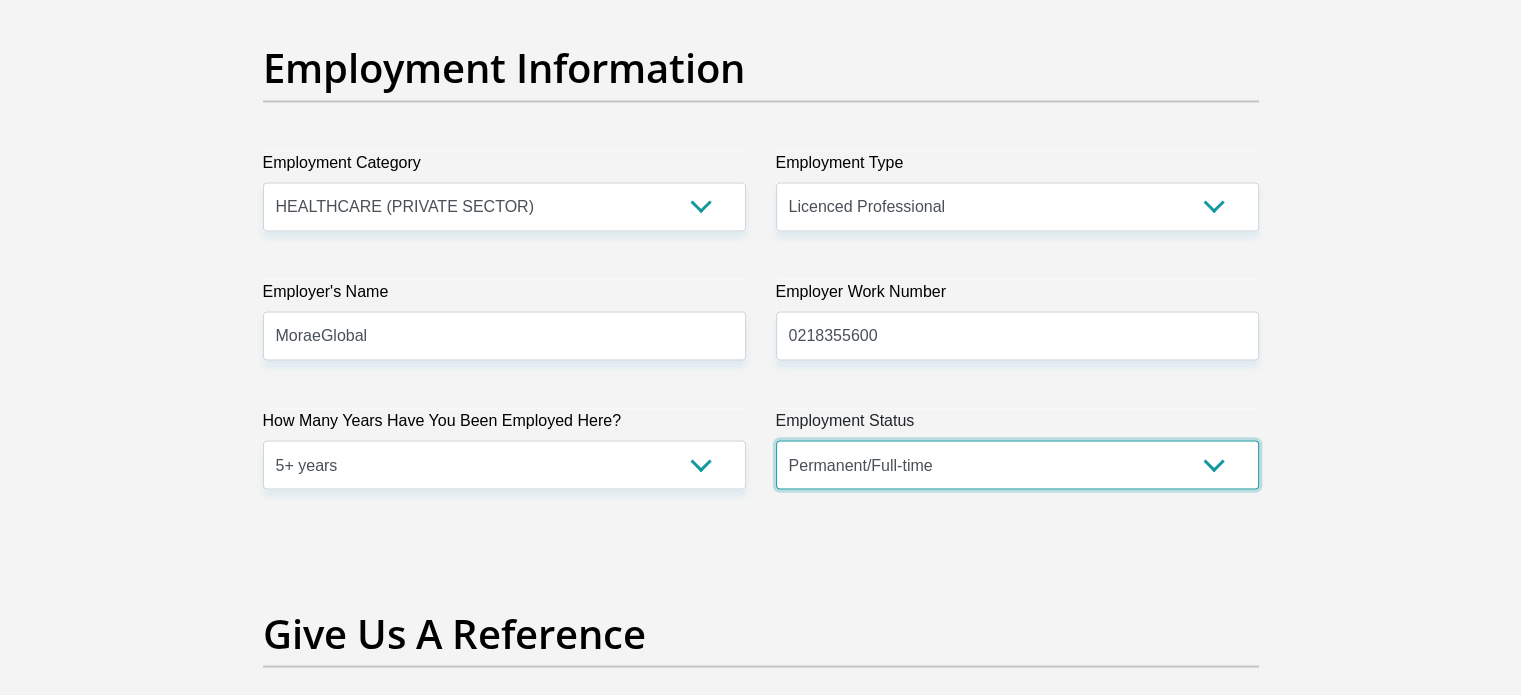 click on "Permanent/Full-time
Part-time/Casual
Contract Worker
Self-Employed
Housewife
Retired
Student
Medically Boarded
Disability
Unemployed" at bounding box center [1017, 464] 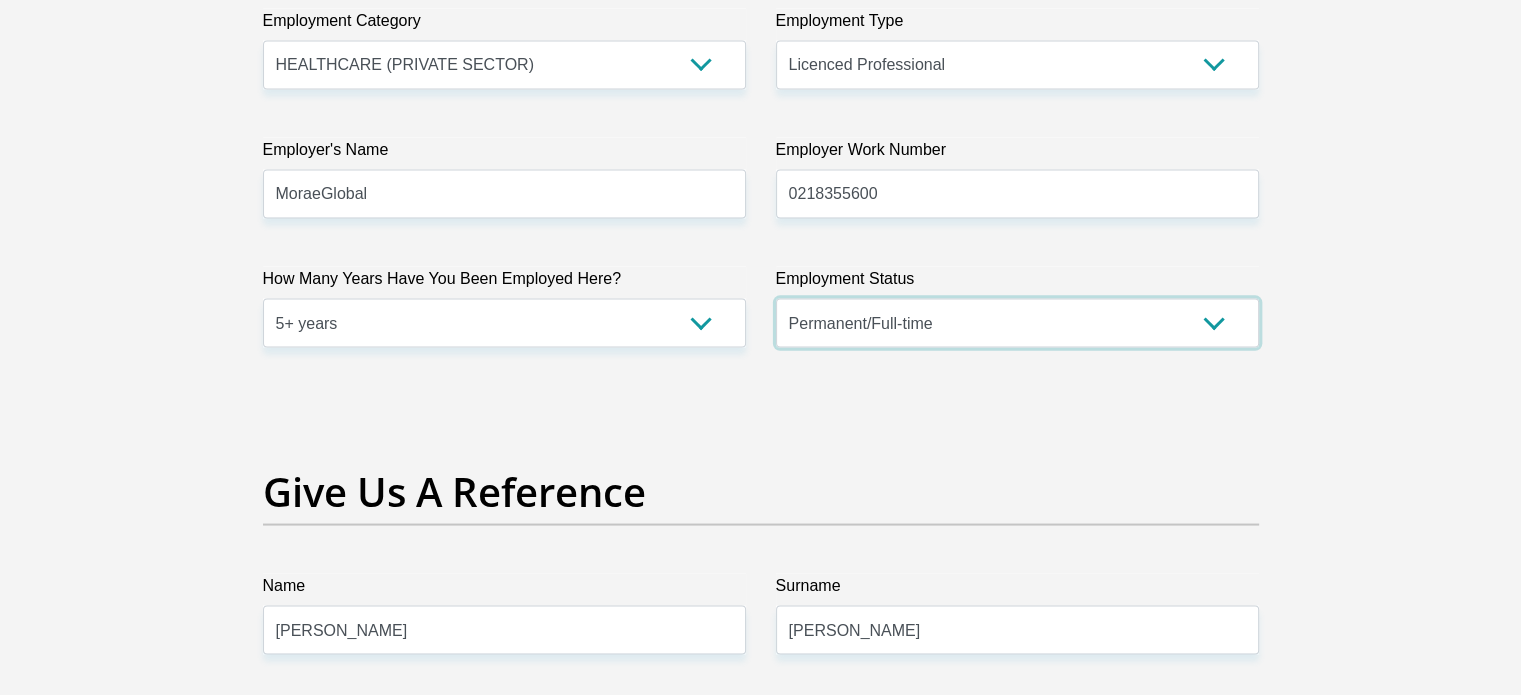 scroll, scrollTop: 4100, scrollLeft: 0, axis: vertical 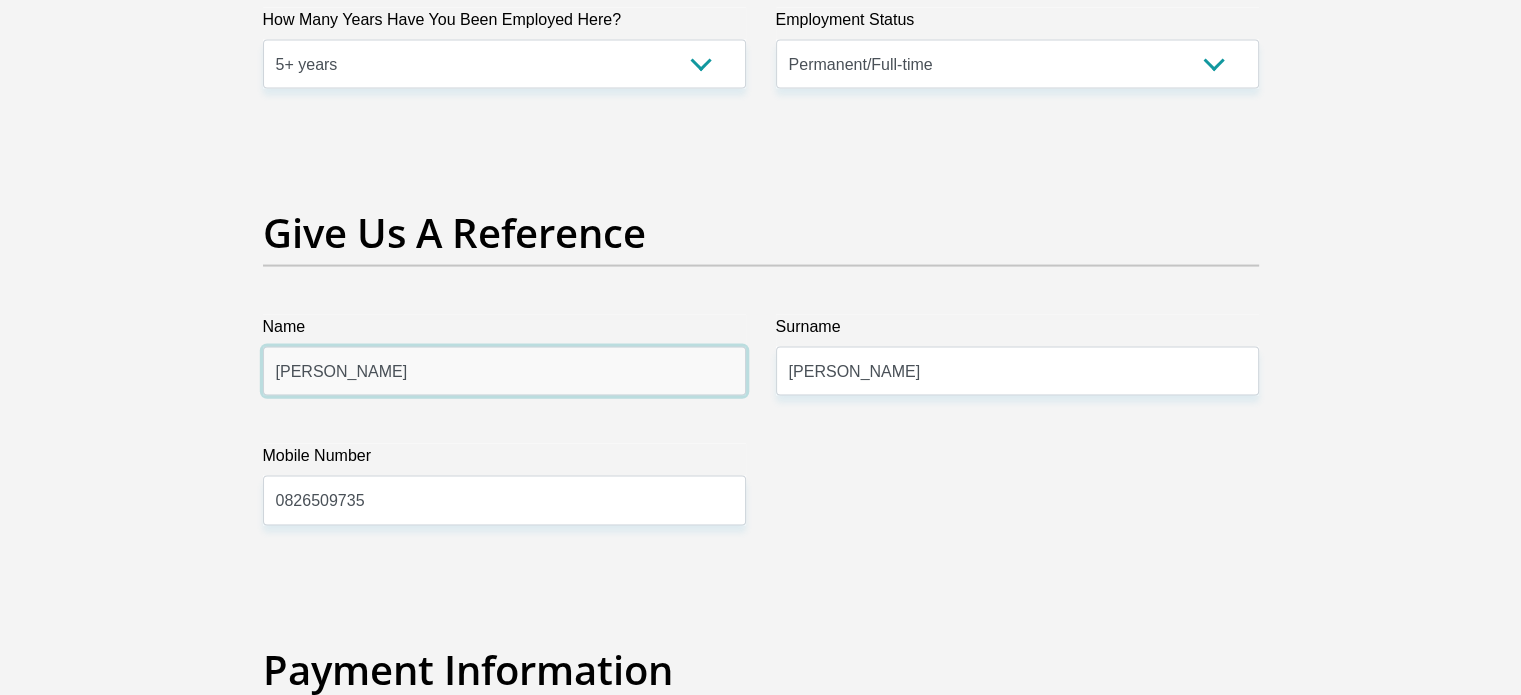 drag, startPoint x: 404, startPoint y: 350, endPoint x: 392, endPoint y: 355, distance: 13 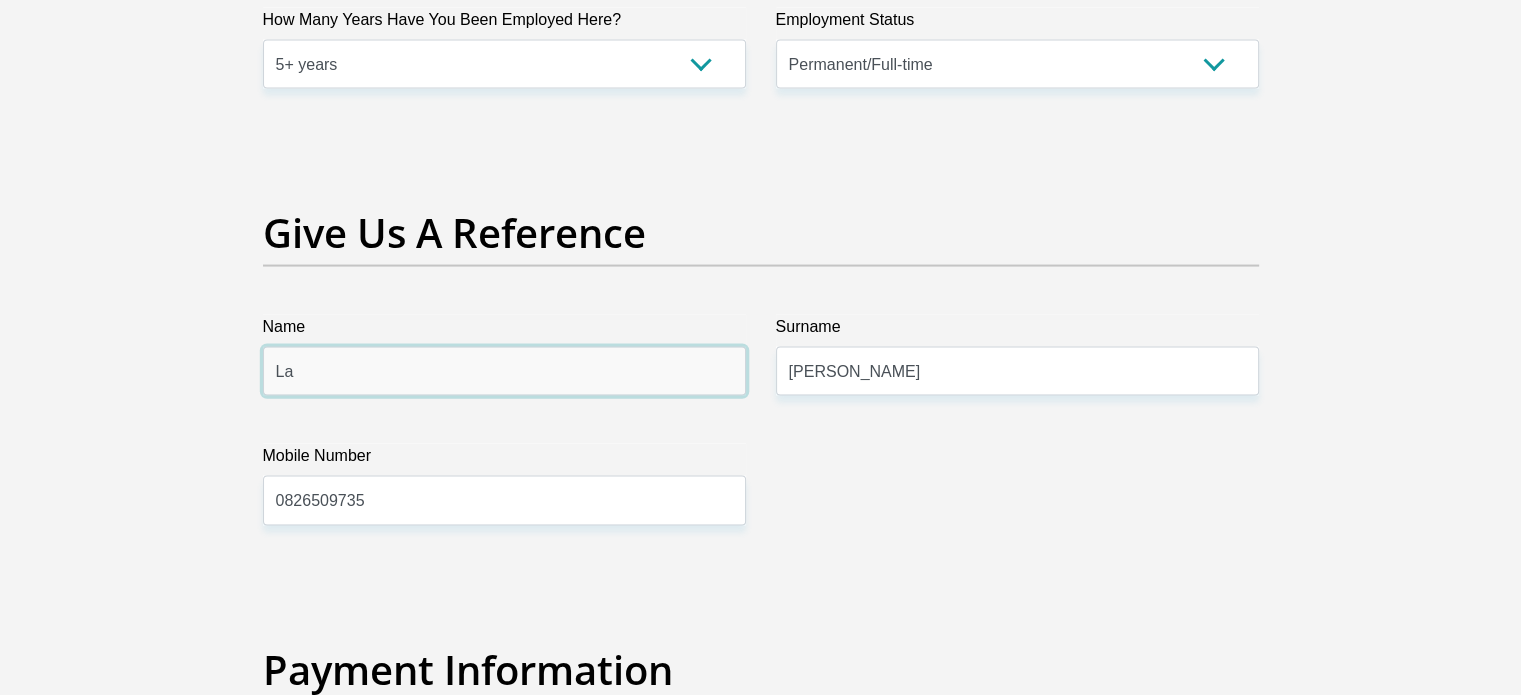 type on "L" 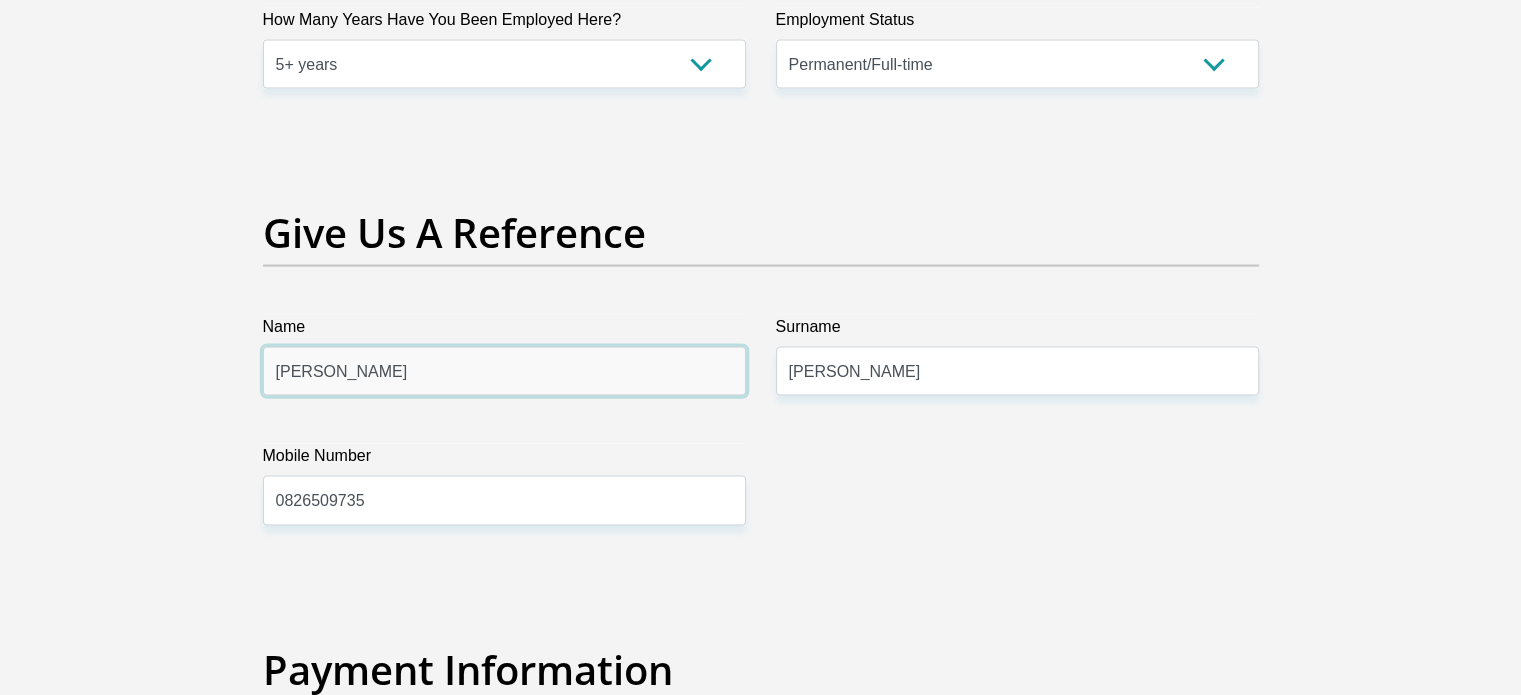type on "Amy" 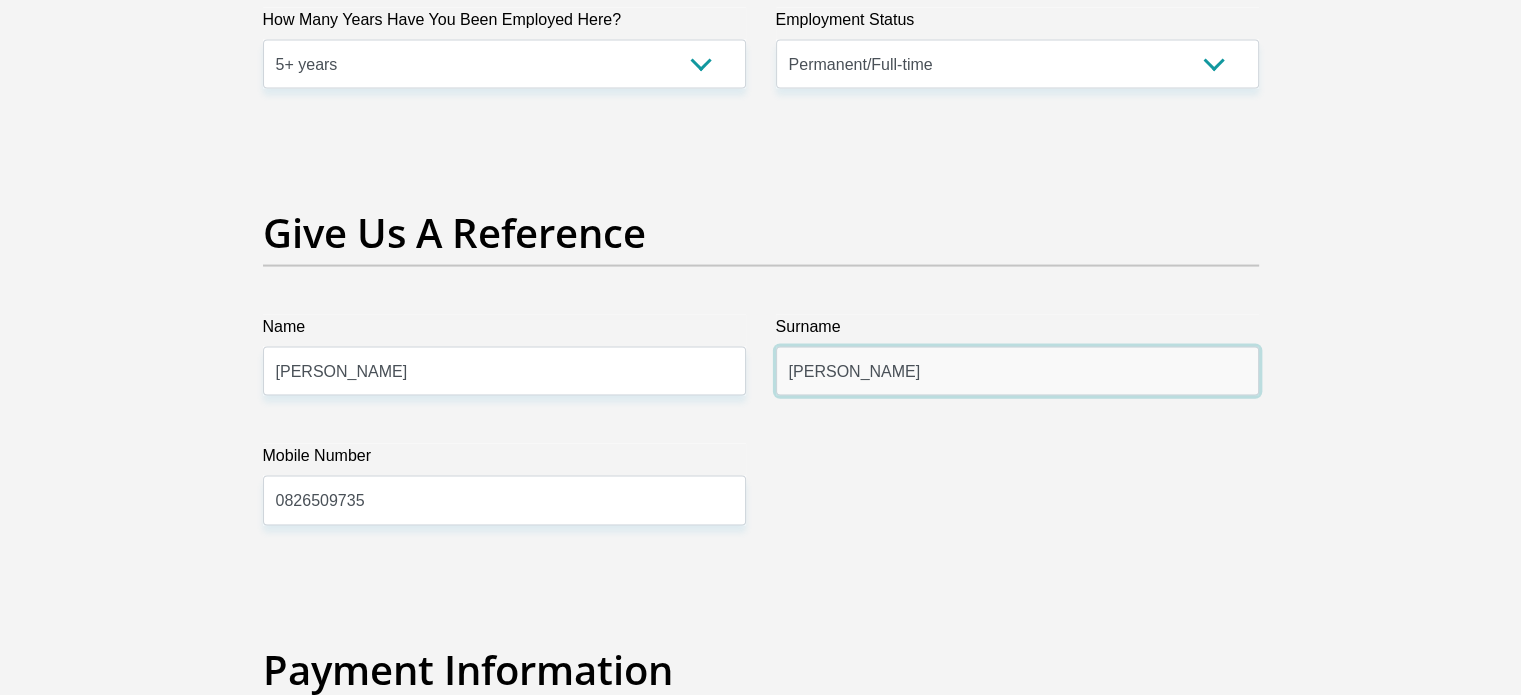click on "[PERSON_NAME]" at bounding box center (1017, 371) 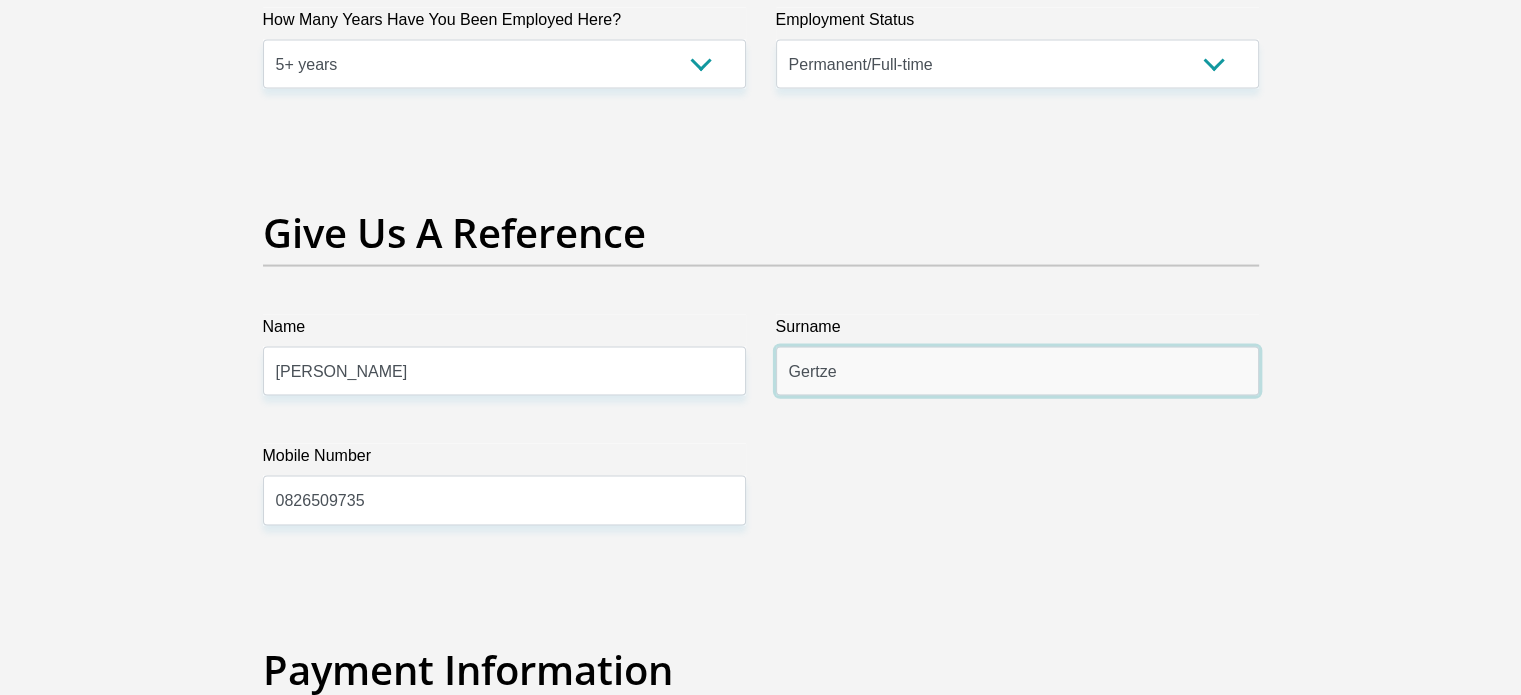 type on "Gertze" 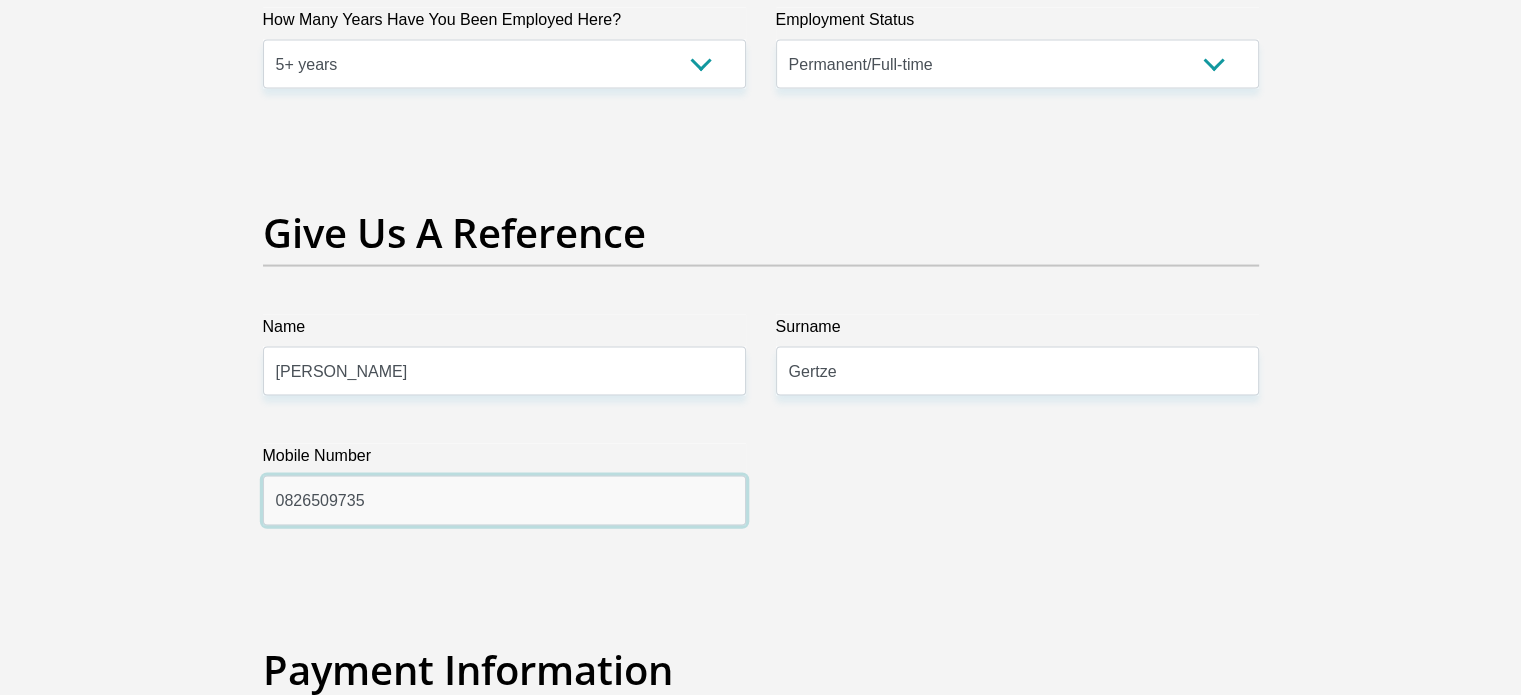 click on "0826509735" at bounding box center (504, 500) 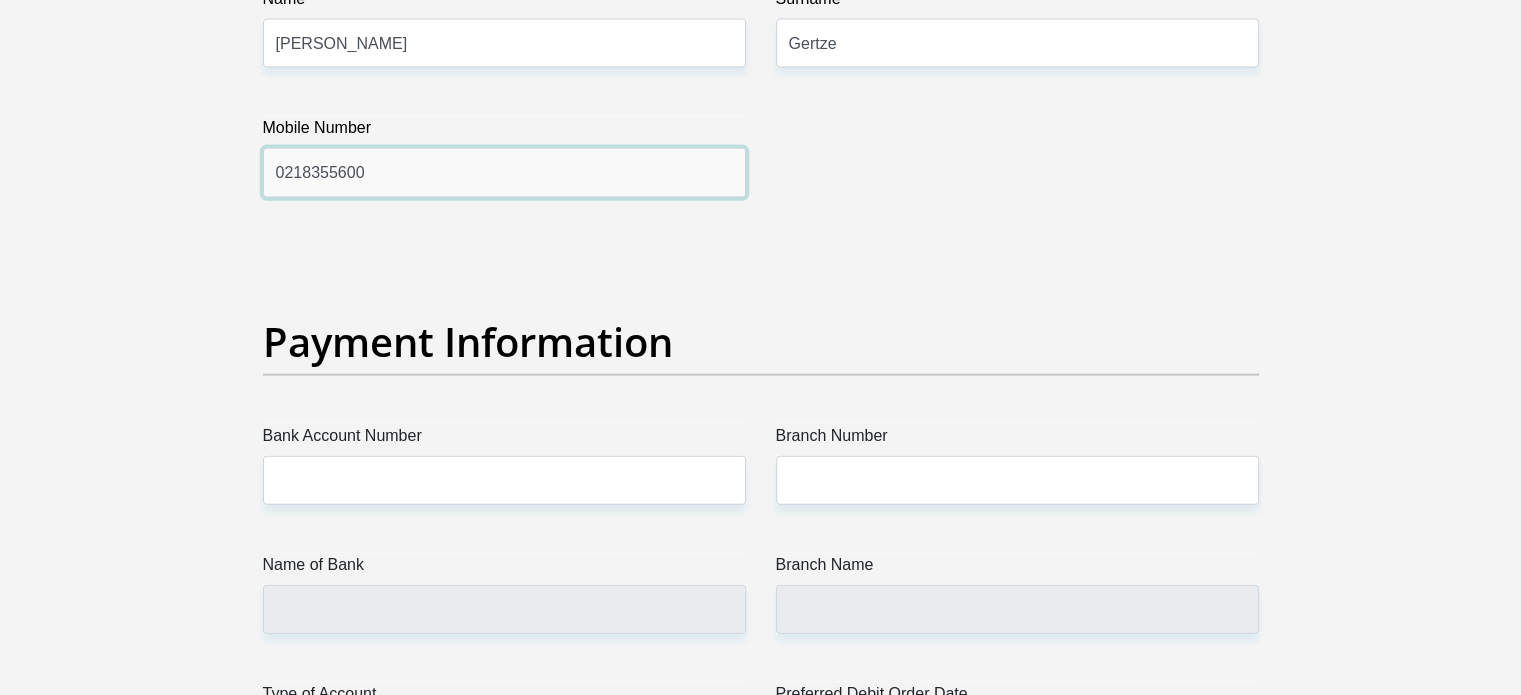 scroll, scrollTop: 4500, scrollLeft: 0, axis: vertical 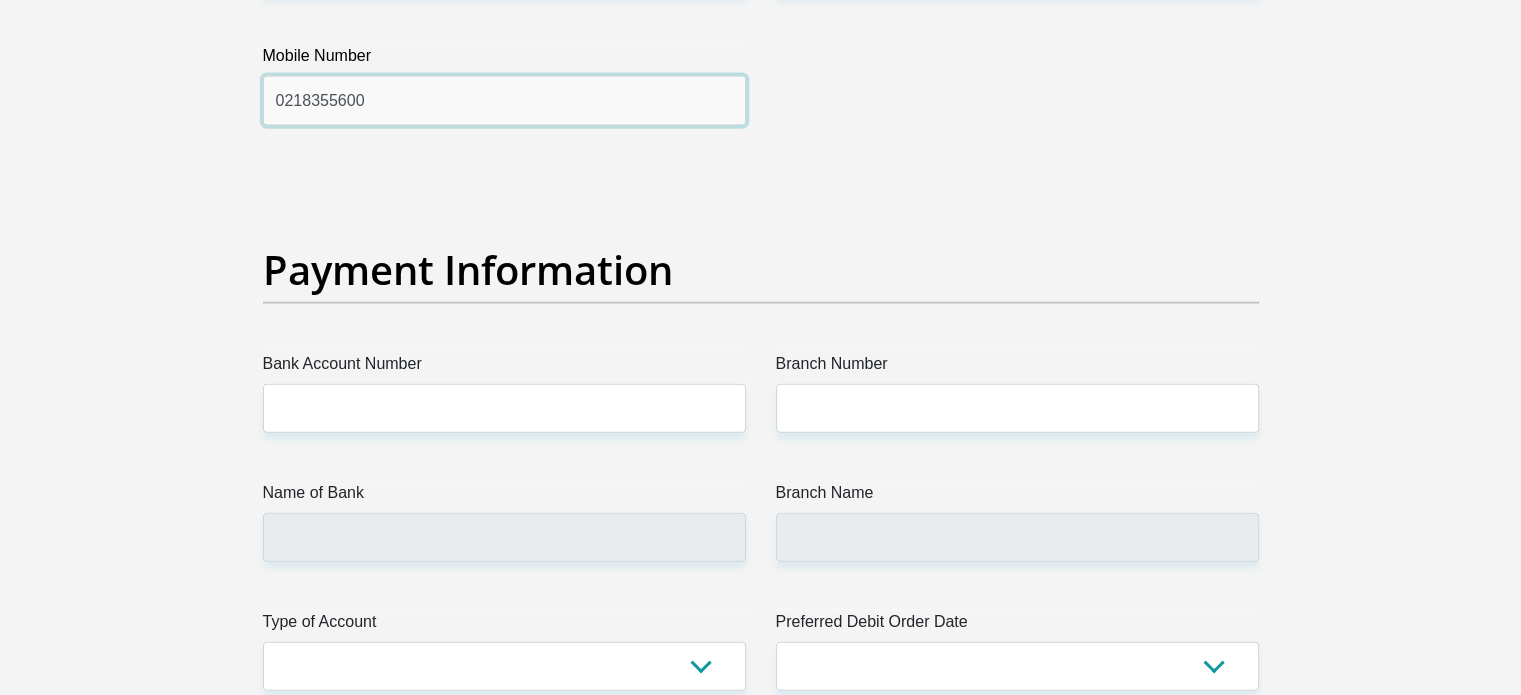 type on "0218355600" 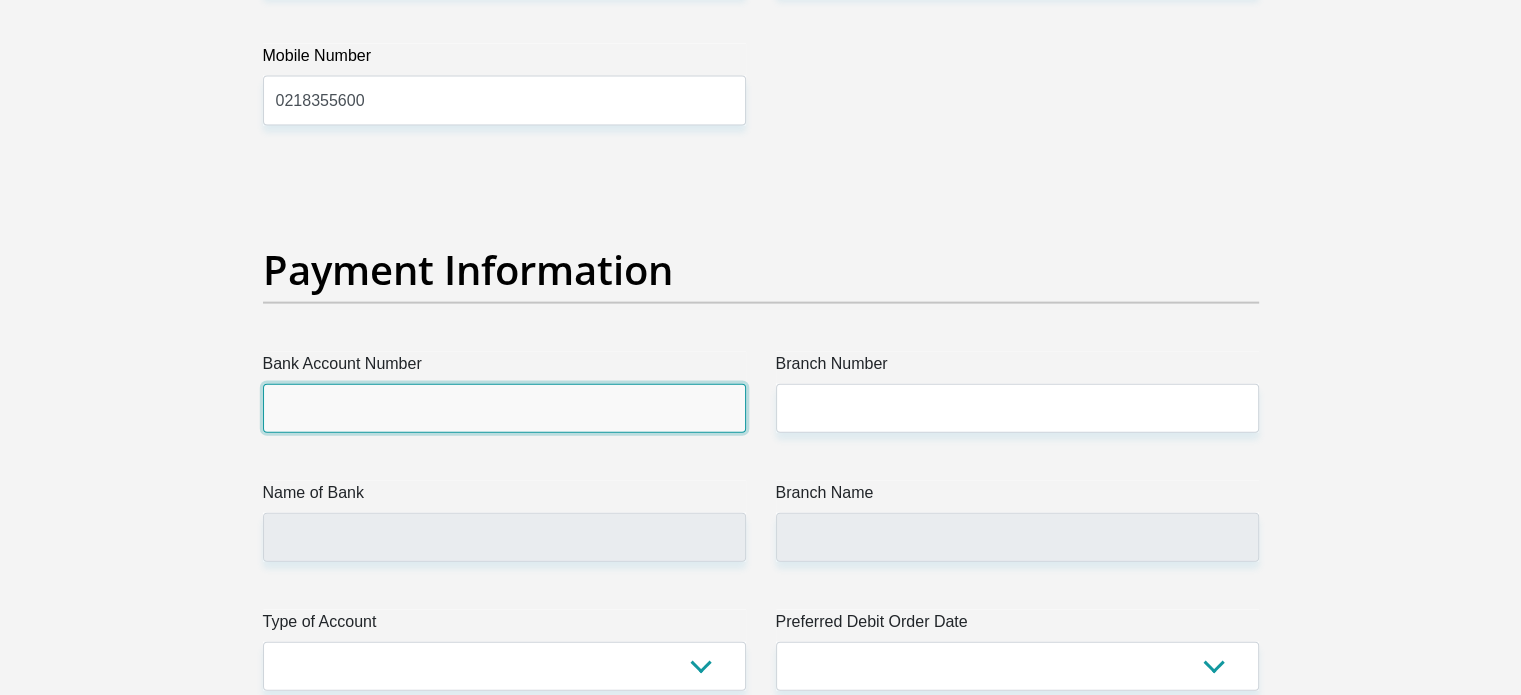 click on "Bank Account Number" at bounding box center (504, 408) 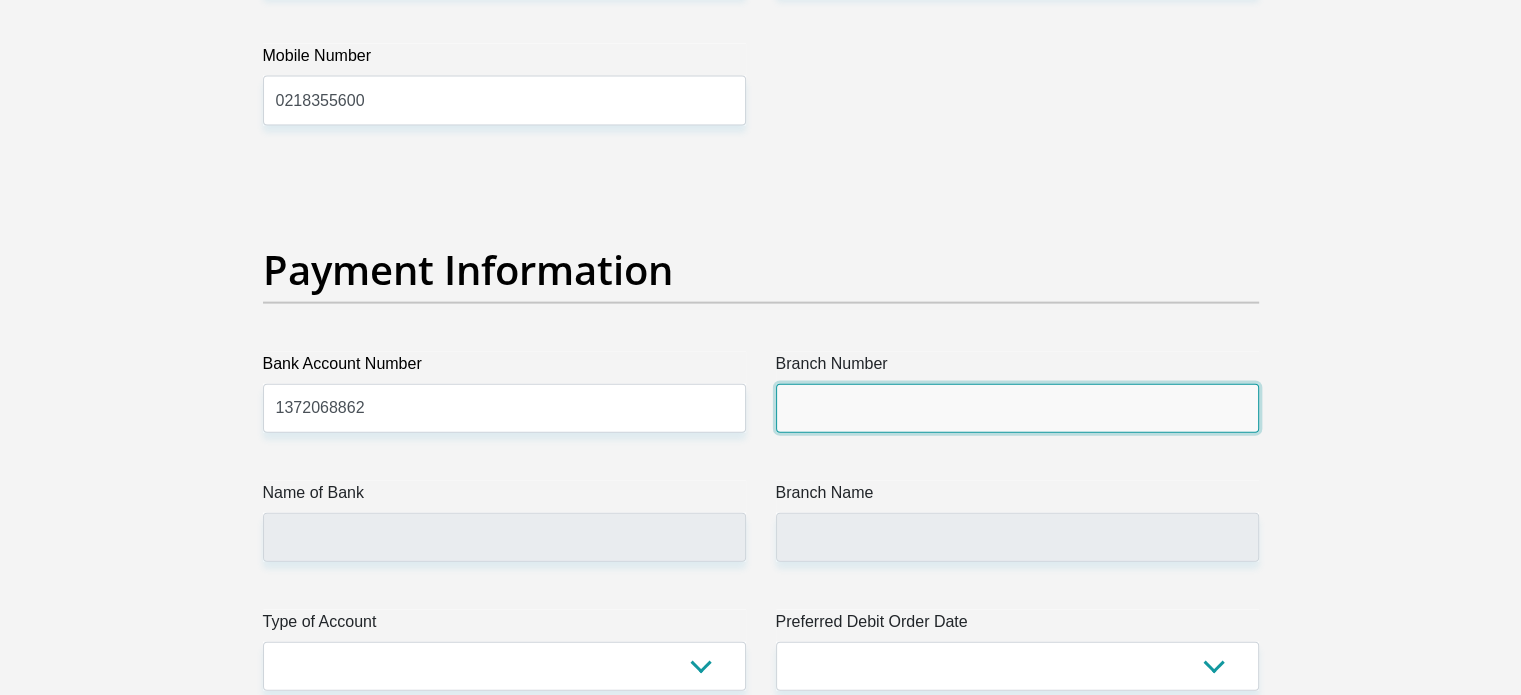 click on "Branch Number" at bounding box center (1017, 408) 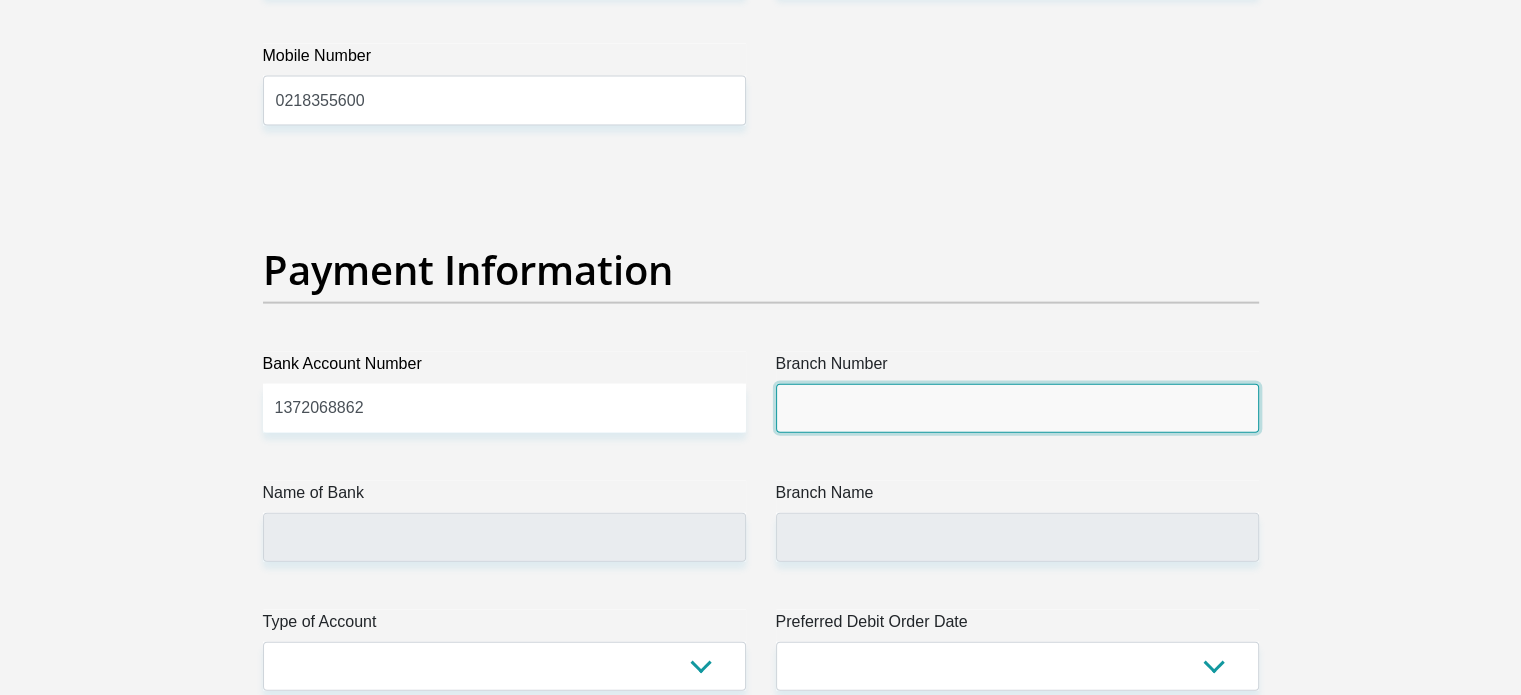 type on "470010" 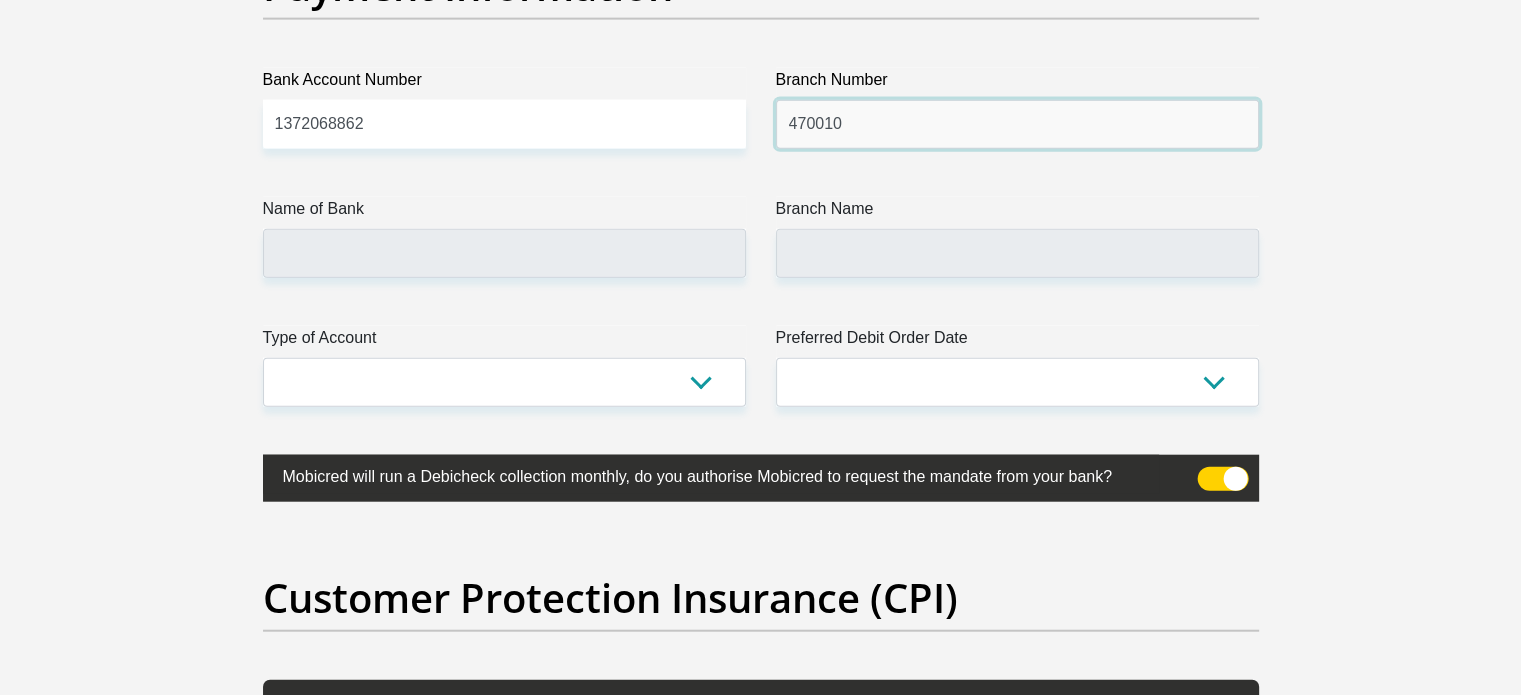 scroll, scrollTop: 4800, scrollLeft: 0, axis: vertical 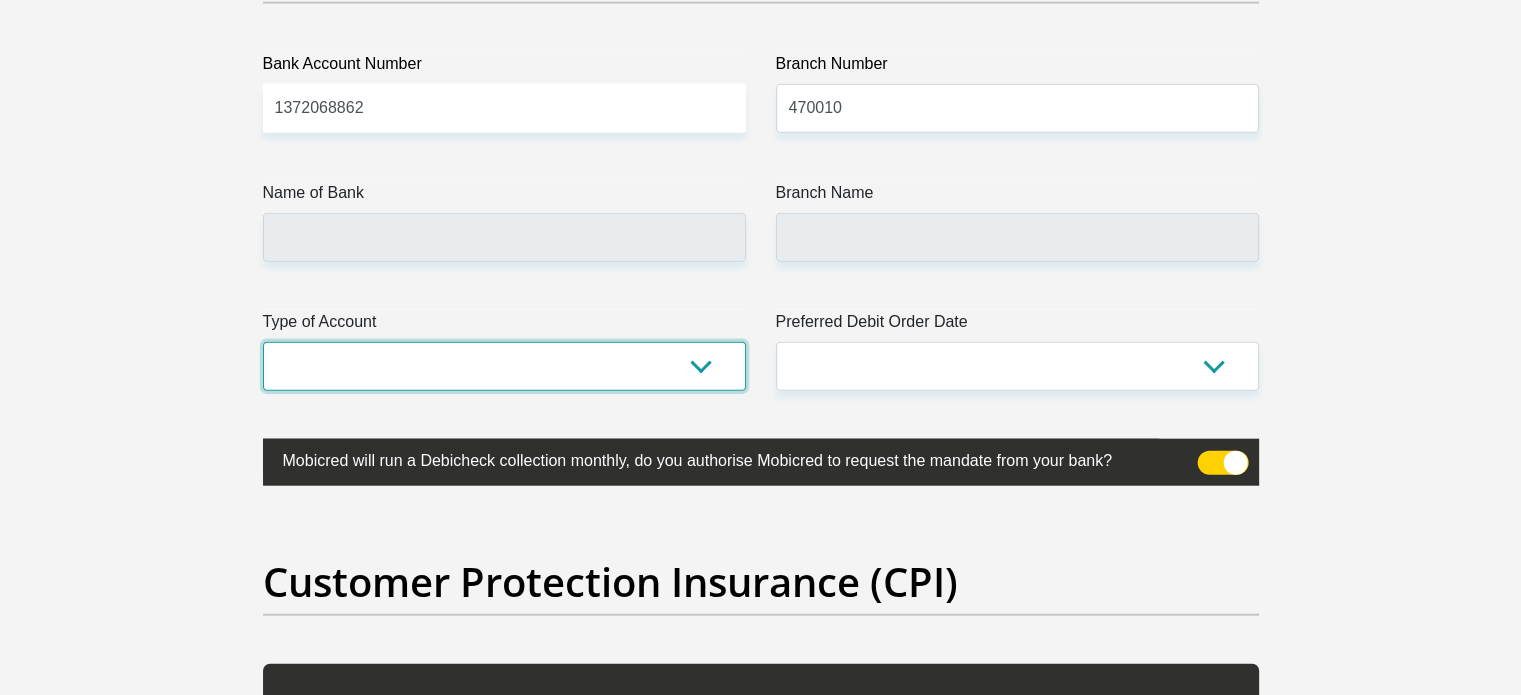 click on "Cheque
Savings" at bounding box center [504, 366] 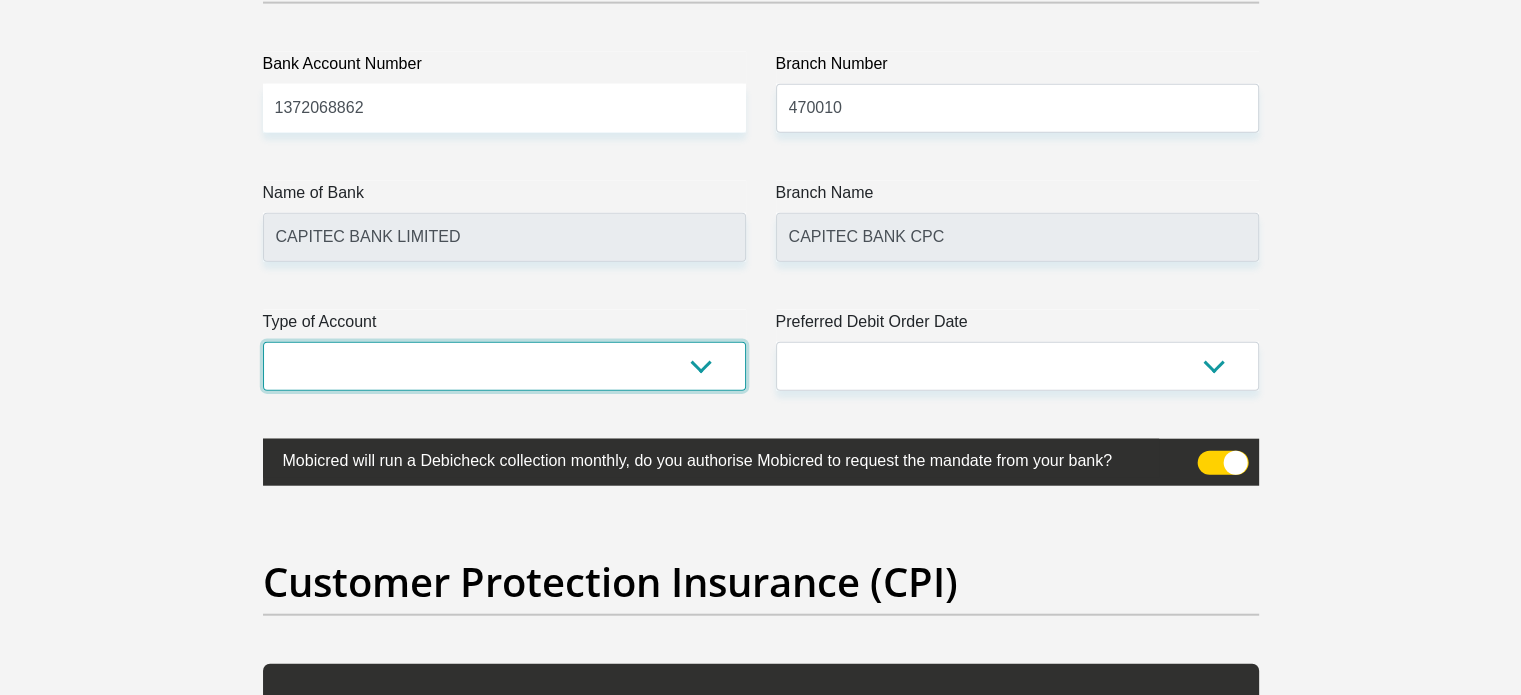select on "SAV" 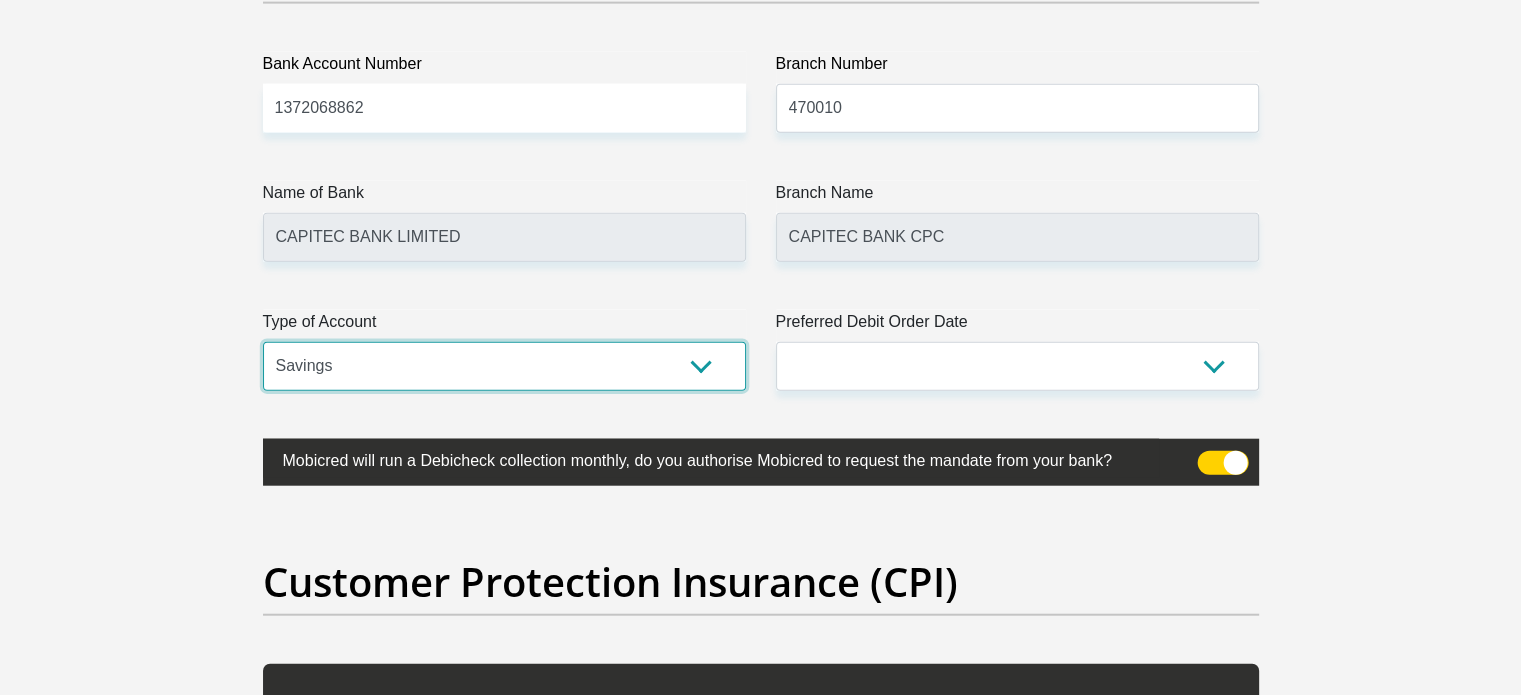 click on "Cheque
Savings" at bounding box center (504, 366) 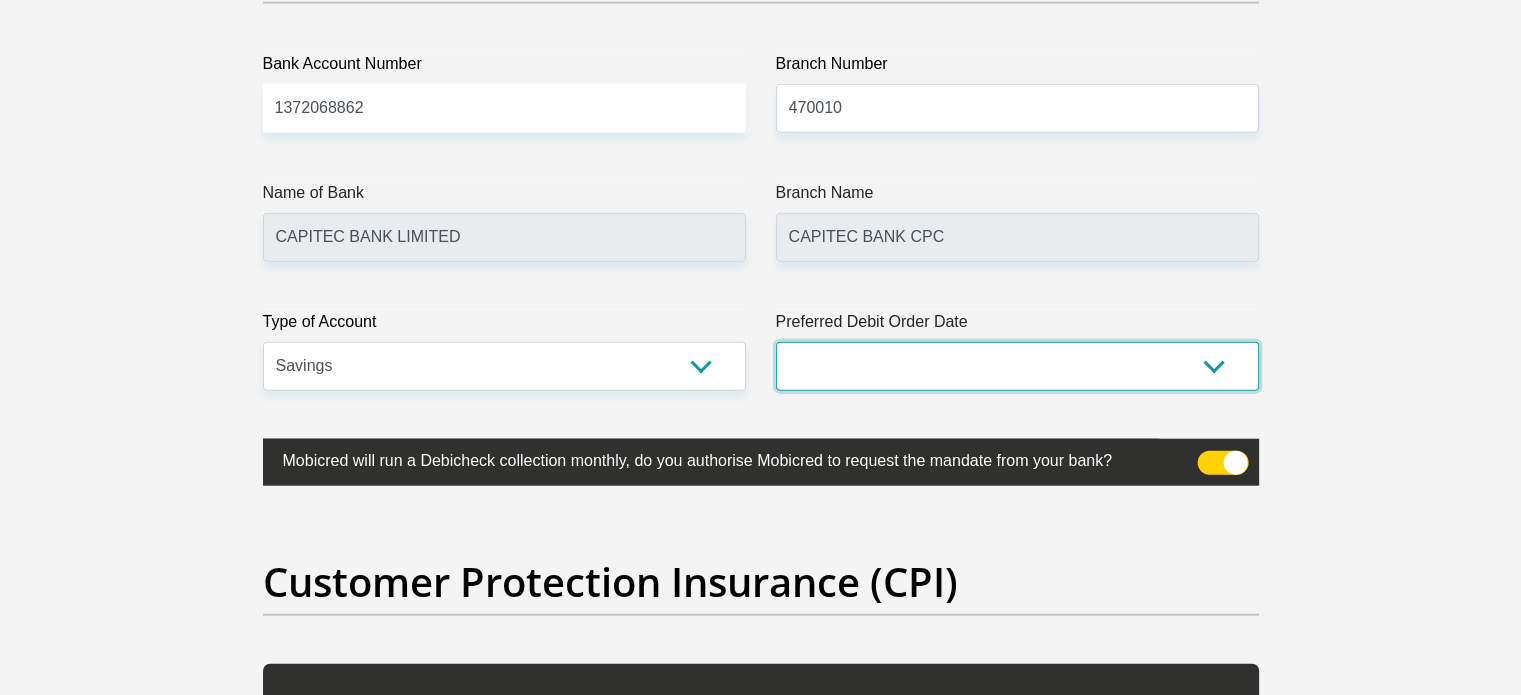 click on "1st
2nd
3rd
4th
5th
7th
18th
19th
20th
21st
22nd
23rd
24th
25th
26th
27th
28th
29th
30th" at bounding box center [1017, 366] 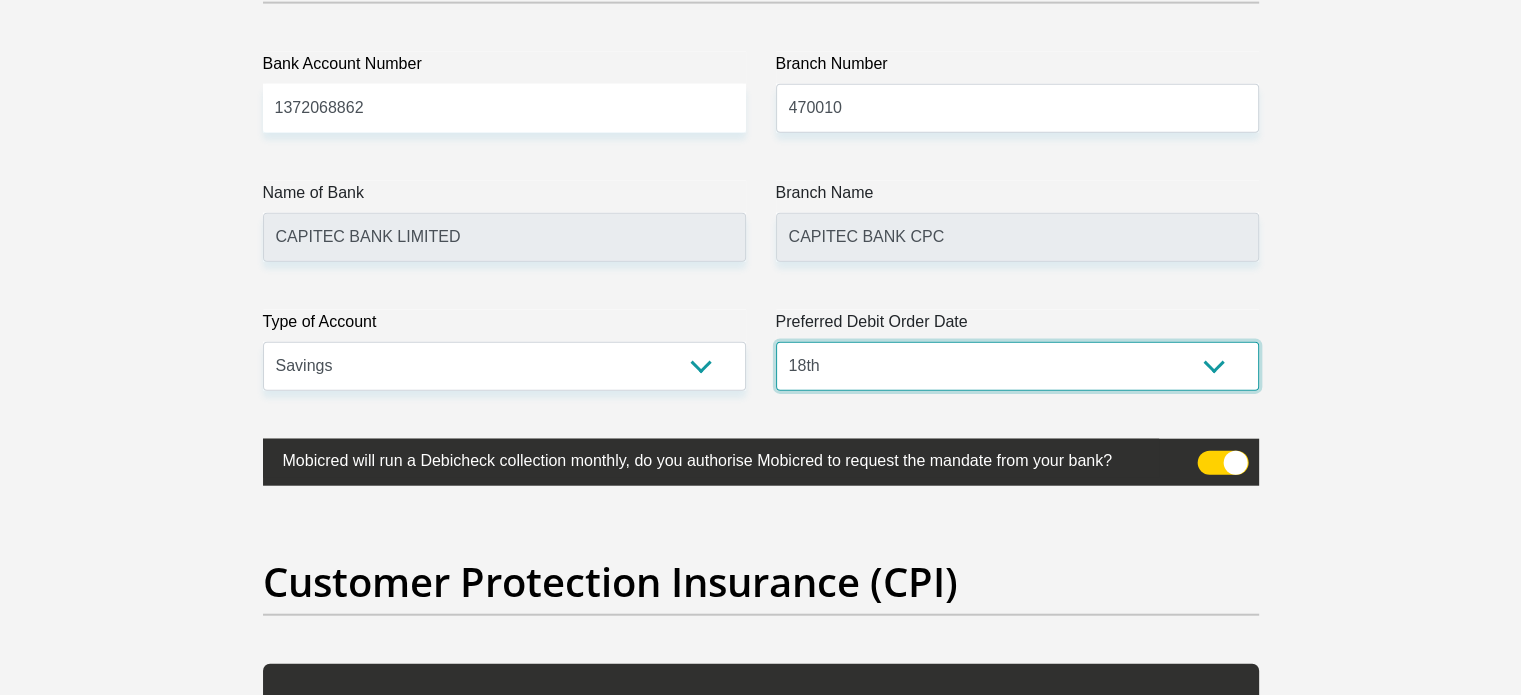 click on "1st
2nd
3rd
4th
5th
7th
18th
19th
20th
21st
22nd
23rd
24th
25th
26th
27th
28th
29th
30th" at bounding box center [1017, 366] 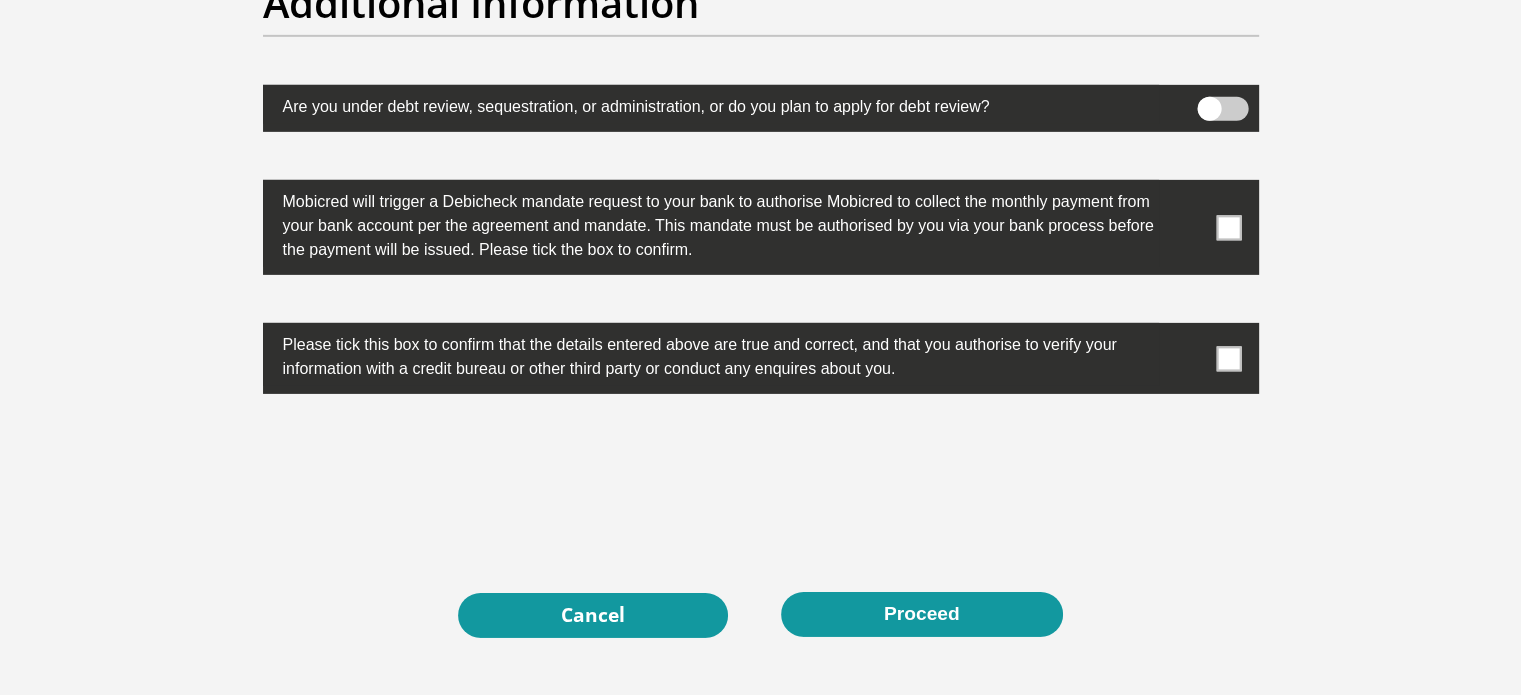 scroll, scrollTop: 6400, scrollLeft: 0, axis: vertical 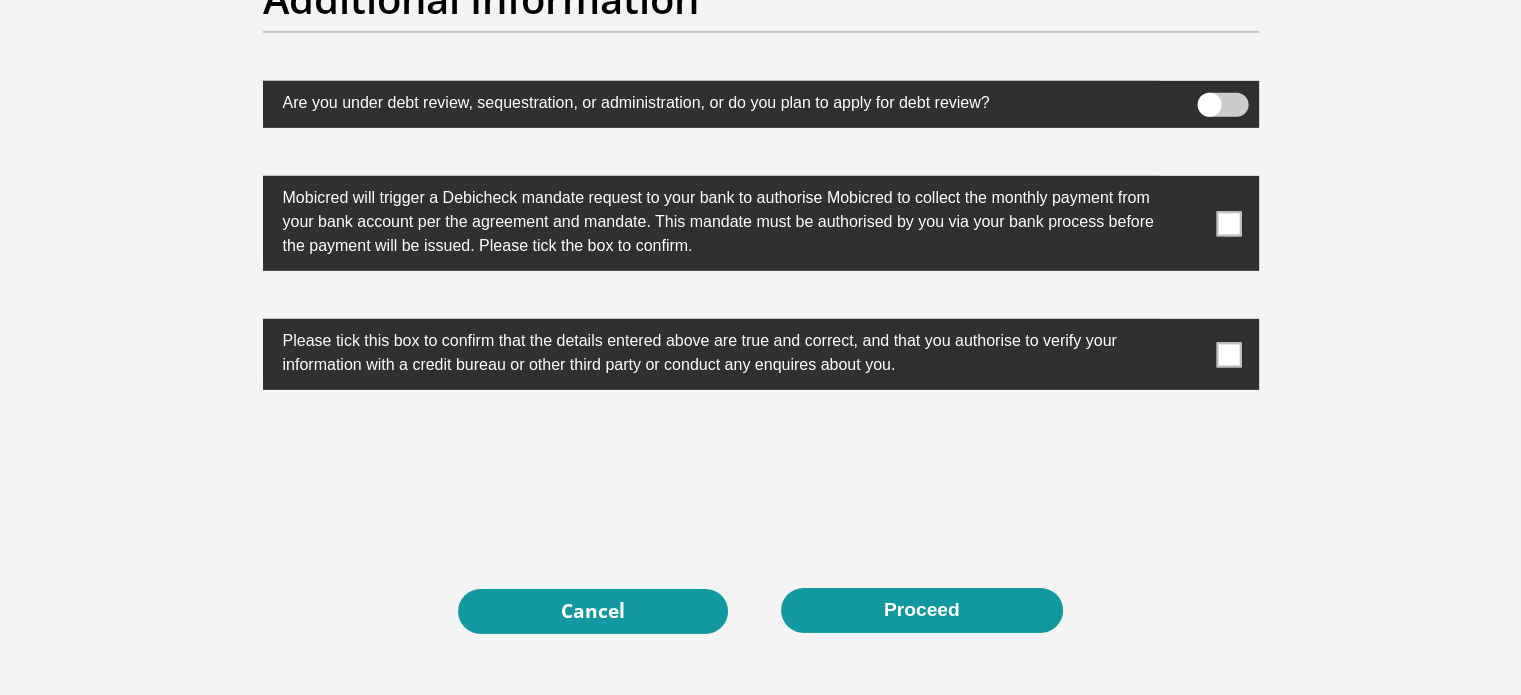 drag, startPoint x: 1232, startPoint y: 220, endPoint x: 1232, endPoint y: 264, distance: 44 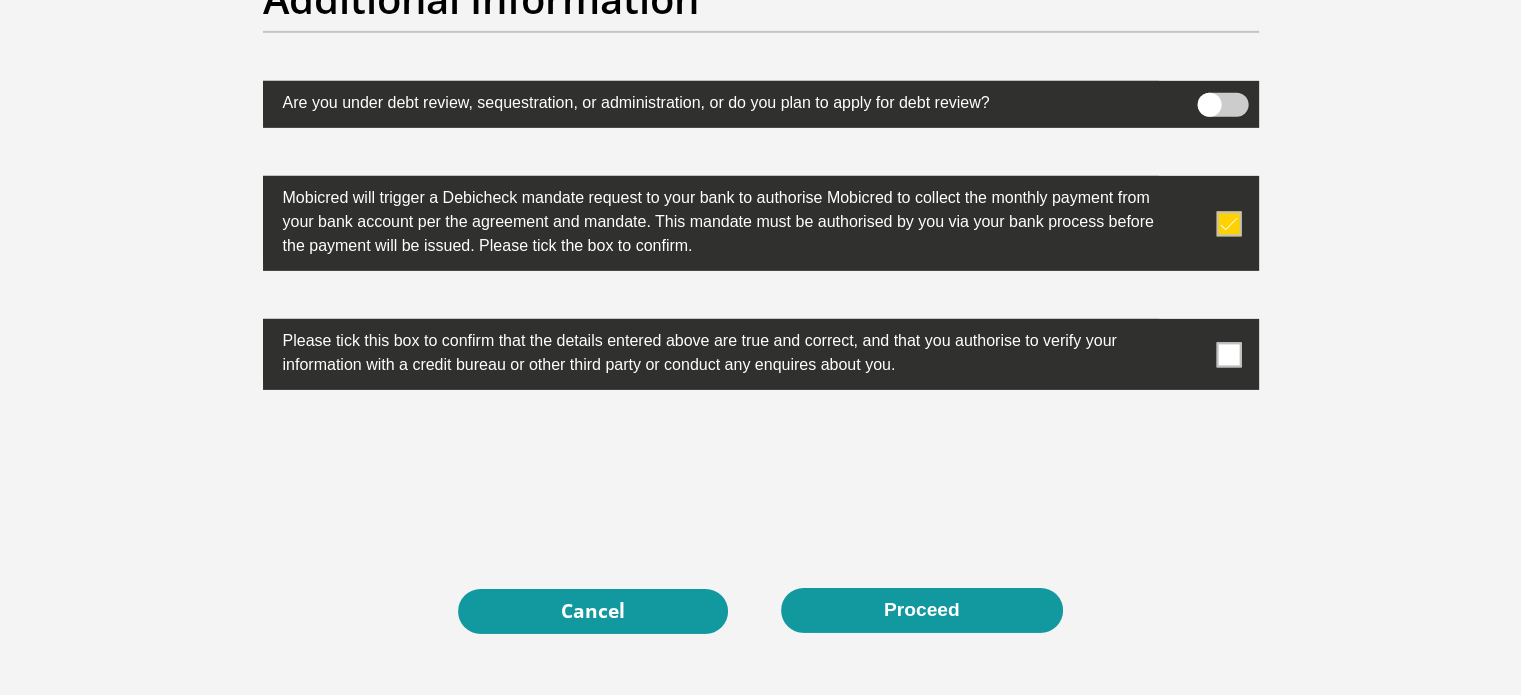 drag, startPoint x: 1228, startPoint y: 349, endPoint x: 1211, endPoint y: 359, distance: 19.723083 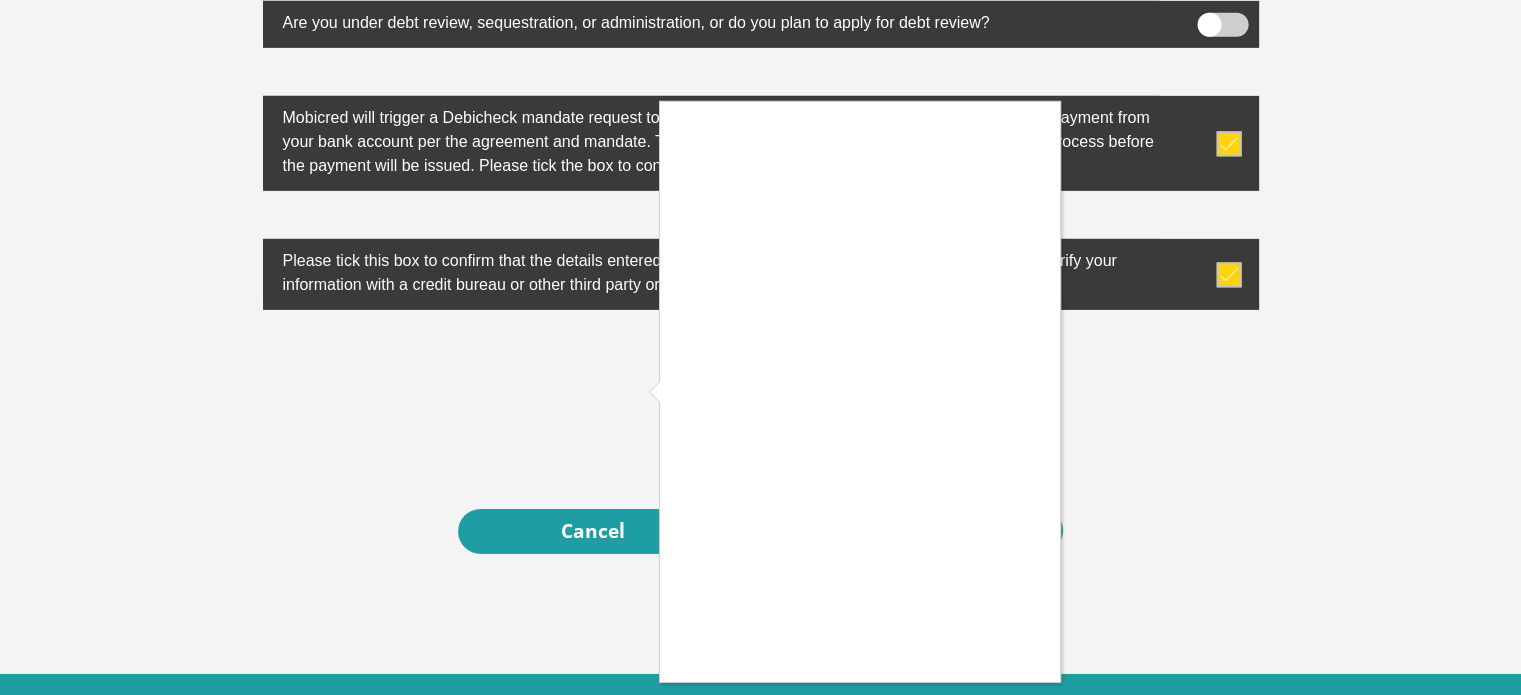 scroll, scrollTop: 6571, scrollLeft: 0, axis: vertical 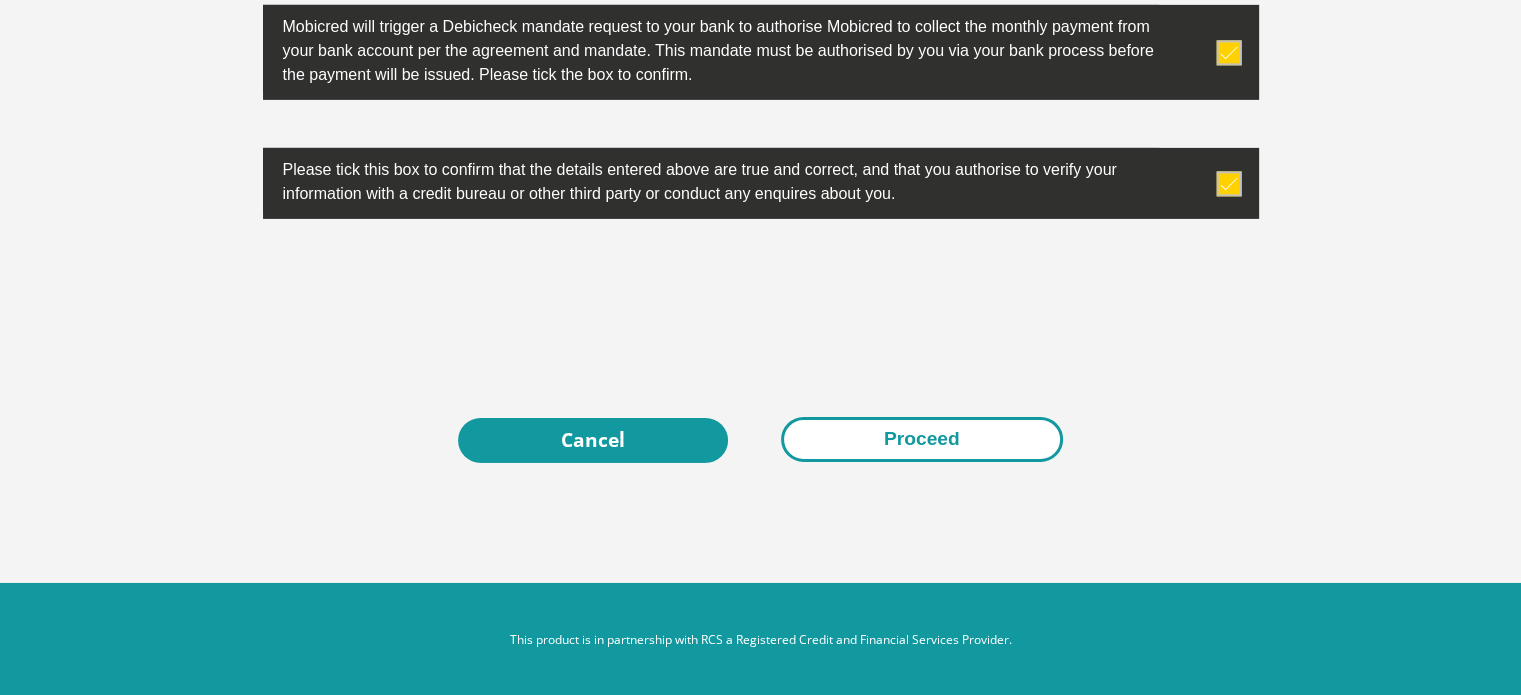 click on "Proceed" at bounding box center [922, 439] 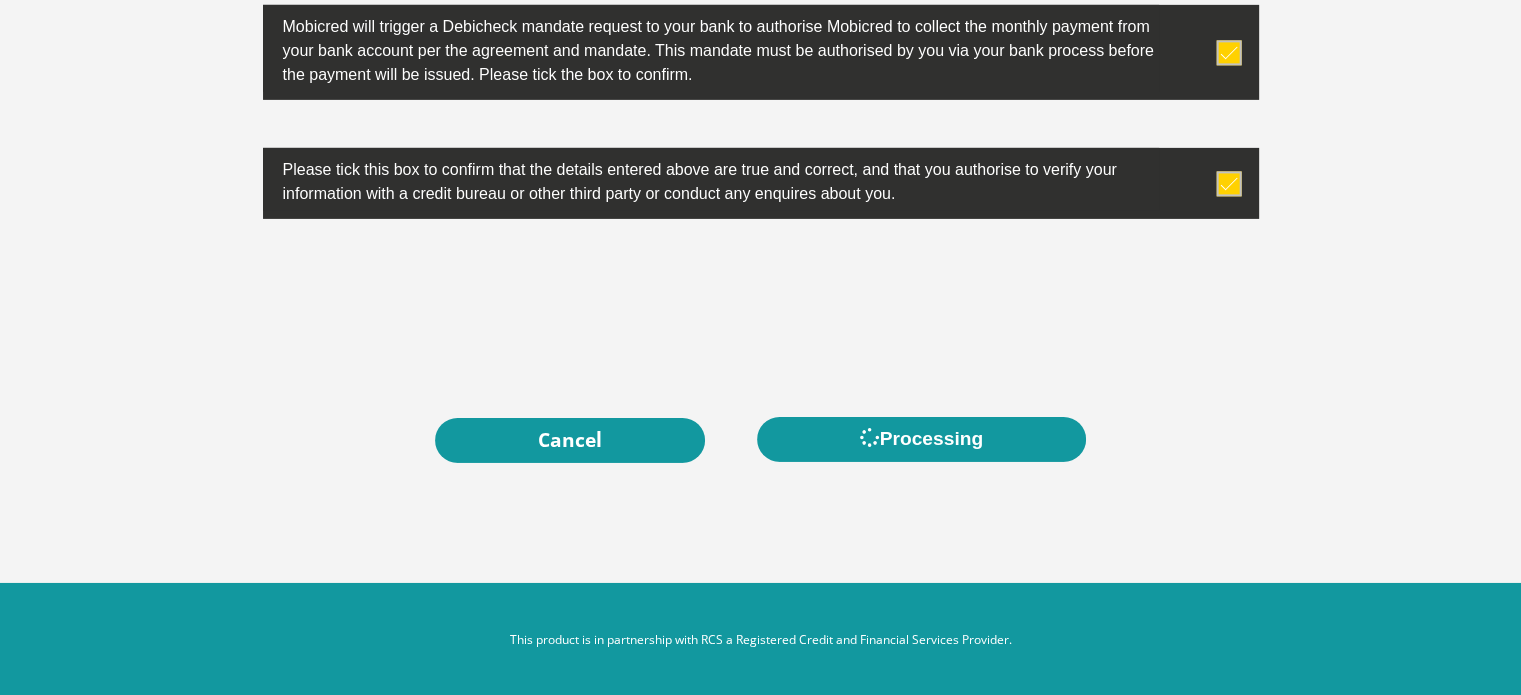 scroll, scrollTop: 0, scrollLeft: 0, axis: both 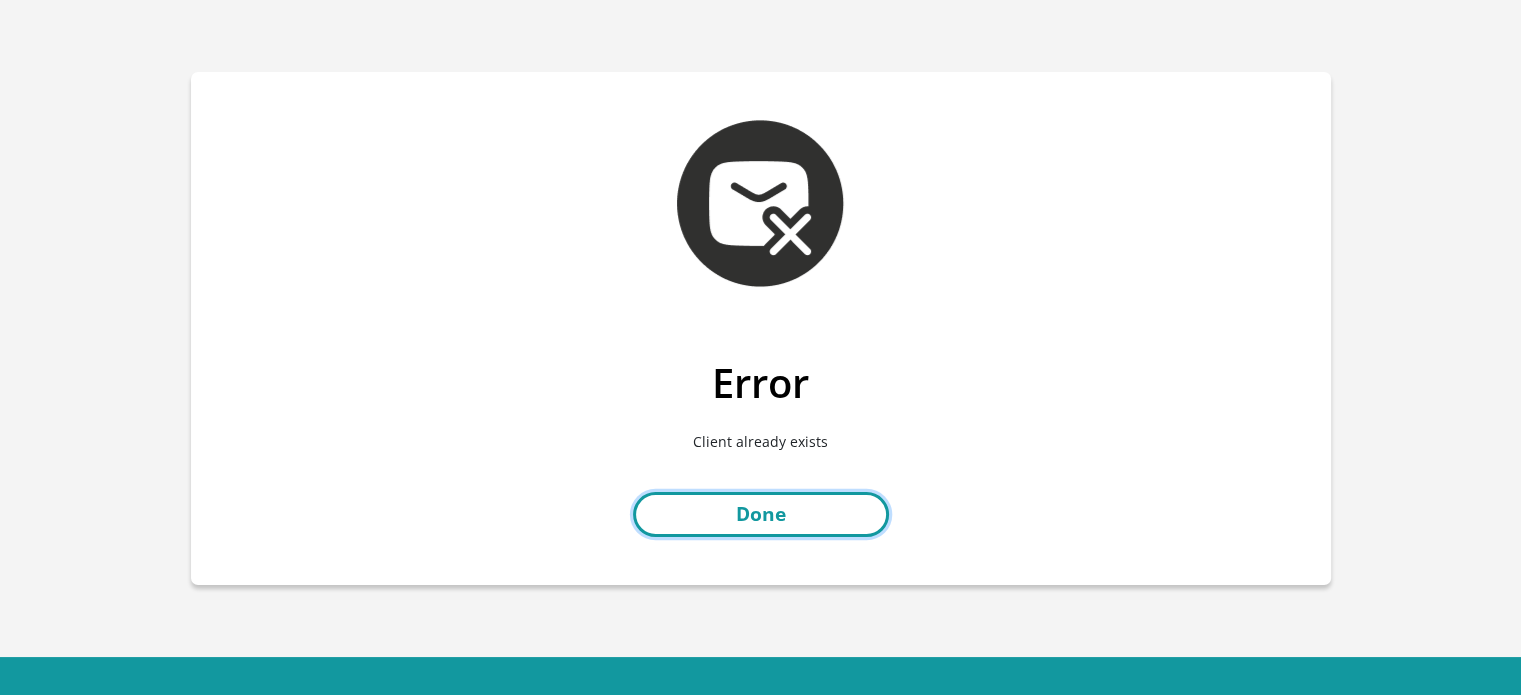 click on "Done" at bounding box center (761, 514) 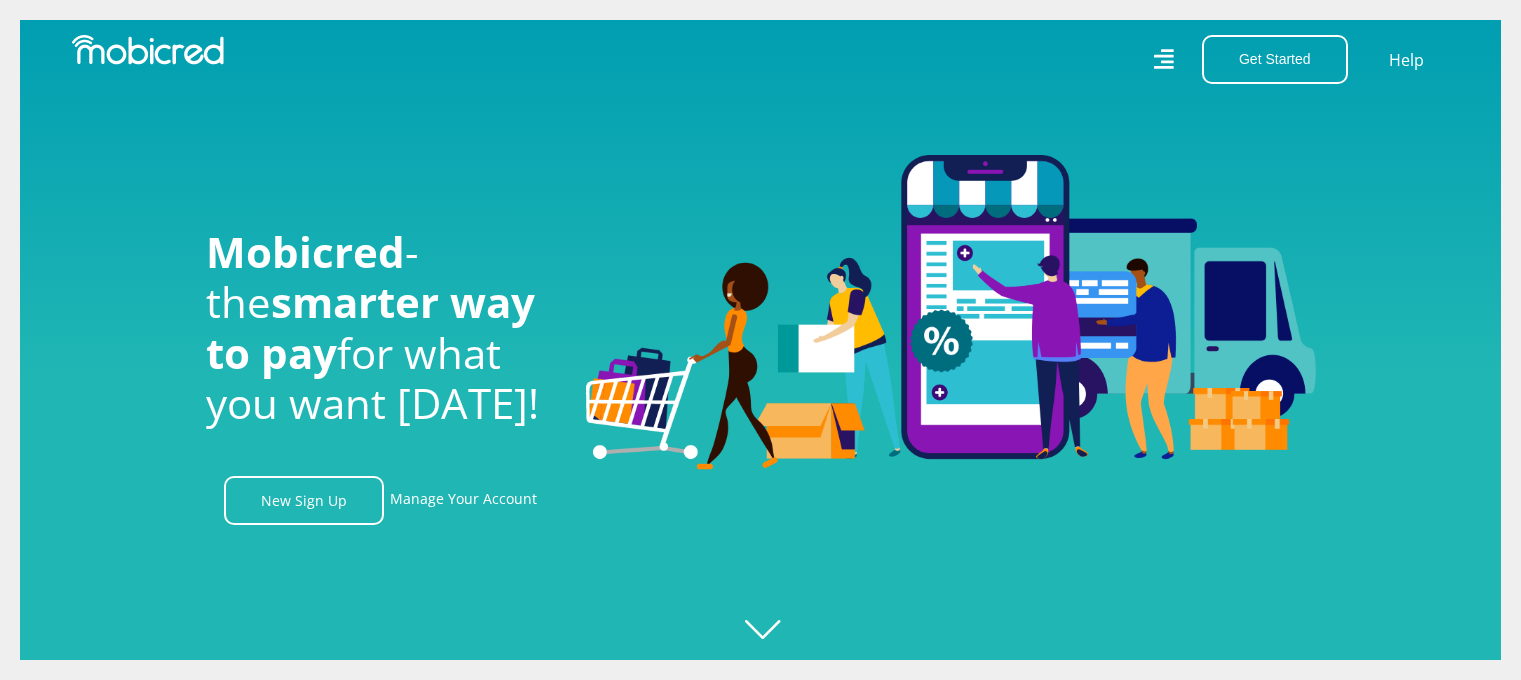 scroll, scrollTop: 0, scrollLeft: 0, axis: both 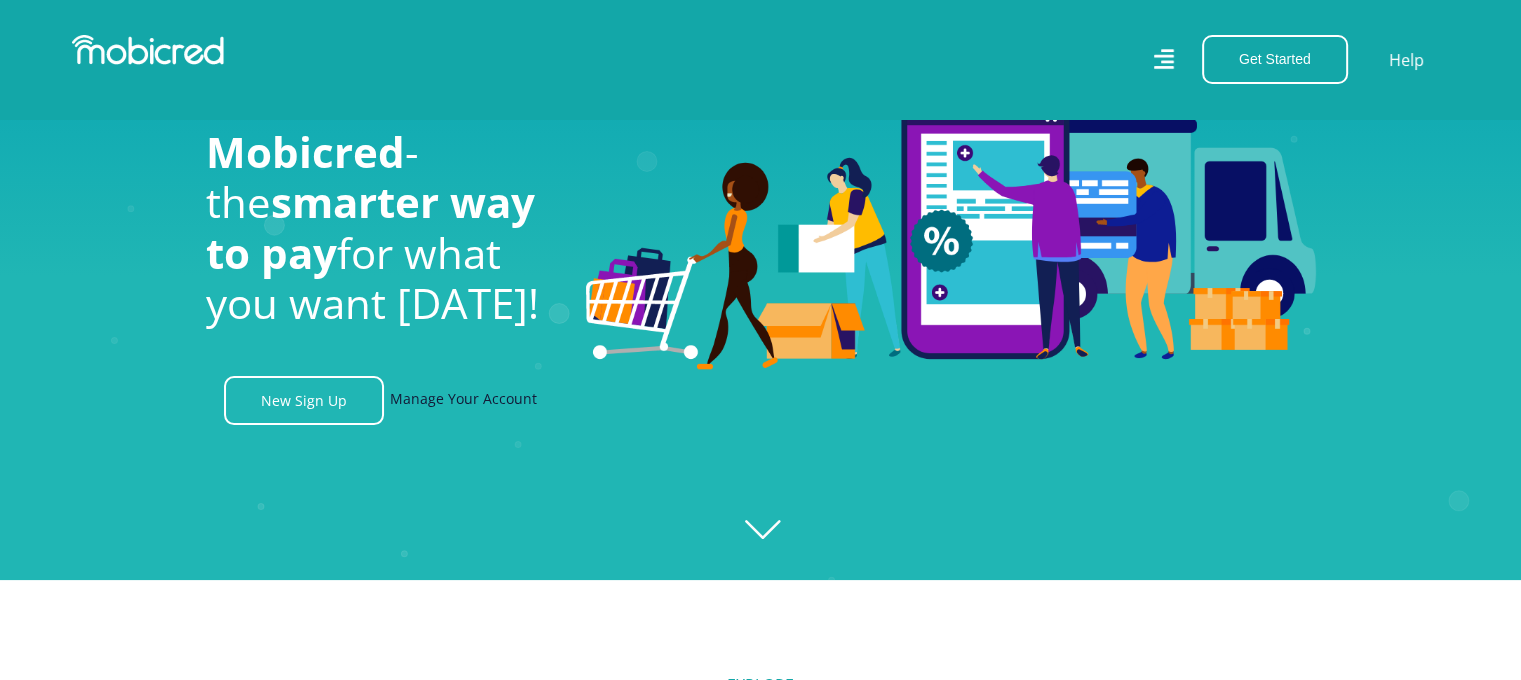click on "Manage Your Account" at bounding box center (463, 400) 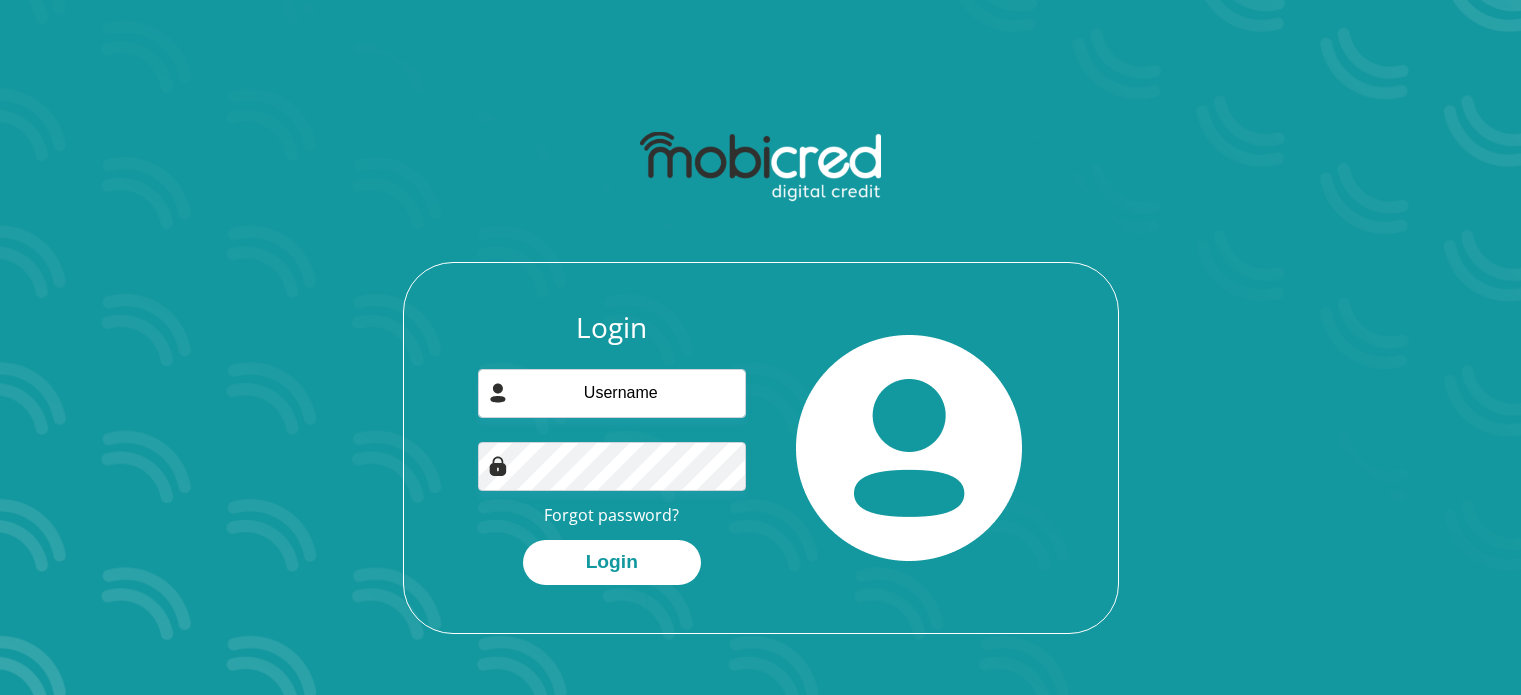 scroll, scrollTop: 0, scrollLeft: 0, axis: both 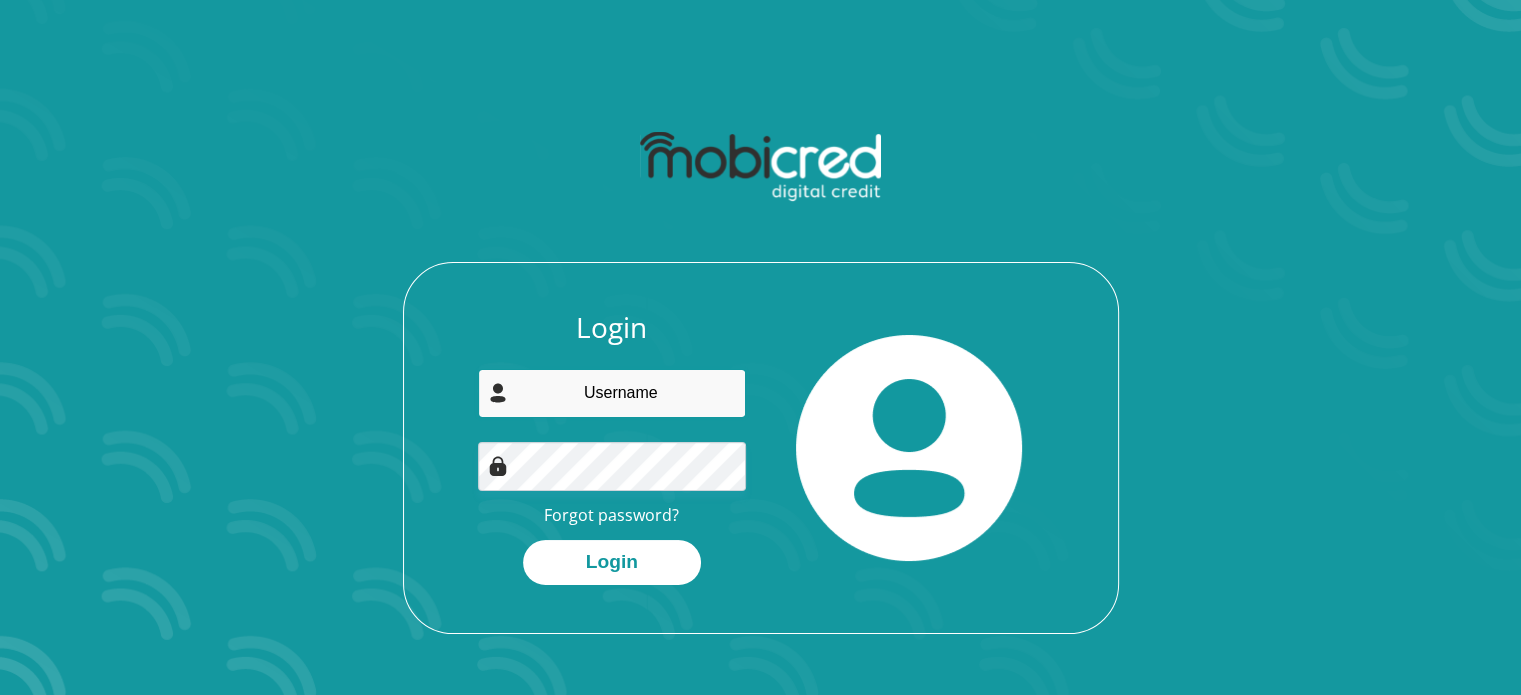 click at bounding box center [612, 393] 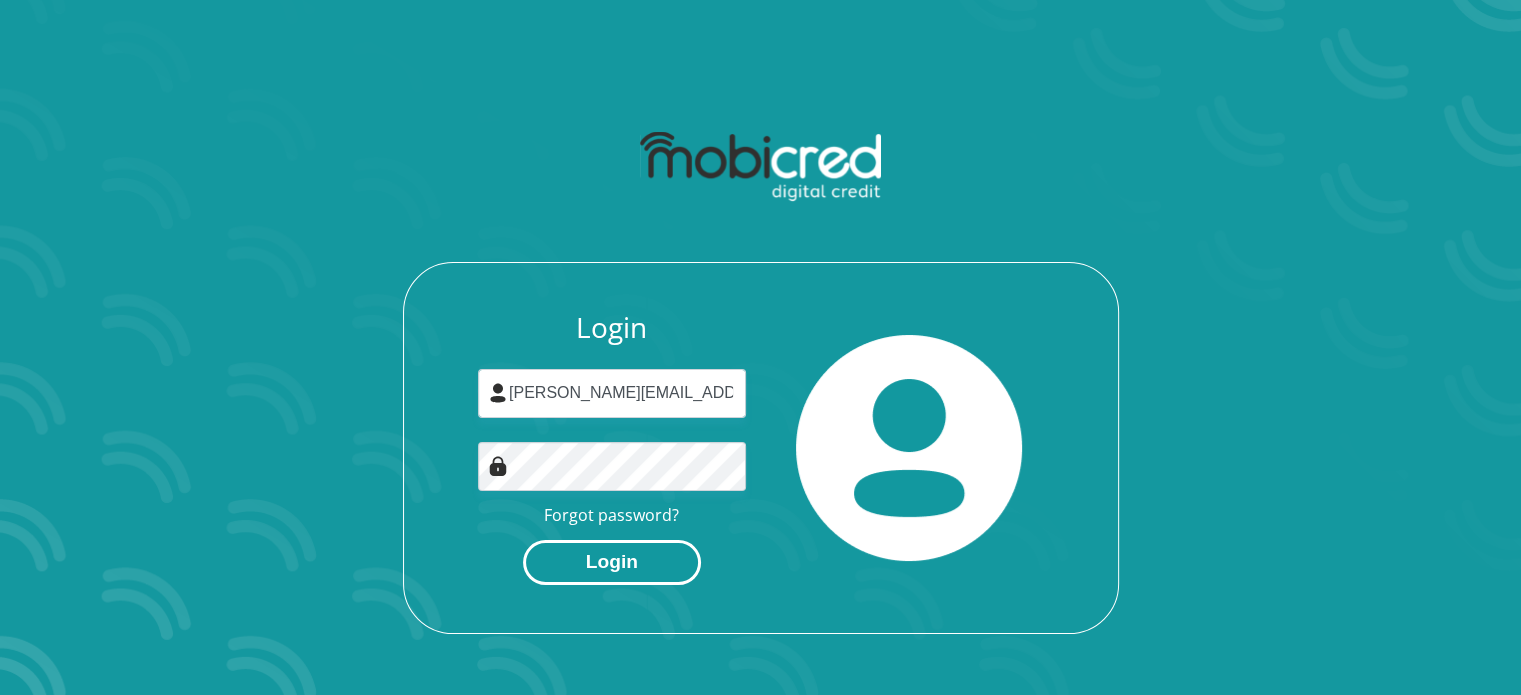 click on "Login" at bounding box center (612, 562) 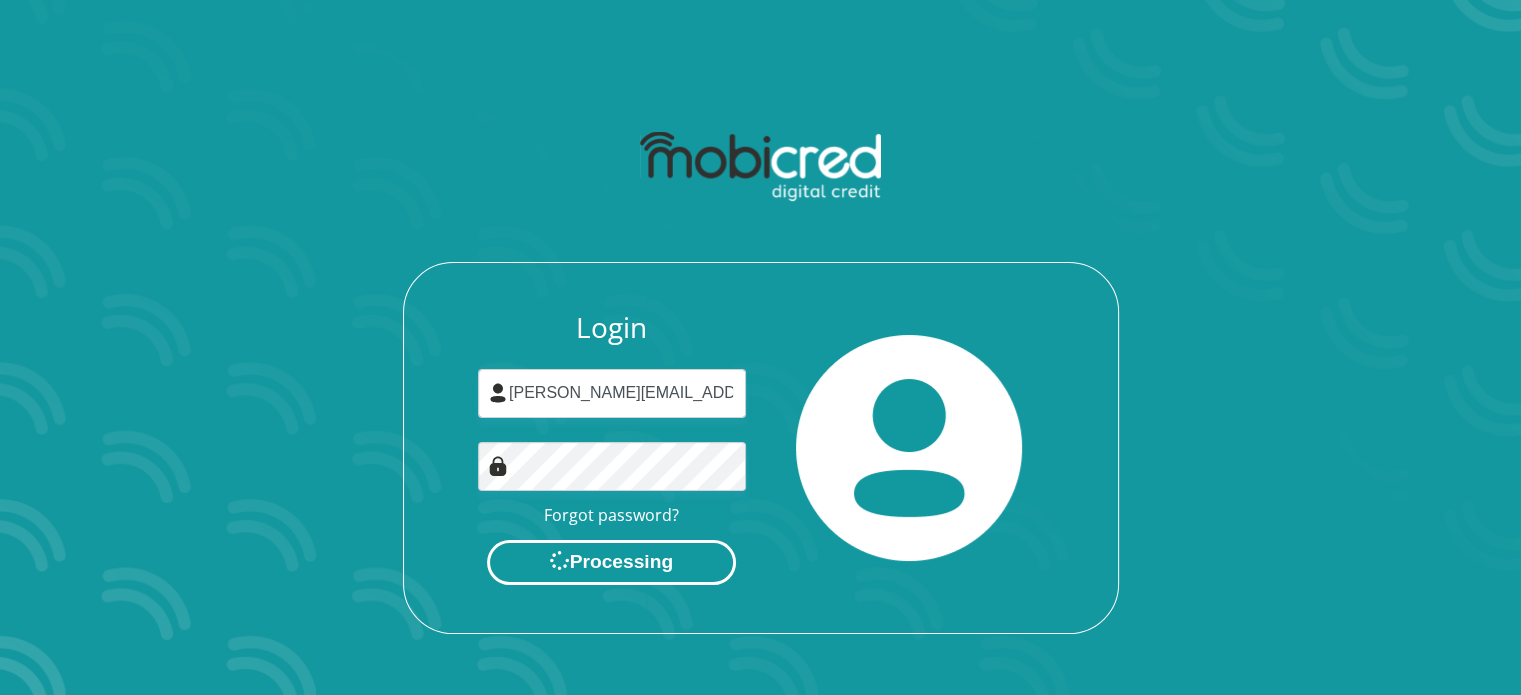scroll, scrollTop: 0, scrollLeft: 0, axis: both 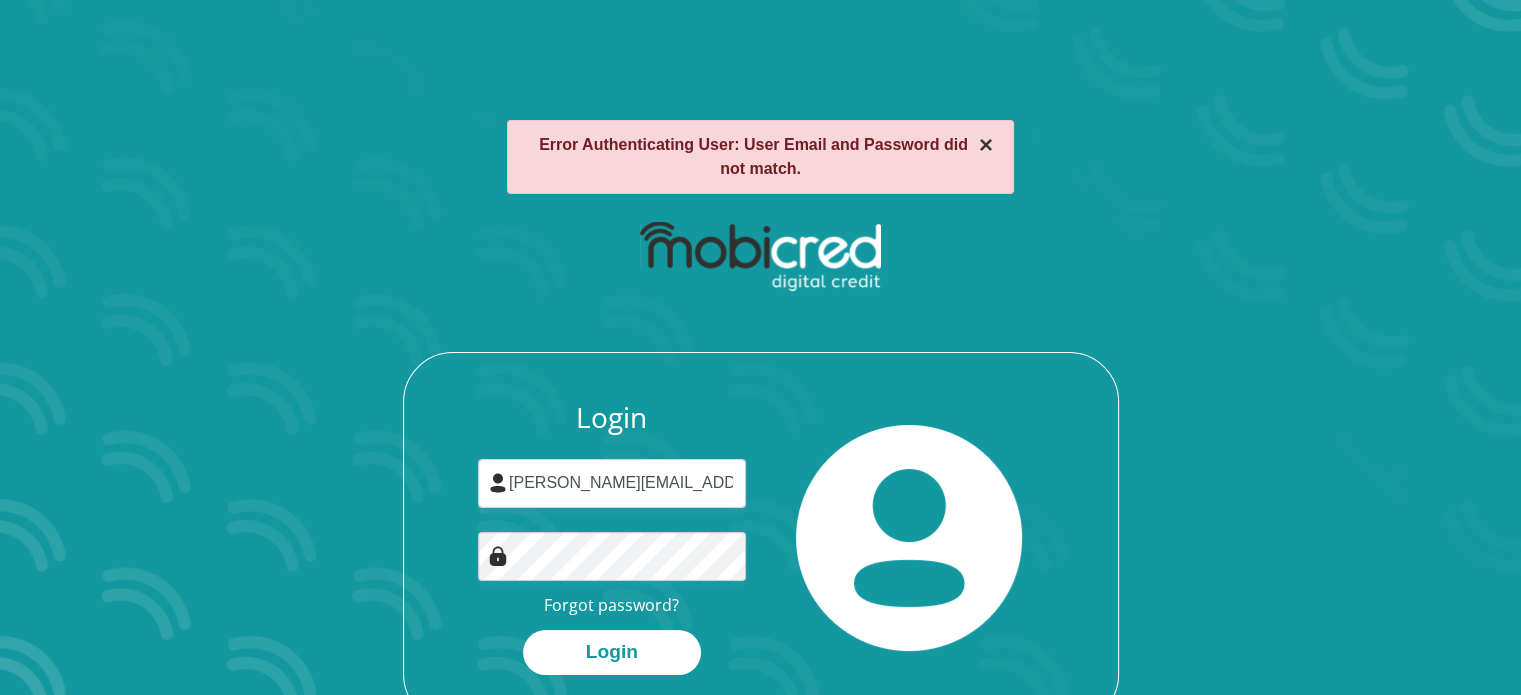 click on "×" at bounding box center [986, 145] 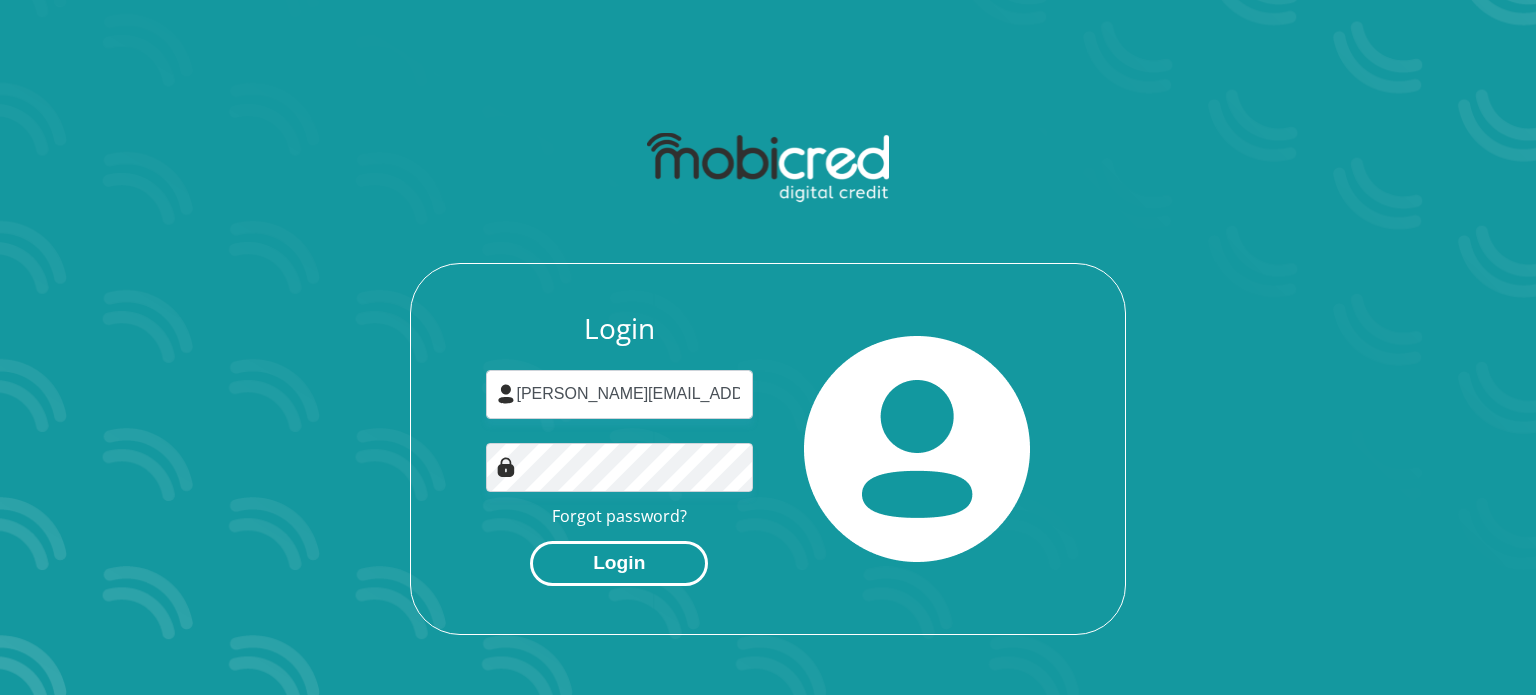 click on "Login" at bounding box center (619, 563) 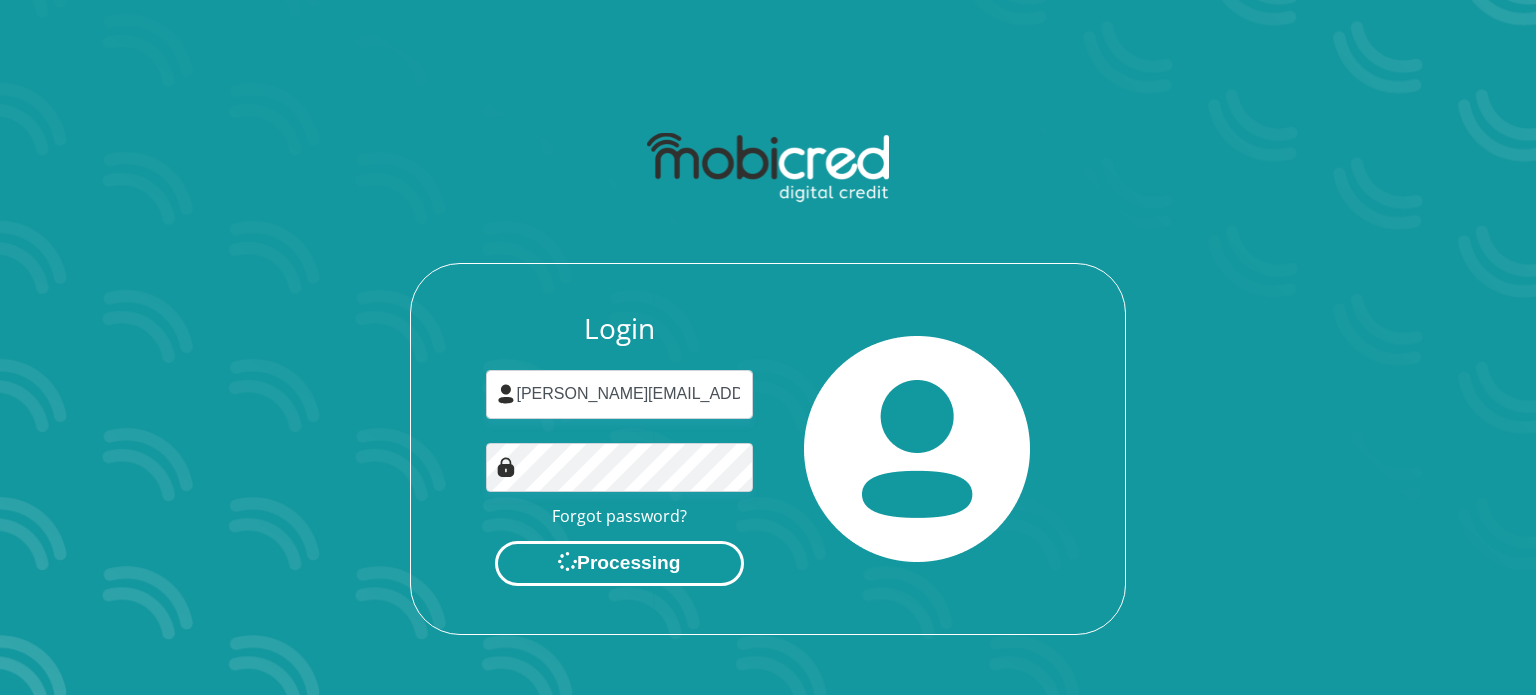 scroll, scrollTop: 0, scrollLeft: 0, axis: both 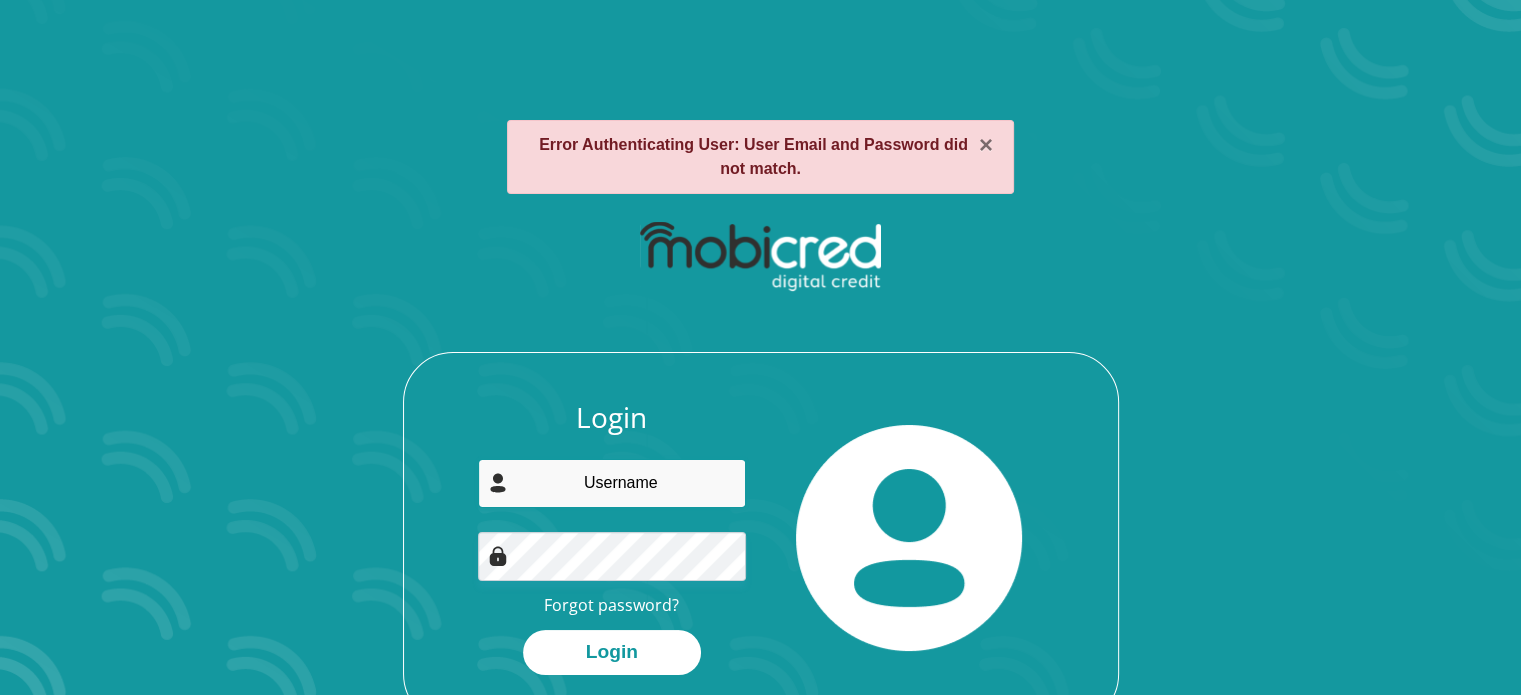 click at bounding box center [612, 483] 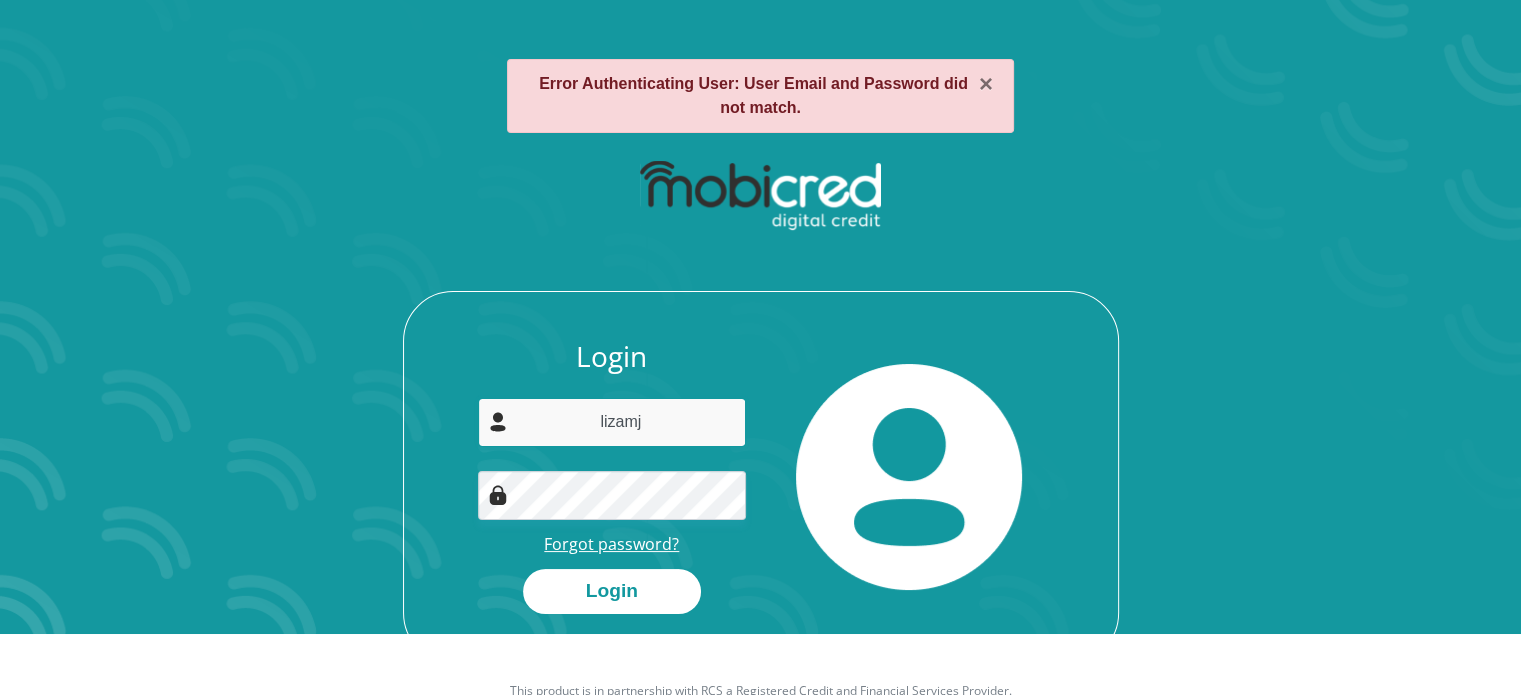 scroll, scrollTop: 114, scrollLeft: 0, axis: vertical 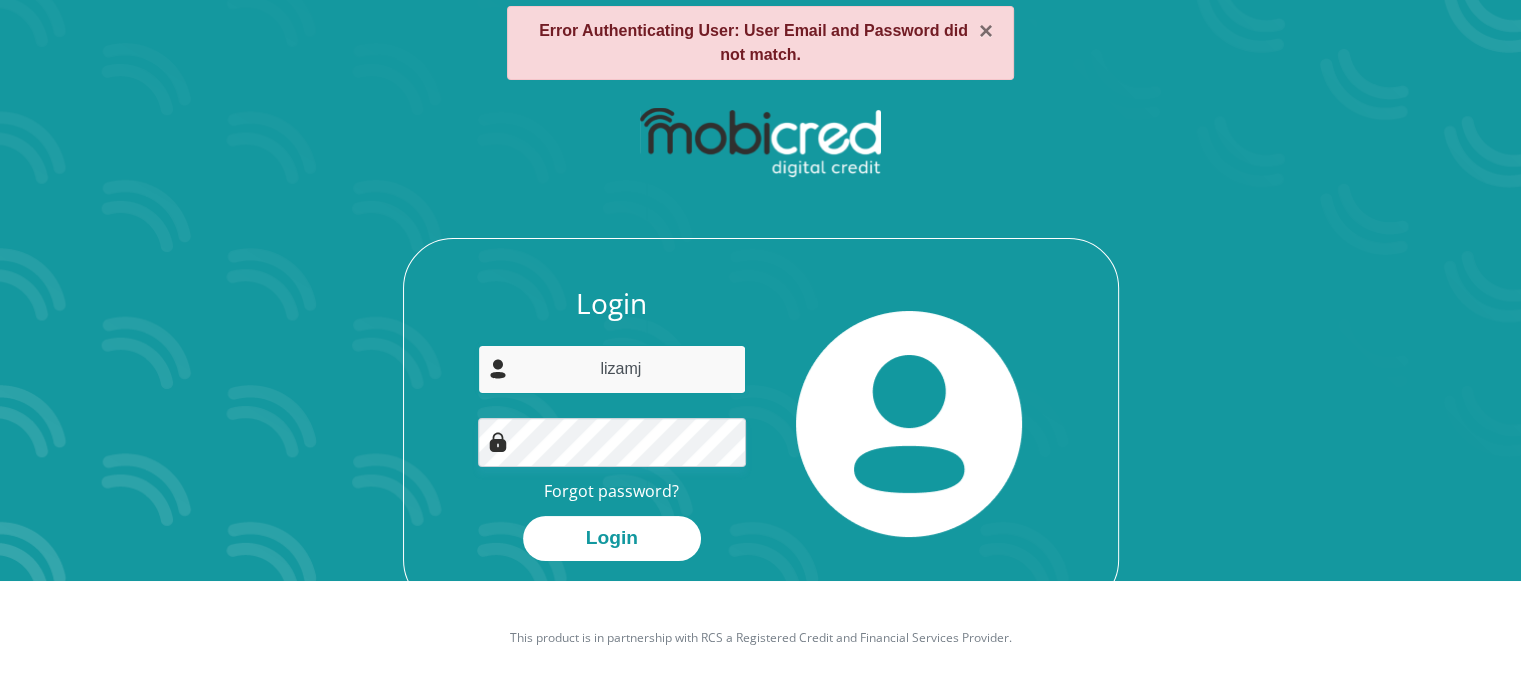 type on "lizamj" 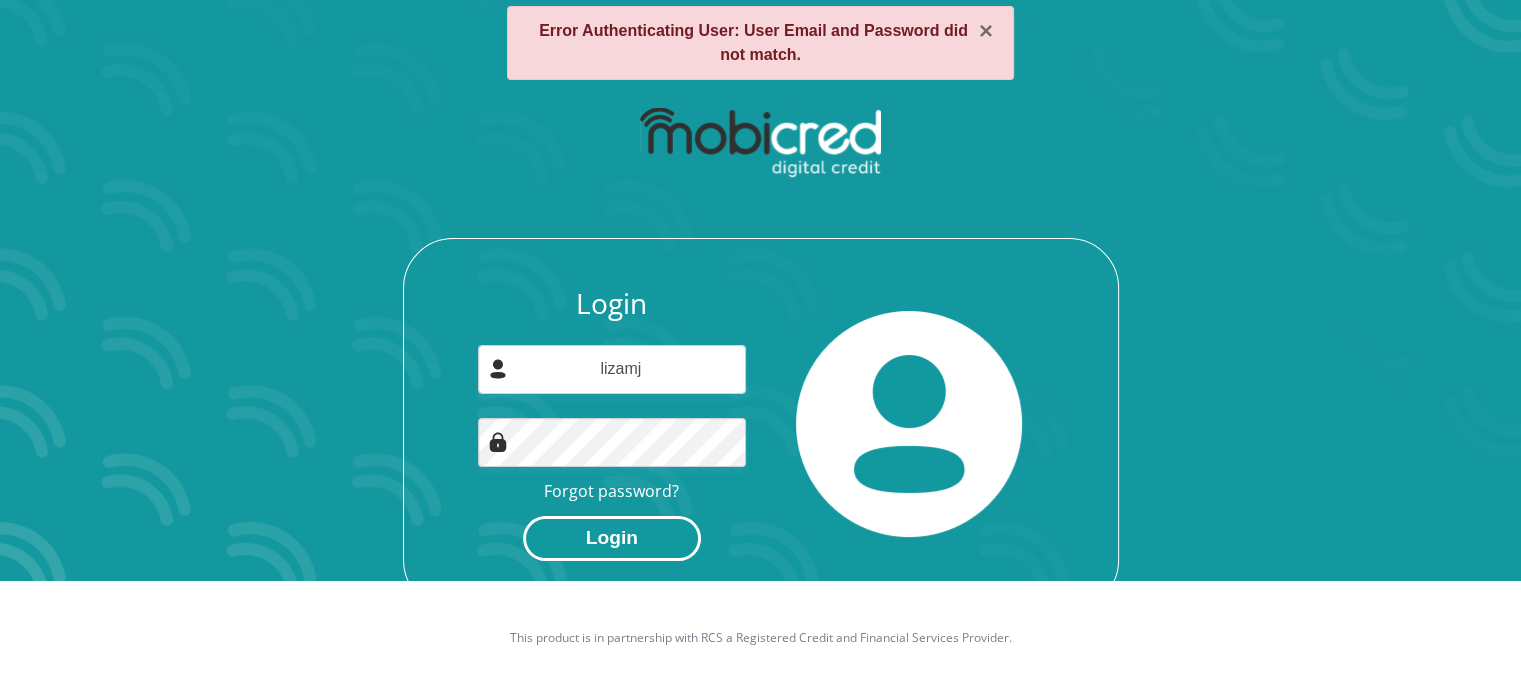 click on "Login" at bounding box center (612, 538) 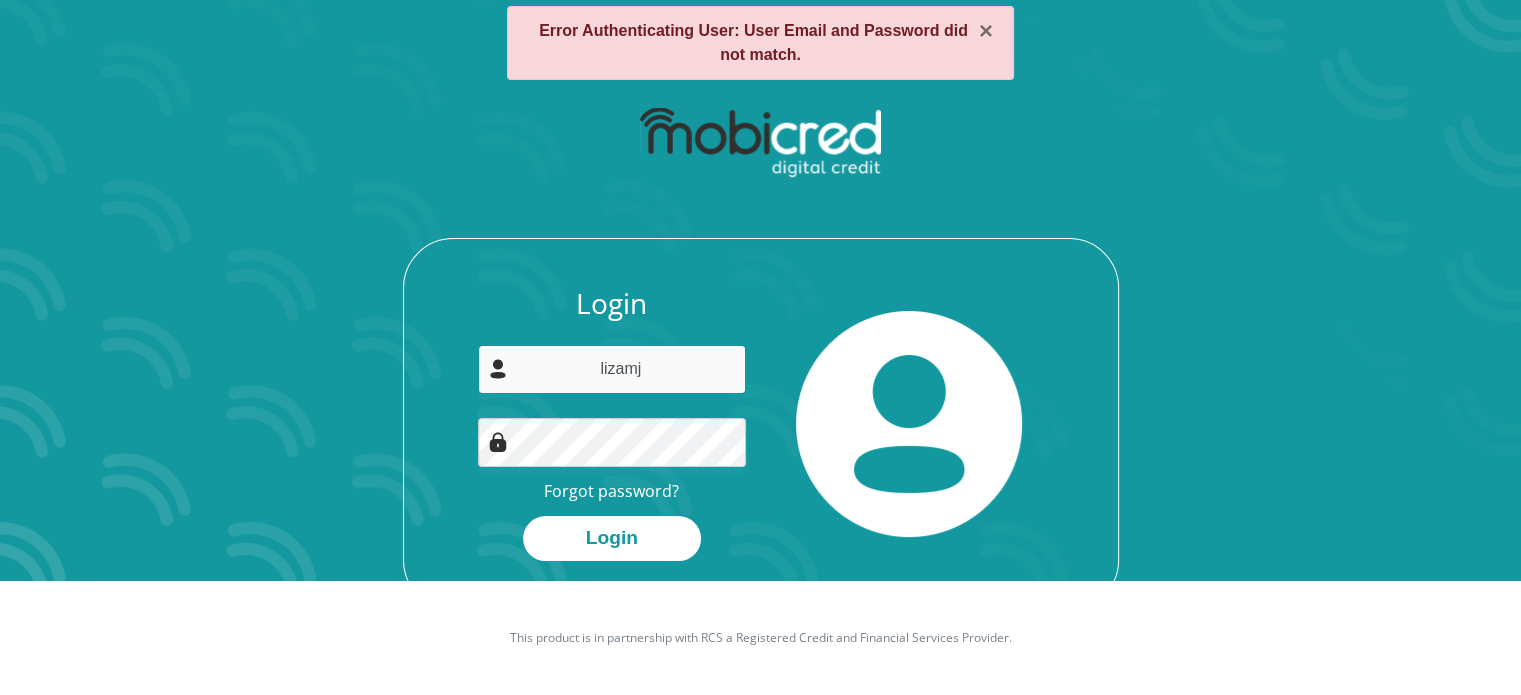 drag, startPoint x: 649, startPoint y: 365, endPoint x: 577, endPoint y: 365, distance: 72 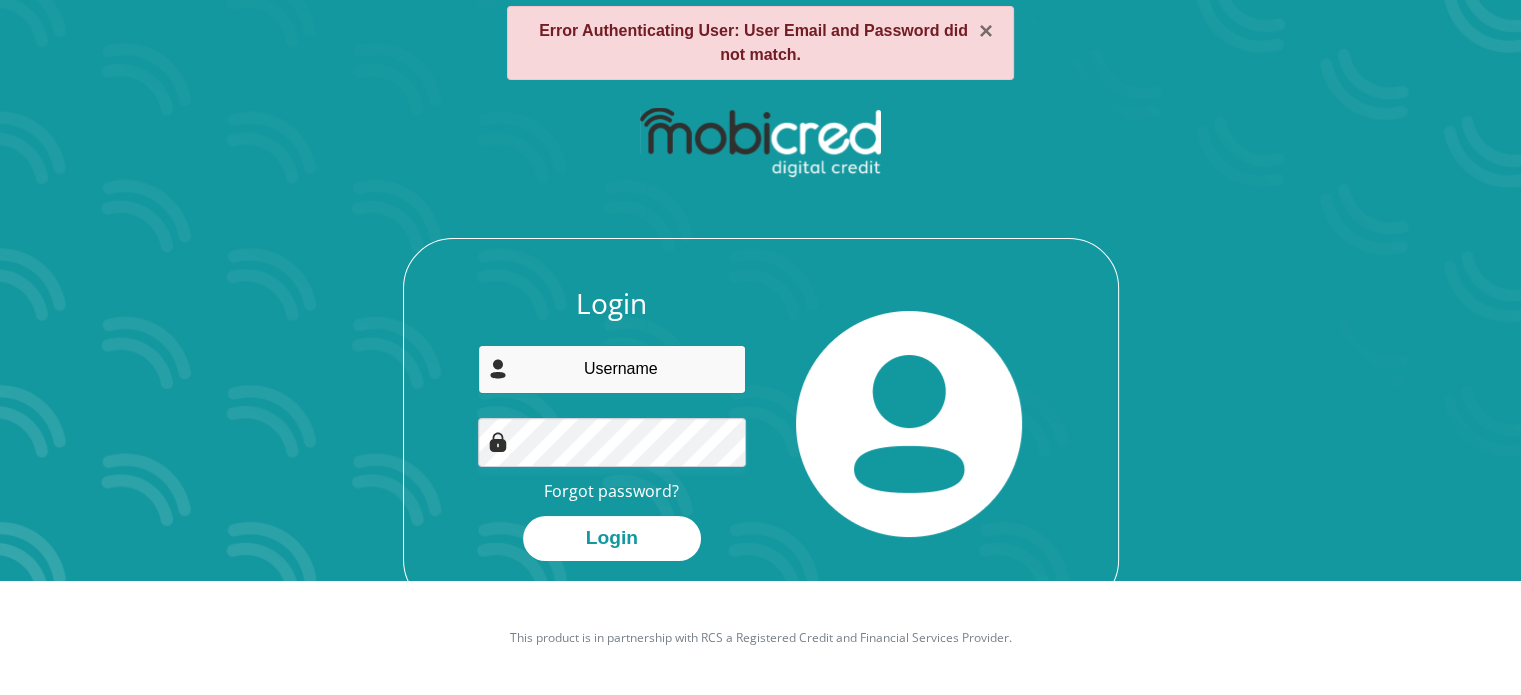 click at bounding box center [612, 369] 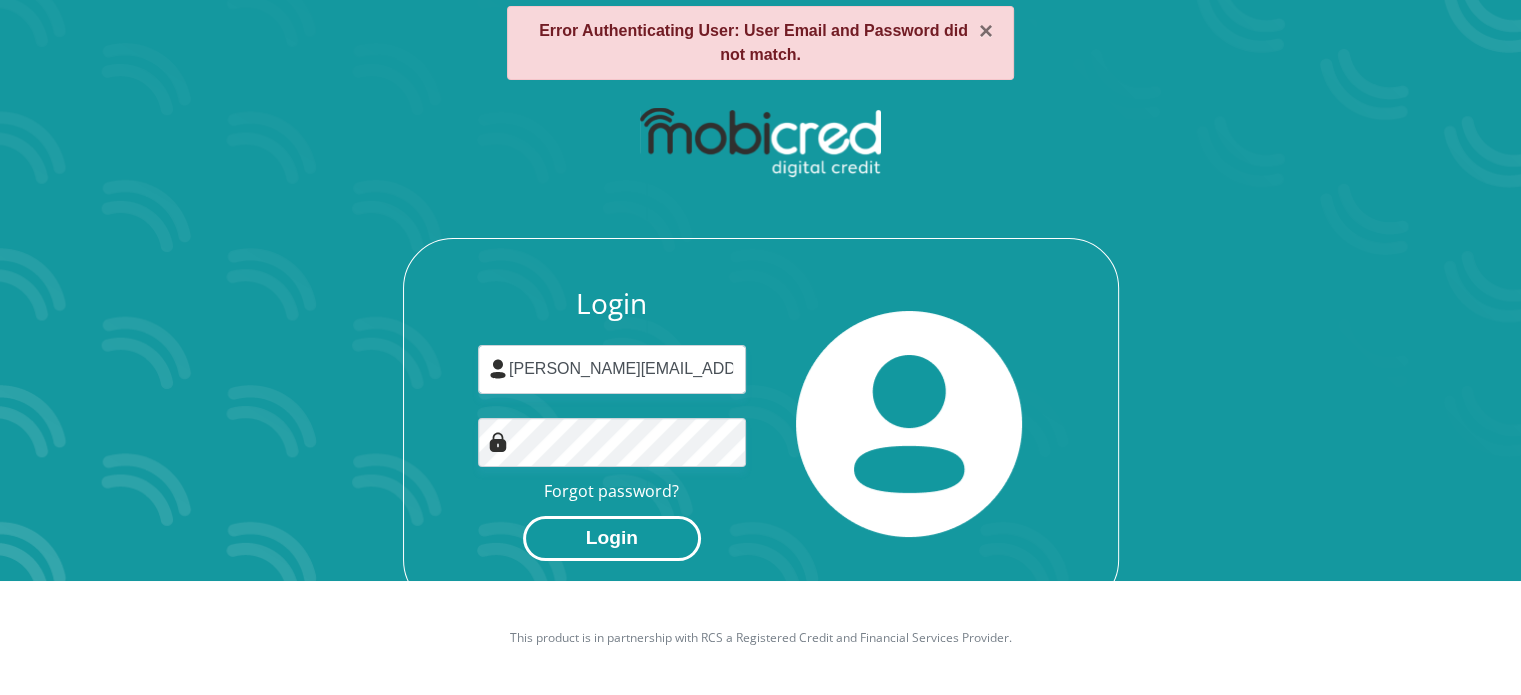 click on "Login" at bounding box center (612, 538) 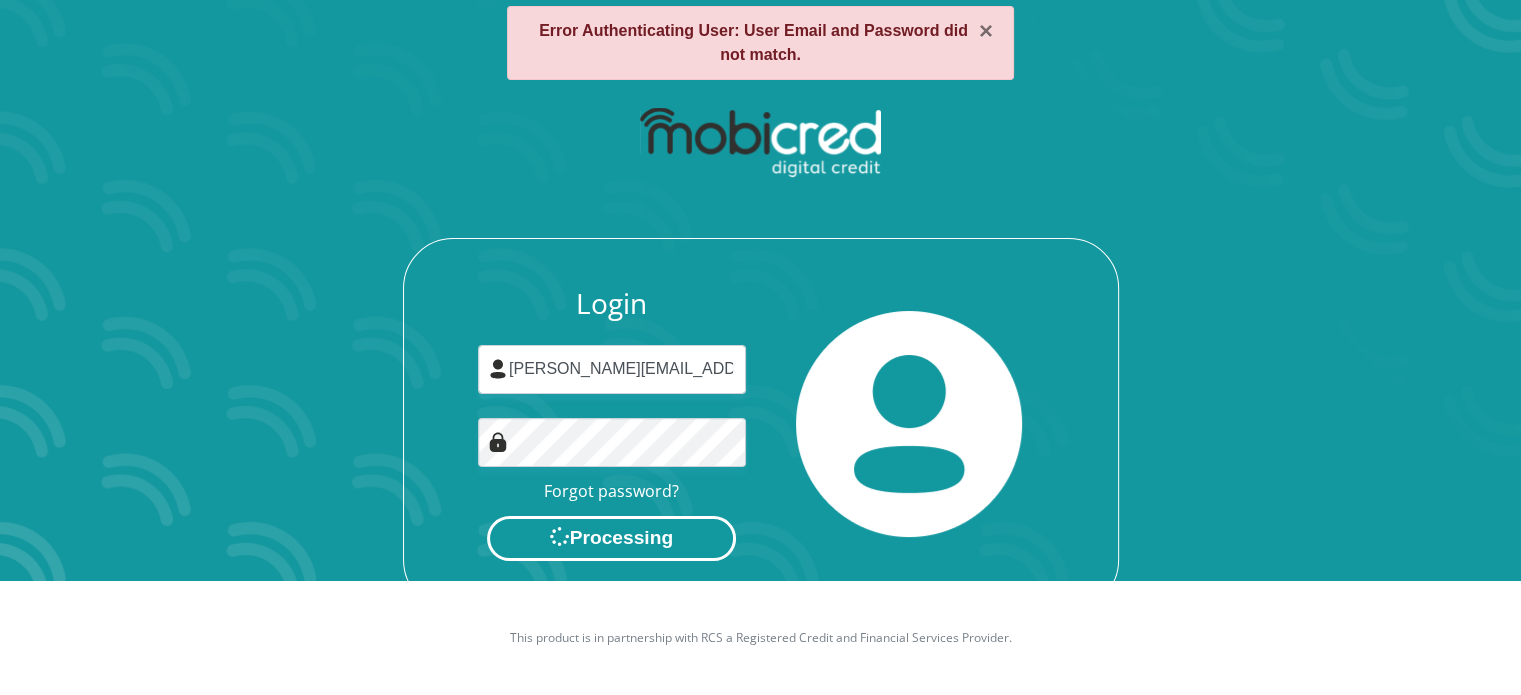 scroll, scrollTop: 0, scrollLeft: 0, axis: both 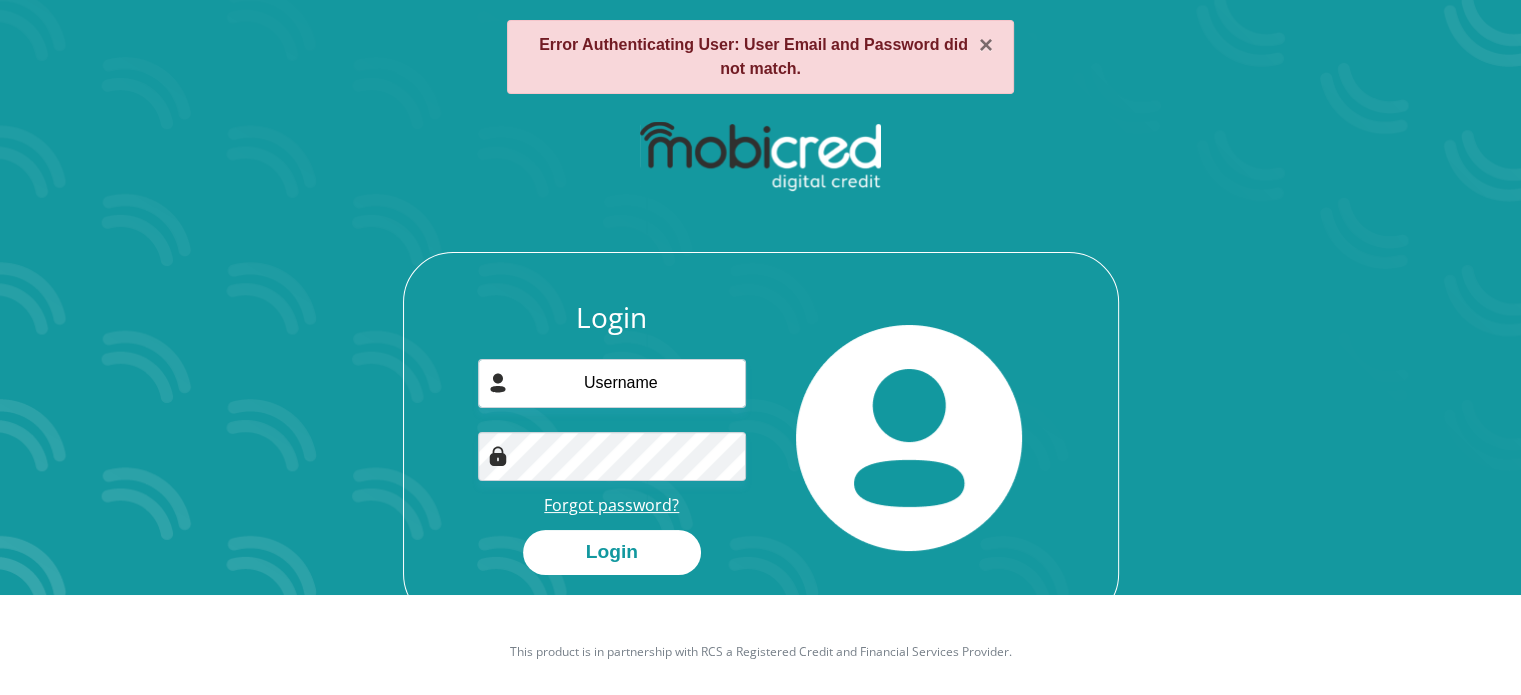 click on "Forgot password?" at bounding box center (611, 505) 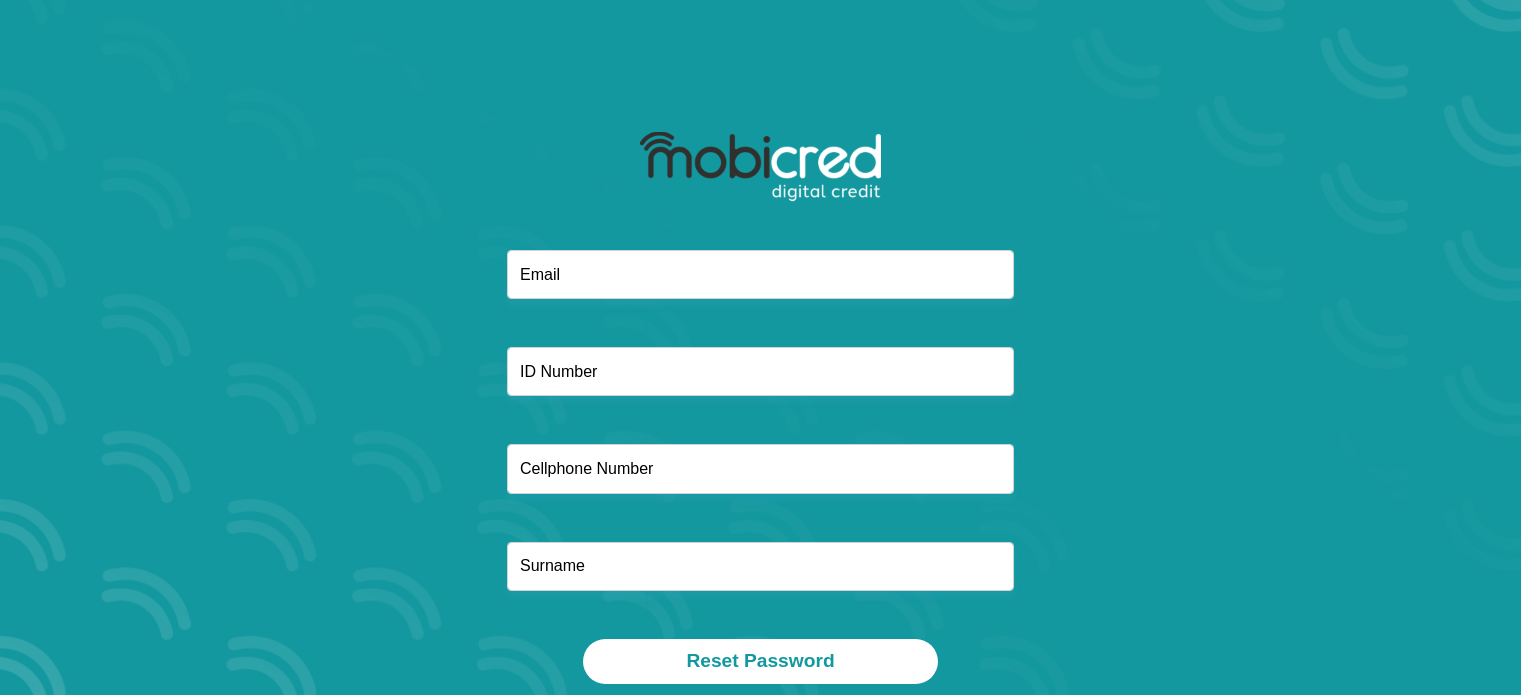 scroll, scrollTop: 0, scrollLeft: 0, axis: both 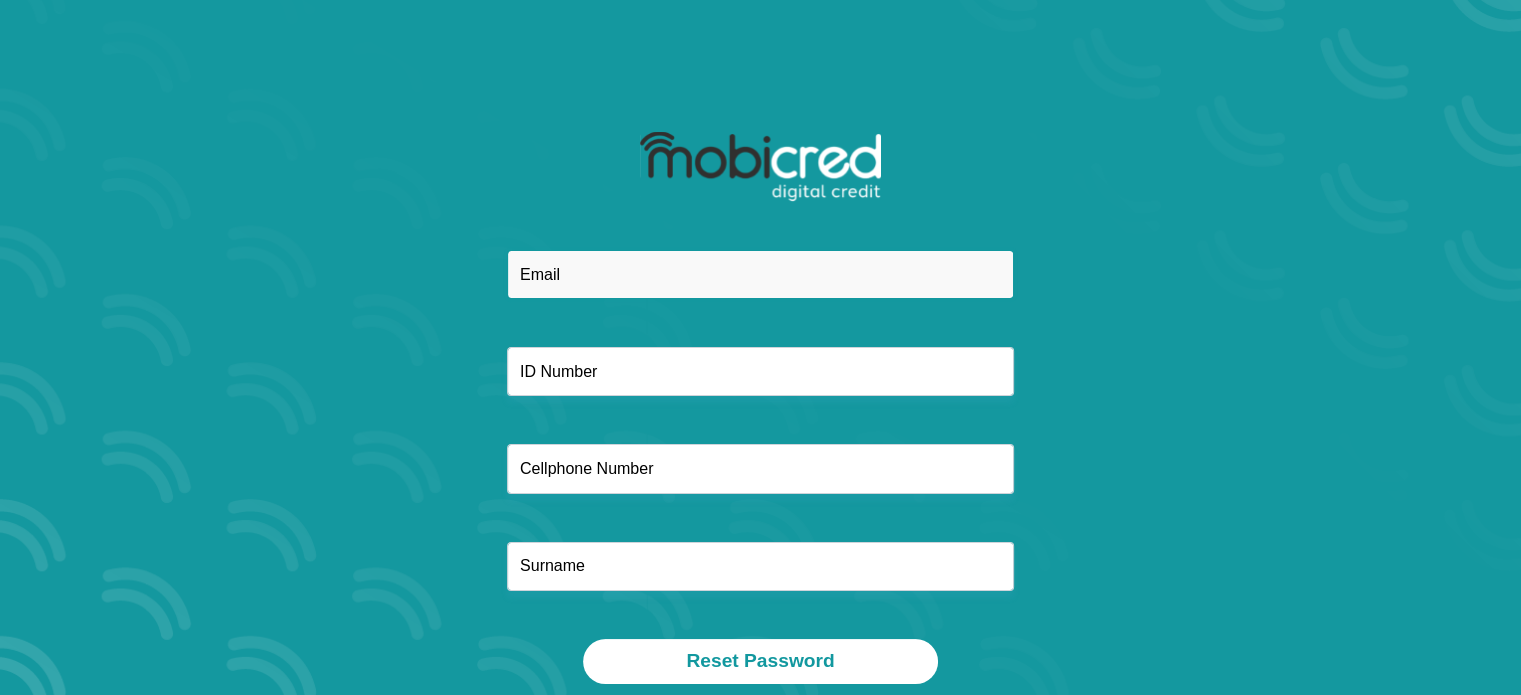 click at bounding box center (760, 274) 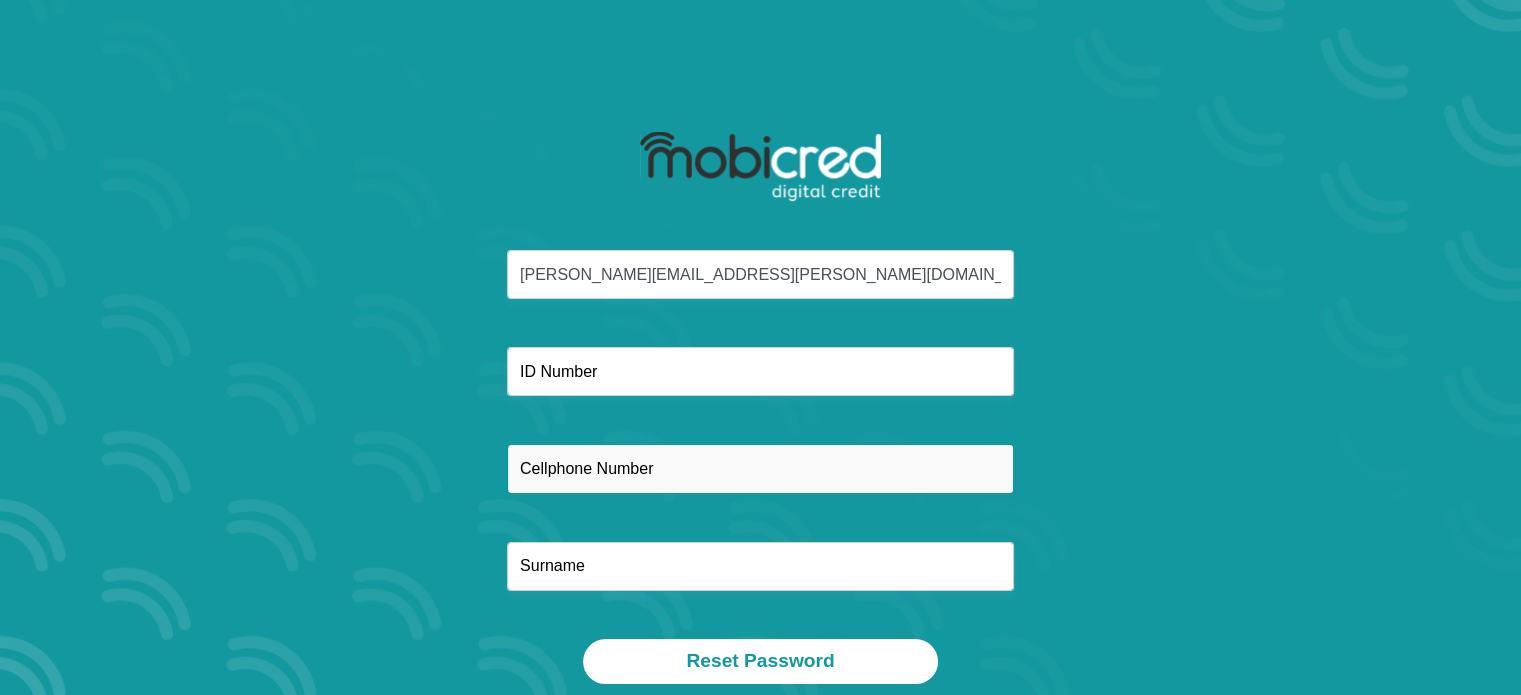 type on "0826509735" 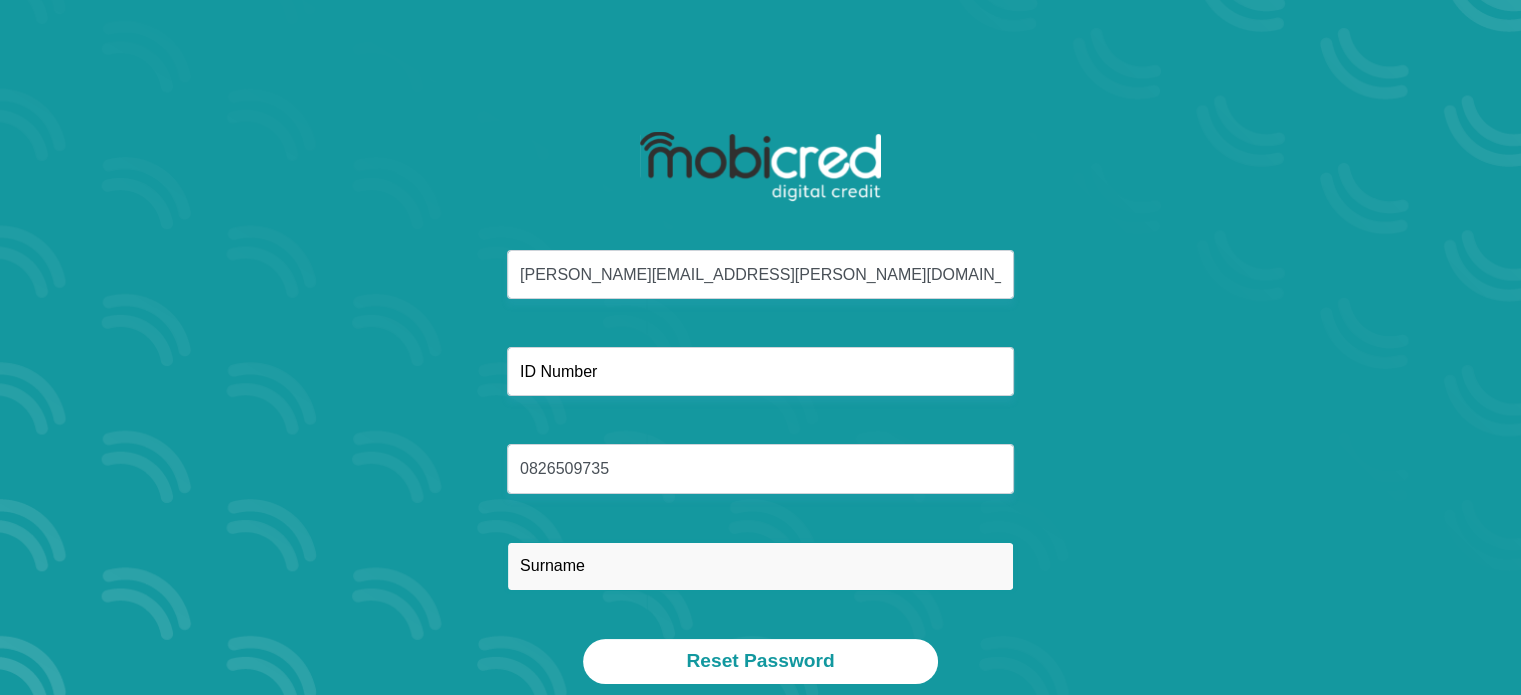 type on "[PERSON_NAME]" 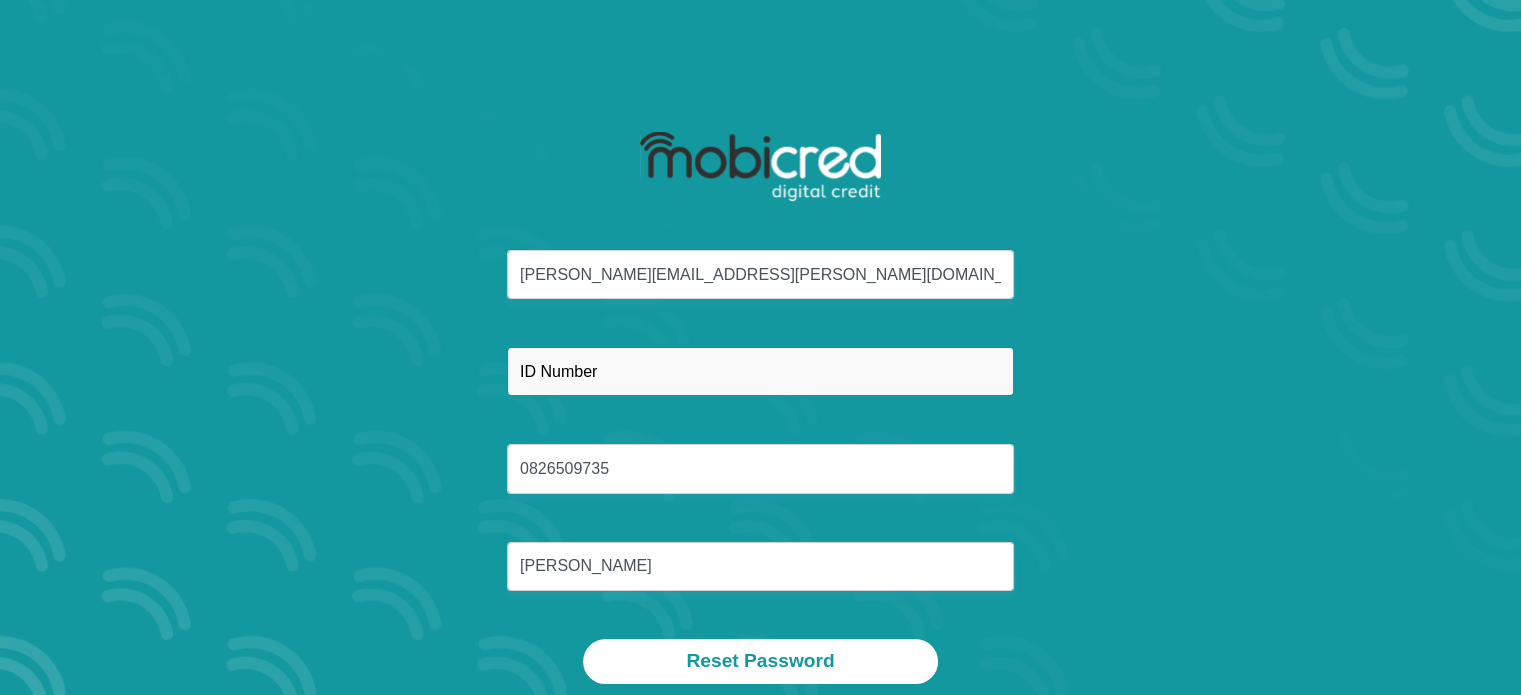 click at bounding box center (760, 371) 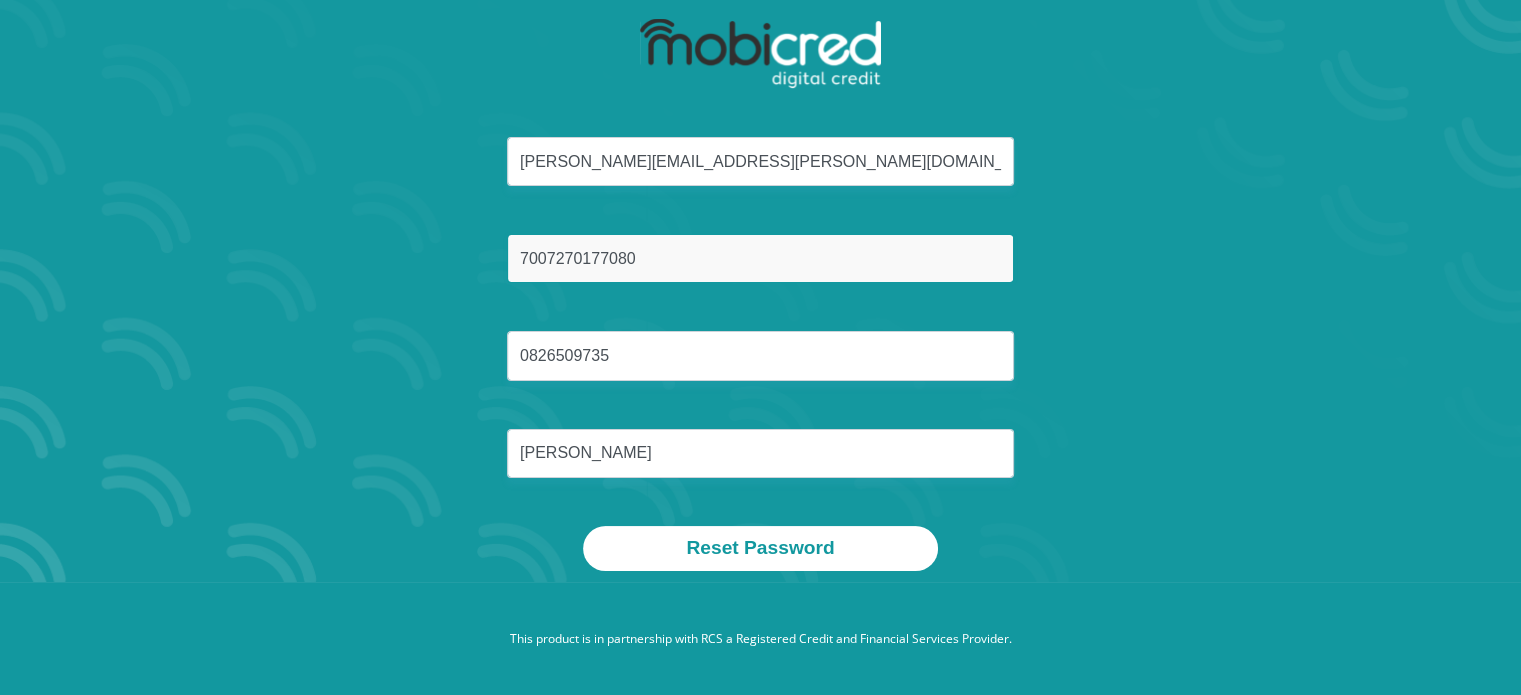scroll, scrollTop: 114, scrollLeft: 0, axis: vertical 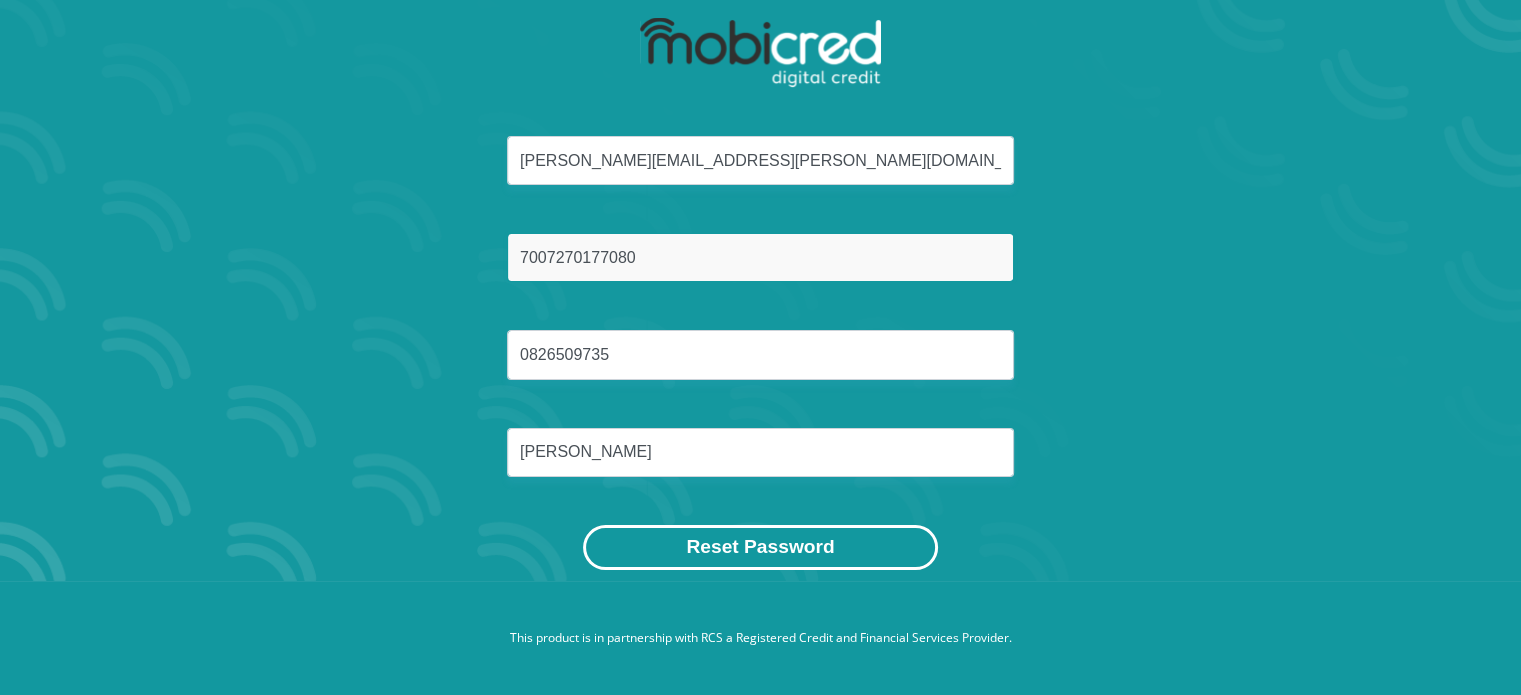 type on "7007270177080" 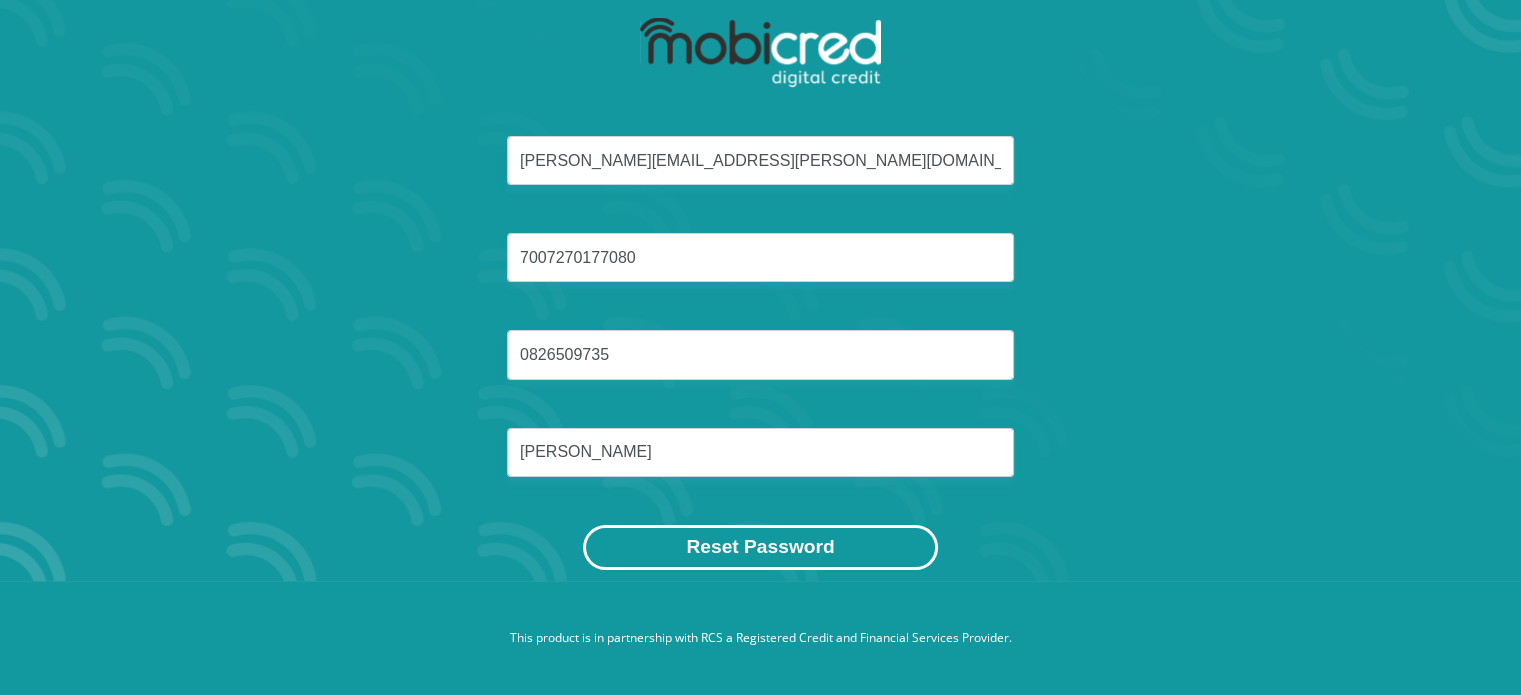 click on "Reset Password" at bounding box center (760, 547) 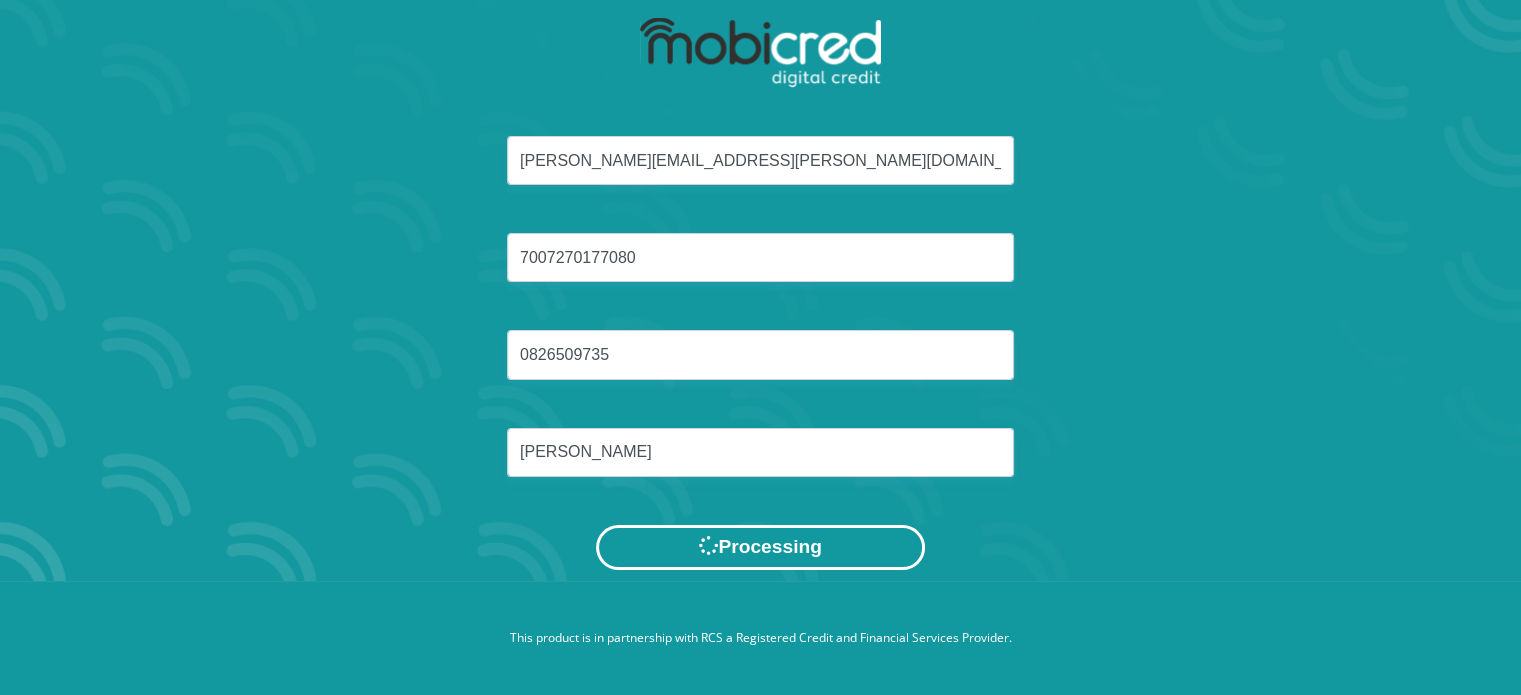 scroll, scrollTop: 0, scrollLeft: 0, axis: both 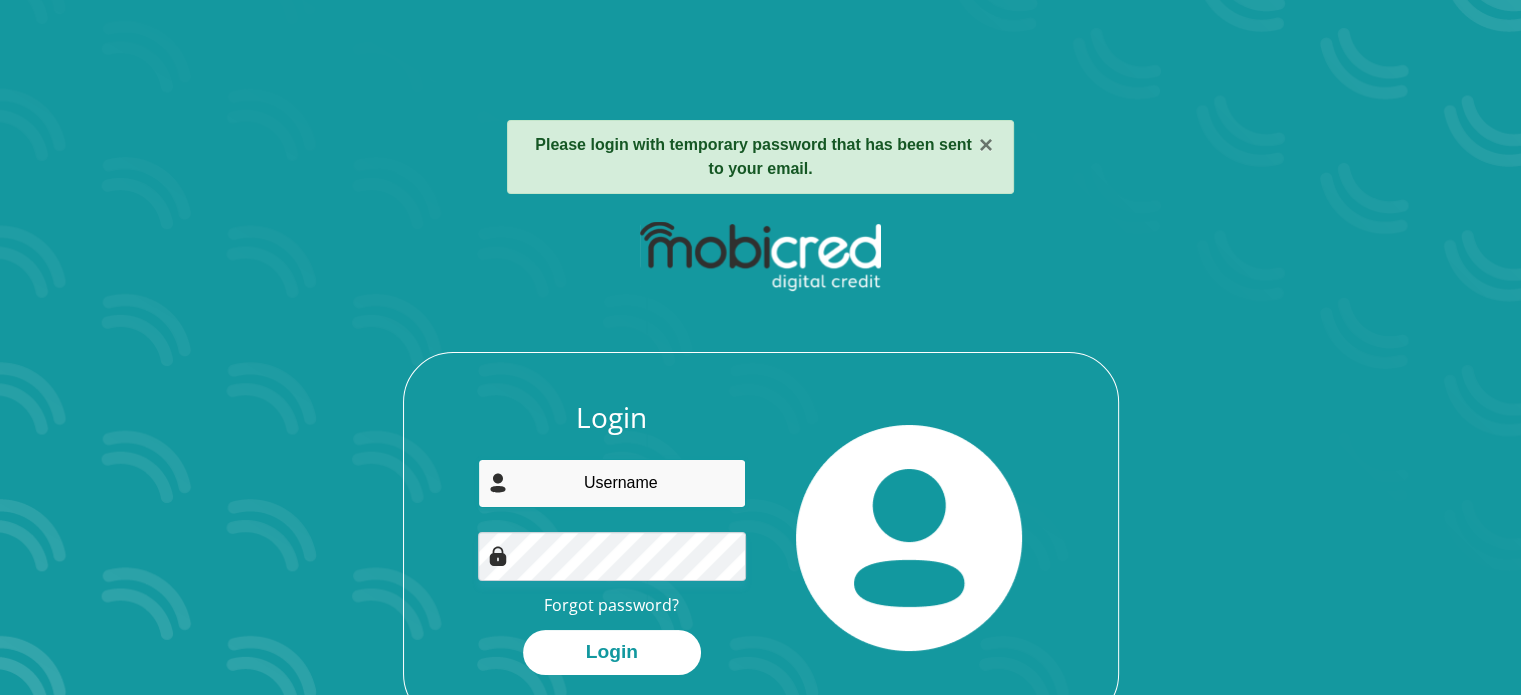 click at bounding box center (612, 483) 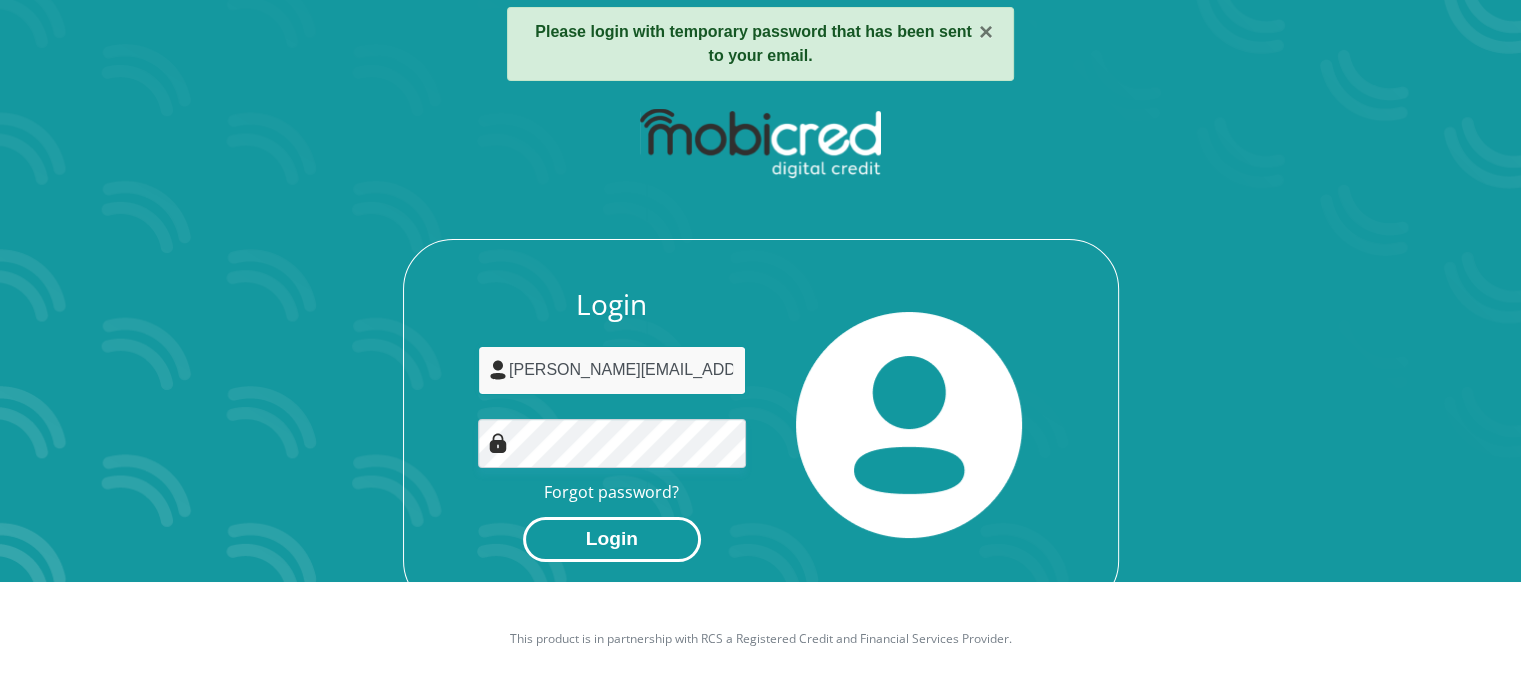 scroll, scrollTop: 114, scrollLeft: 0, axis: vertical 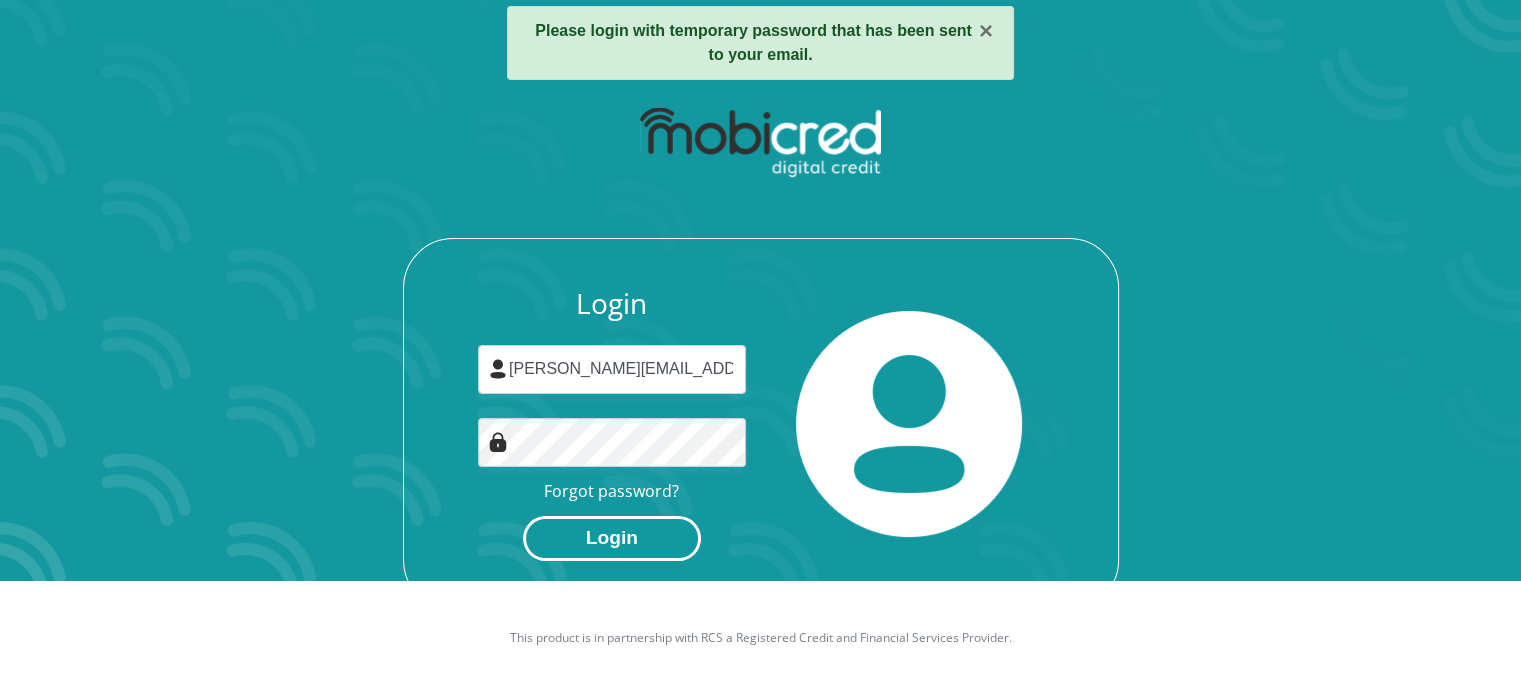 click on "Login" at bounding box center (612, 538) 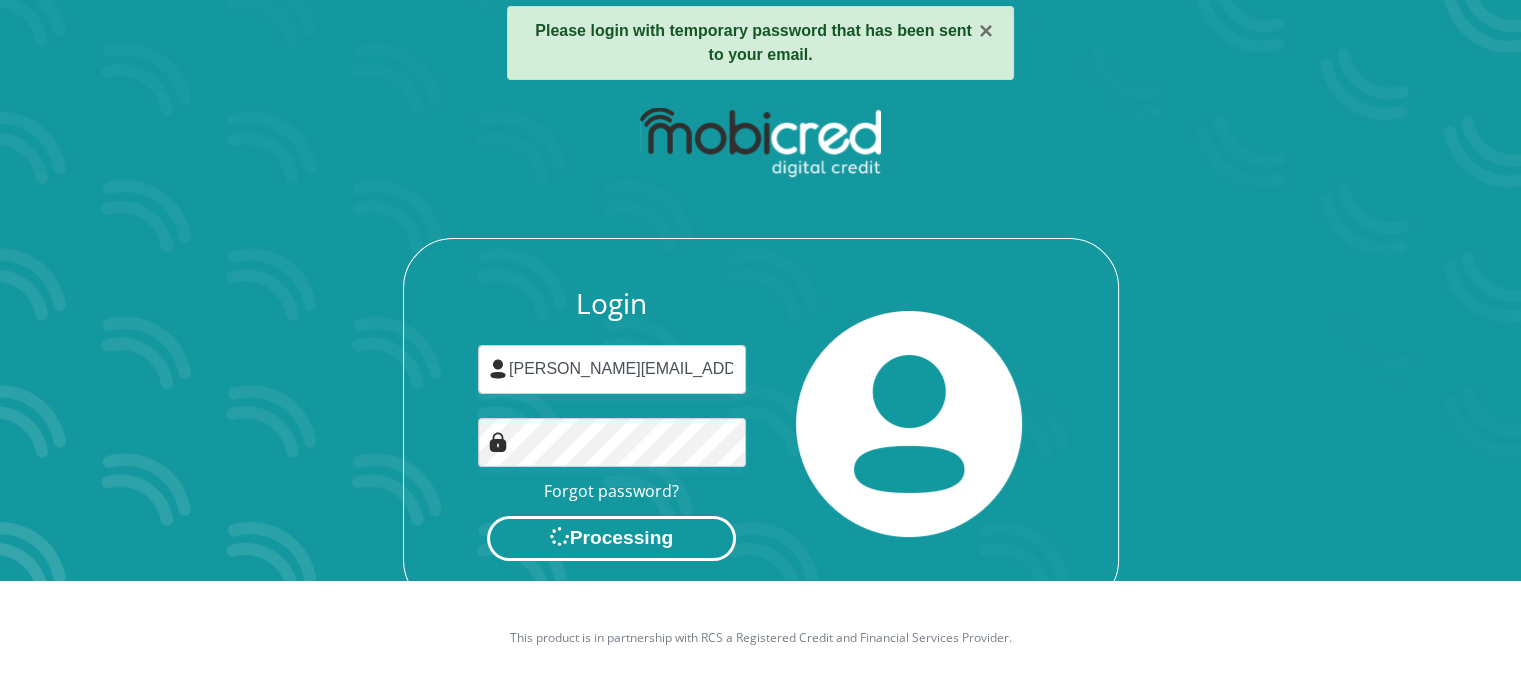 scroll, scrollTop: 0, scrollLeft: 0, axis: both 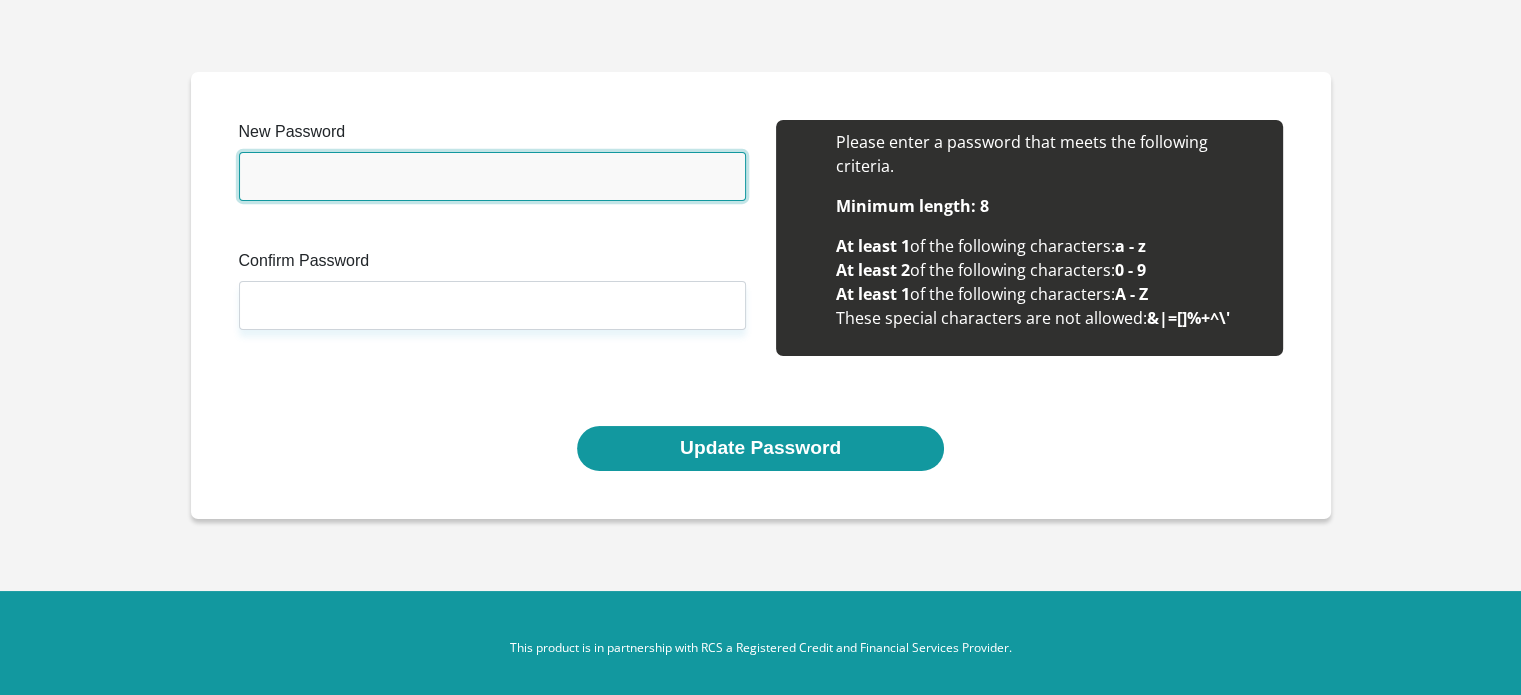 click on "New Password" at bounding box center [492, 176] 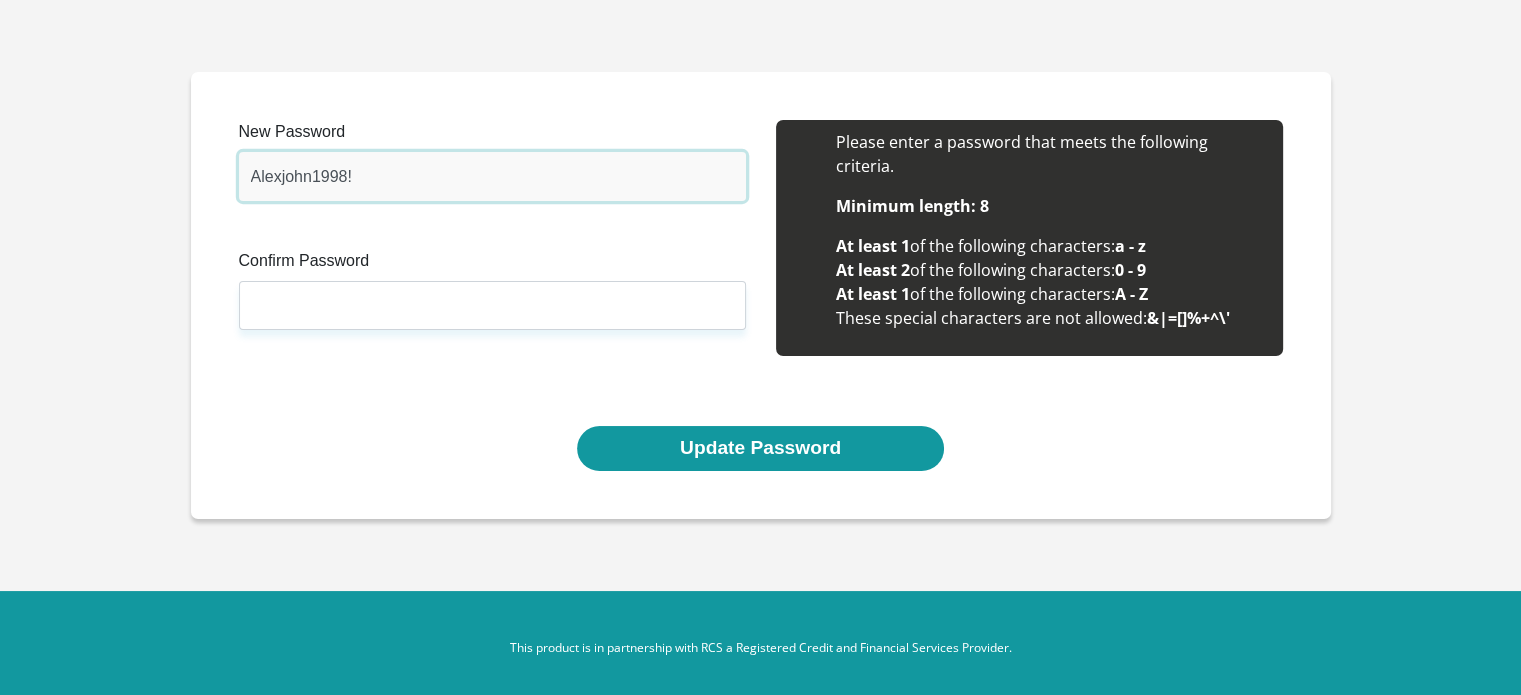 type on "Alexjohn1998!" 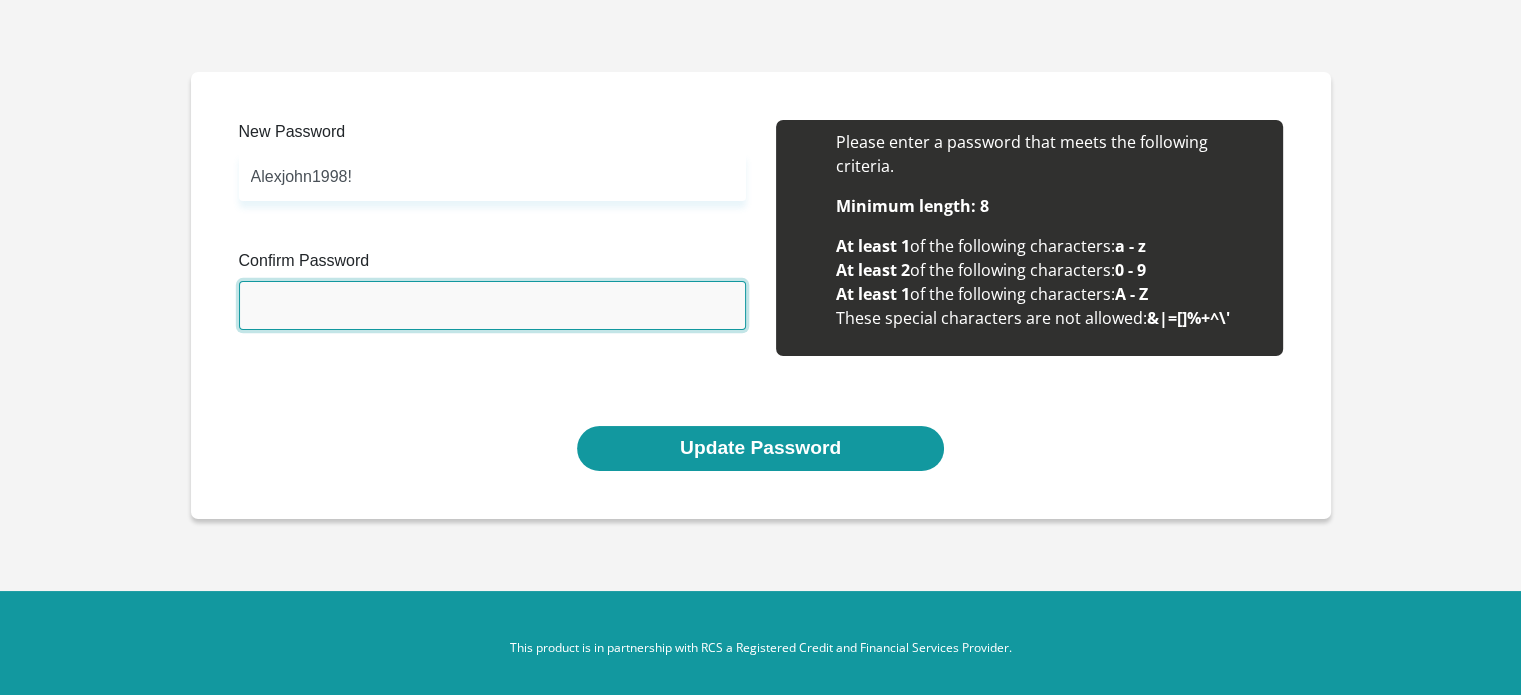 click on "Confirm Password" at bounding box center [492, 305] 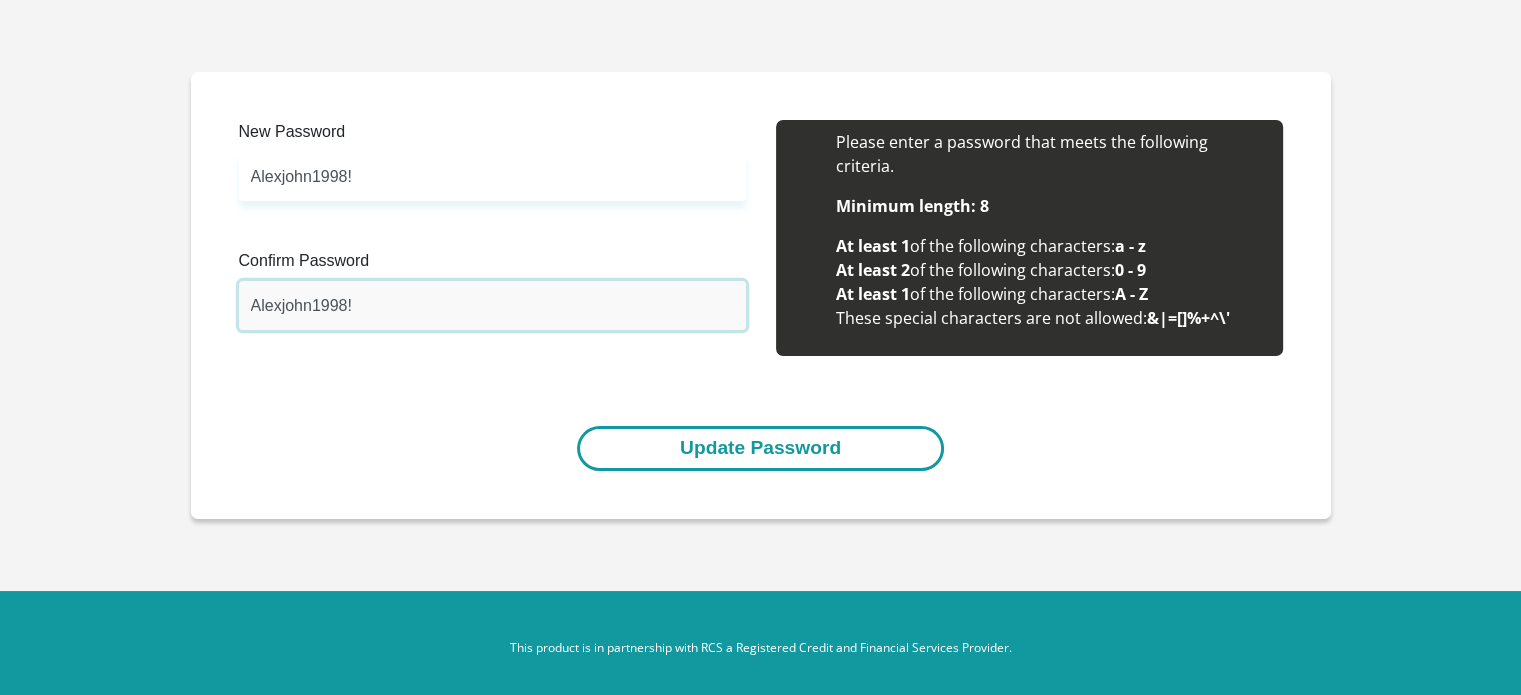 type on "Alexjohn1998!" 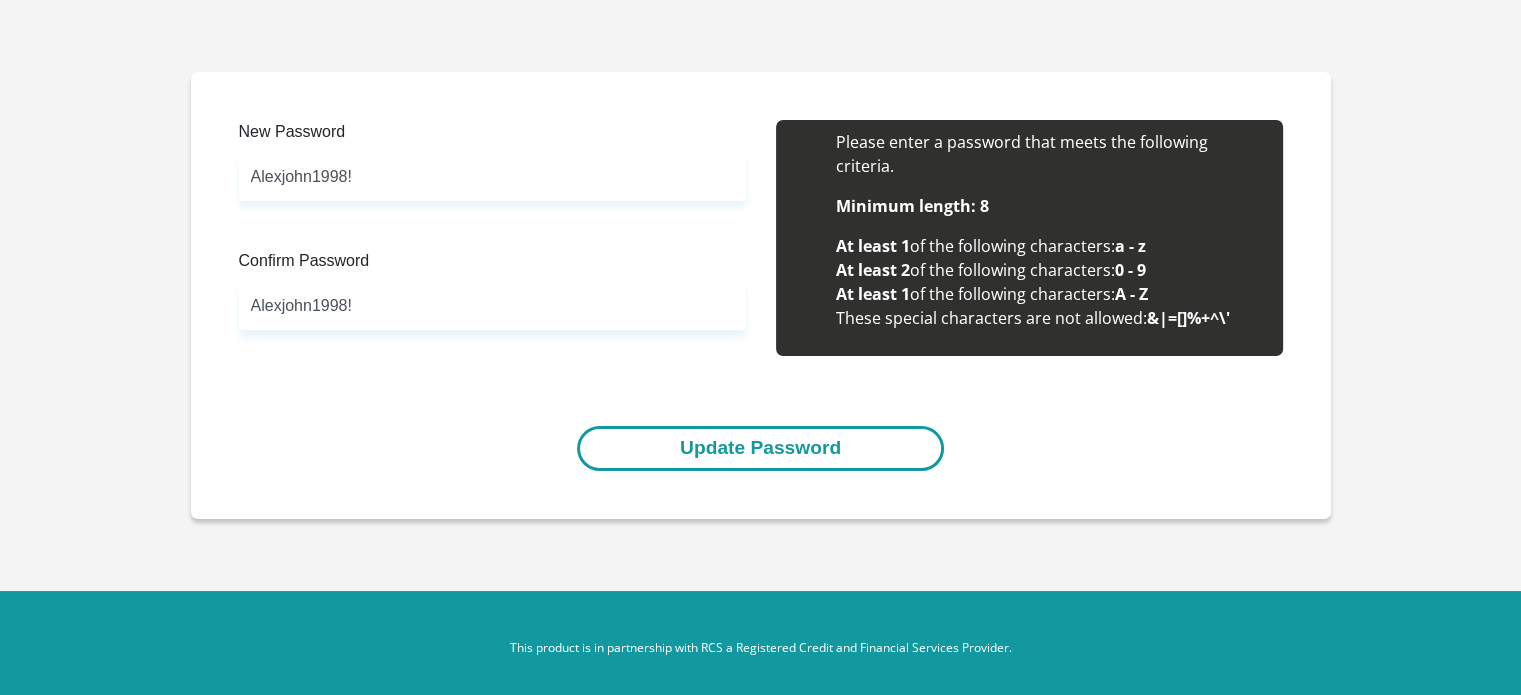 click on "Update Password" at bounding box center (760, 448) 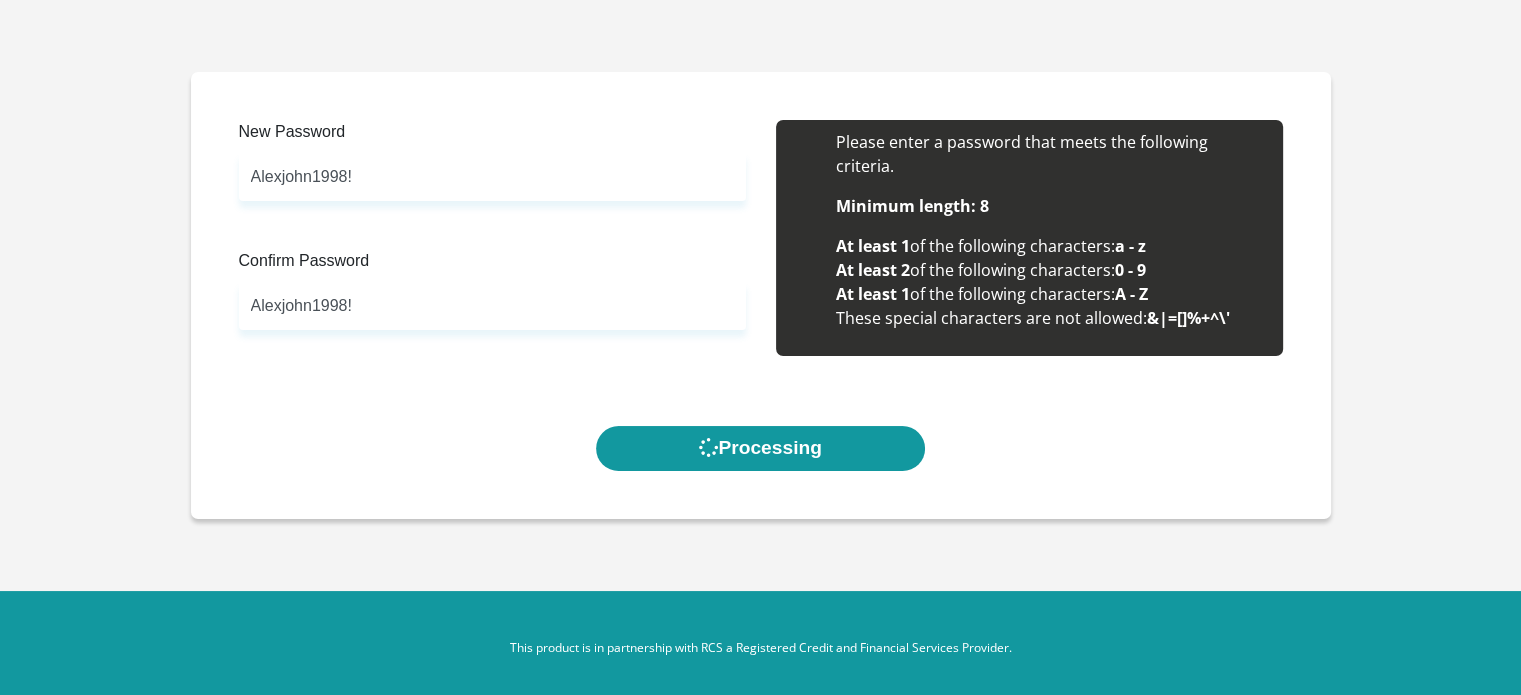 scroll, scrollTop: 0, scrollLeft: 0, axis: both 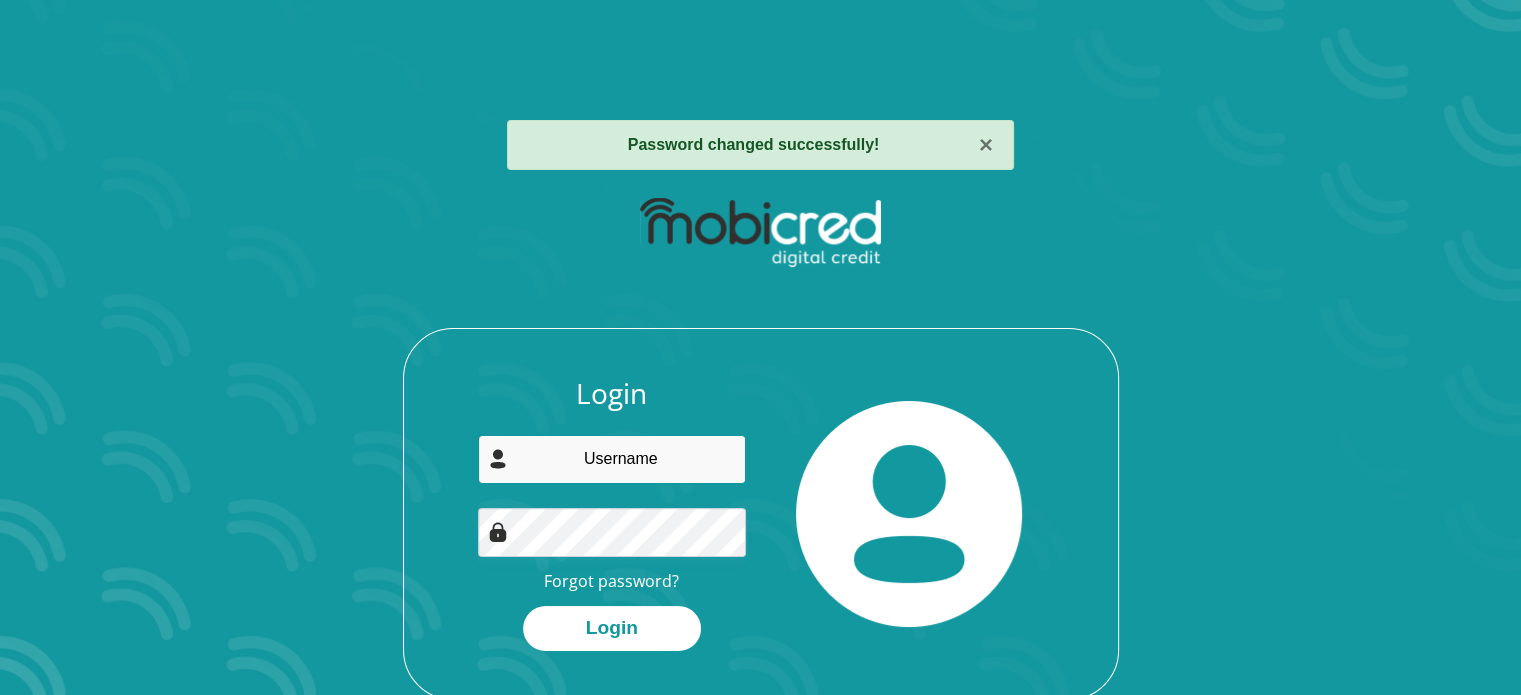 type on "[PERSON_NAME][EMAIL_ADDRESS][PERSON_NAME][DOMAIN_NAME]" 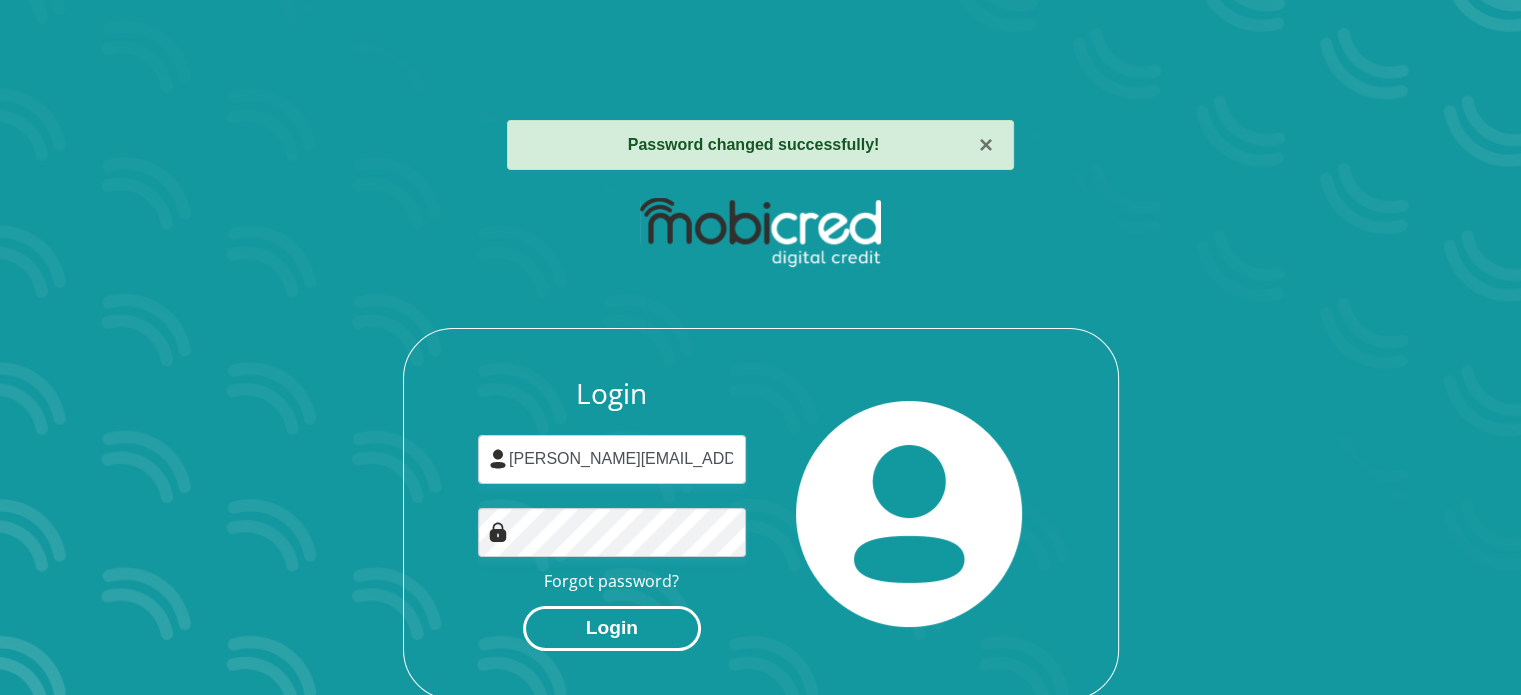 click on "Login" at bounding box center (612, 628) 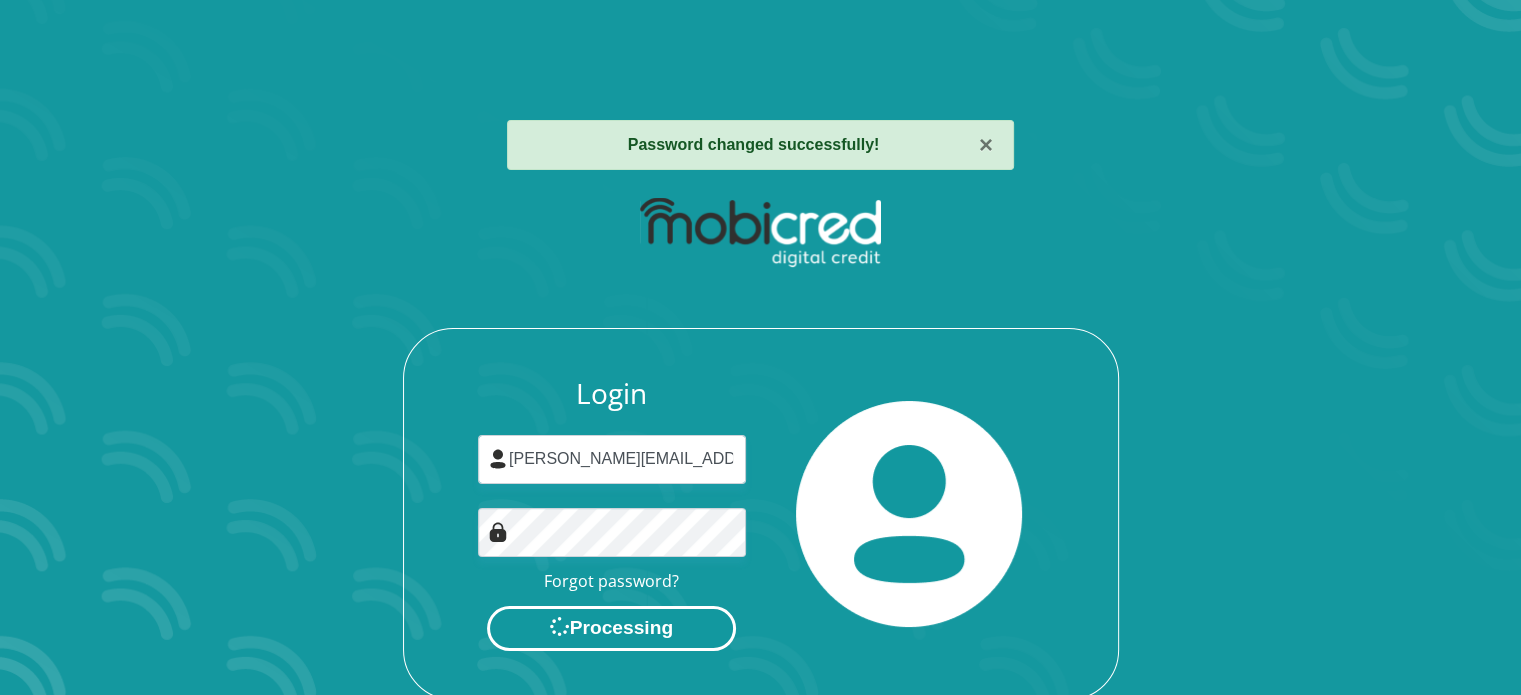 scroll, scrollTop: 0, scrollLeft: 0, axis: both 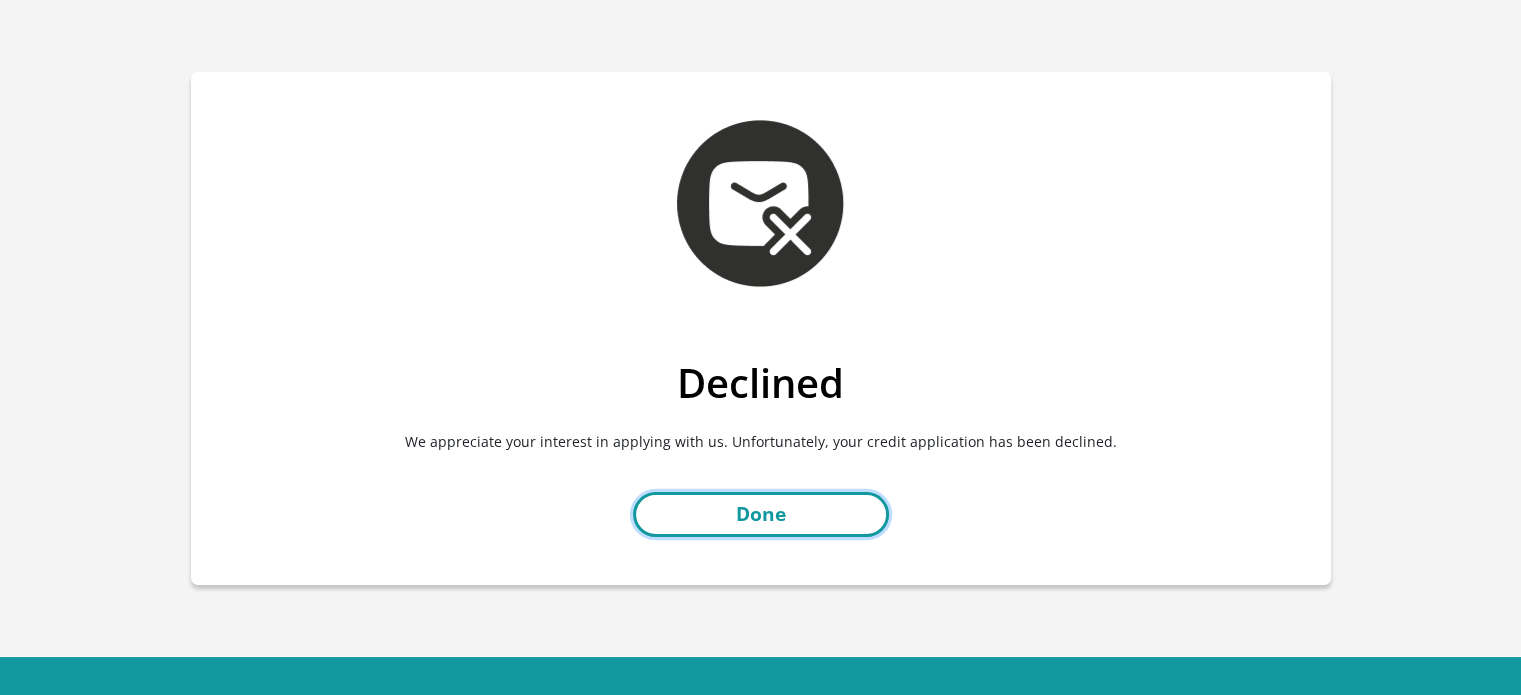click on "Done" at bounding box center [761, 514] 